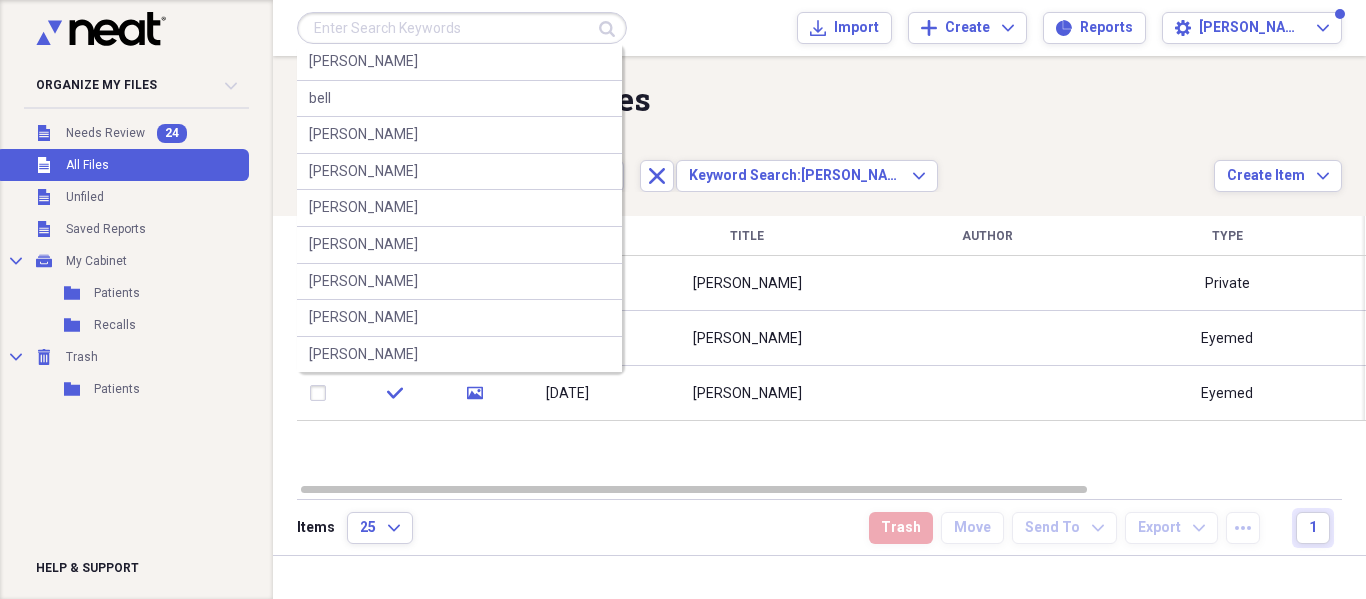 click at bounding box center [462, 28] 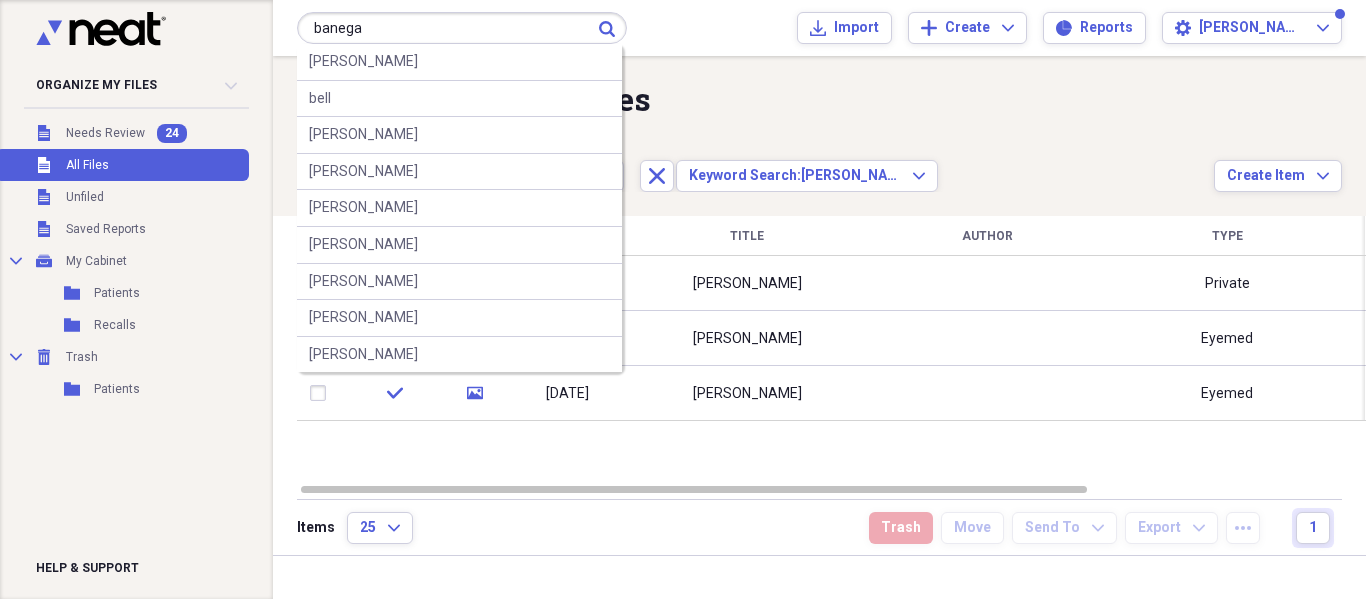 type on "banega" 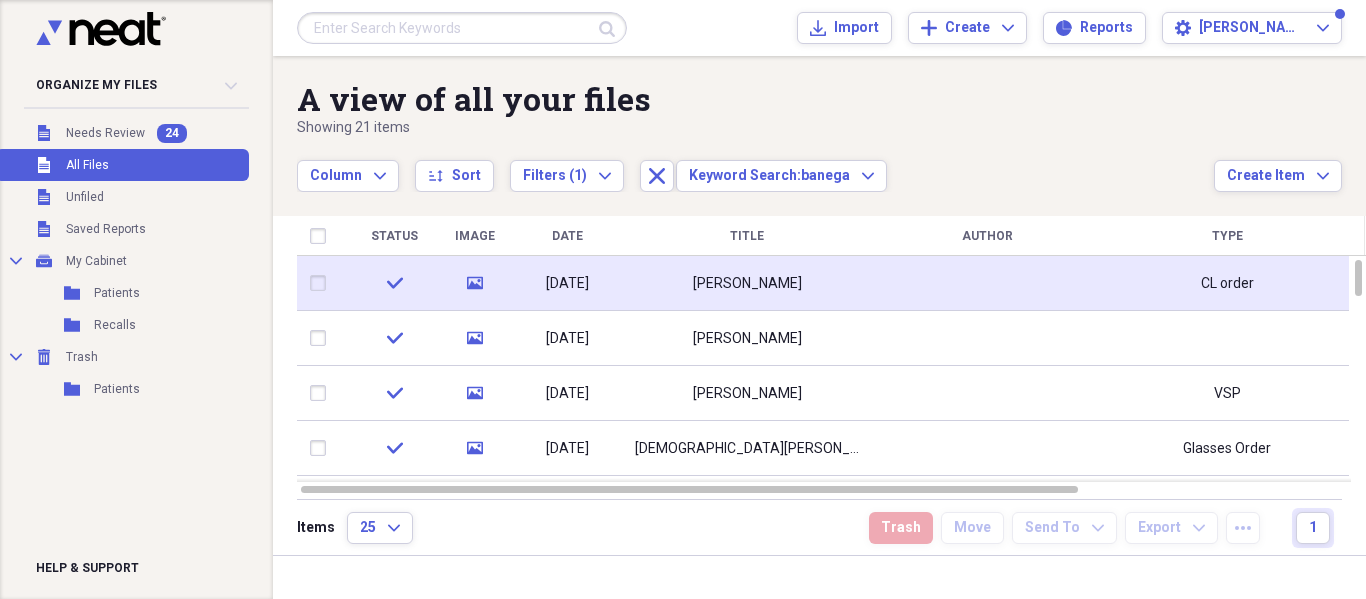 click on "[PERSON_NAME]" at bounding box center [747, 283] 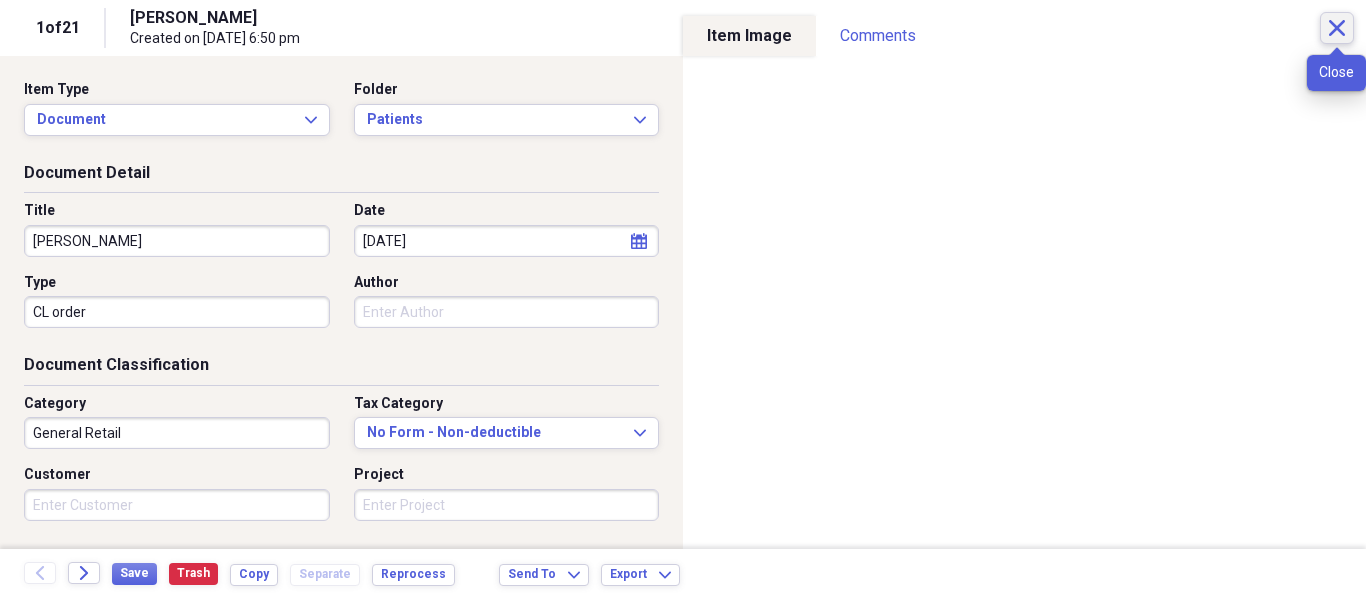click 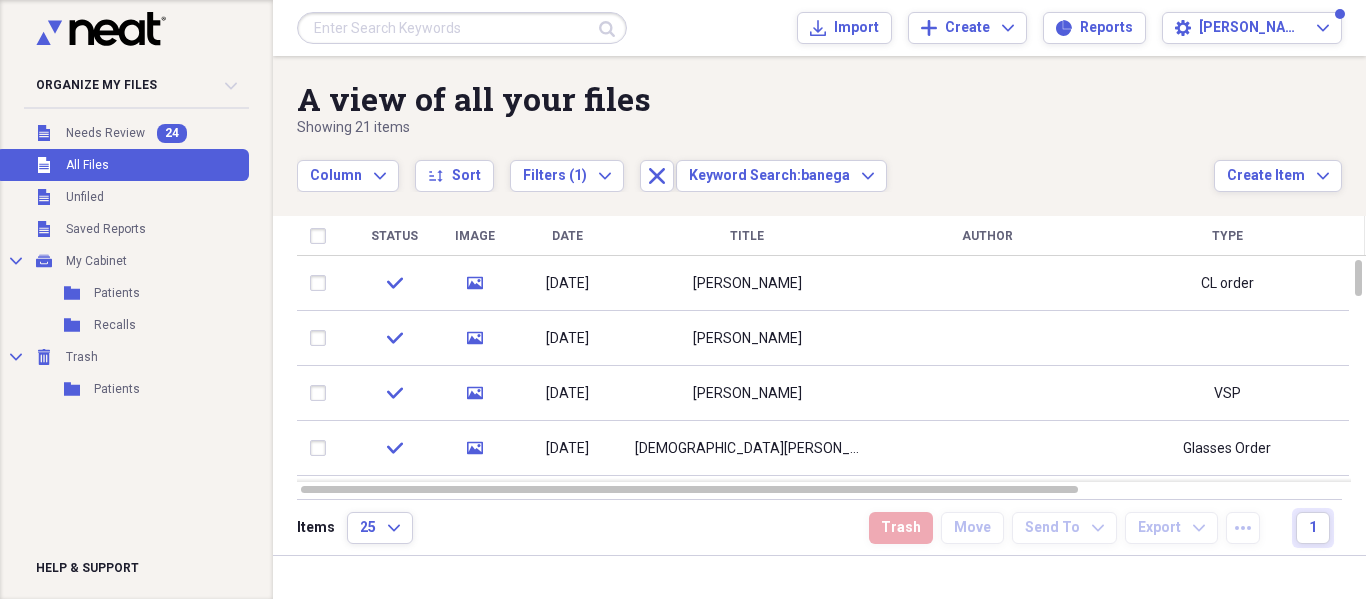 click at bounding box center (462, 28) 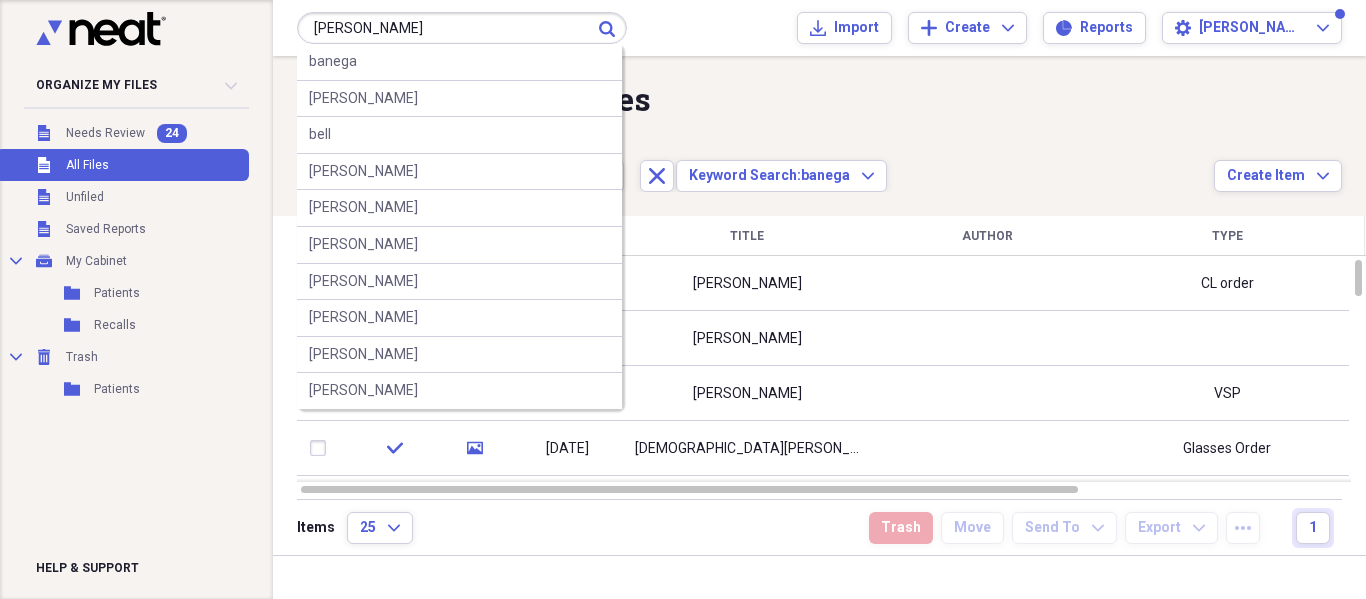 type on "[PERSON_NAME]" 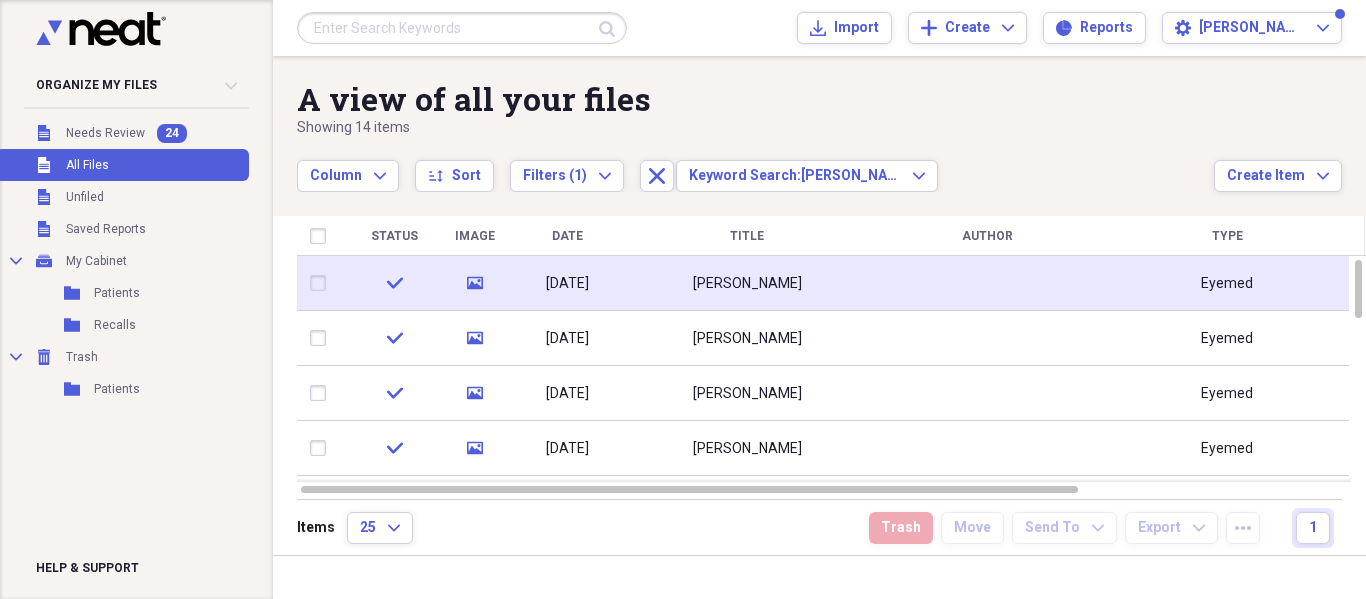 click on "[PERSON_NAME]" at bounding box center [747, 283] 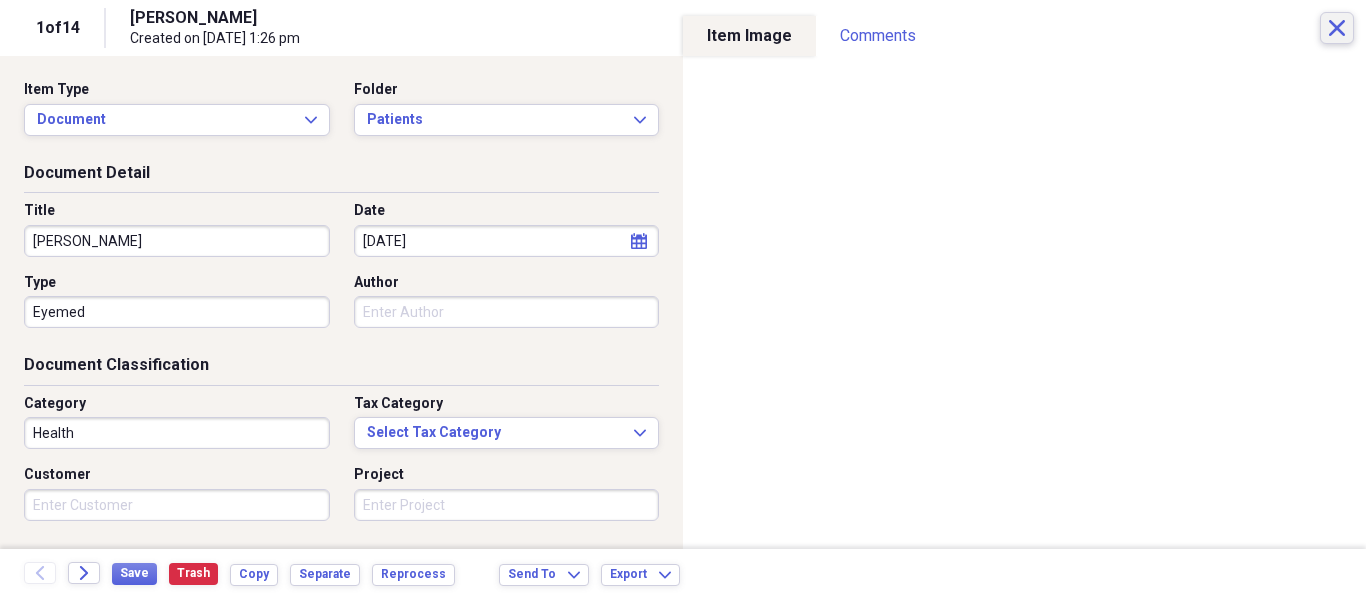 click 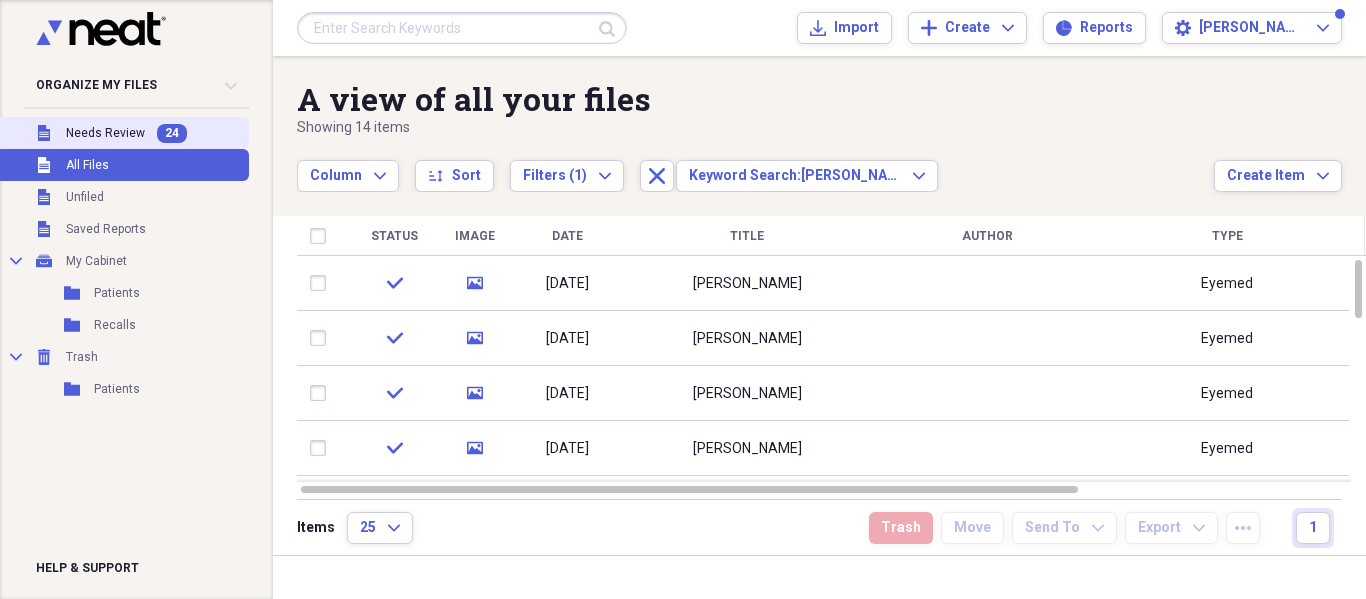click on "Unfiled Needs Review 24" at bounding box center [122, 133] 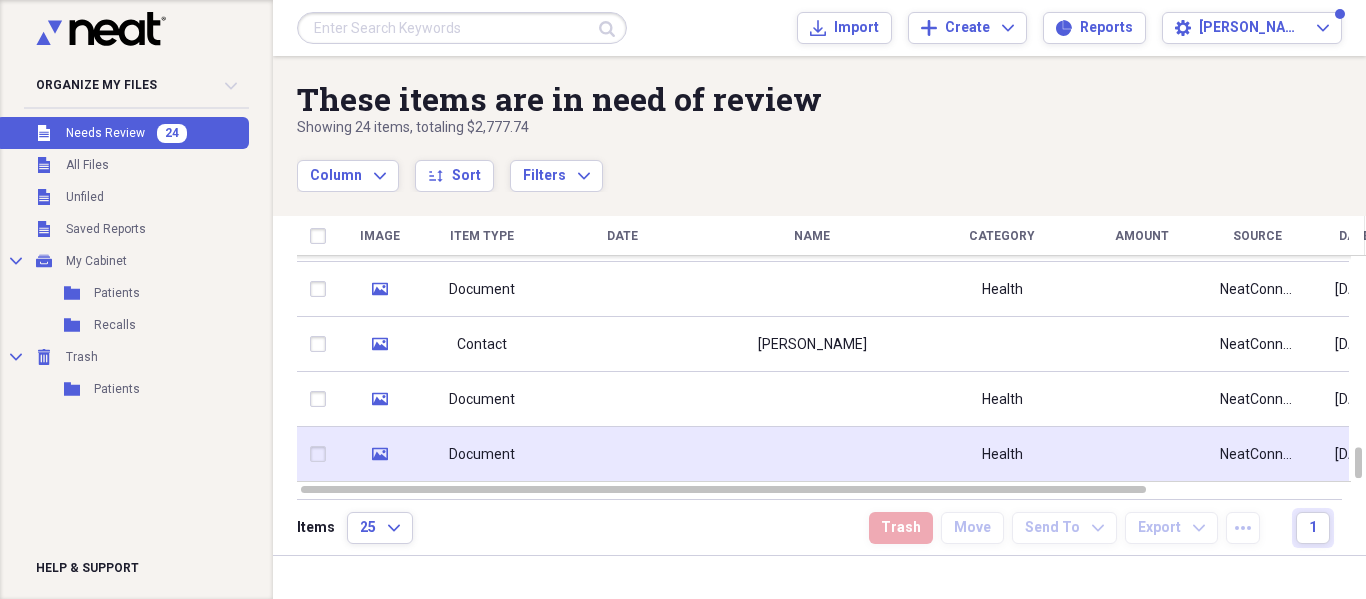 click on "Document" at bounding box center [482, 455] 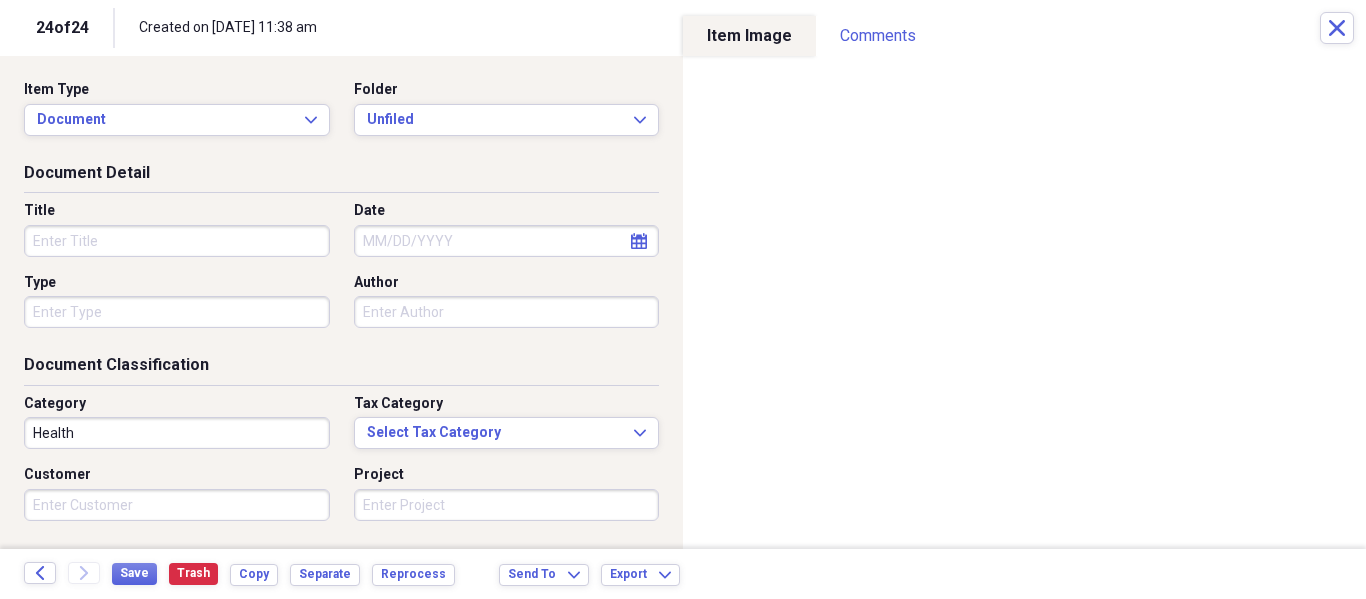 click on "Item Type Document Expand Folder Unfiled Expand" at bounding box center (341, 116) 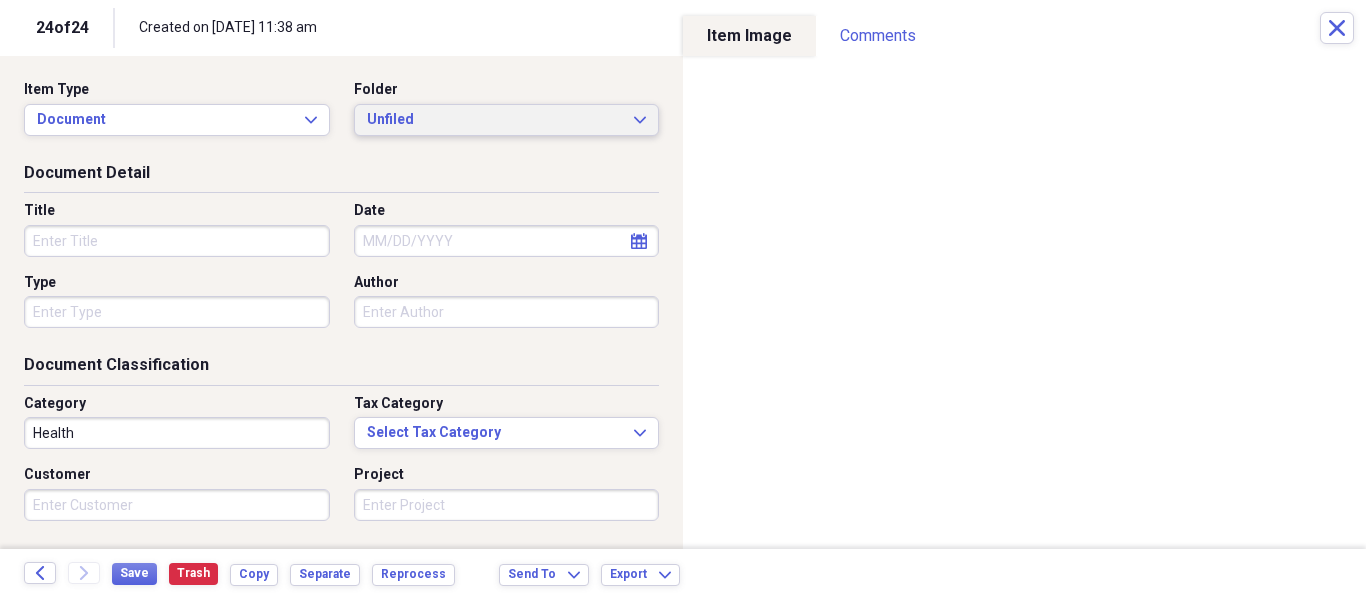 click on "Unfiled" at bounding box center [495, 120] 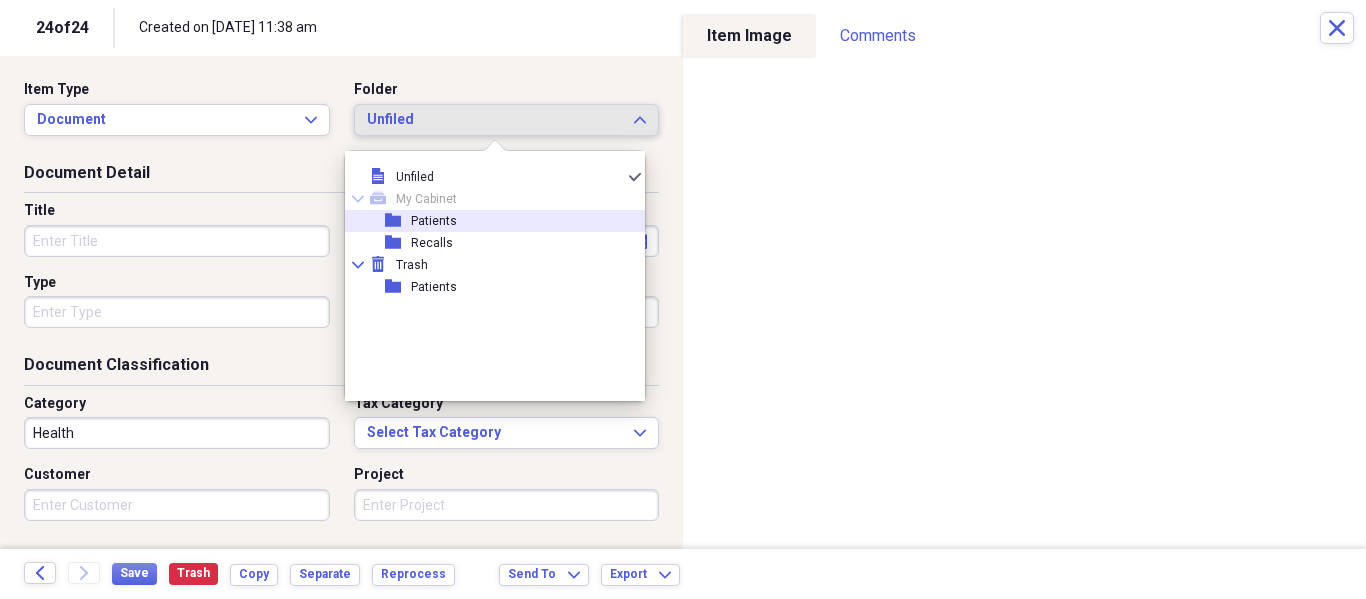 drag, startPoint x: 405, startPoint y: 227, endPoint x: 275, endPoint y: 233, distance: 130.13838 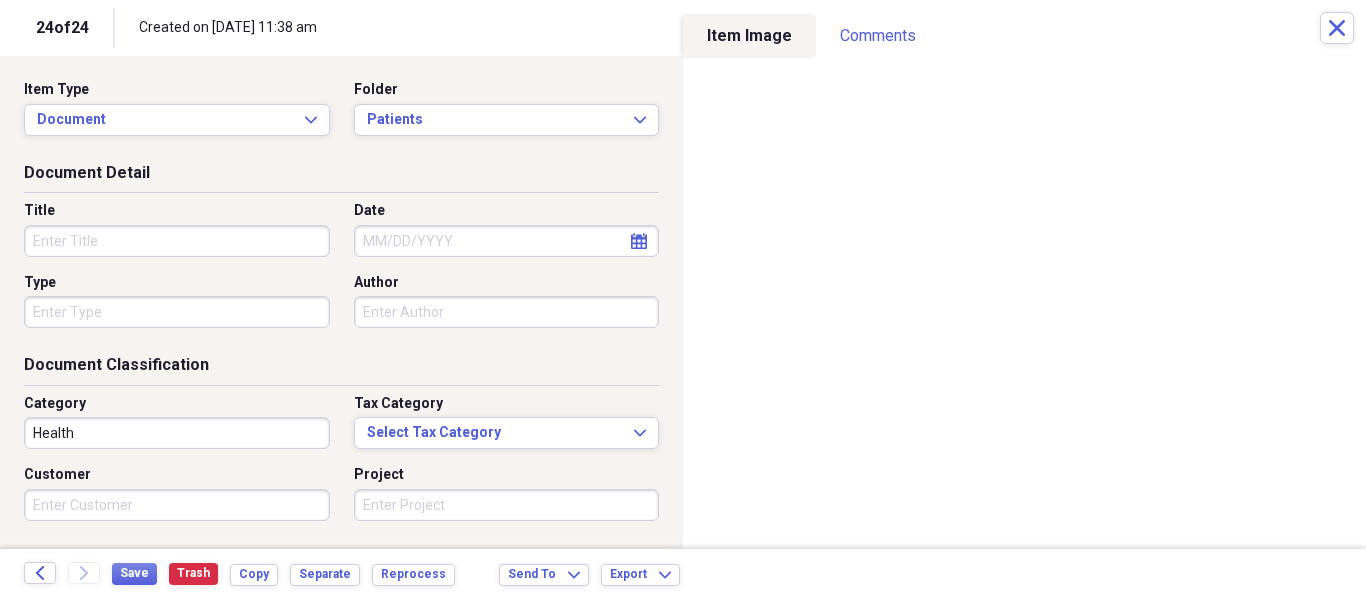 click on "Title" at bounding box center (177, 241) 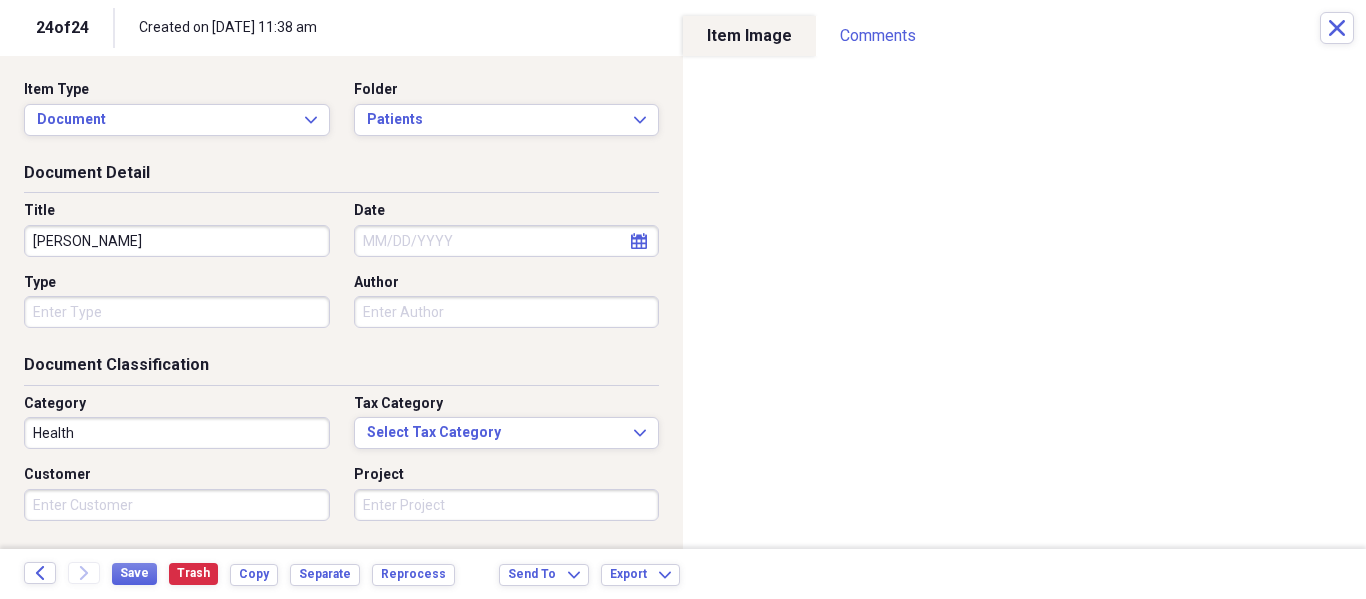 type on "[PERSON_NAME]" 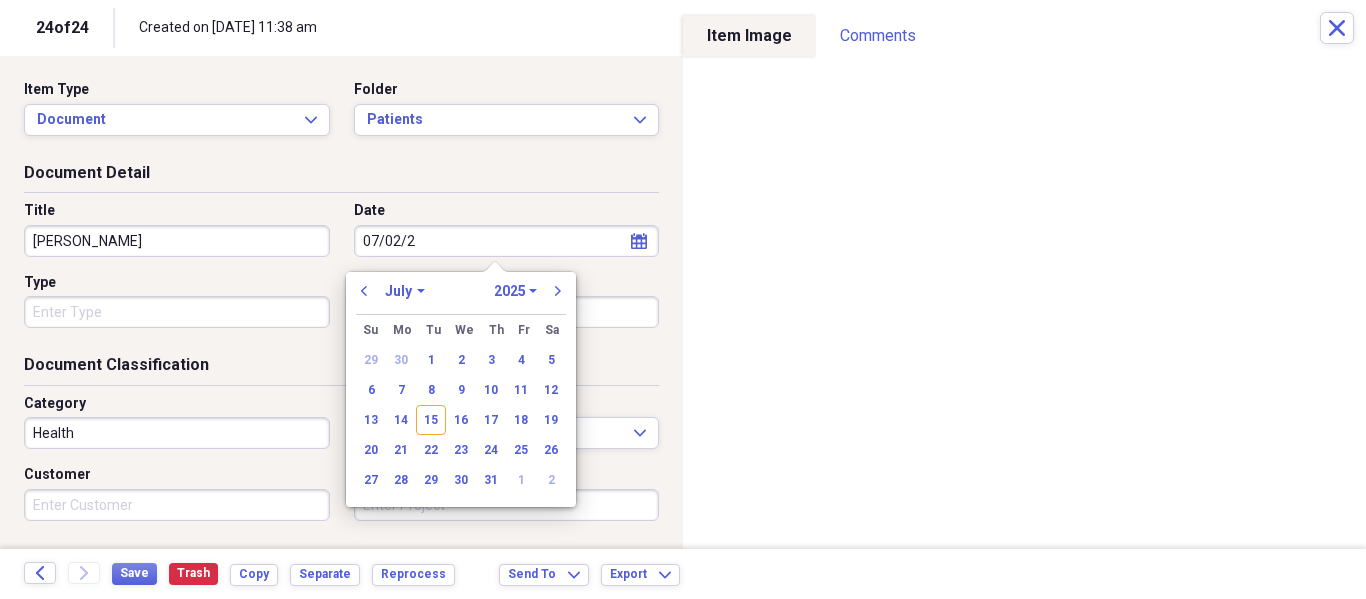 type on "[DATE]" 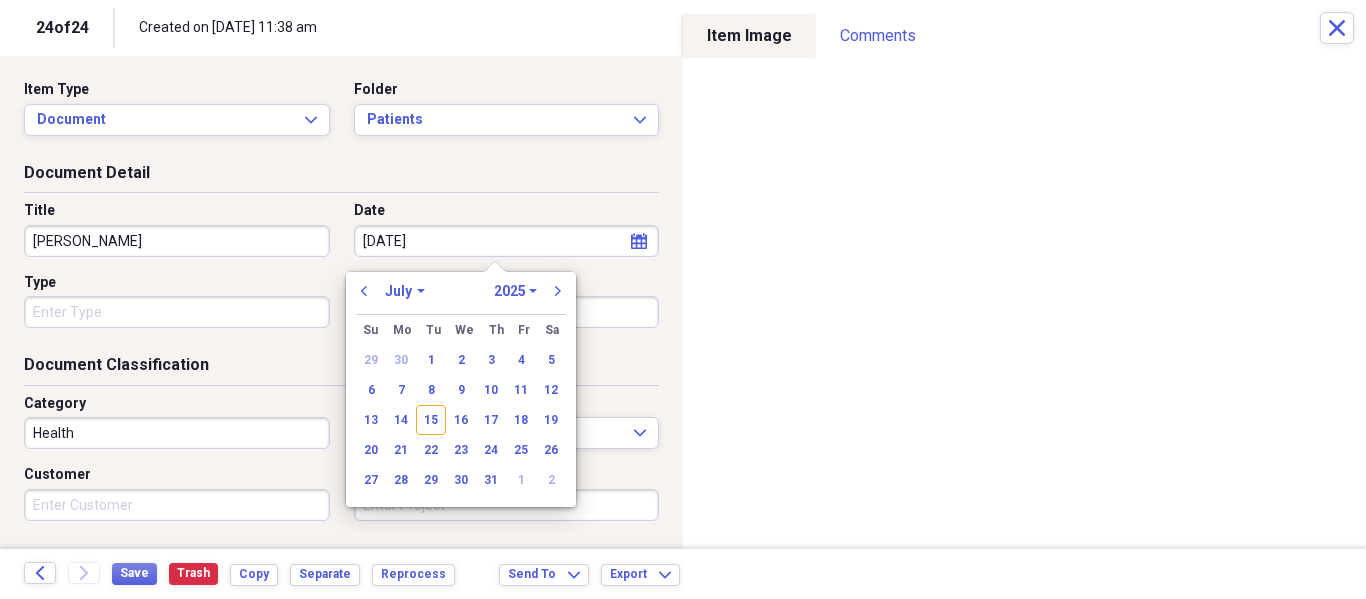 select on "2020" 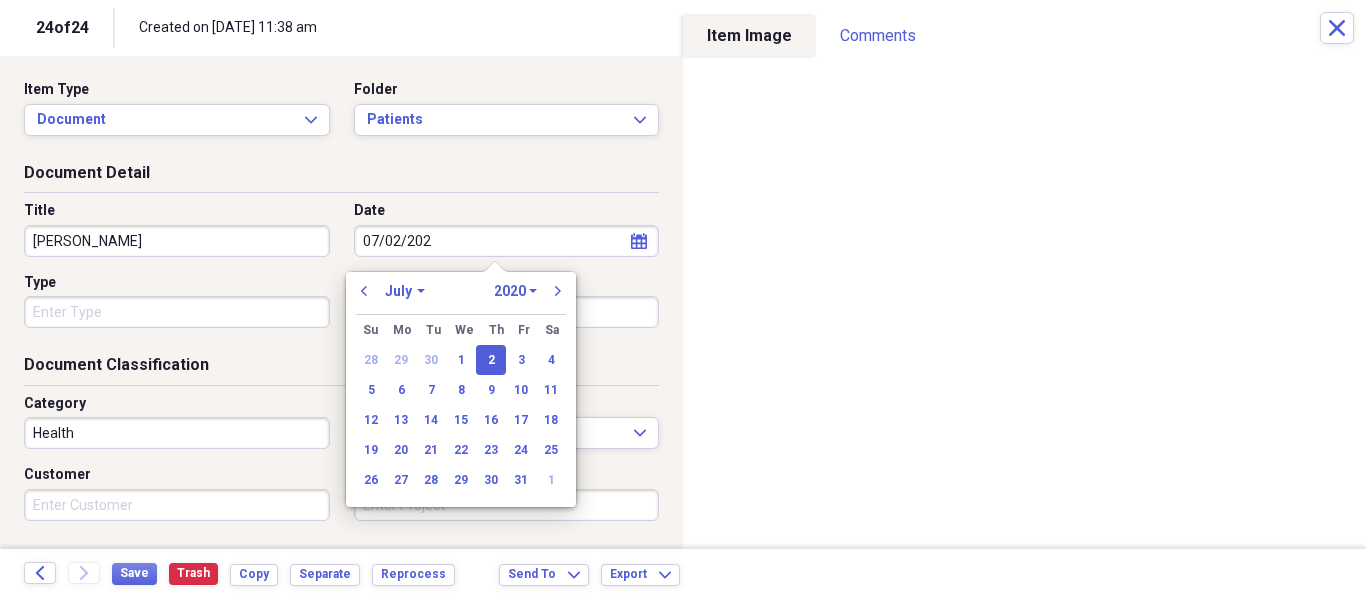 type on "[DATE]" 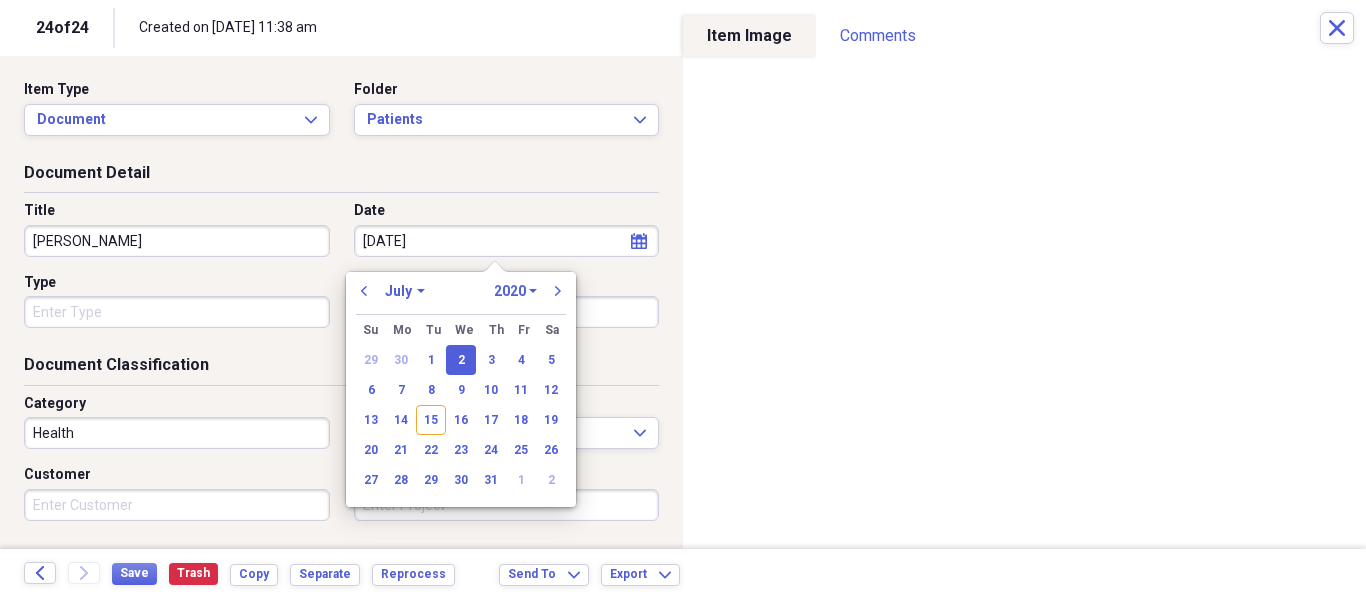 select on "2025" 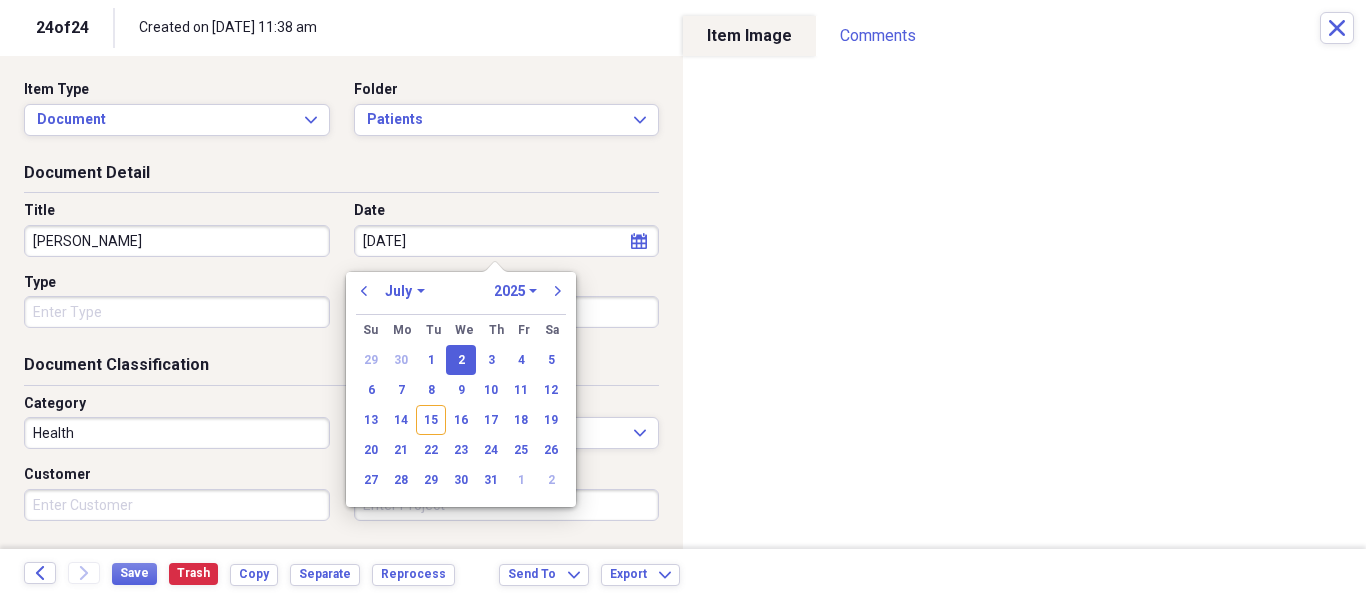 type on "[DATE]" 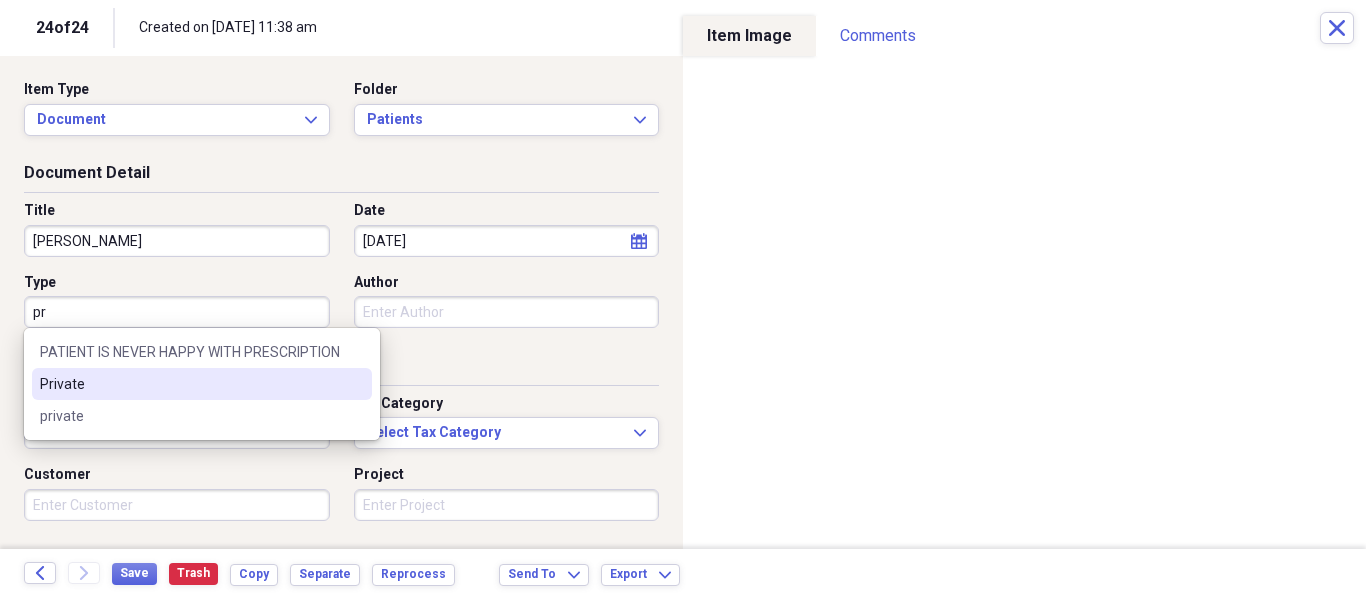 click on "Private" at bounding box center [190, 384] 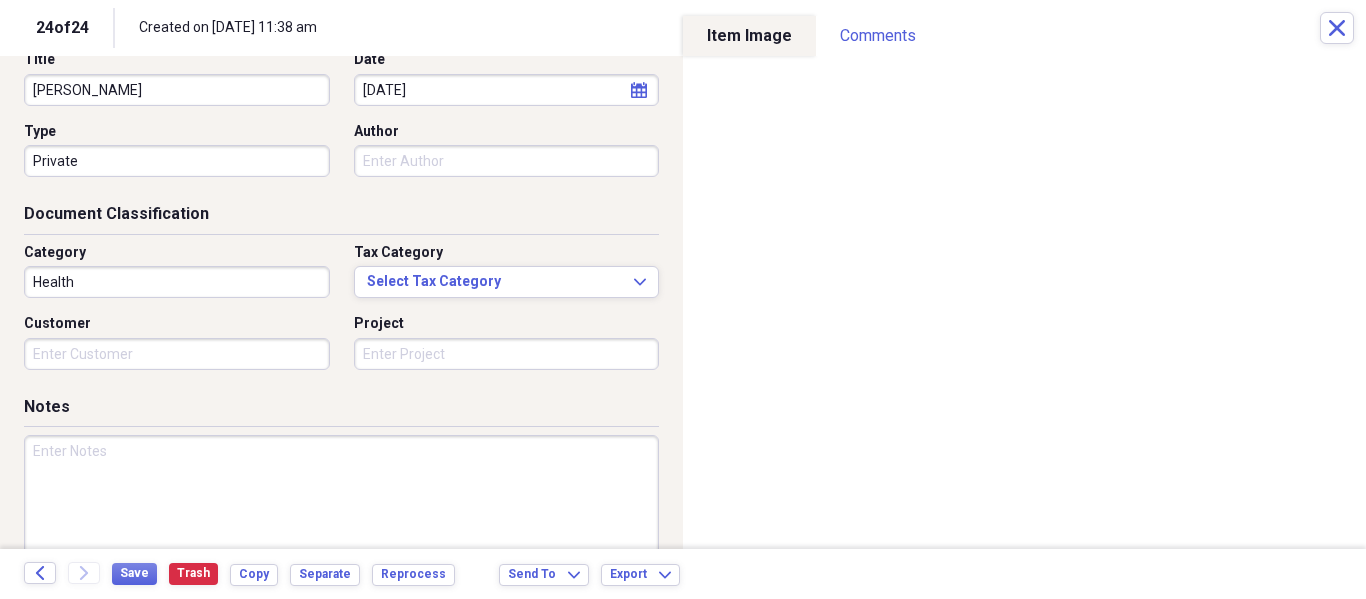 scroll, scrollTop: 243, scrollLeft: 0, axis: vertical 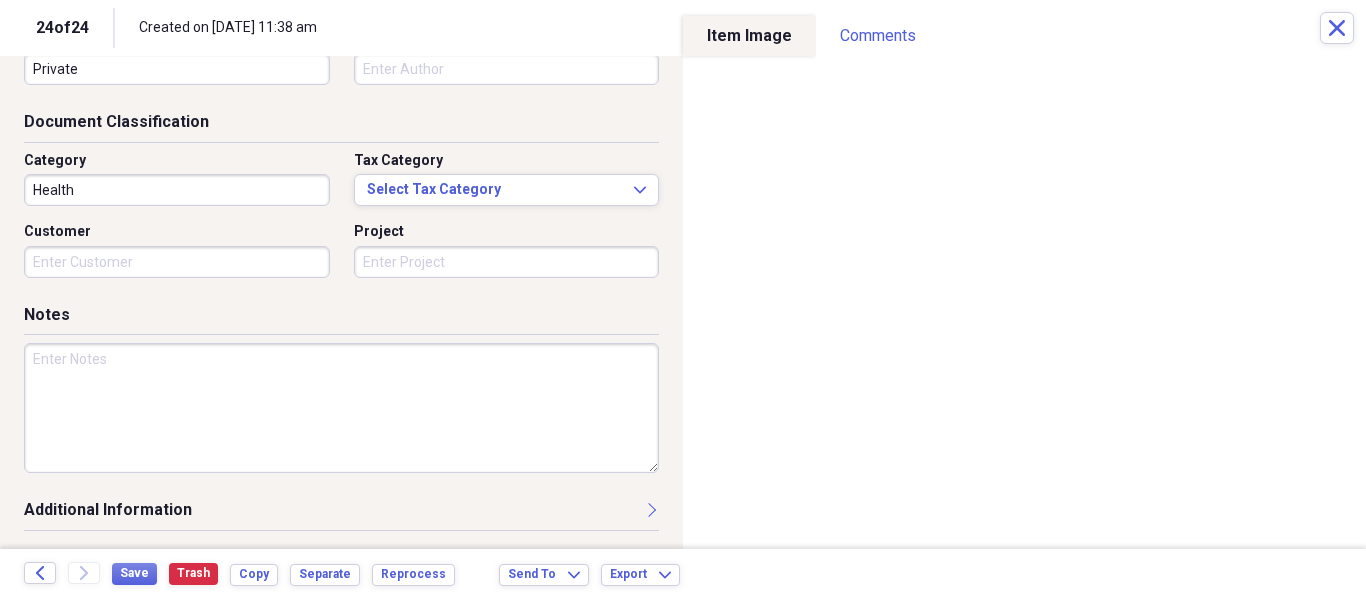 click at bounding box center (341, 408) 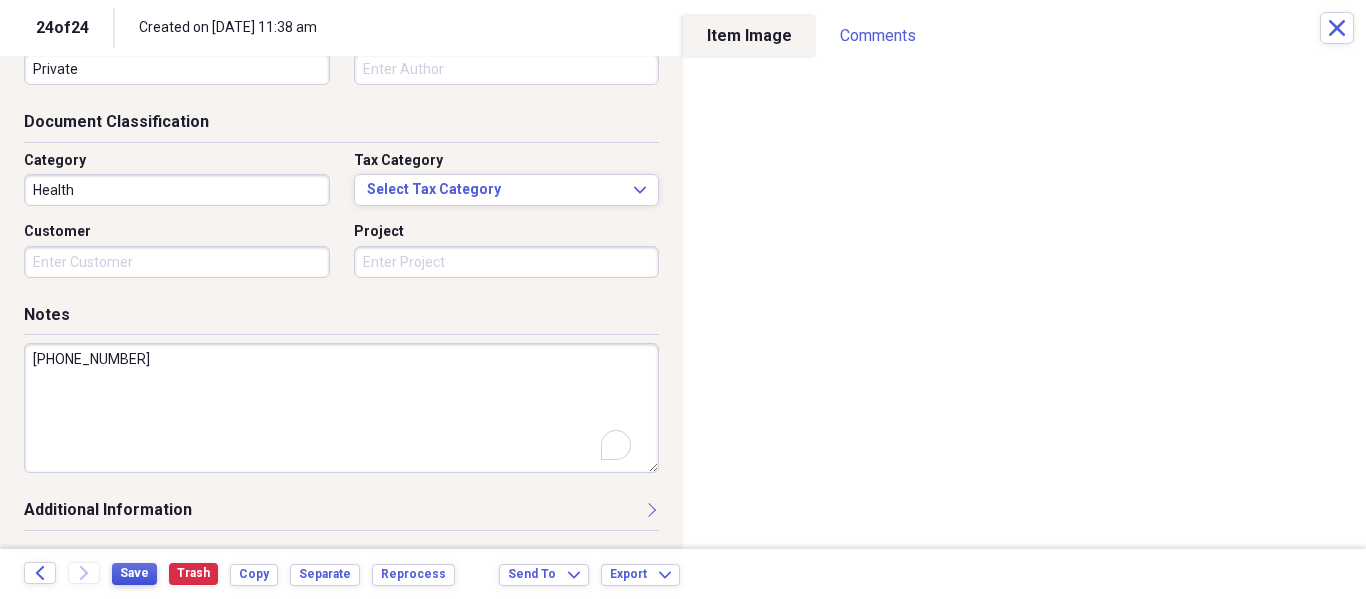 type on "[PHONE_NUMBER]" 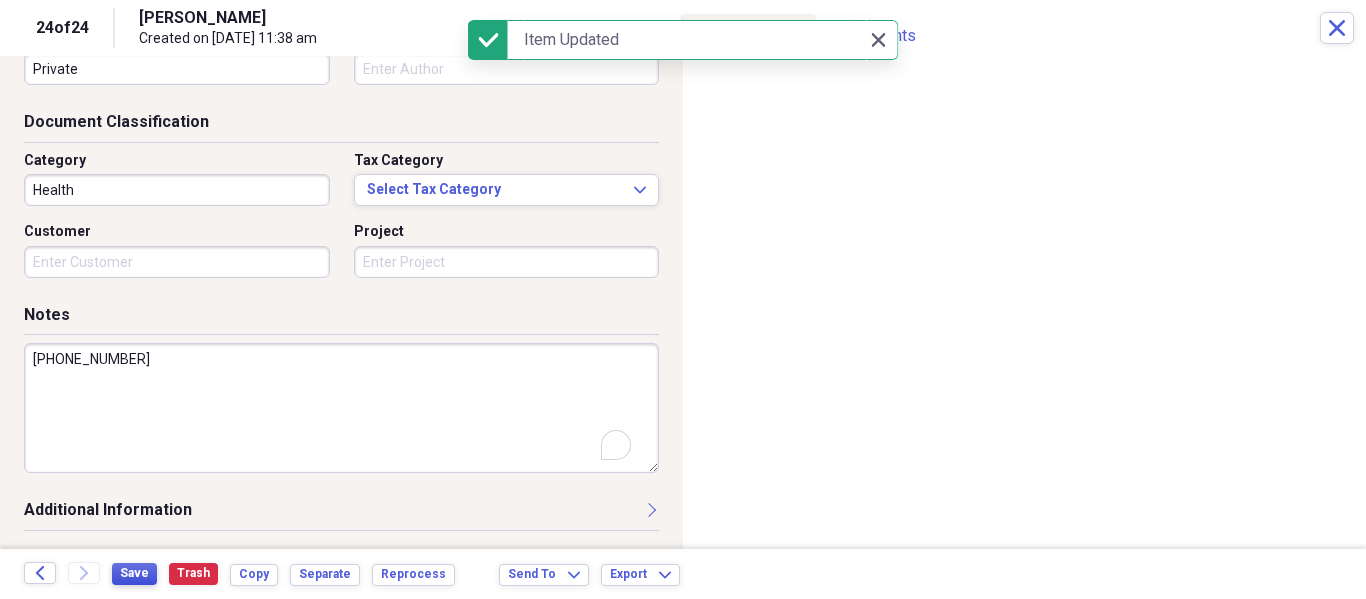 type on "[PERSON_NAME]" 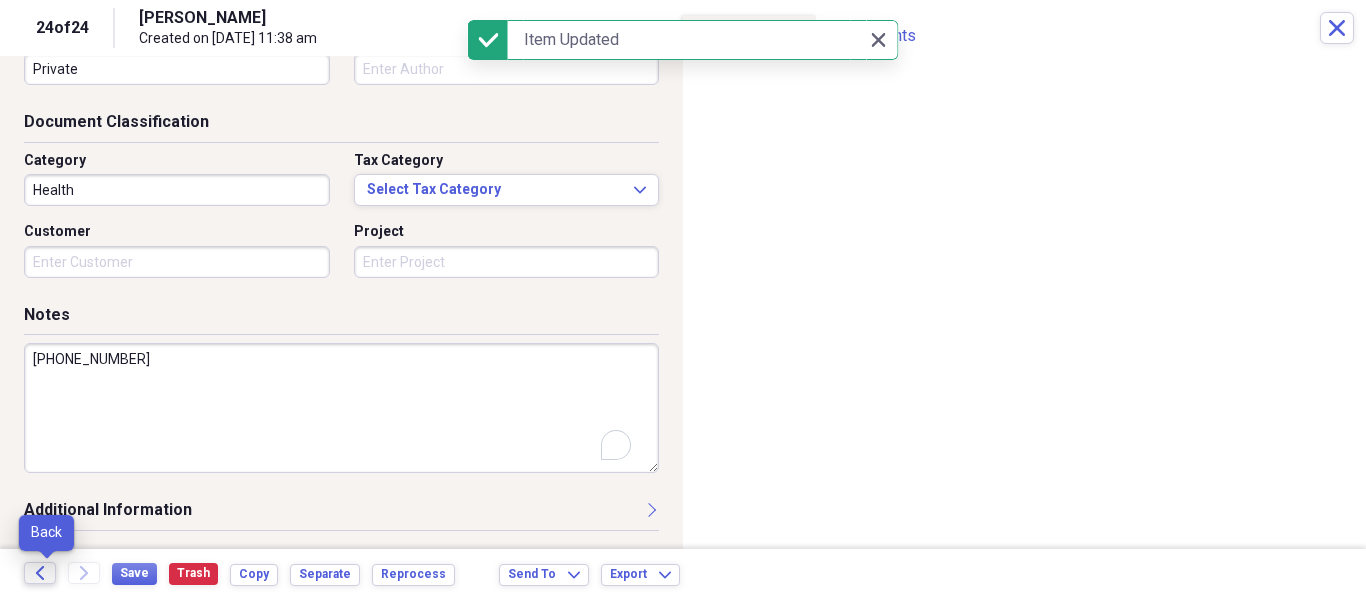 click on "Back" at bounding box center (40, 573) 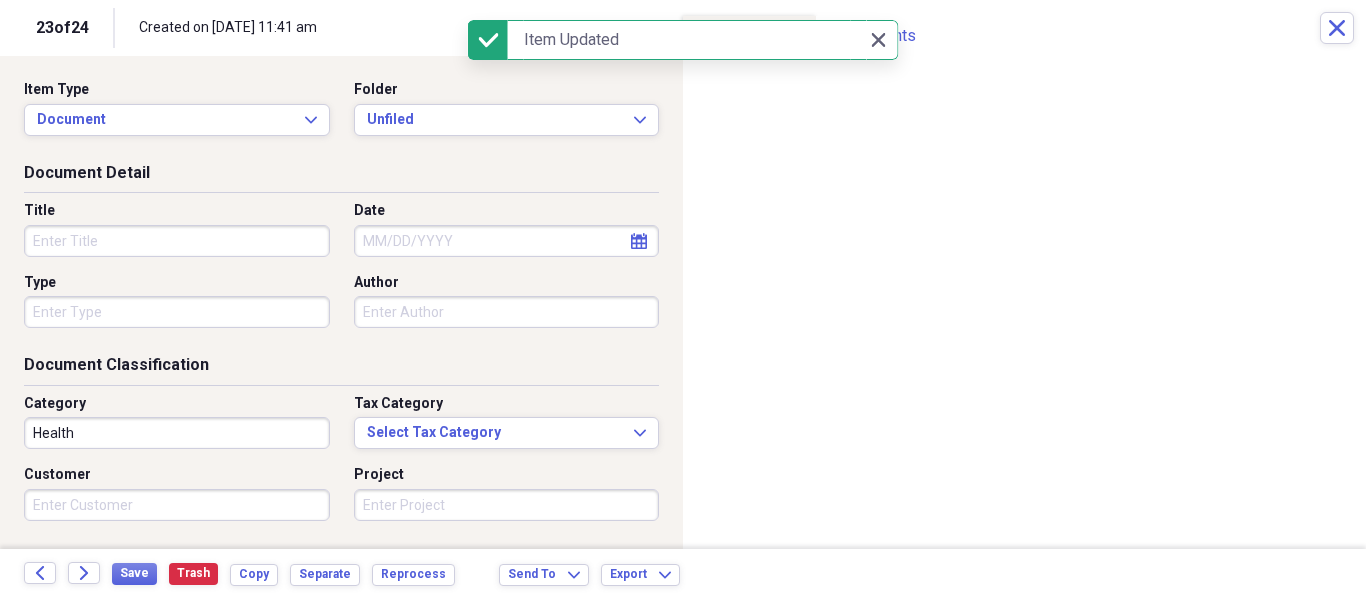 click on "Unfiled Expand" at bounding box center [507, 120] 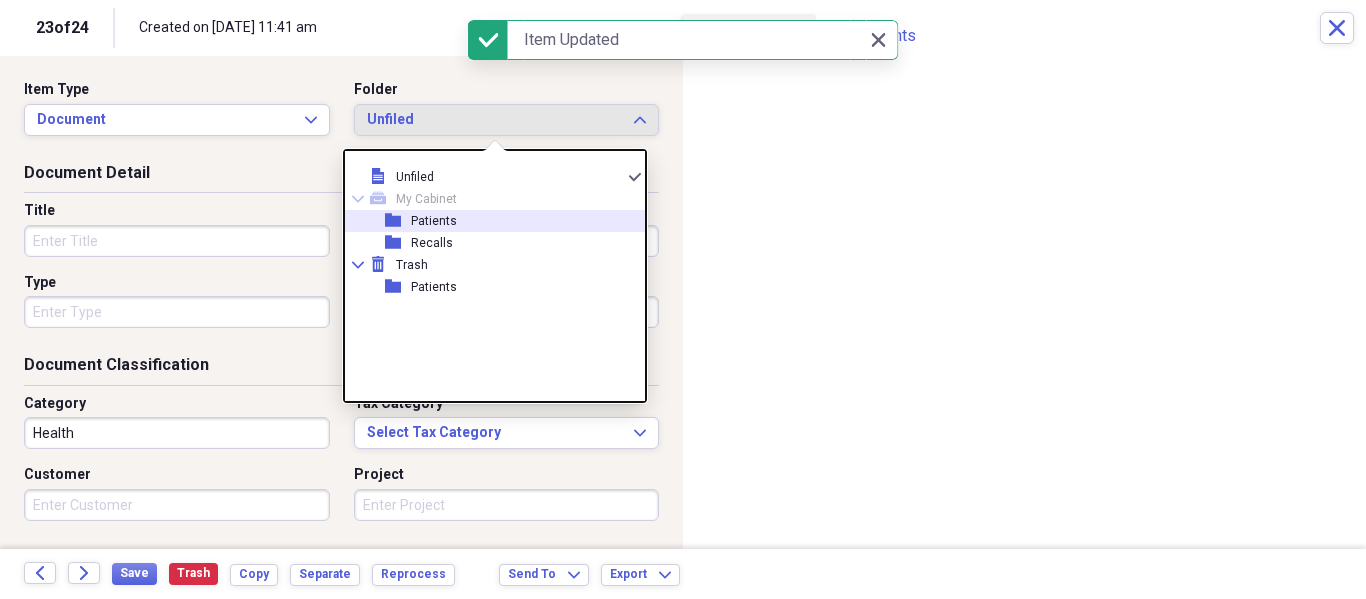 click on "Patients" at bounding box center (434, 221) 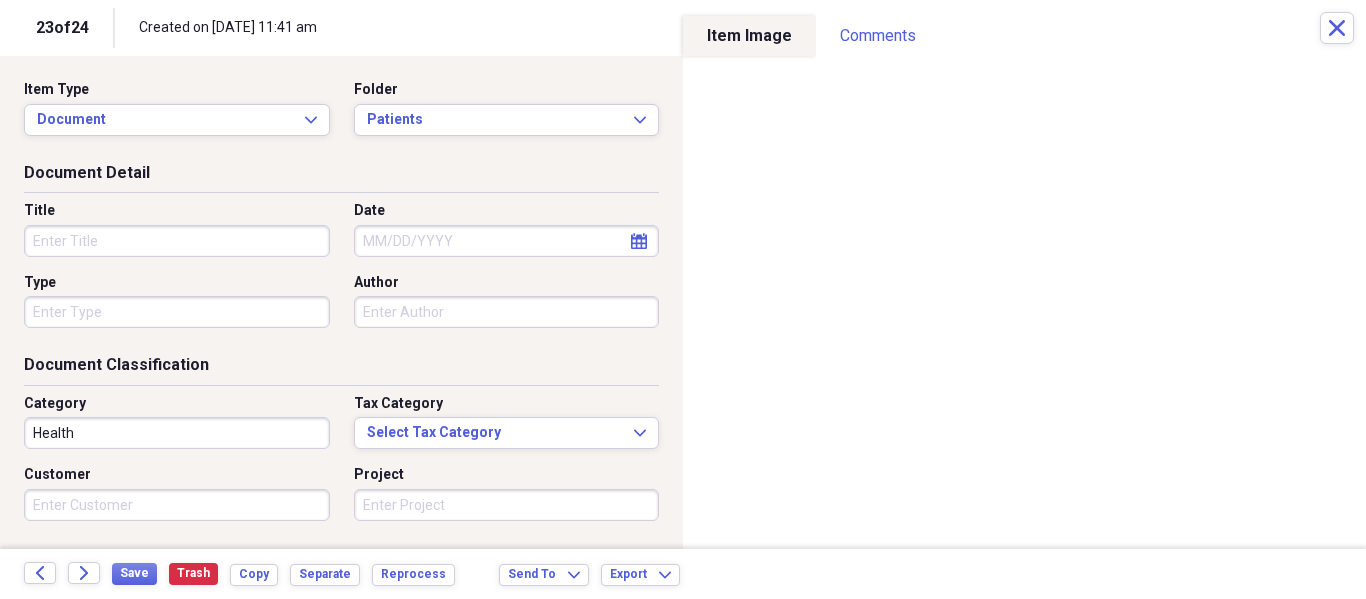 click on "Title" at bounding box center (177, 241) 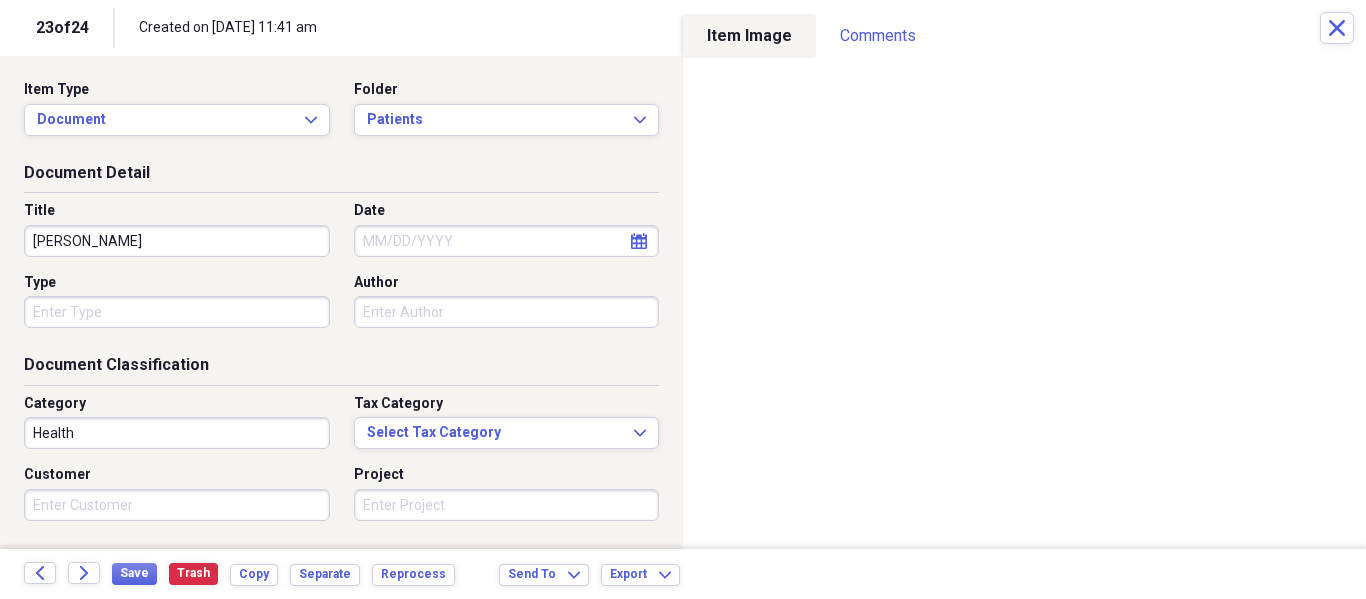type on "[PERSON_NAME]" 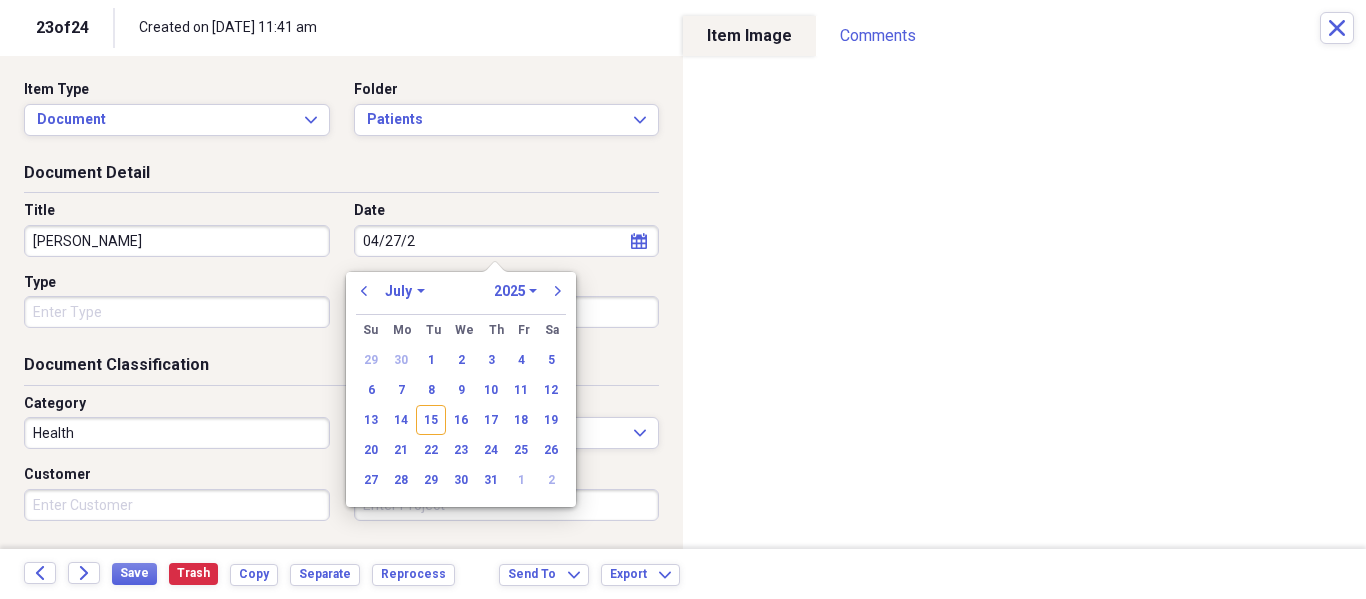 type on "[DATE]" 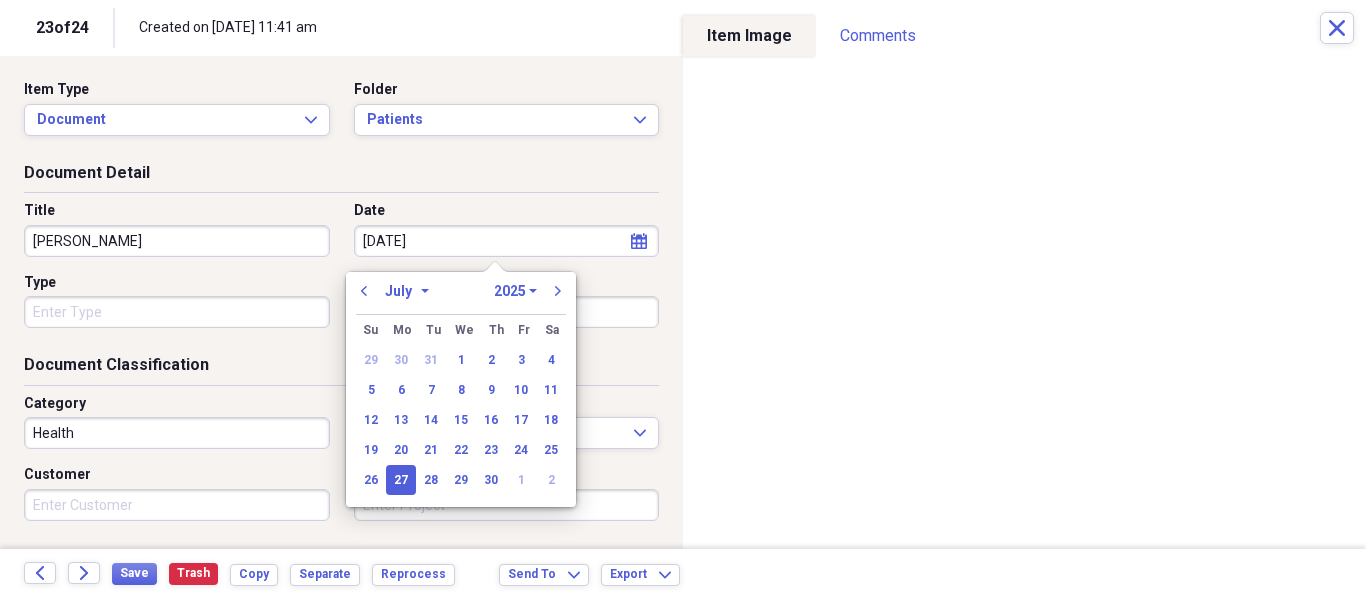 select on "3" 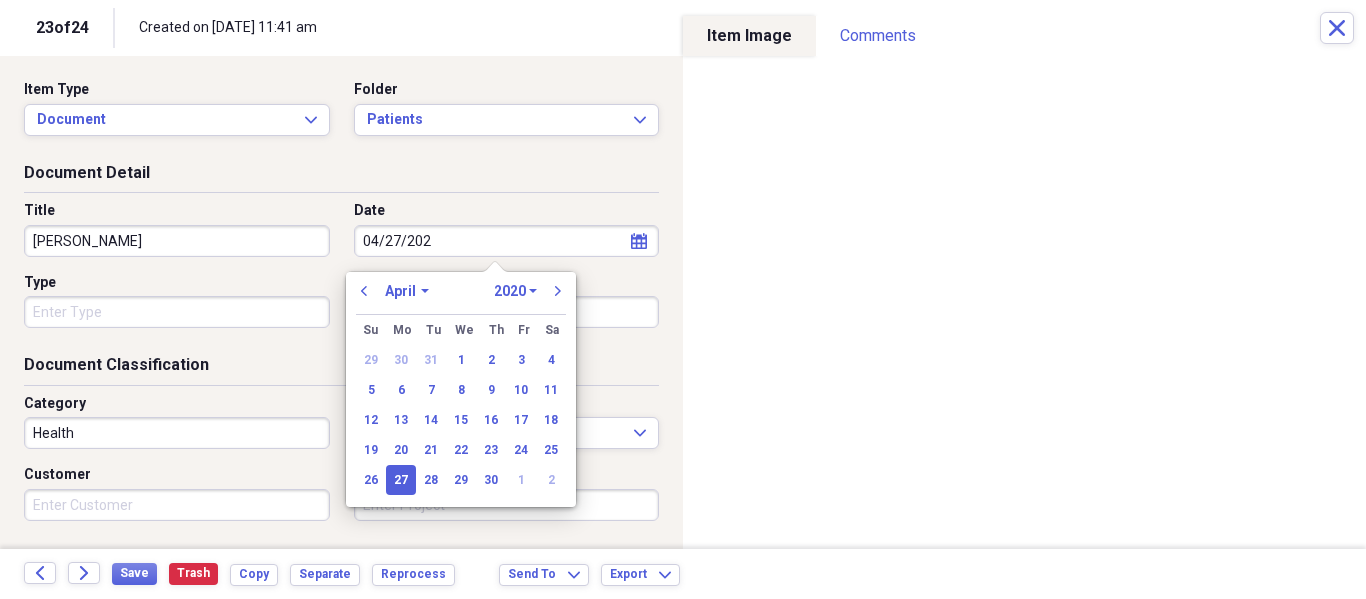 type on "[DATE]" 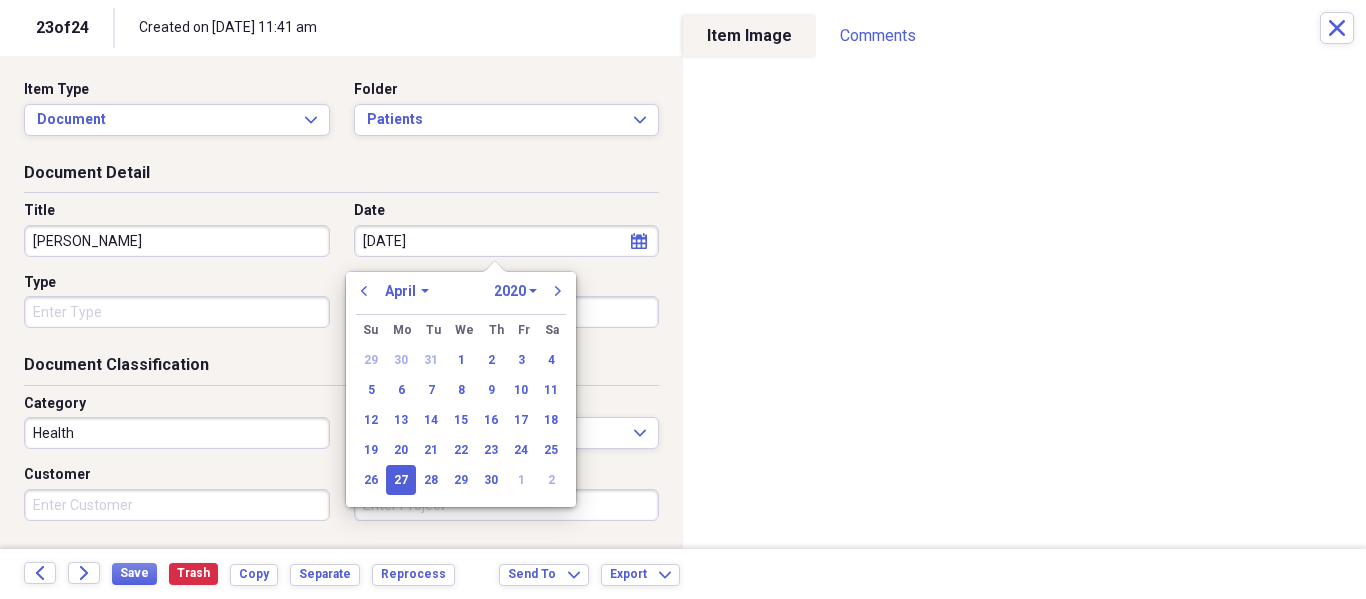select on "2025" 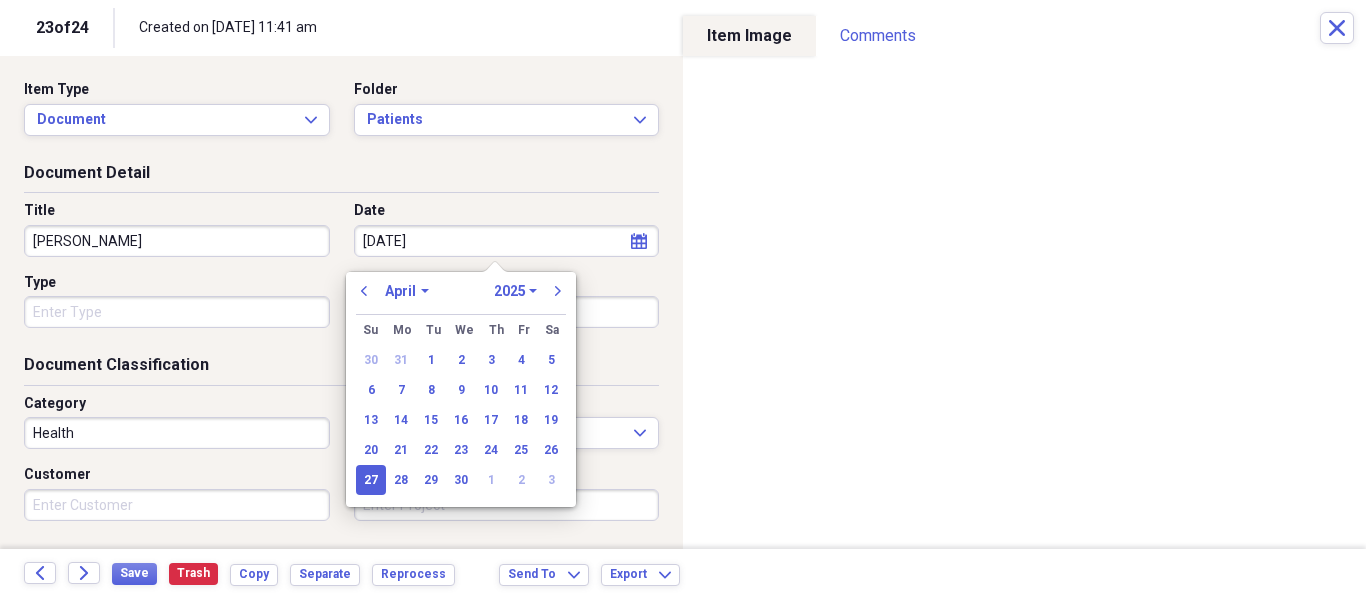 type on "[DATE]" 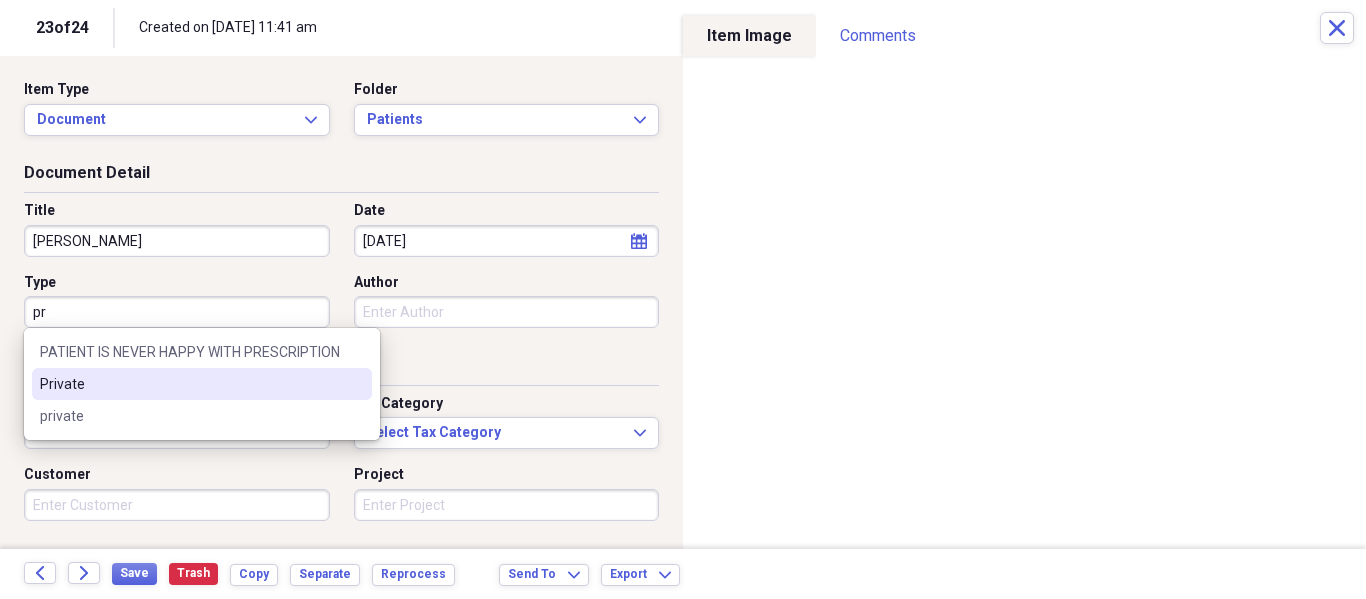 click on "Private" at bounding box center (190, 384) 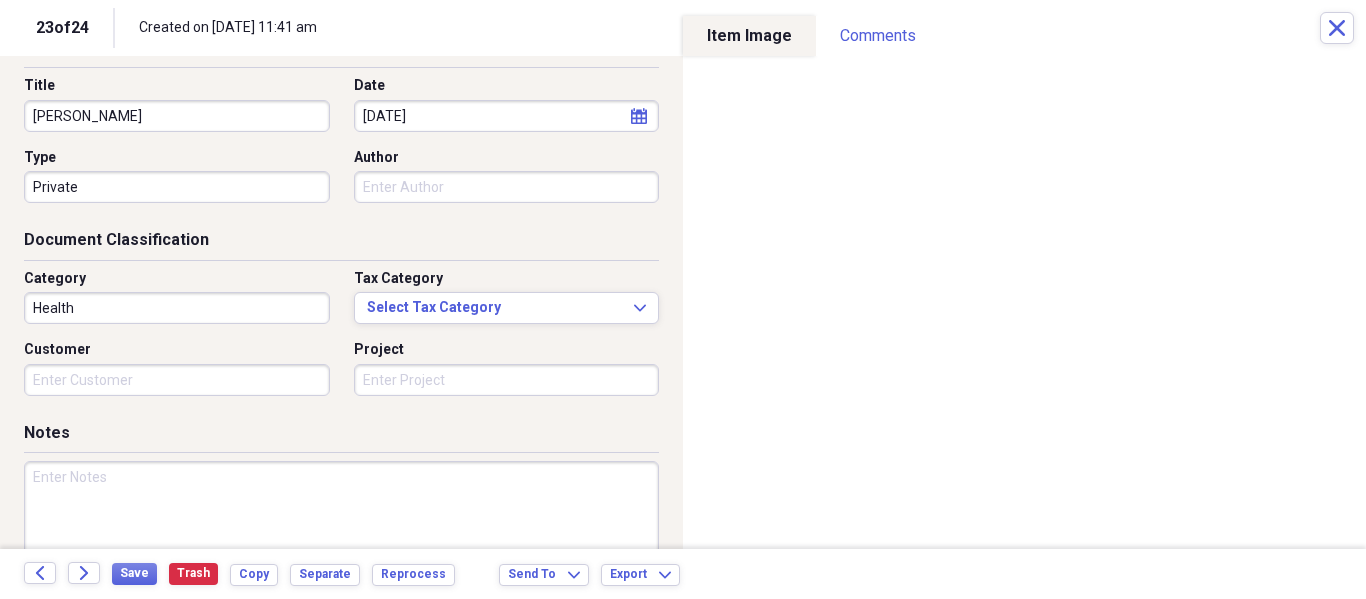 scroll, scrollTop: 243, scrollLeft: 0, axis: vertical 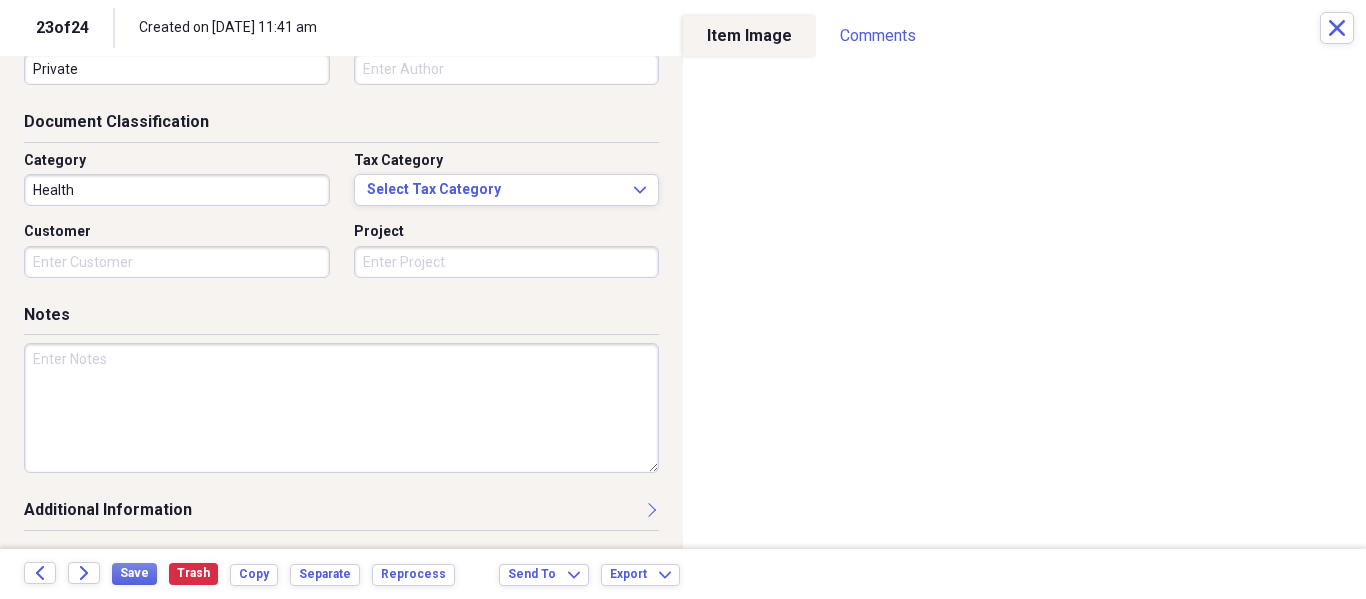 click at bounding box center (341, 408) 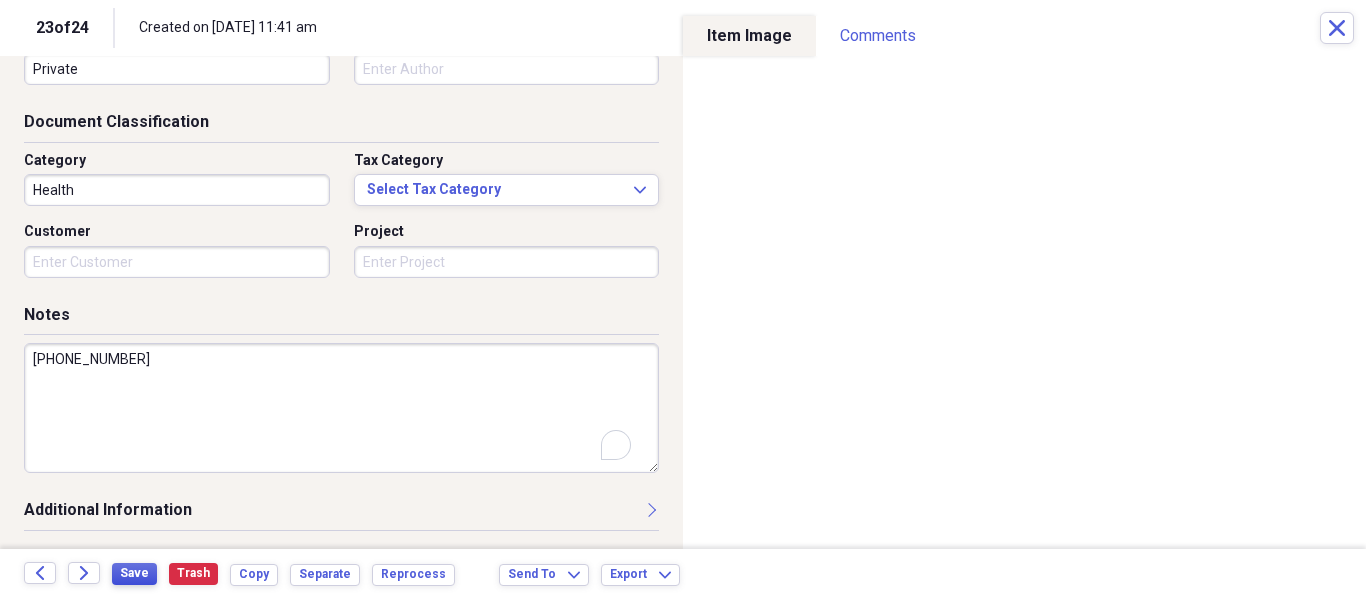 type on "[PHONE_NUMBER]" 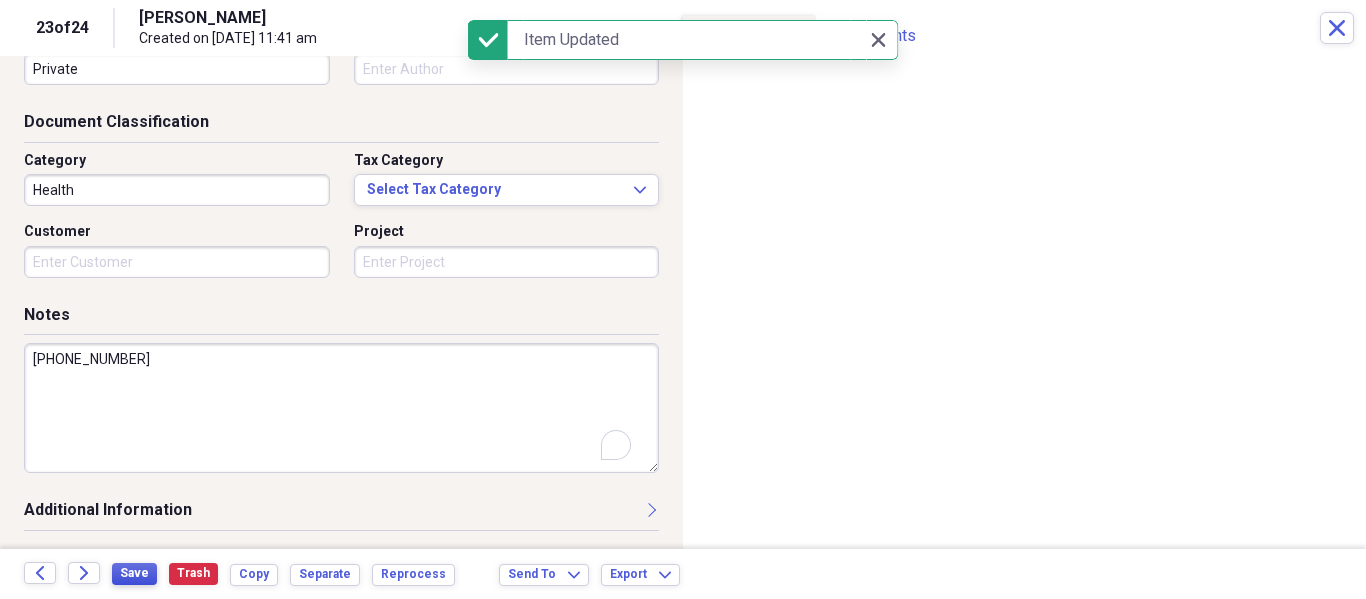 type on "[PERSON_NAME]" 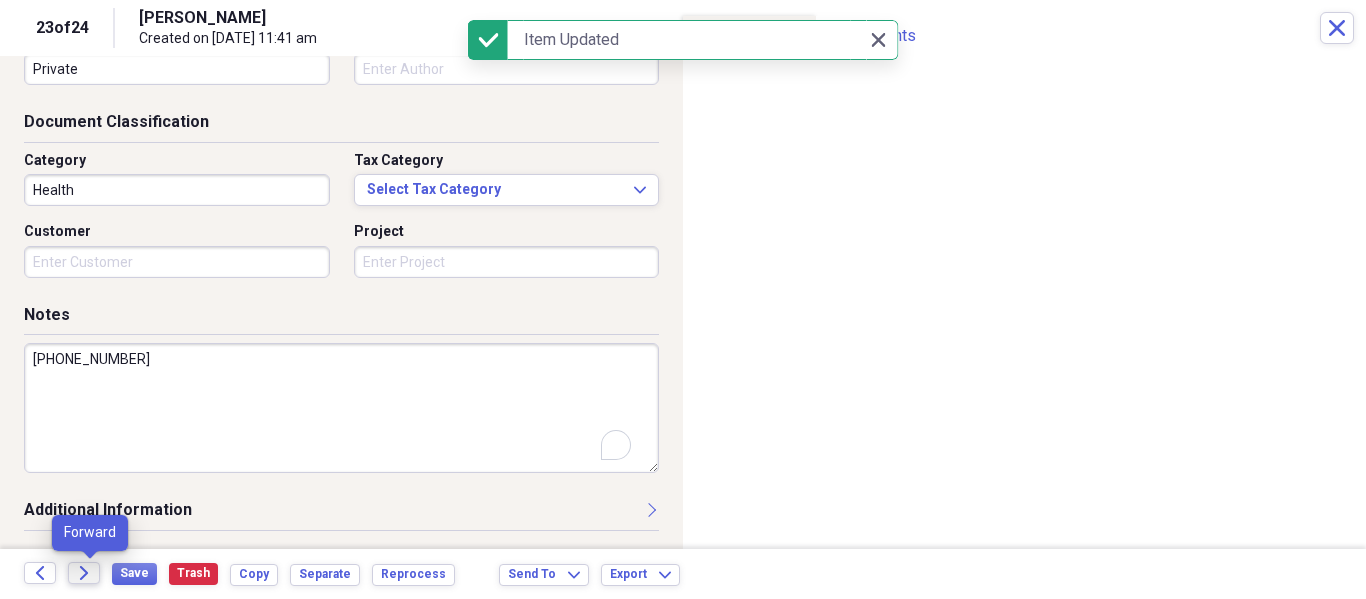 click on "Forward" 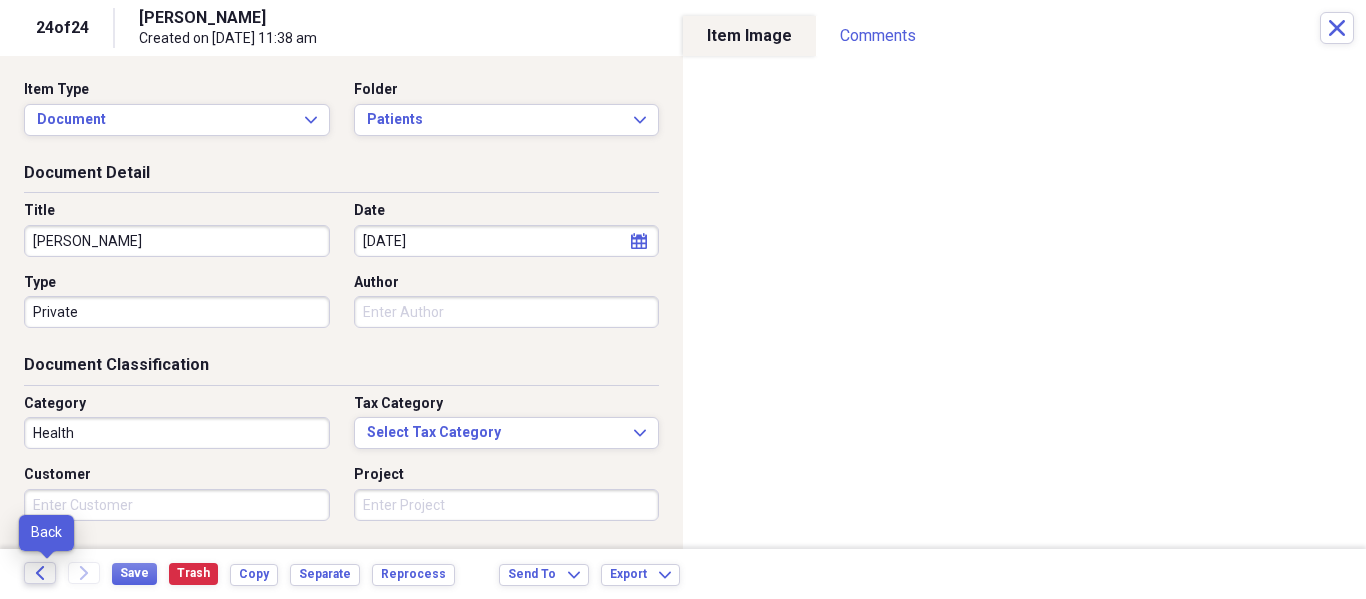 click 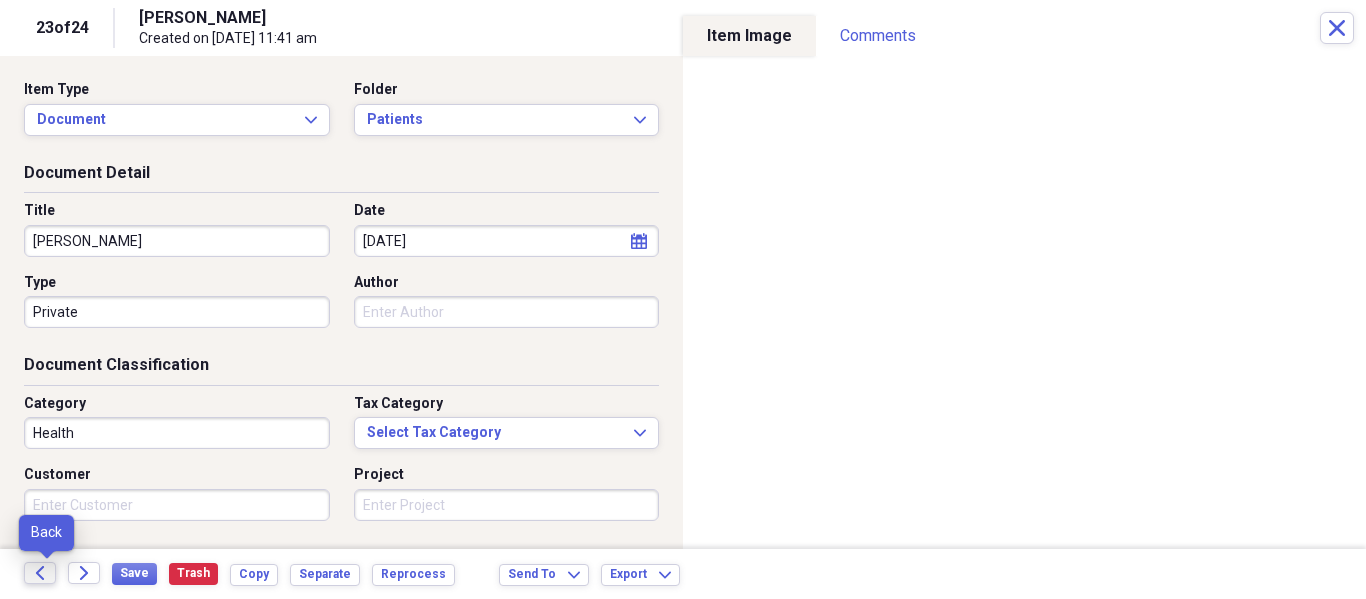 click 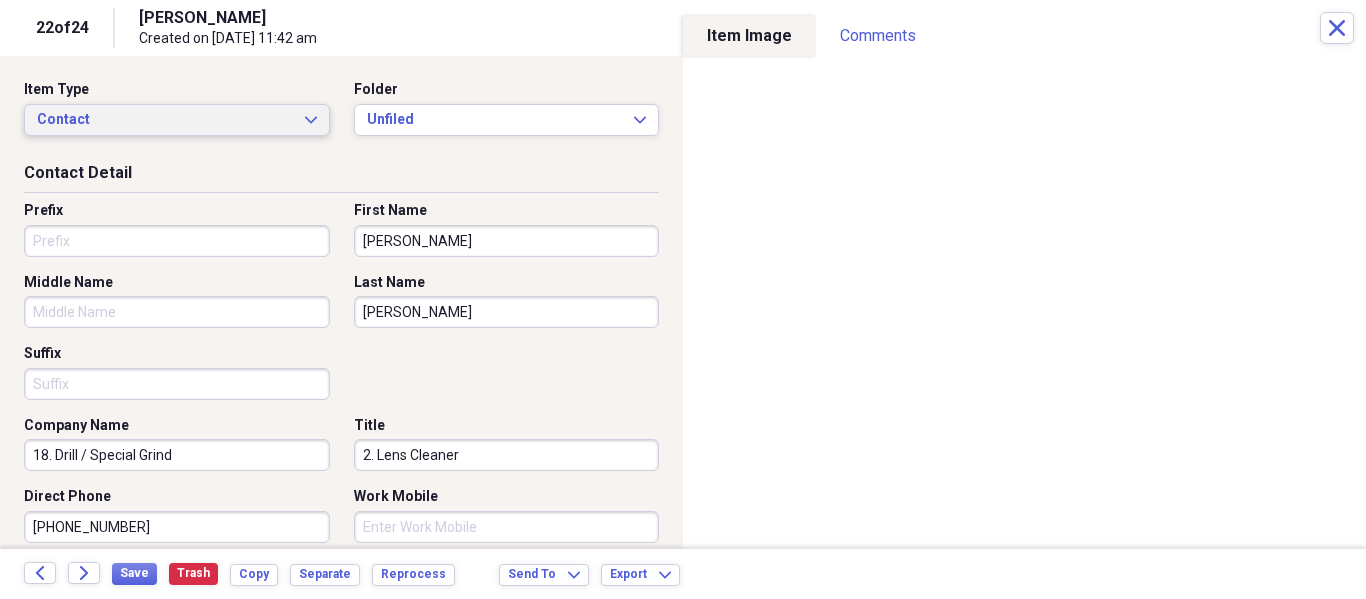 click on "Contact" at bounding box center [165, 120] 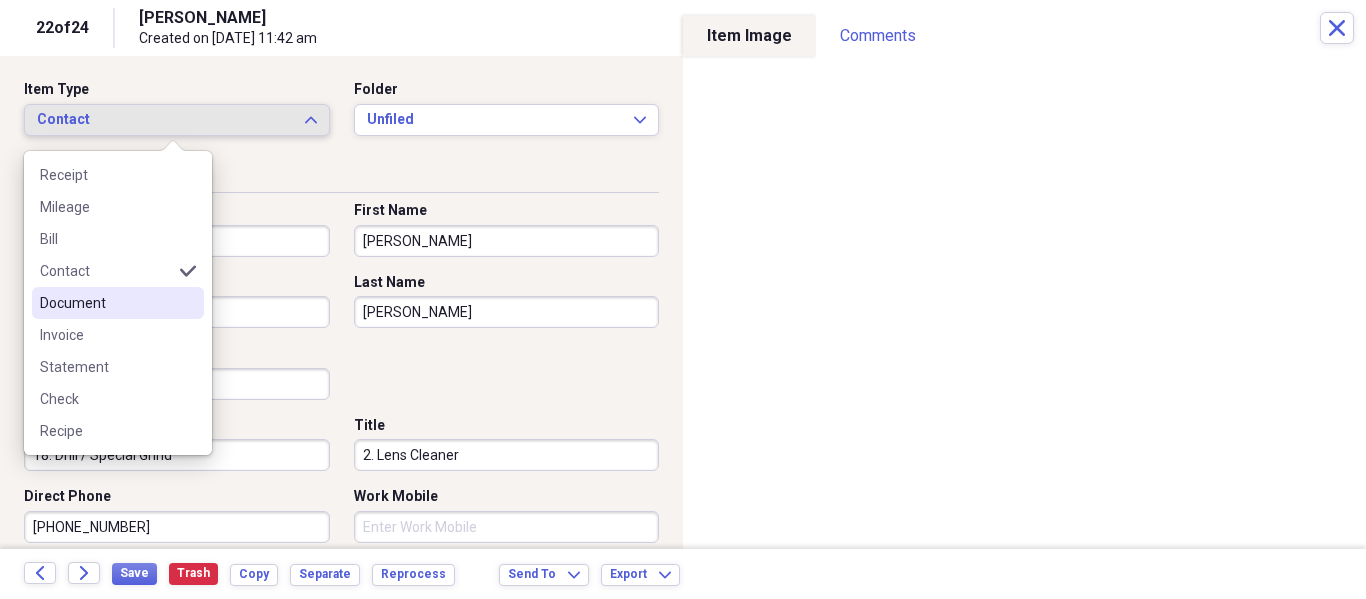 click on "Document" at bounding box center [106, 303] 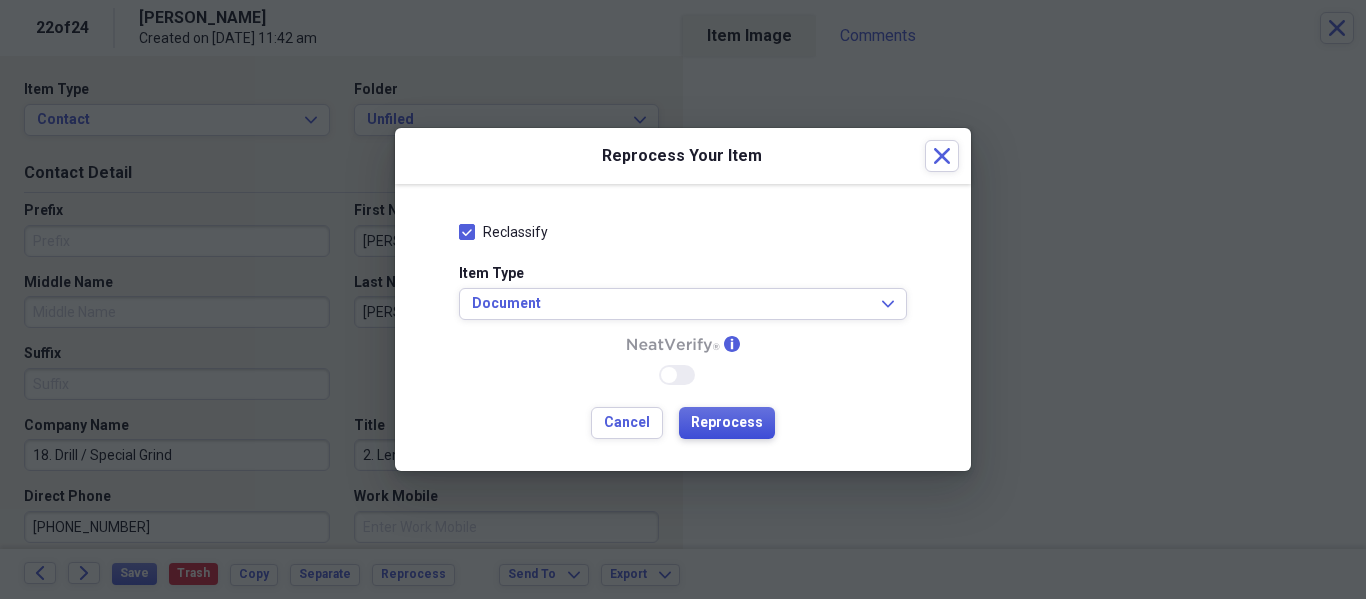 click on "Reprocess" at bounding box center [727, 423] 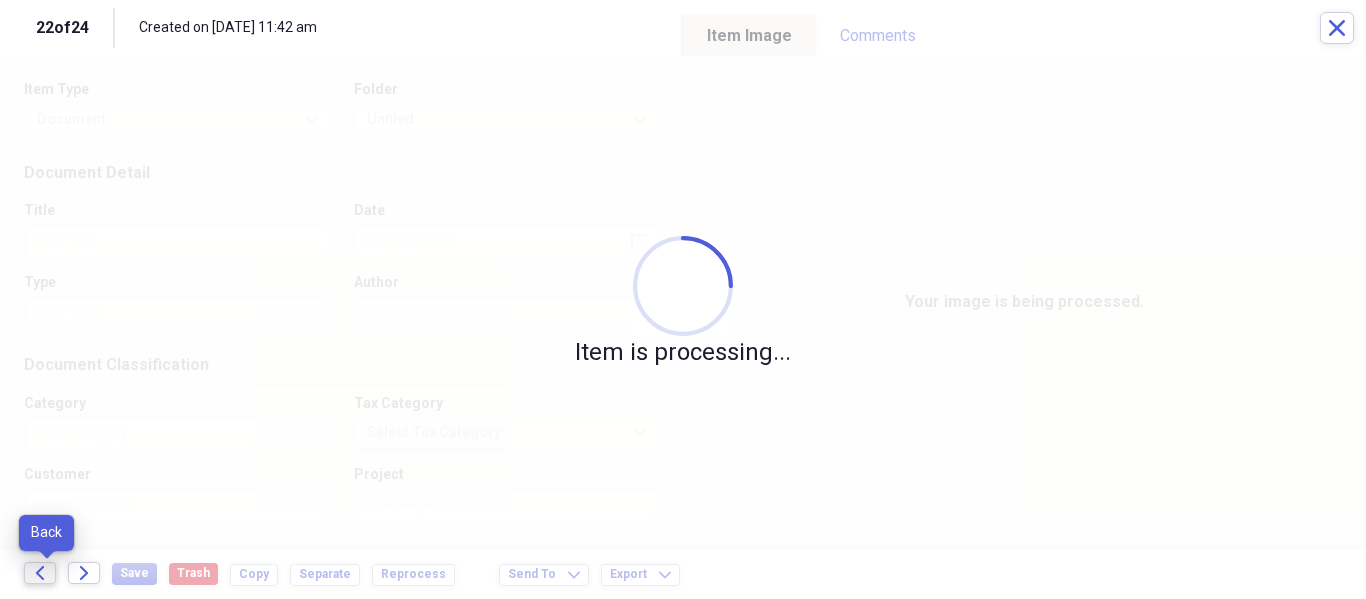 click on "Back" at bounding box center (40, 573) 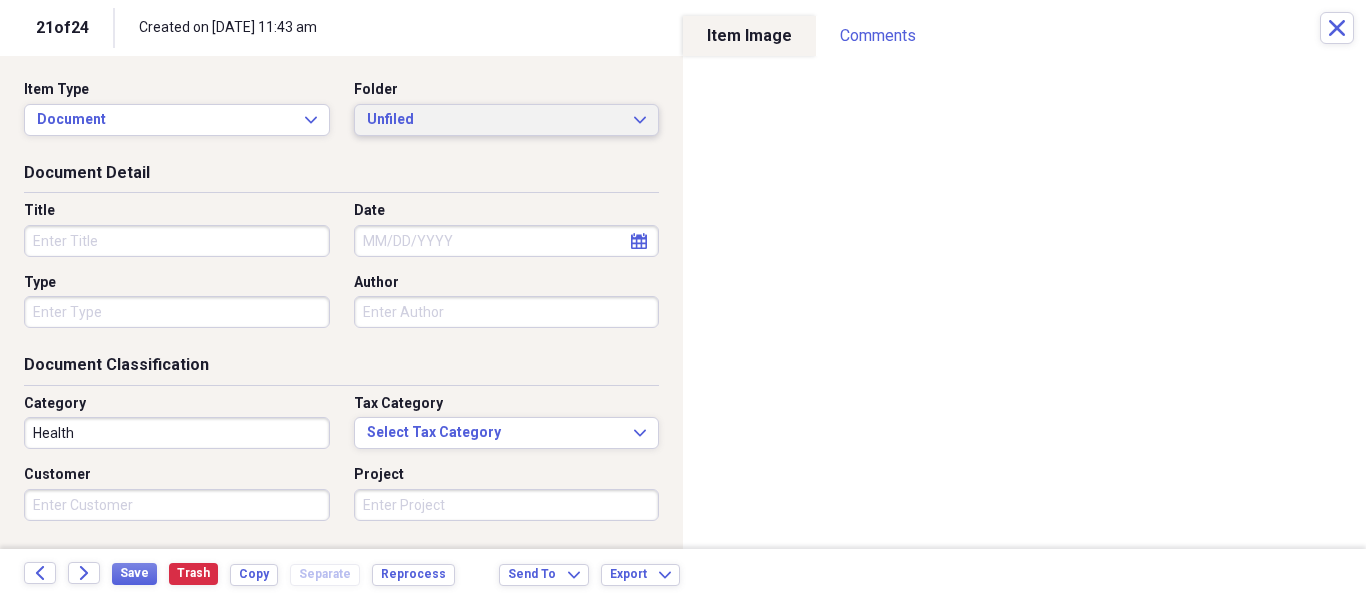 click on "Unfiled Expand" at bounding box center (507, 120) 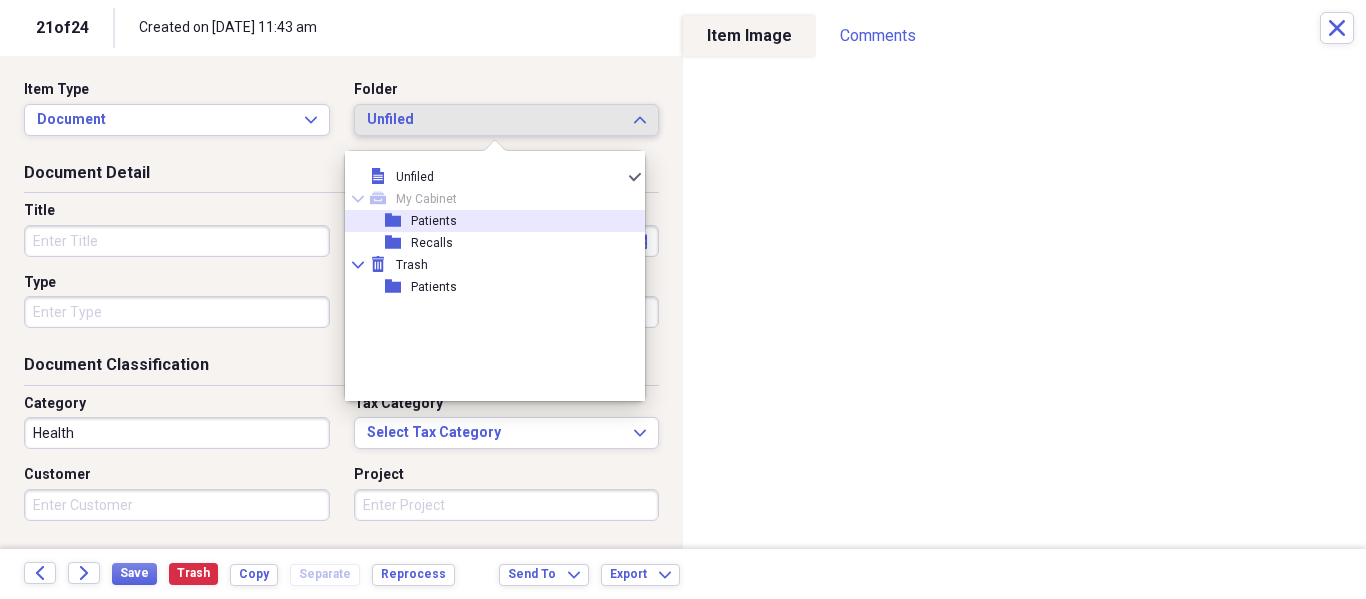 click on "Patients" at bounding box center [434, 221] 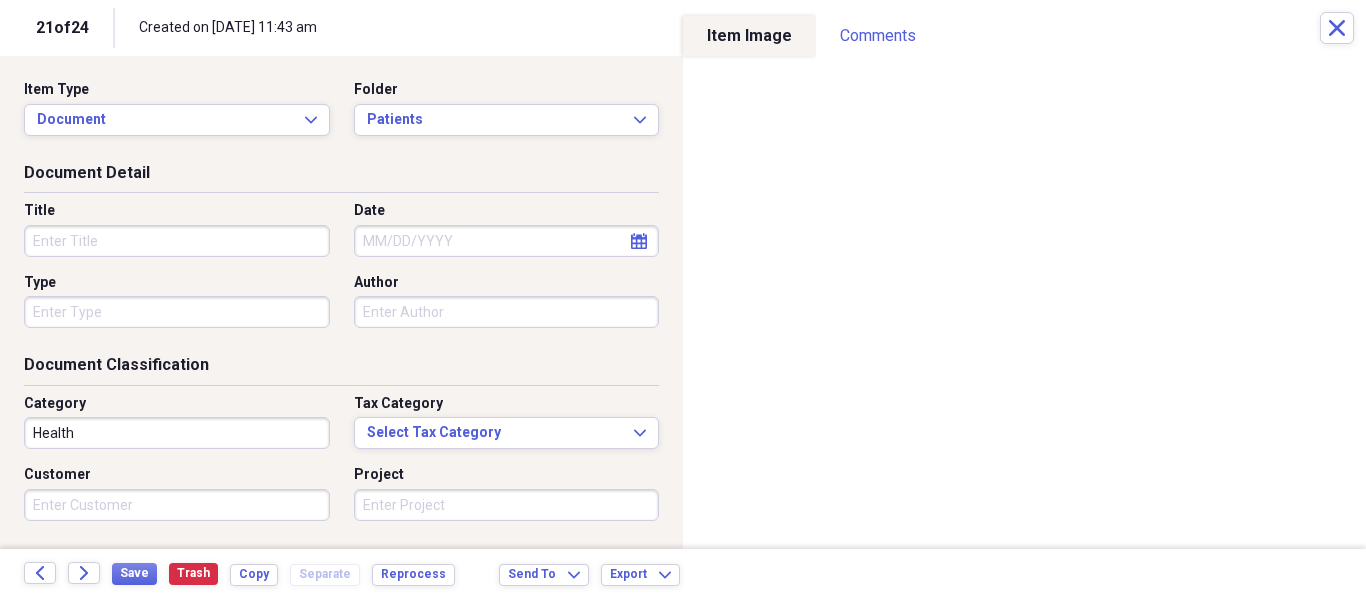 click on "Title" at bounding box center (177, 241) 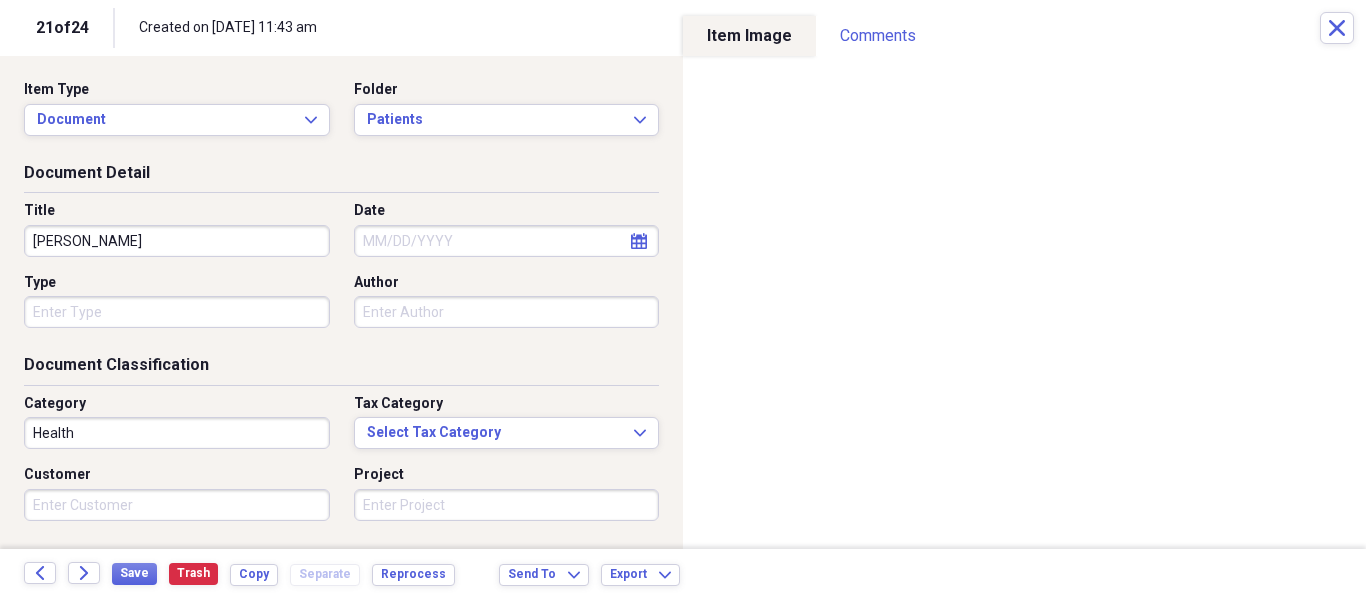 type on "[PERSON_NAME]" 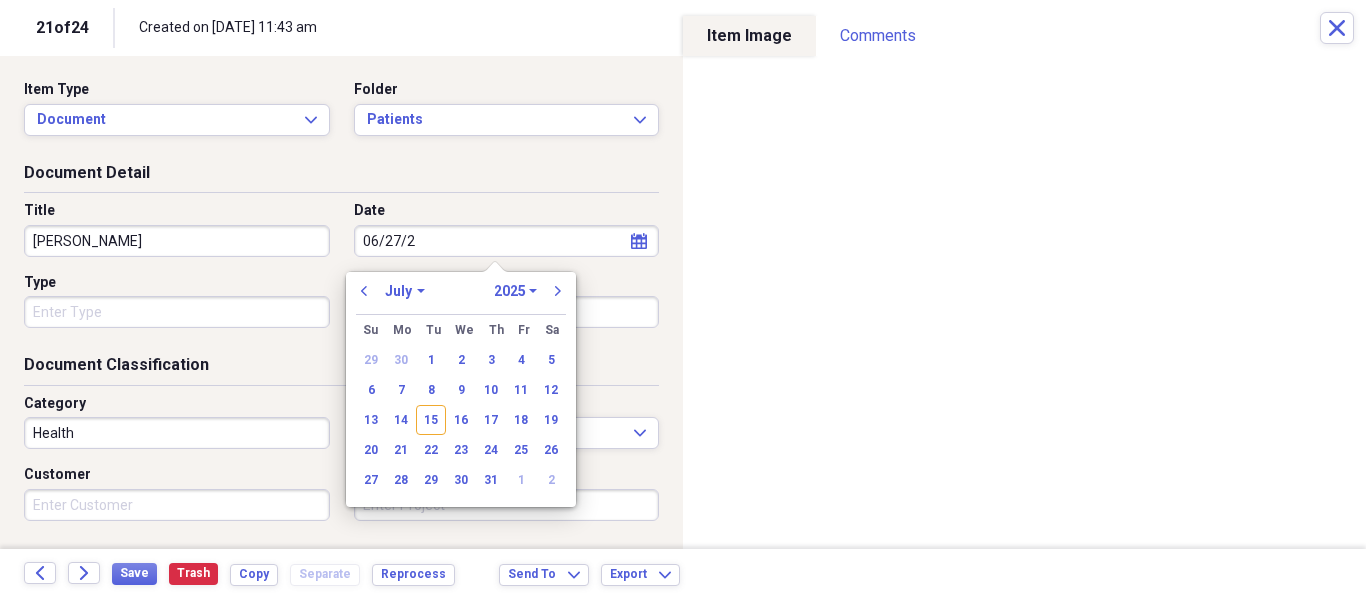 type on "[DATE]" 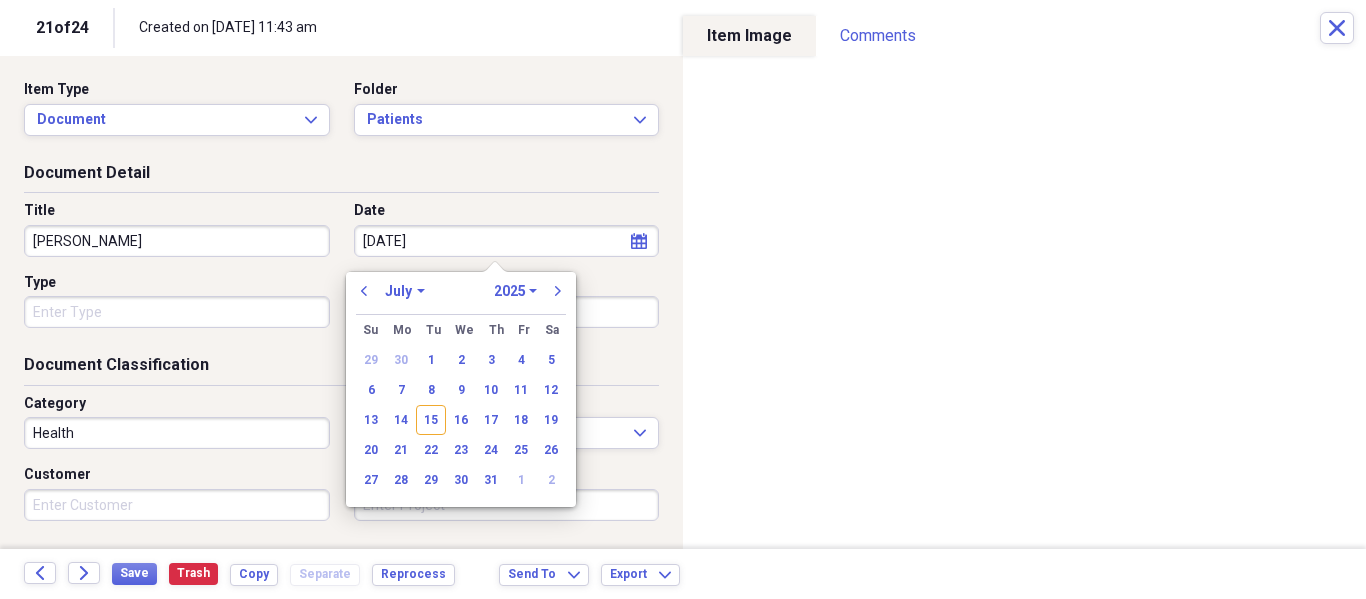 select on "5" 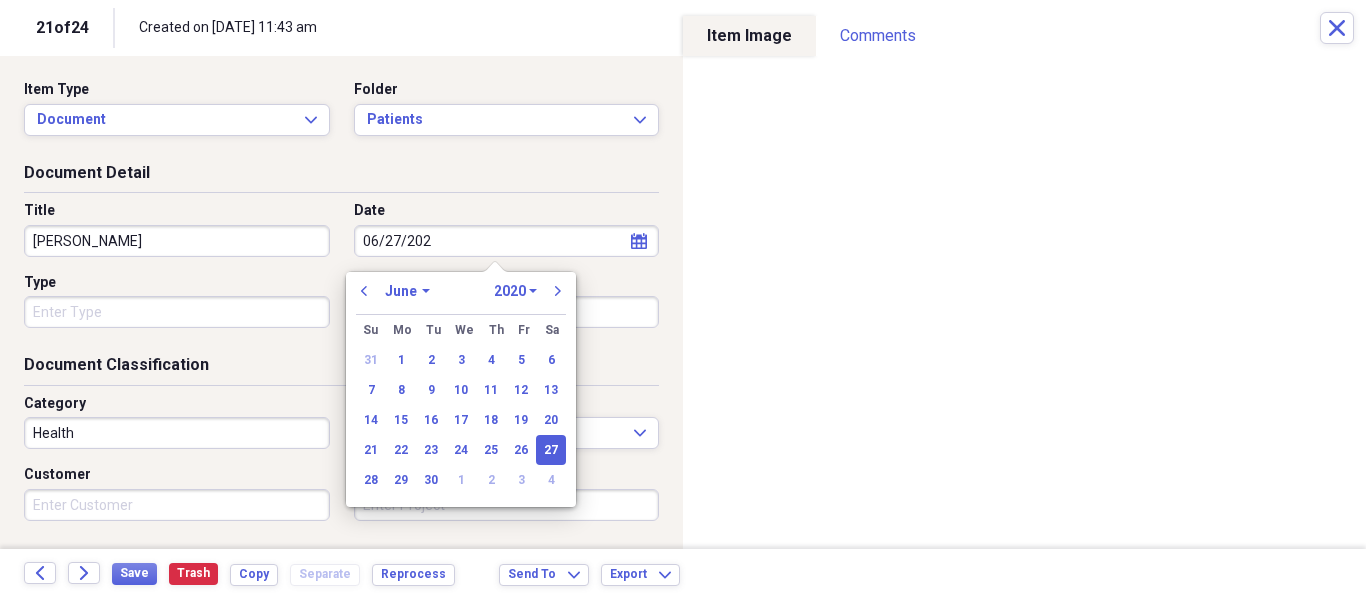 type on "[DATE]" 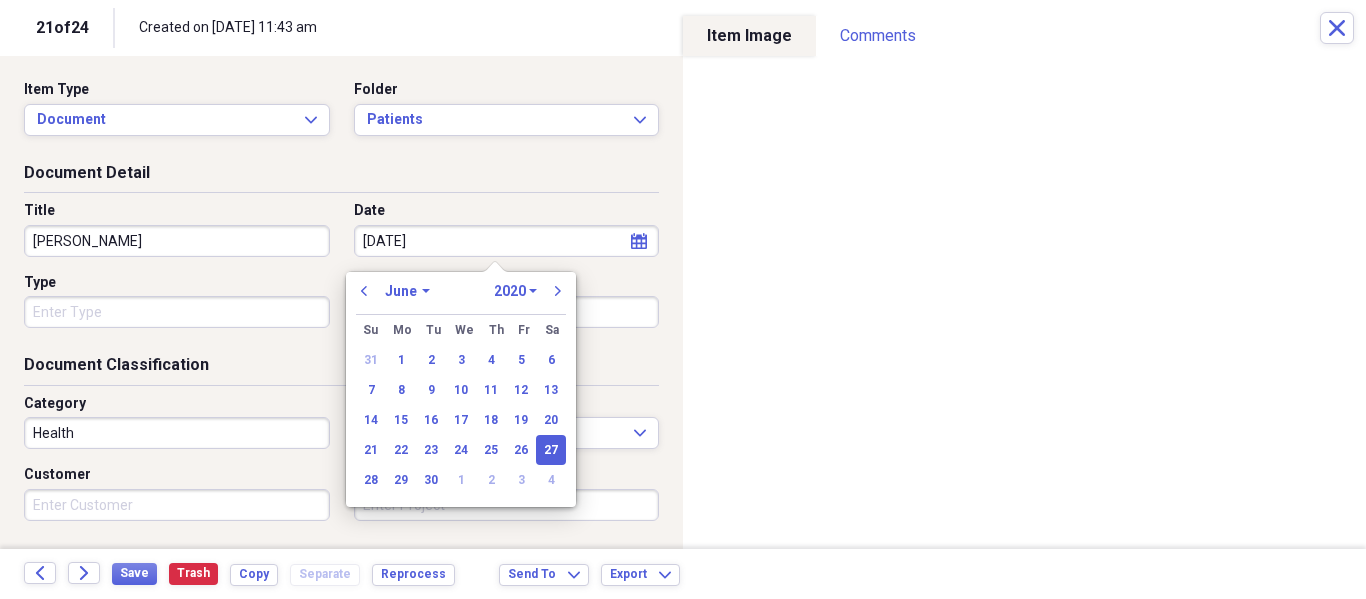 select on "2025" 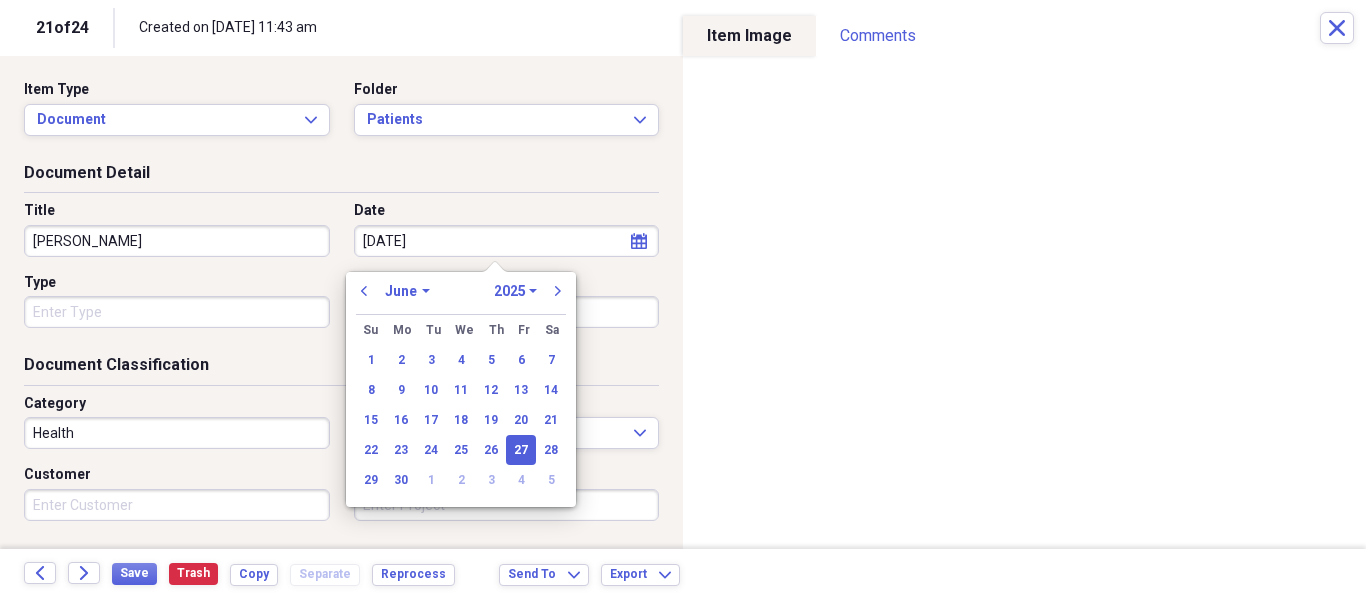type on "[DATE]" 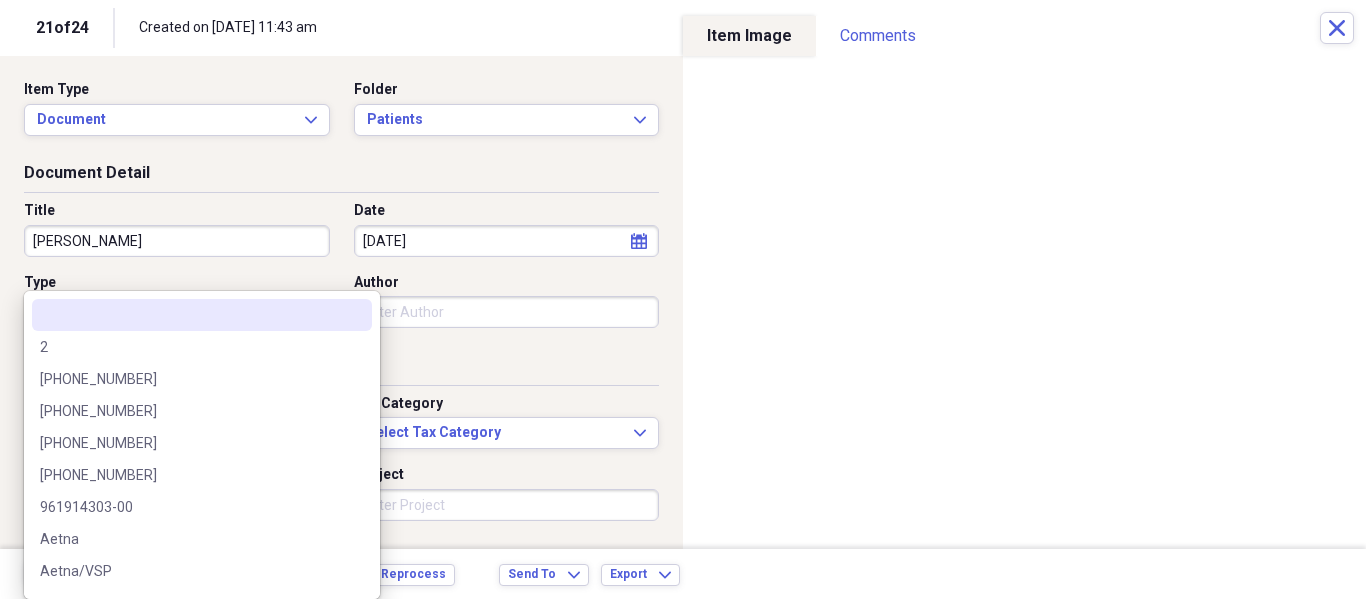 click on "Organize My Files 21 Collapse Unfiled Needs Review 21 Unfiled All Files Unfiled Unfiled Unfiled Saved Reports Collapse My Cabinet My Cabinet Add Folder Folder Patients Add Folder Folder Recalls Add Folder Collapse Trash Trash Folder Patients Help & Support Submit Import Import Add Create Expand Reports Reports Settings [PERSON_NAME] Expand These items are in need of review Showing 24 items , totaling $2,777.74 Column Expand sort Sort Filters  Expand Create Item Expand Image Item Type Date Name Category Amount Source Date Added chevron-down Folder media Document Health NeatConnect [DATE] 12:01 pm Unfiled media Receipt General Retail $1,900.00 NeatConnect [DATE] 12:00 pm Unfiled media Document Health NeatConnect [DATE] 12:00 pm Unfiled media Contact [PERSON_NAME] Dr [PERSON_NAME] [DATE] 11:56 am Unfiled media Document Health NeatConnect [DATE] 11:53 am Unfiled media Document Health NeatConnect [DATE] 11:46 am Unfiled media Document Health NeatConnect [DATE] 11:45 am Unfiled media Document Health 25" at bounding box center [683, 299] 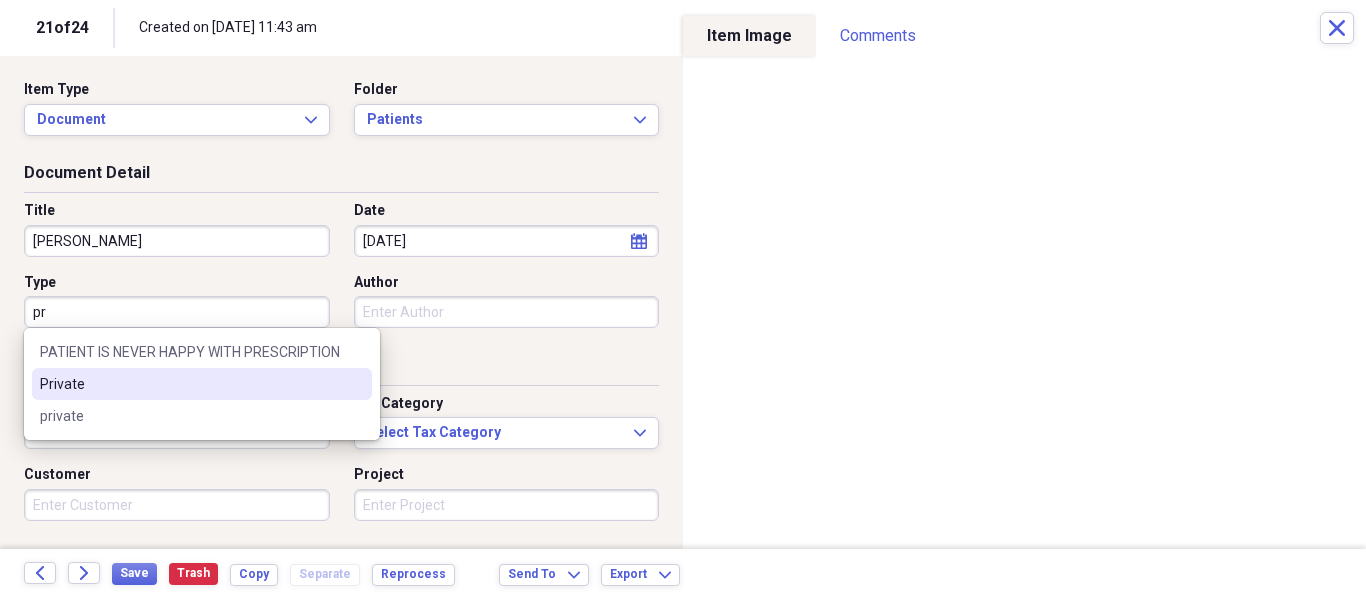 click on "Private" at bounding box center [202, 384] 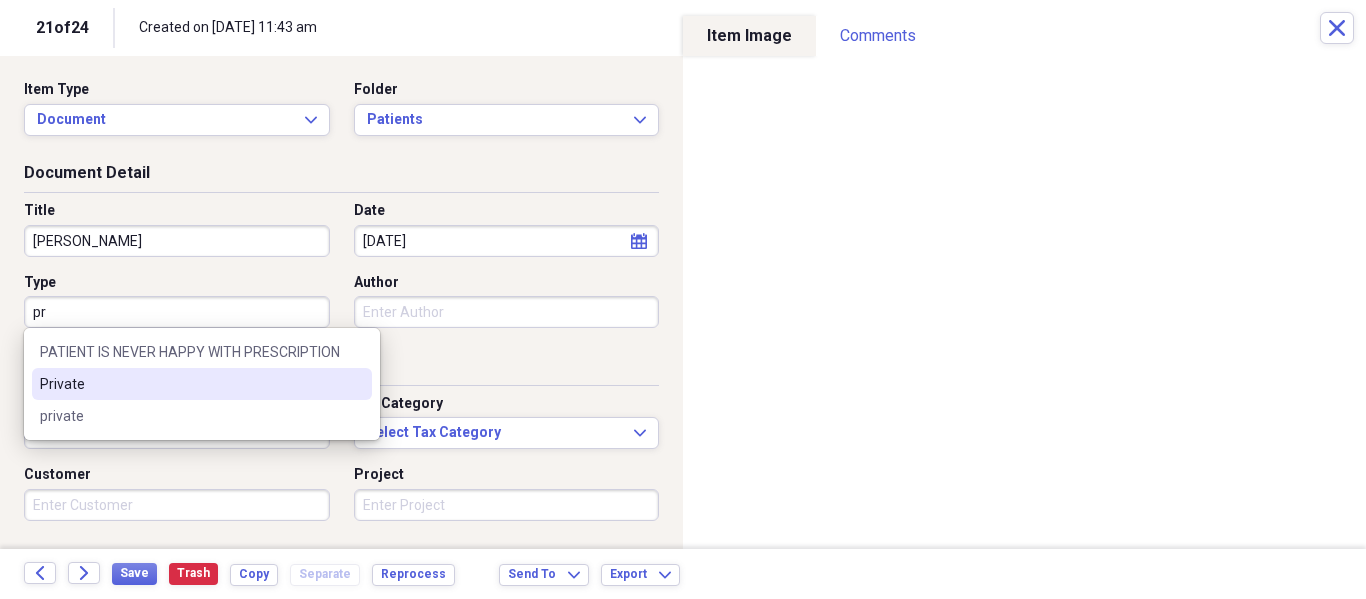 type on "Private" 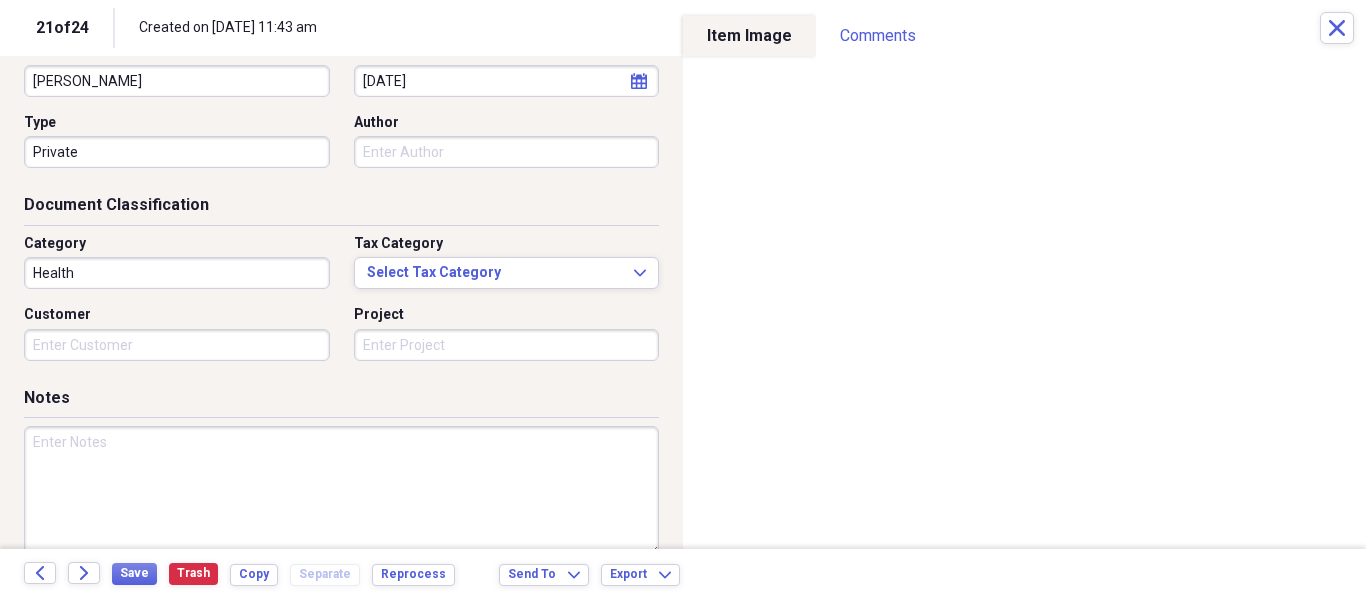 scroll, scrollTop: 243, scrollLeft: 0, axis: vertical 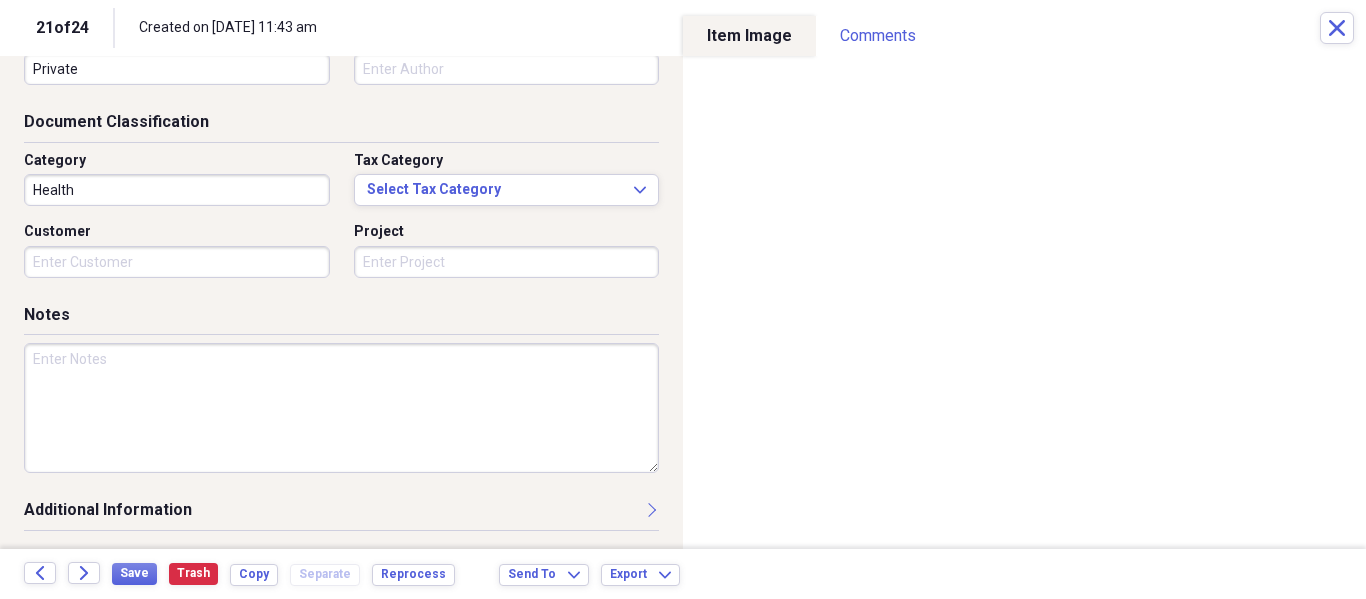 click at bounding box center (341, 408) 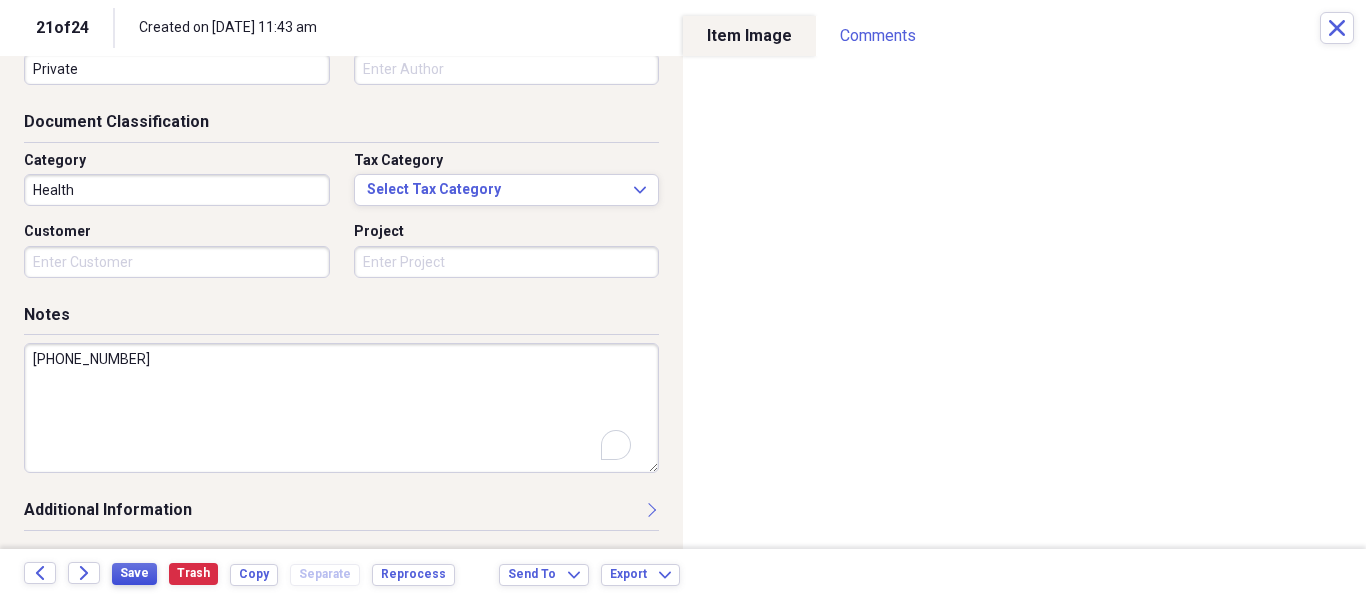 type on "[PHONE_NUMBER]" 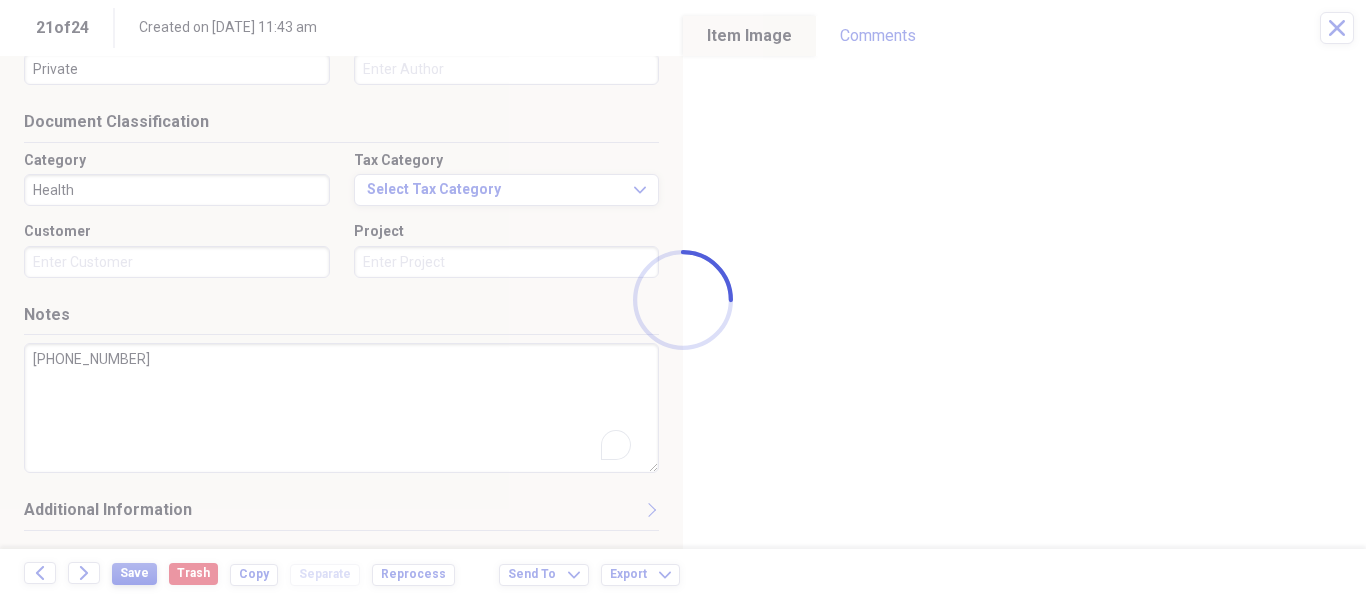 type on "[PERSON_NAME]" 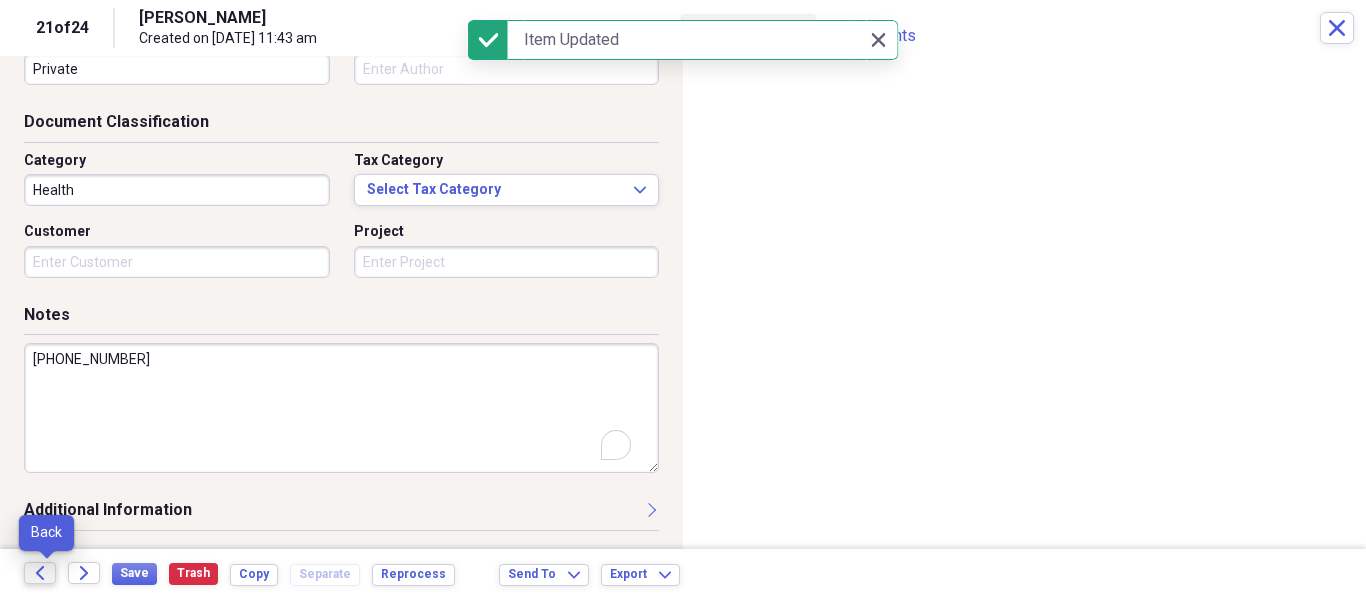 click on "Back" at bounding box center [40, 573] 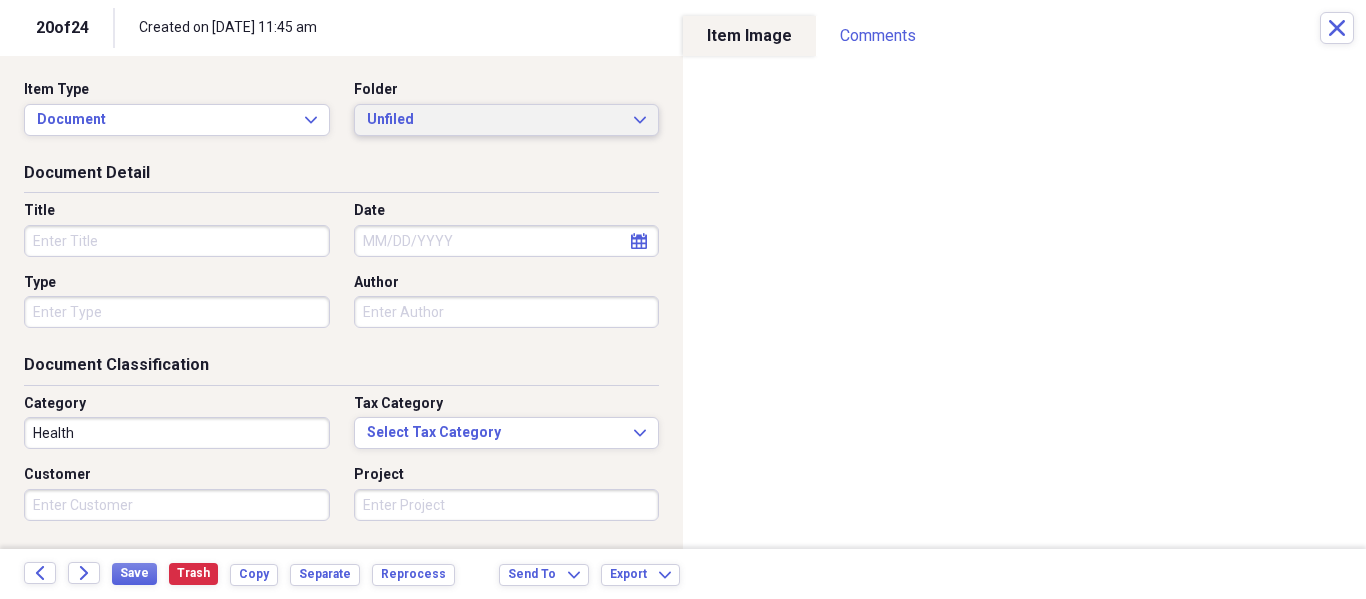 click on "Unfiled Expand" at bounding box center (507, 120) 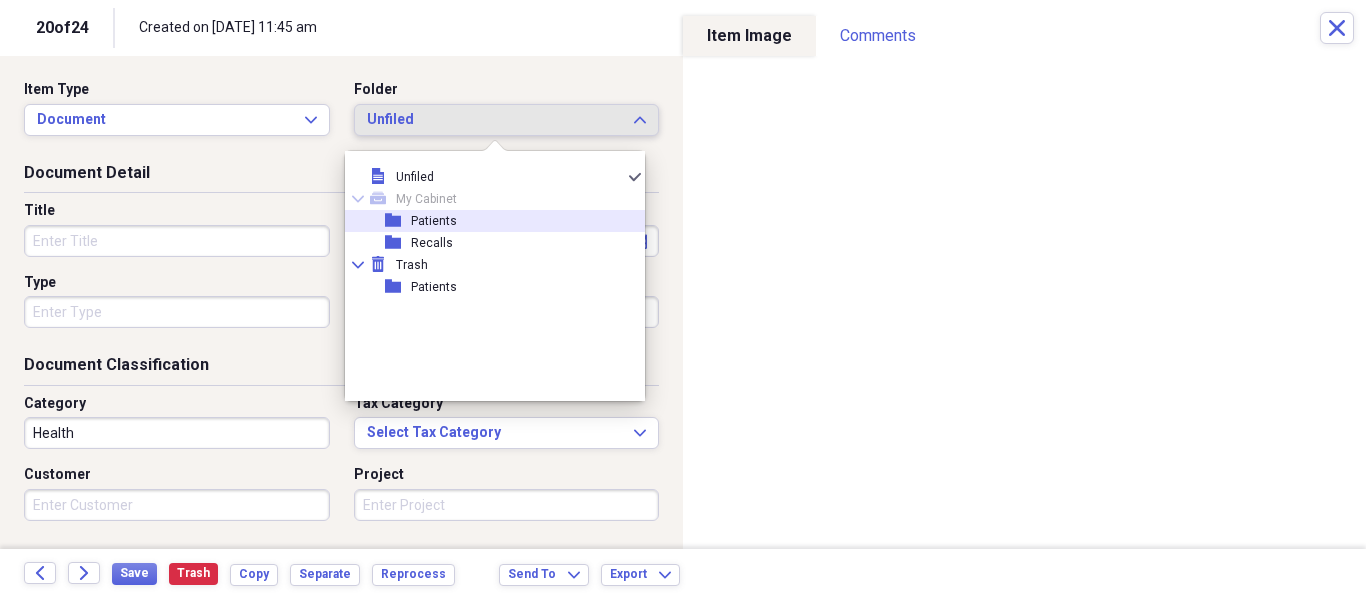 click on "Patients" at bounding box center [434, 221] 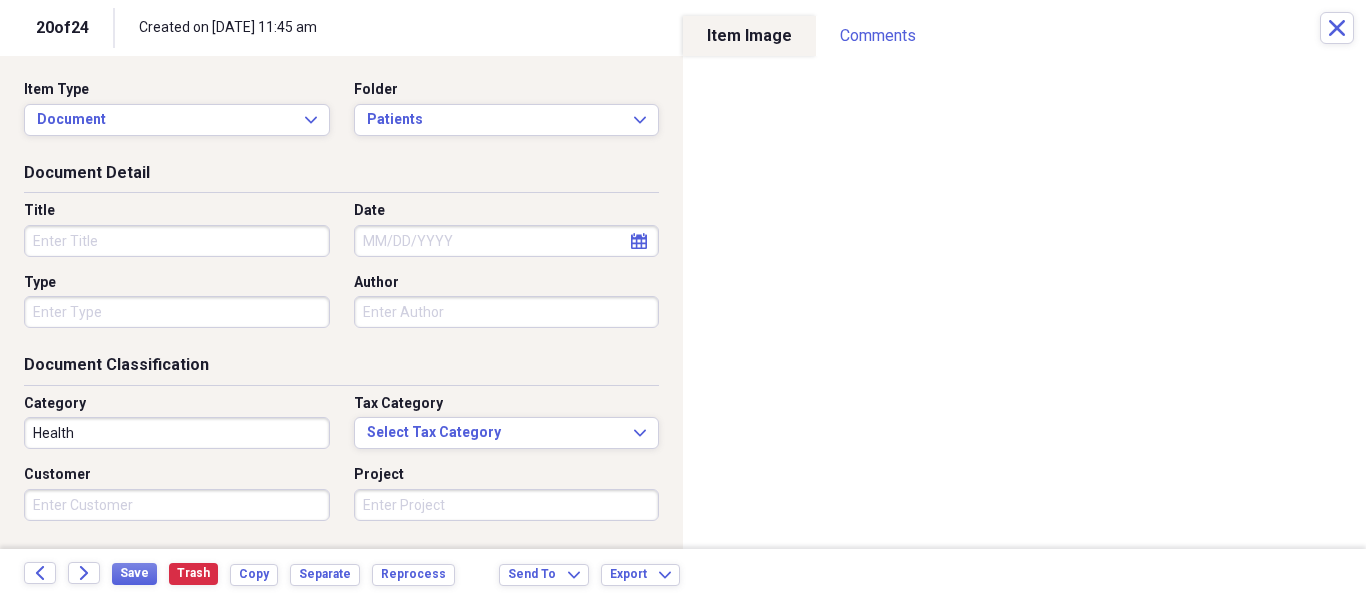 click on "Title" at bounding box center (177, 241) 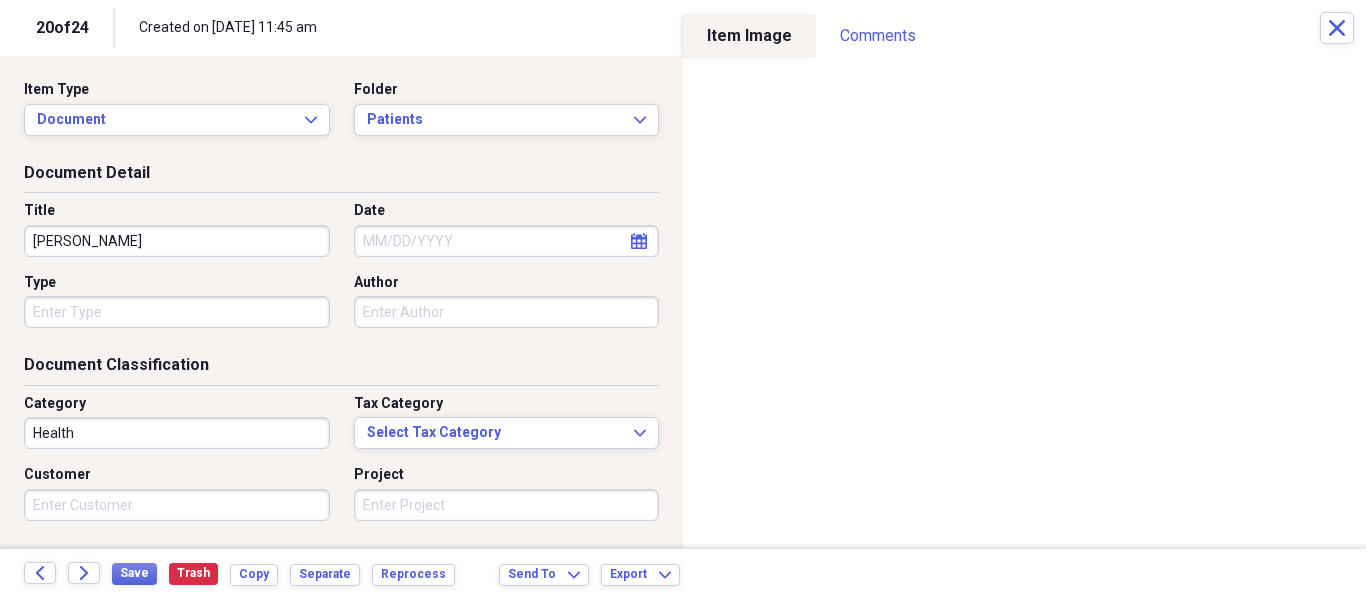 type on "[PERSON_NAME]" 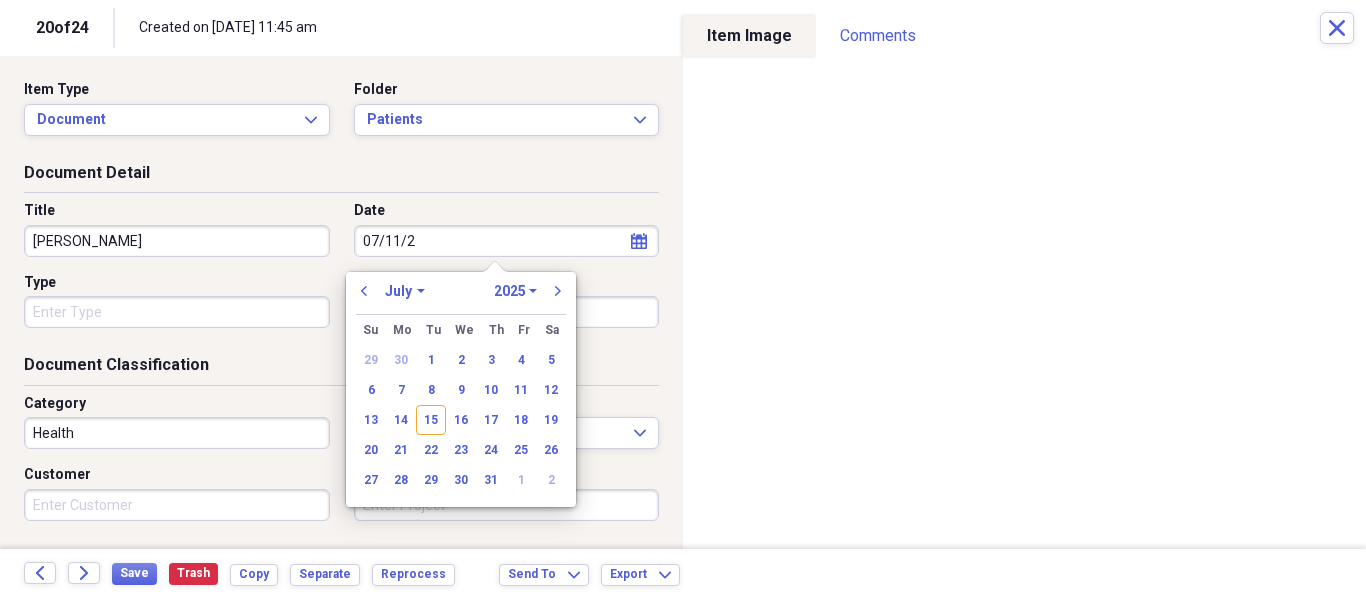 type on "[DATE]" 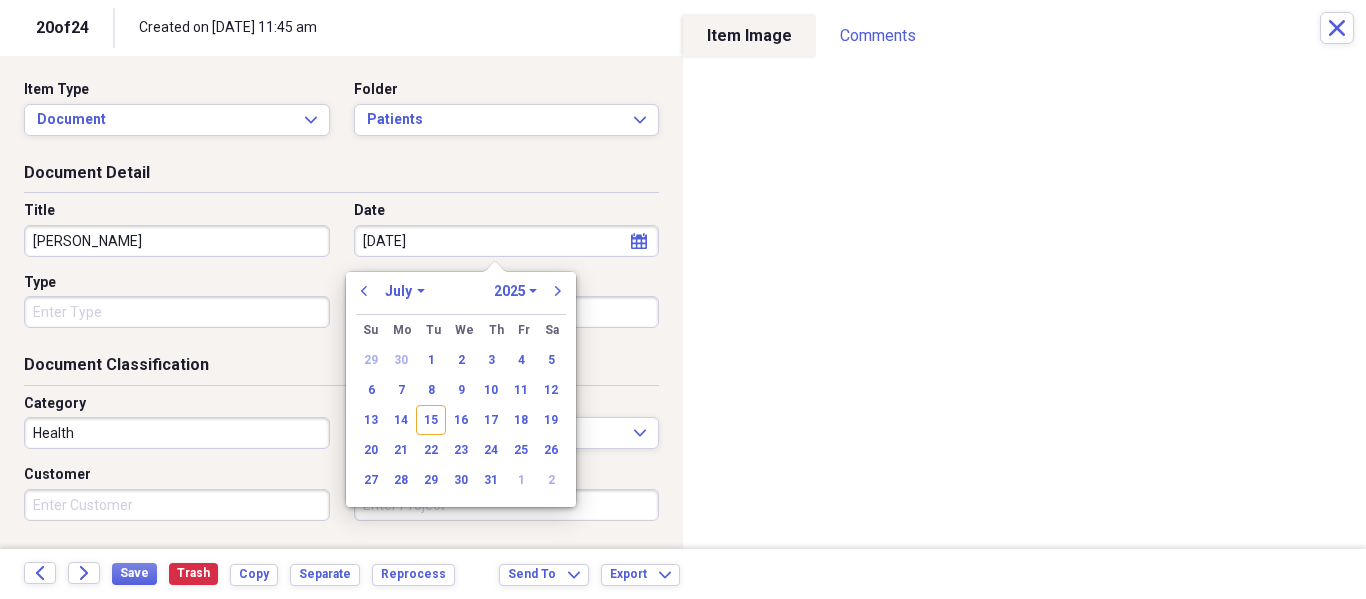 select on "2020" 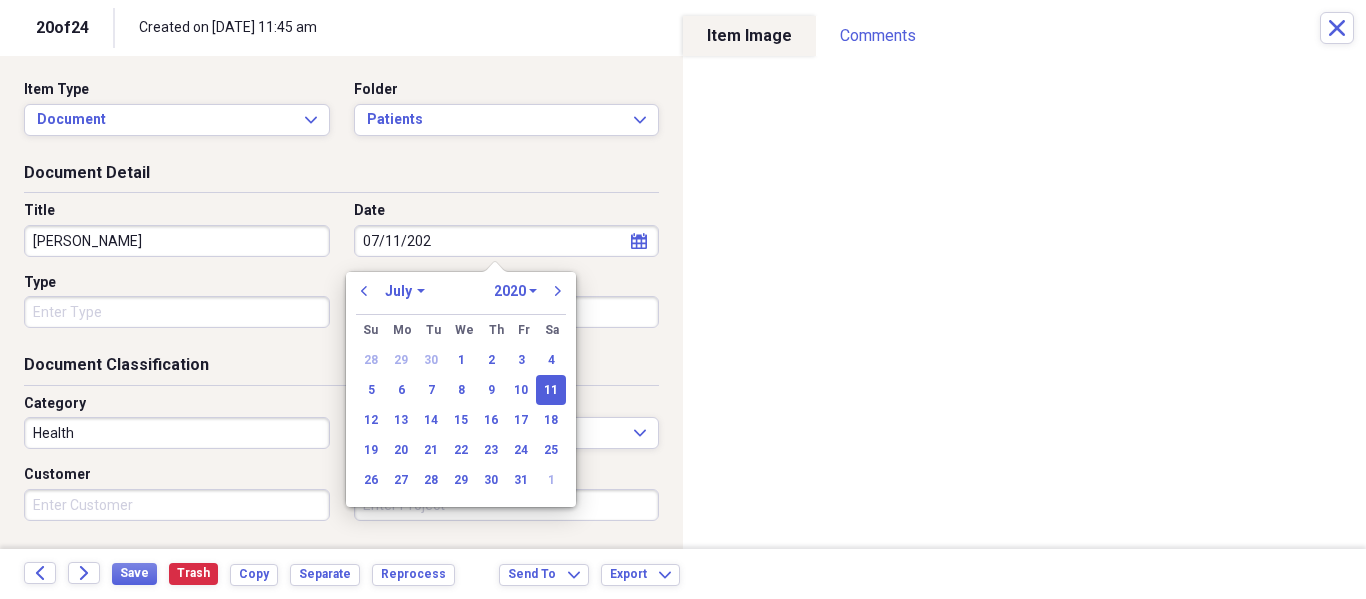 type on "[DATE]" 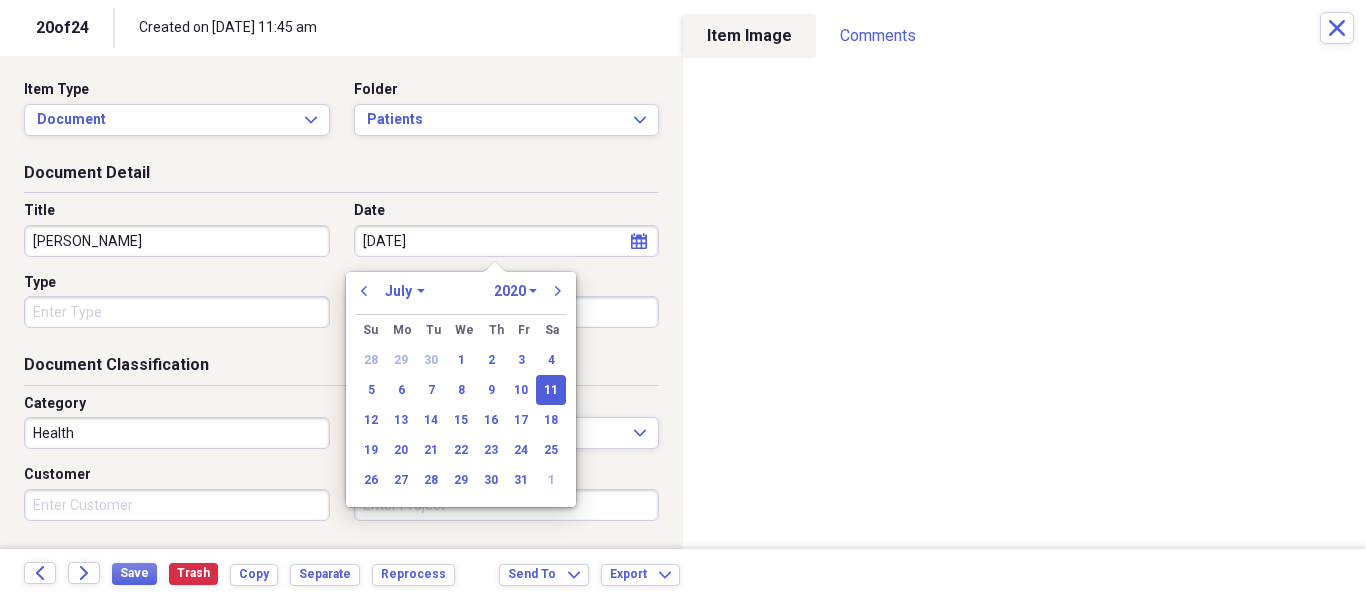 select on "2025" 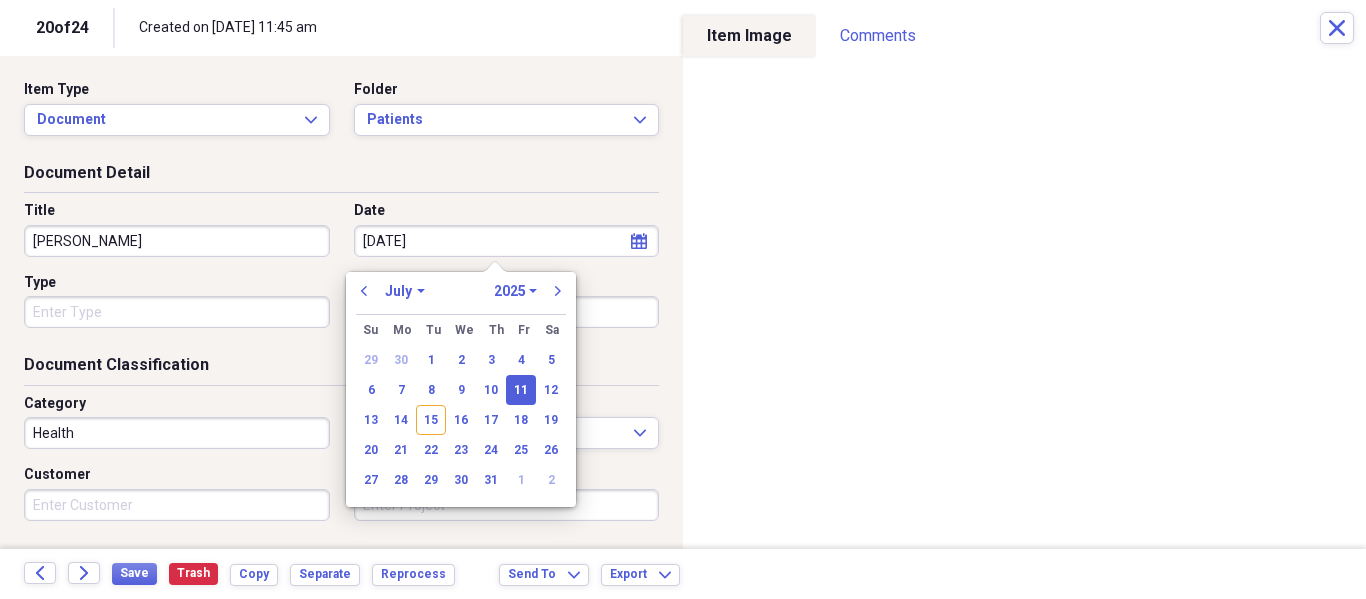type on "[DATE]" 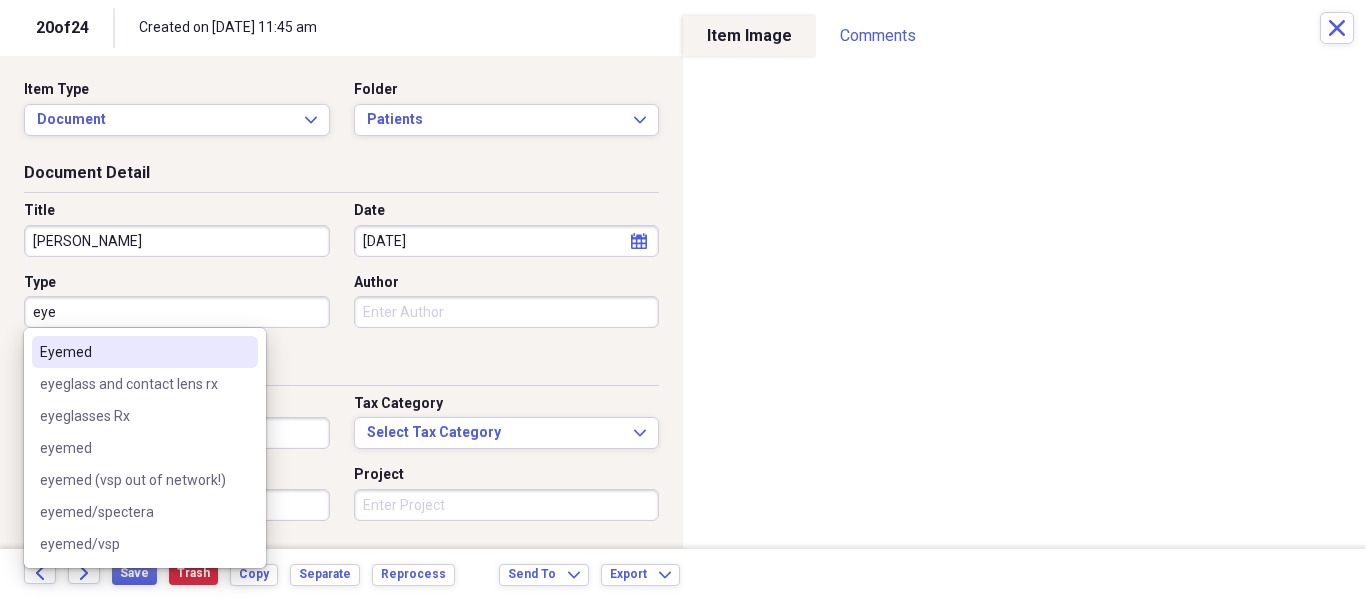 click on "Eyemed" at bounding box center [145, 352] 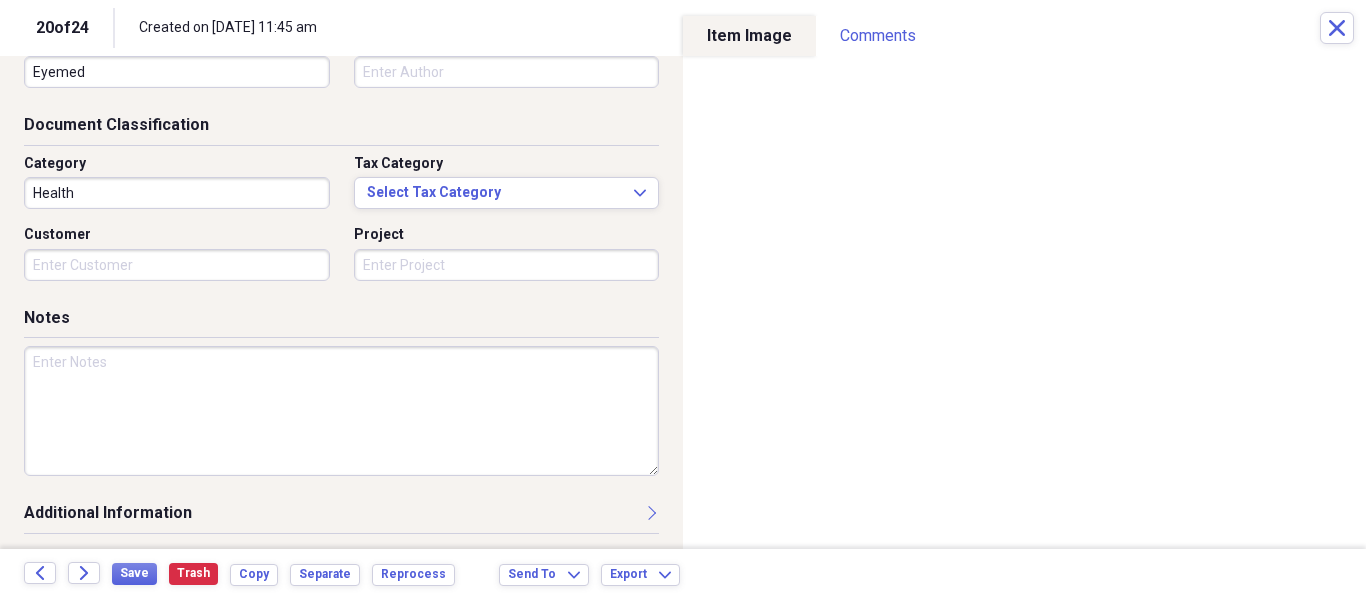 scroll, scrollTop: 243, scrollLeft: 0, axis: vertical 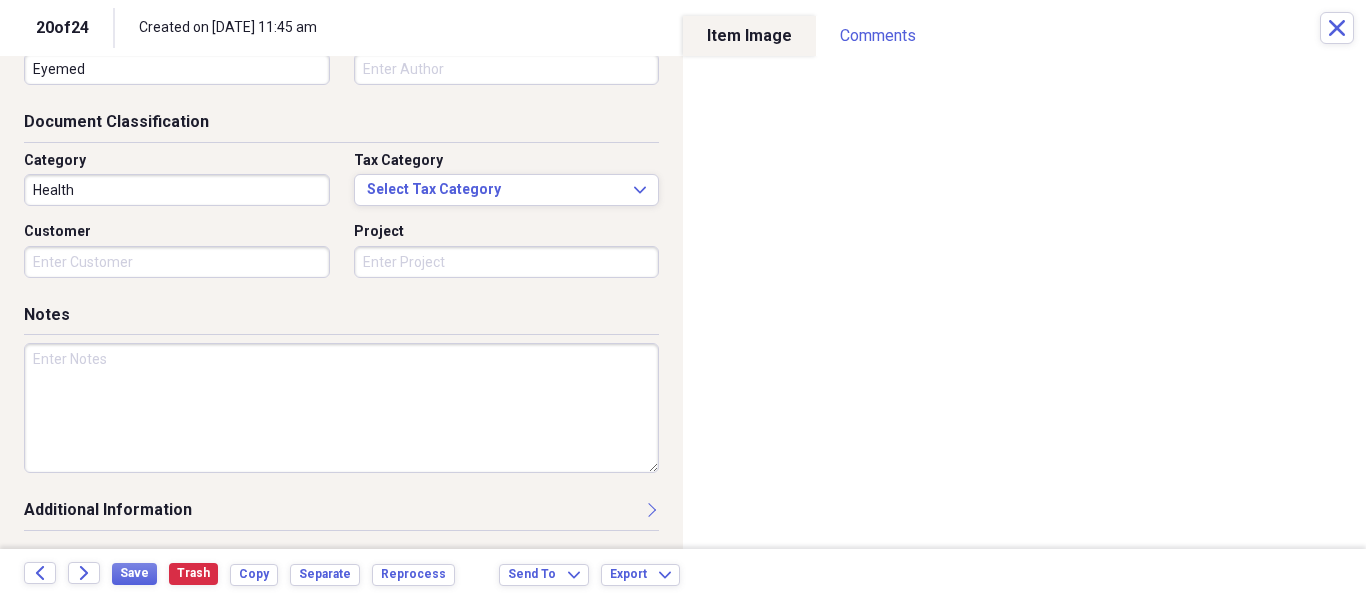 click at bounding box center (341, 408) 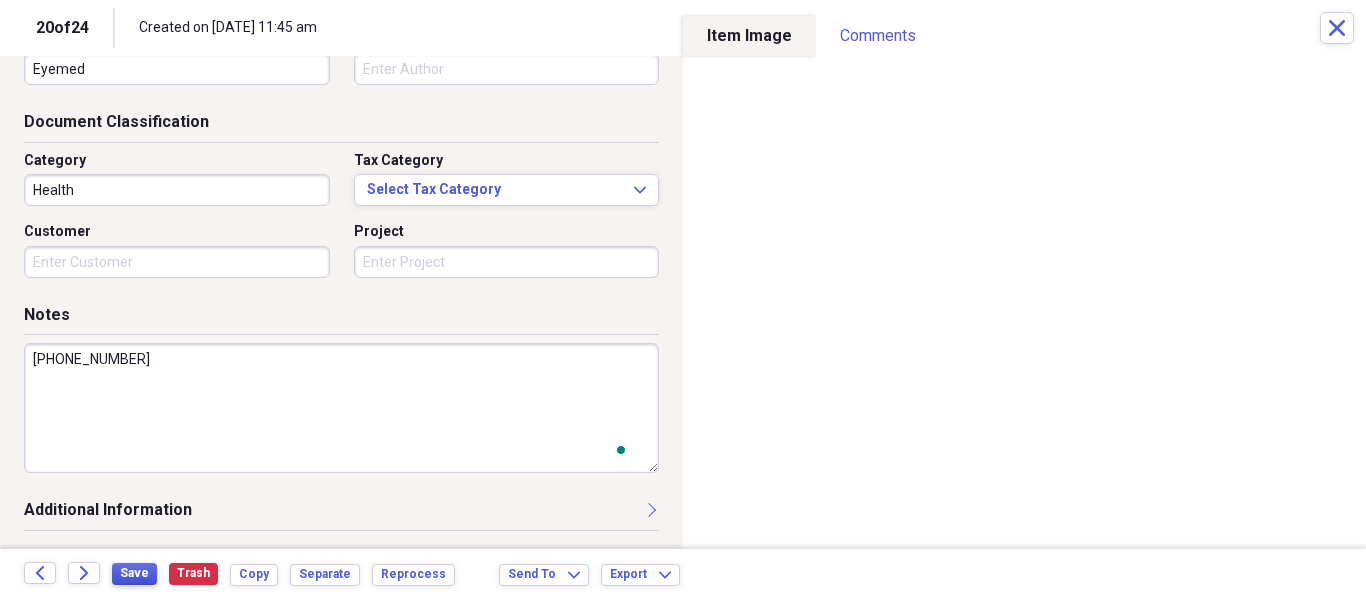 type on "[PHONE_NUMBER]" 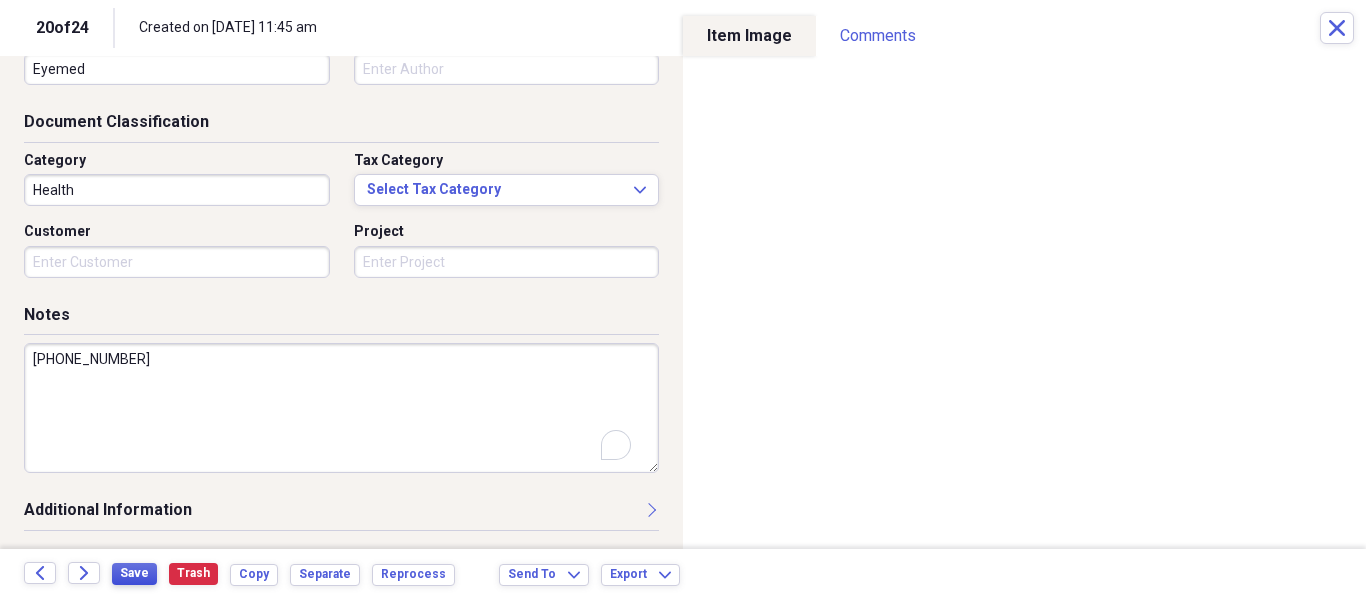 click on "Save" at bounding box center (134, 573) 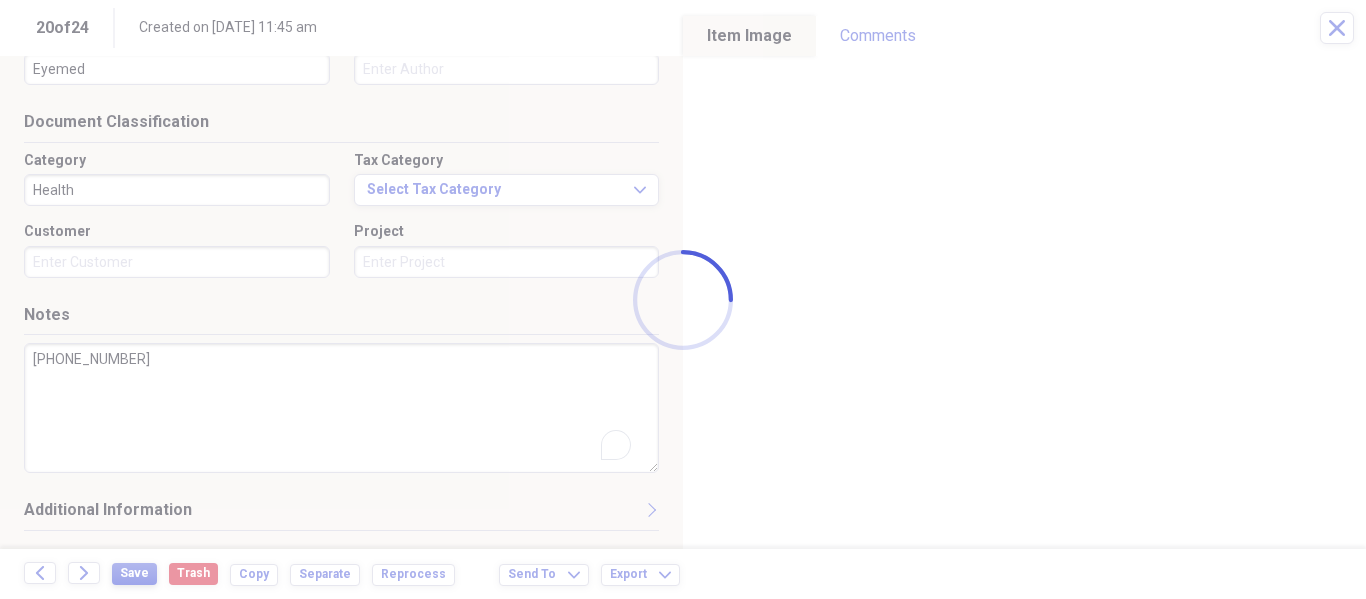 type on "[PERSON_NAME]" 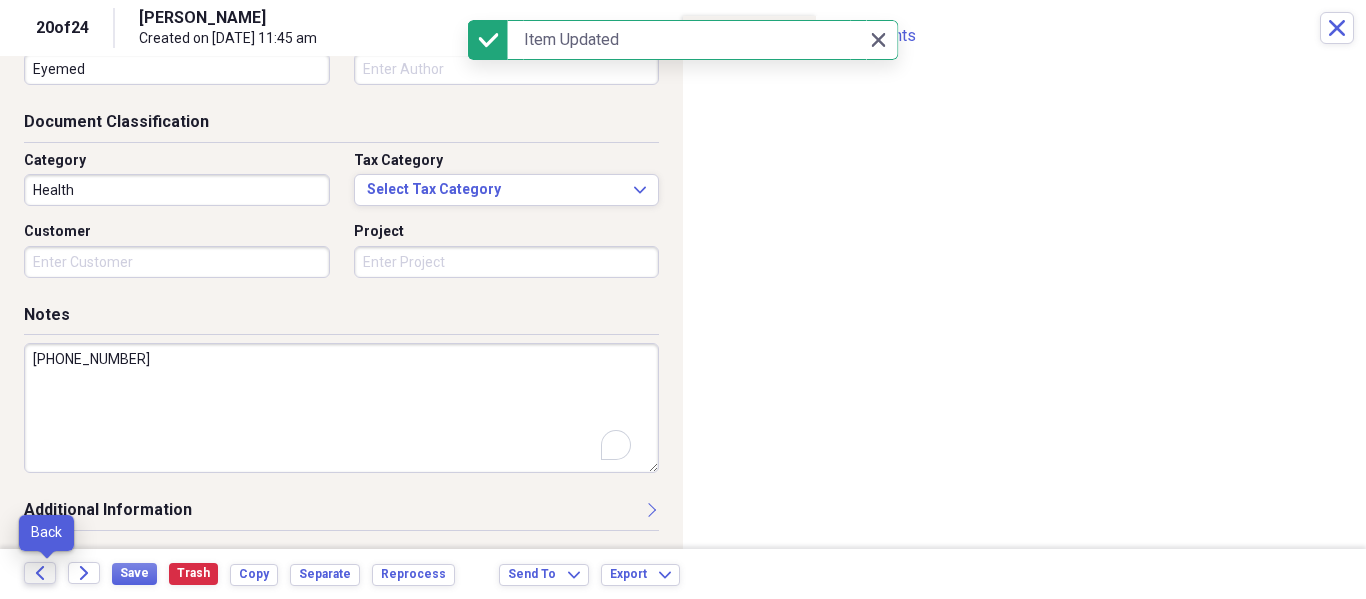 click on "Back" 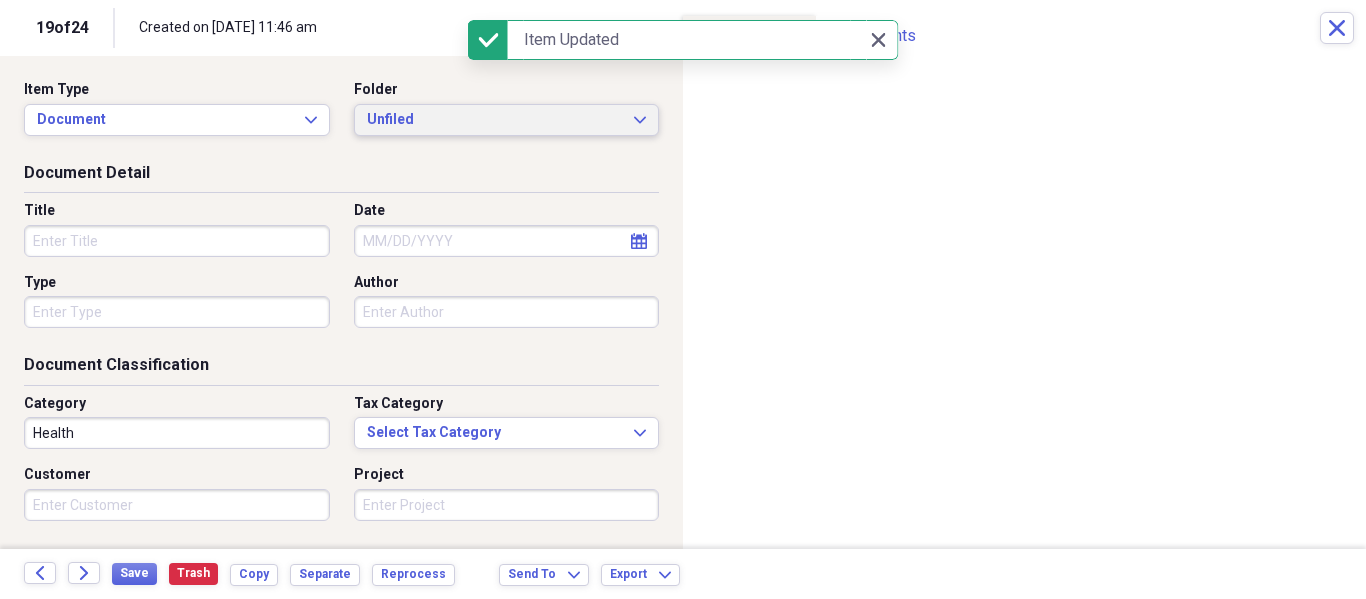 click on "Unfiled" at bounding box center (495, 120) 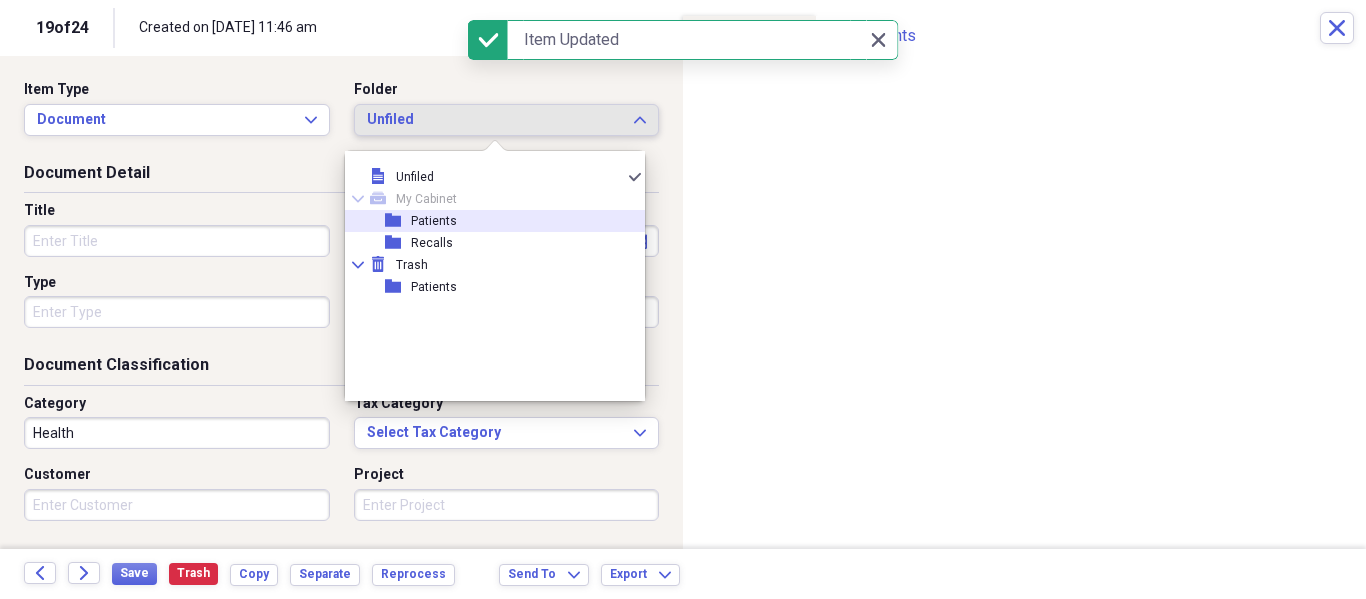 click 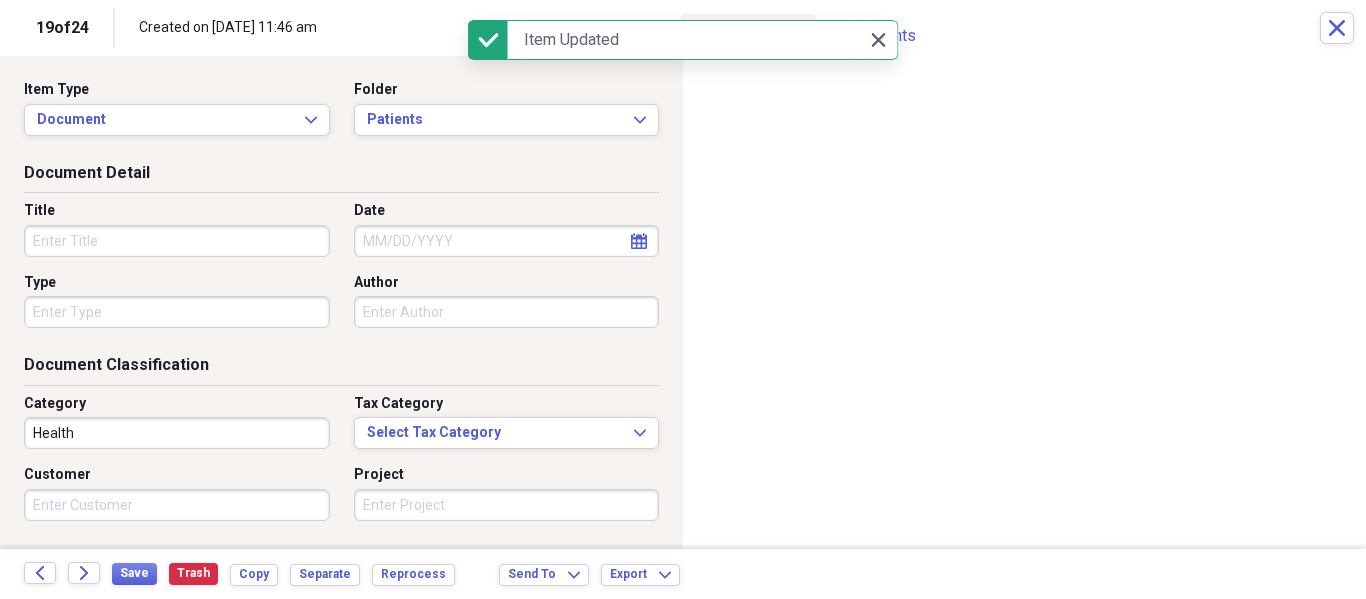 click on "Title" at bounding box center (177, 241) 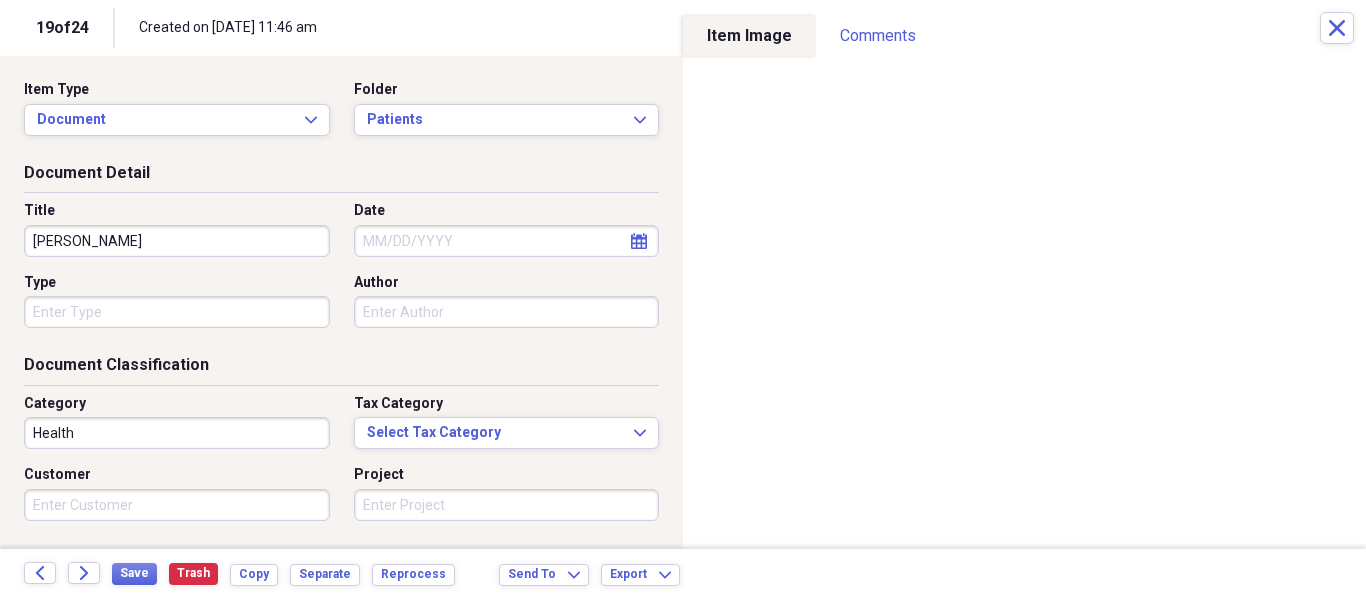 type on "[PERSON_NAME]" 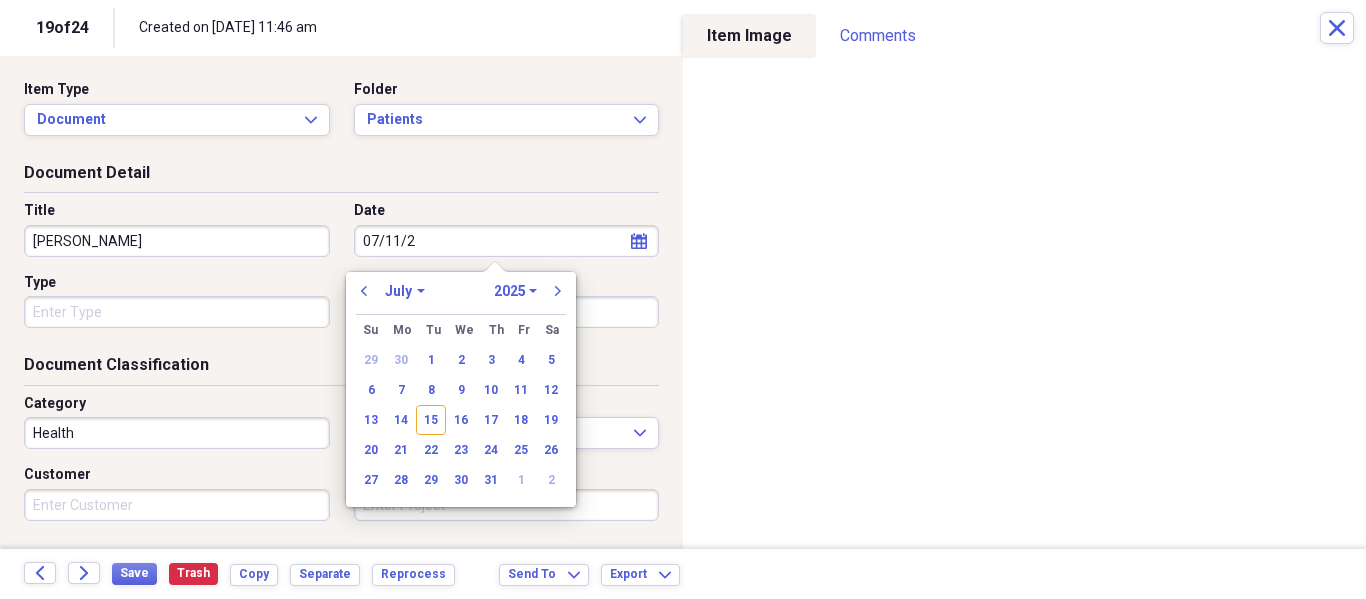 type on "[DATE]" 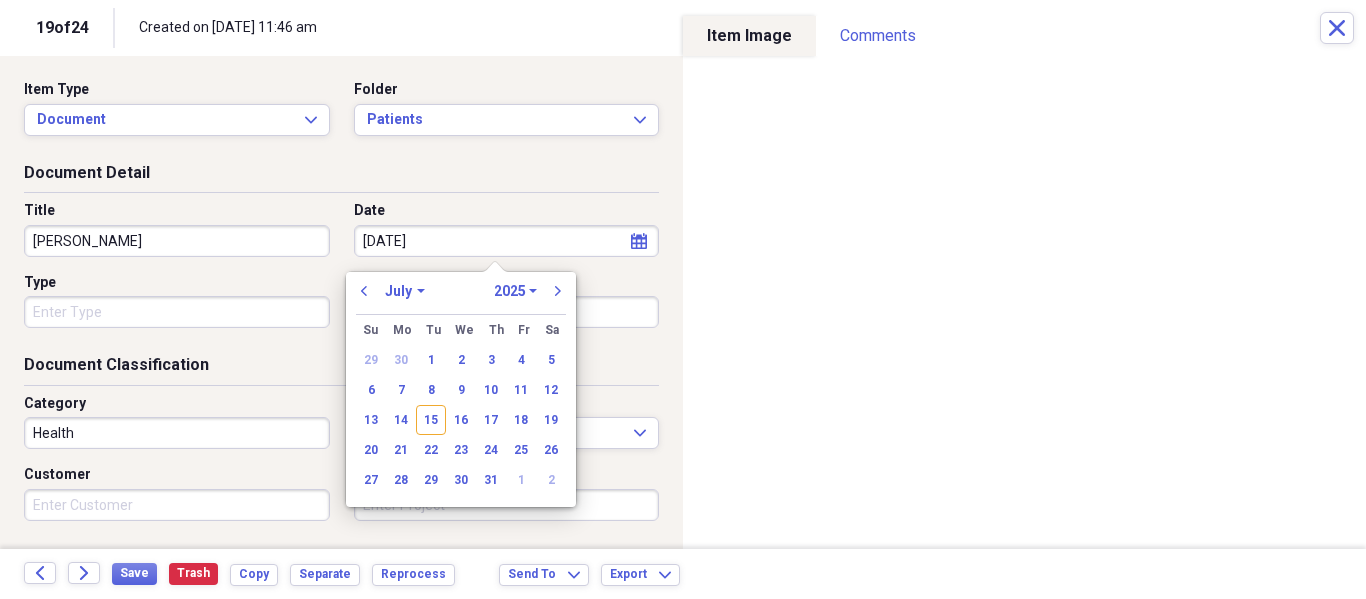 select on "2020" 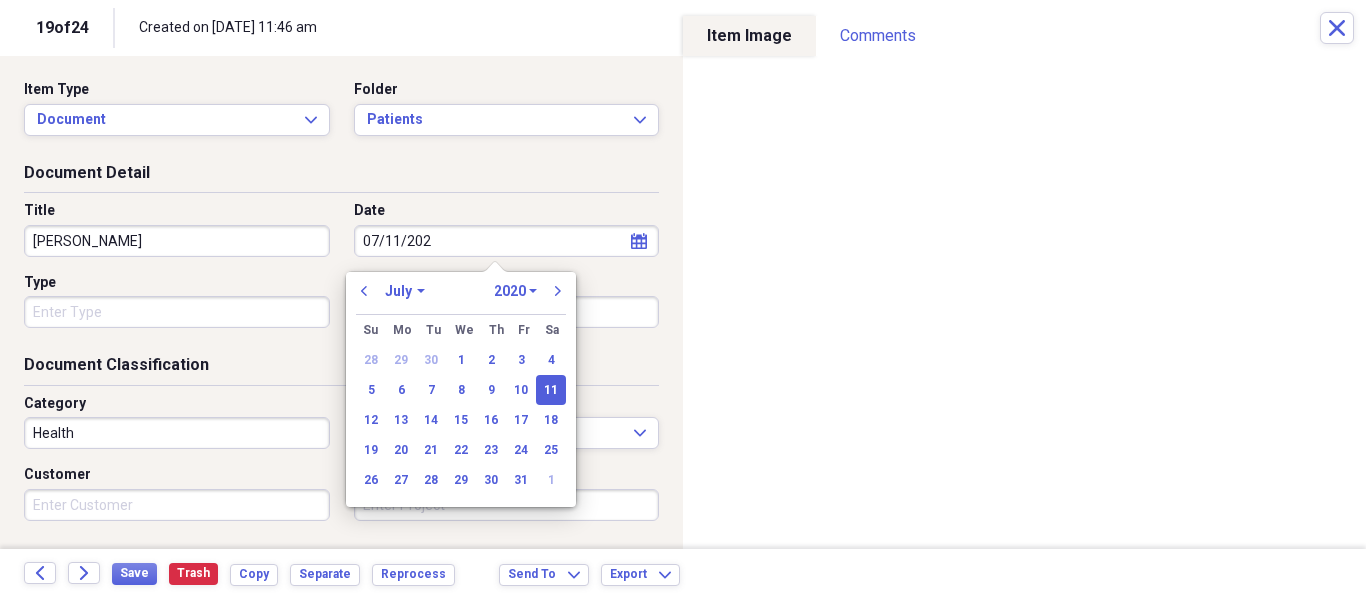 type on "[DATE]" 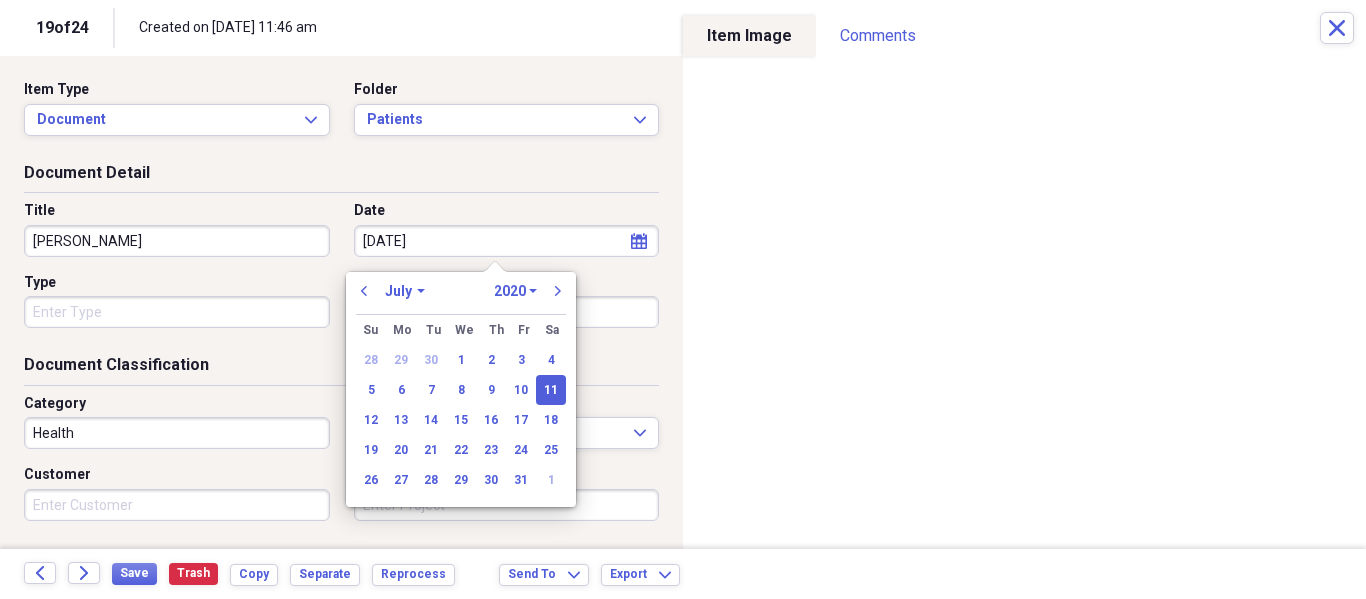 select on "2025" 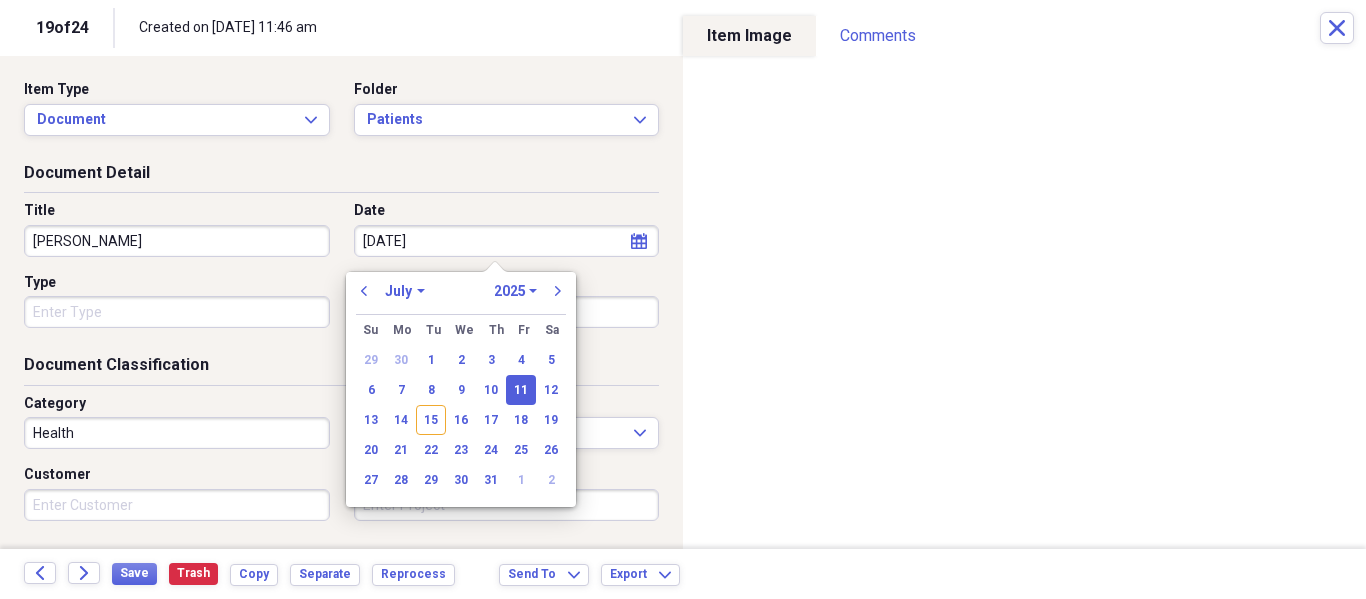 type on "[DATE]" 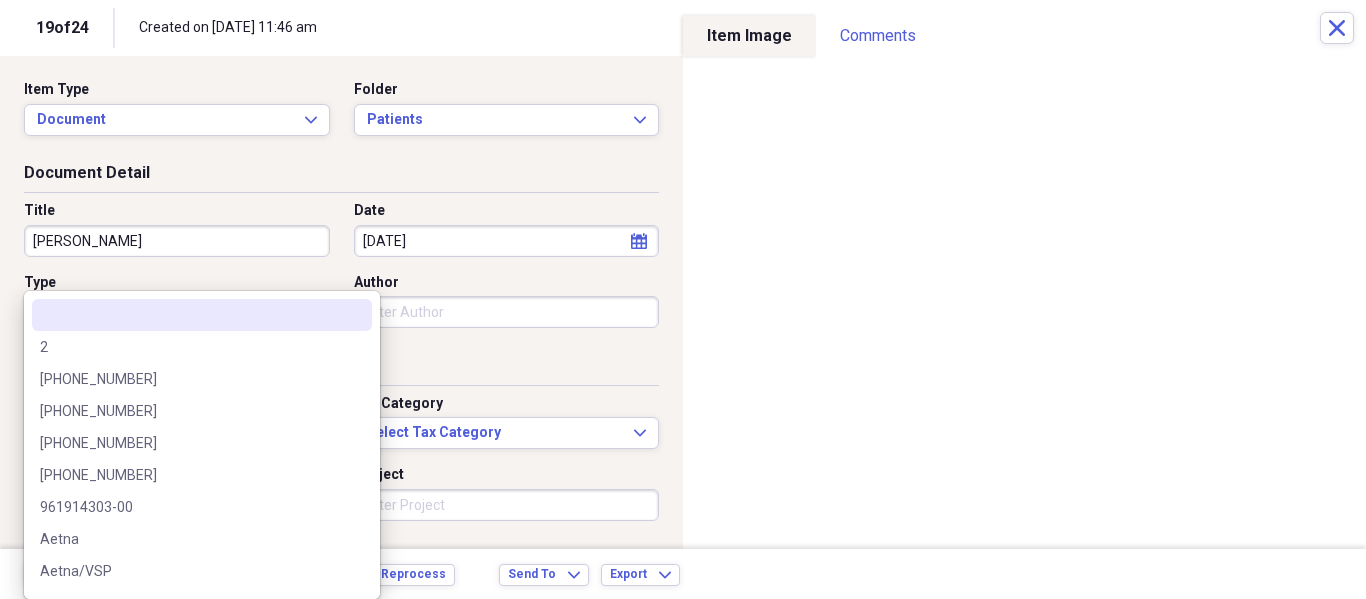 click on "Organize My Files 19 Collapse Unfiled Needs Review 19 Unfiled All Files Unfiled Unfiled Unfiled Saved Reports Collapse My Cabinet My Cabinet Add Folder Folder Patients Add Folder Folder Recalls Add Folder Collapse Trash Trash Folder Patients Help & Support Submit Import Import Add Create Expand Reports Reports Settings [PERSON_NAME] Expand These items are in need of review Showing 24 items , totaling $2,777.74 Column Expand sort Sort Filters  Expand Create Item Expand Image Item Type Date Name Category Amount Source Date Added chevron-down Folder media Document Health NeatConnect [DATE] 12:01 pm Unfiled media Receipt General Retail $1,900.00 NeatConnect [DATE] 12:00 pm Unfiled media Document Health NeatConnect [DATE] 12:00 pm Unfiled media Contact [PERSON_NAME] Dr [PERSON_NAME] [DATE] 11:56 am Unfiled media Document Health NeatConnect [DATE] 11:53 am Unfiled media Document Health NeatConnect [DATE] 11:46 am Unfiled media Document [DATE] [PERSON_NAME] Health NeatConnect [DATE] 11:45 am media" at bounding box center (683, 299) 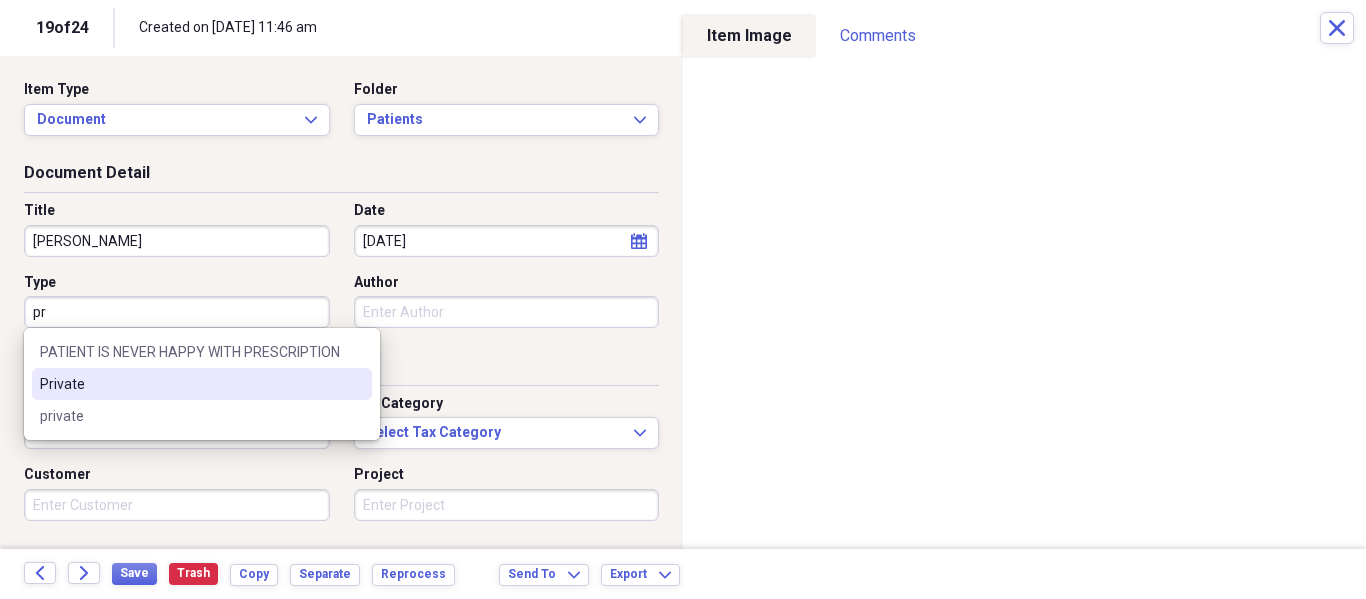 click on "Private" at bounding box center (190, 384) 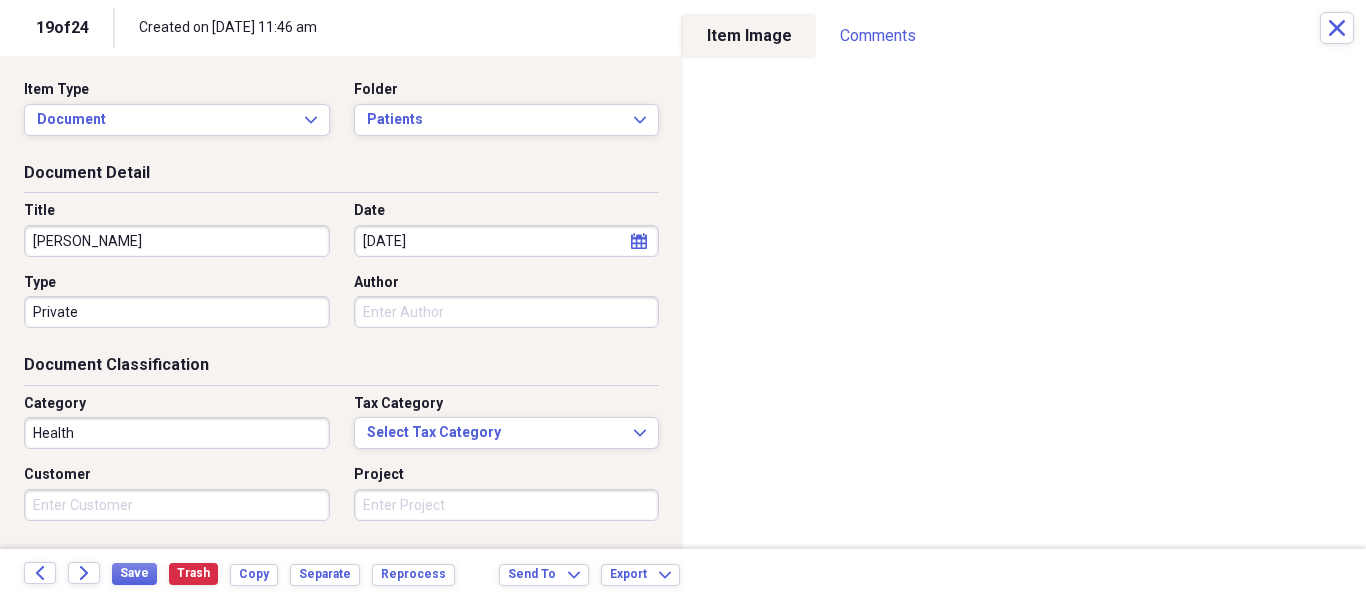 scroll, scrollTop: 243, scrollLeft: 0, axis: vertical 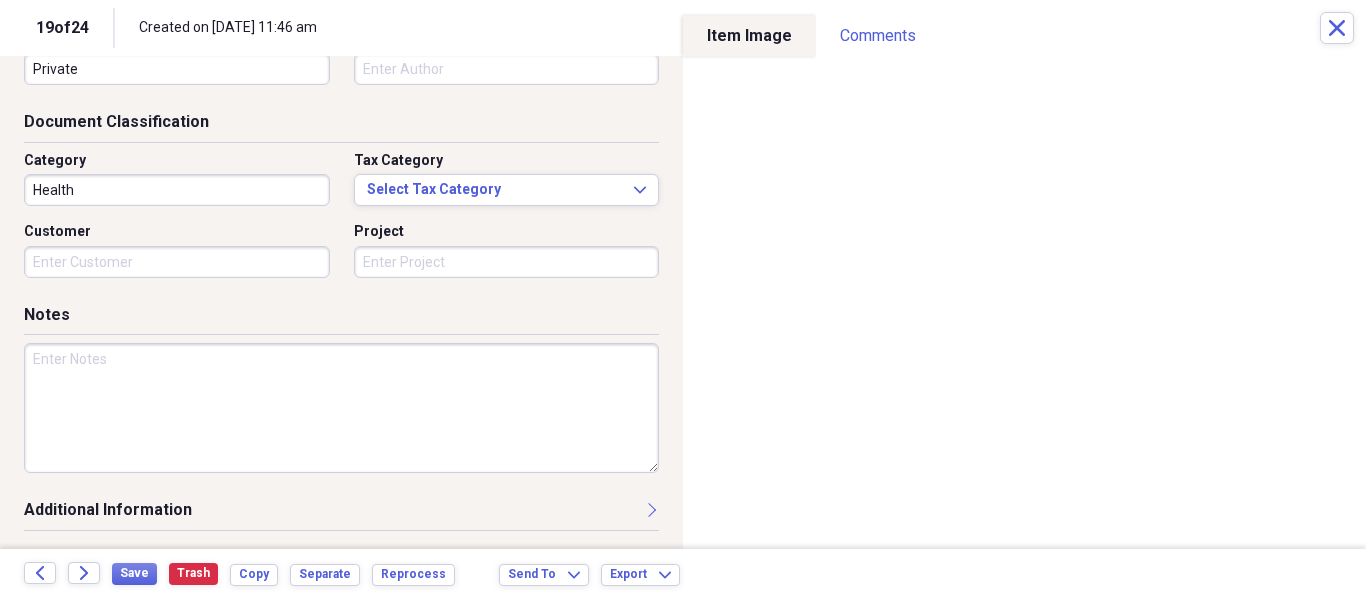 click at bounding box center [341, 408] 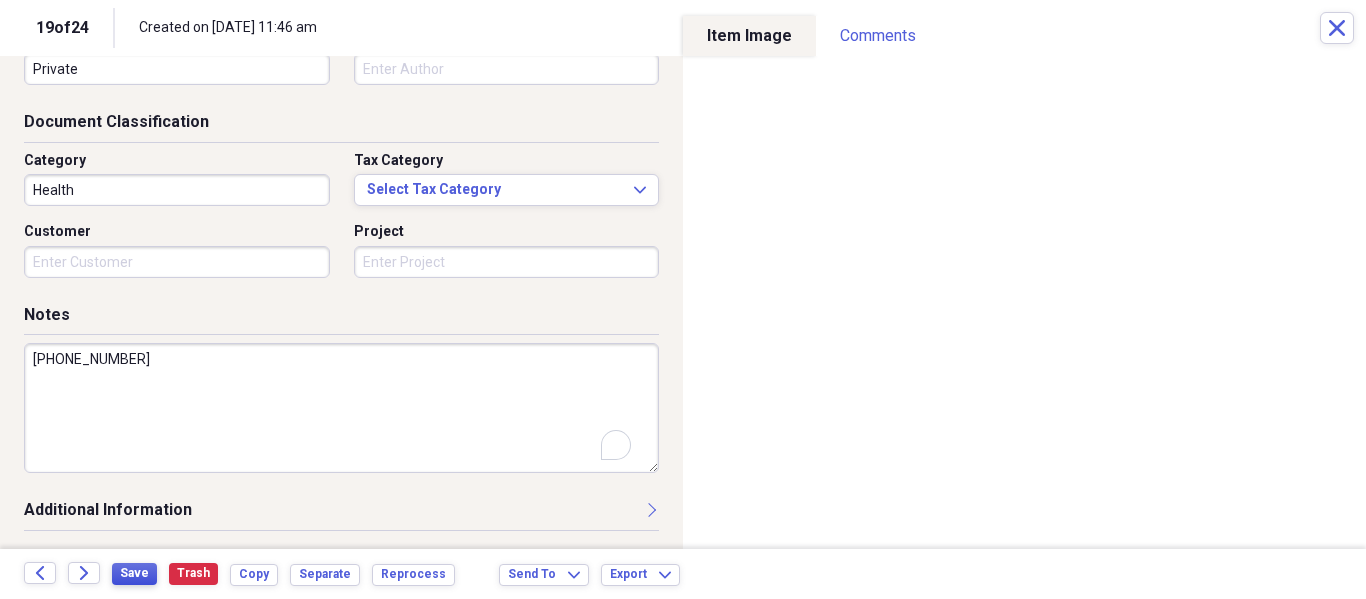 type on "[PHONE_NUMBER]" 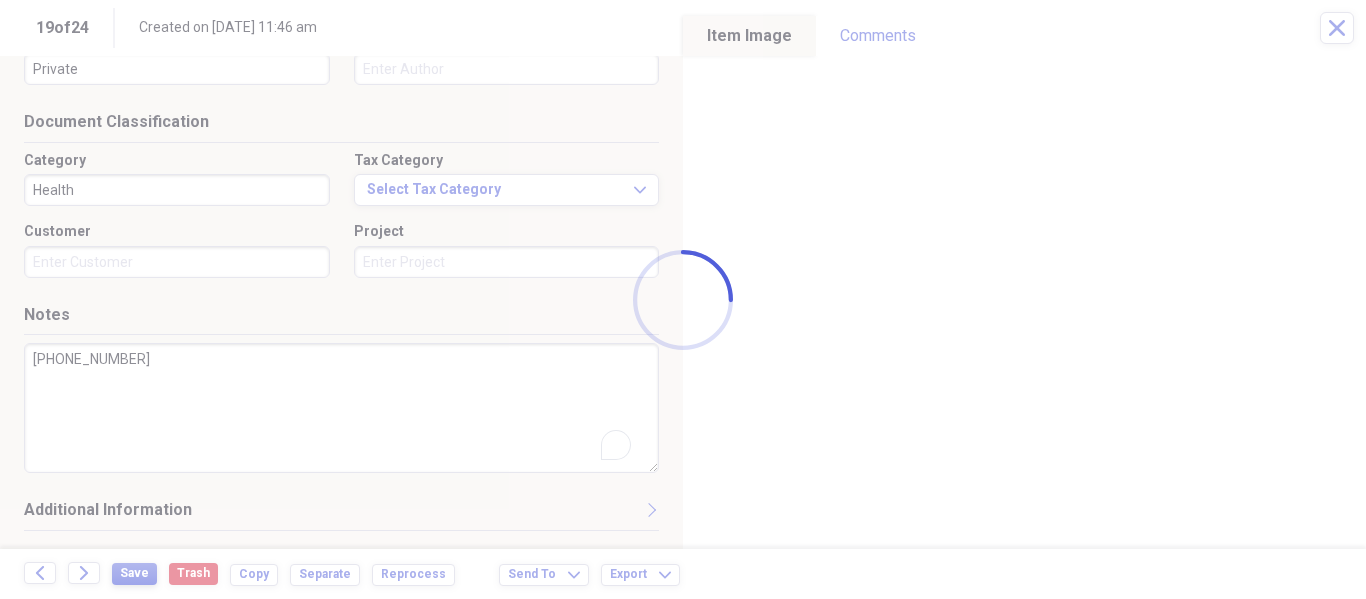 type on "[PERSON_NAME]" 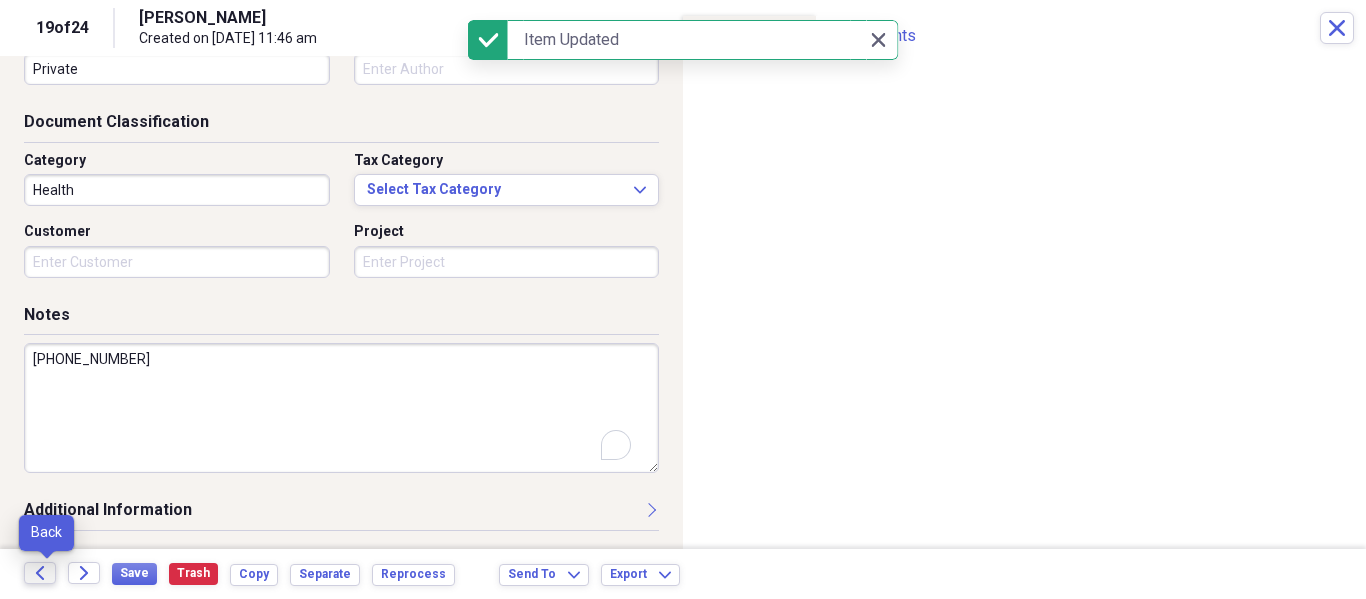 click on "Back" at bounding box center [40, 573] 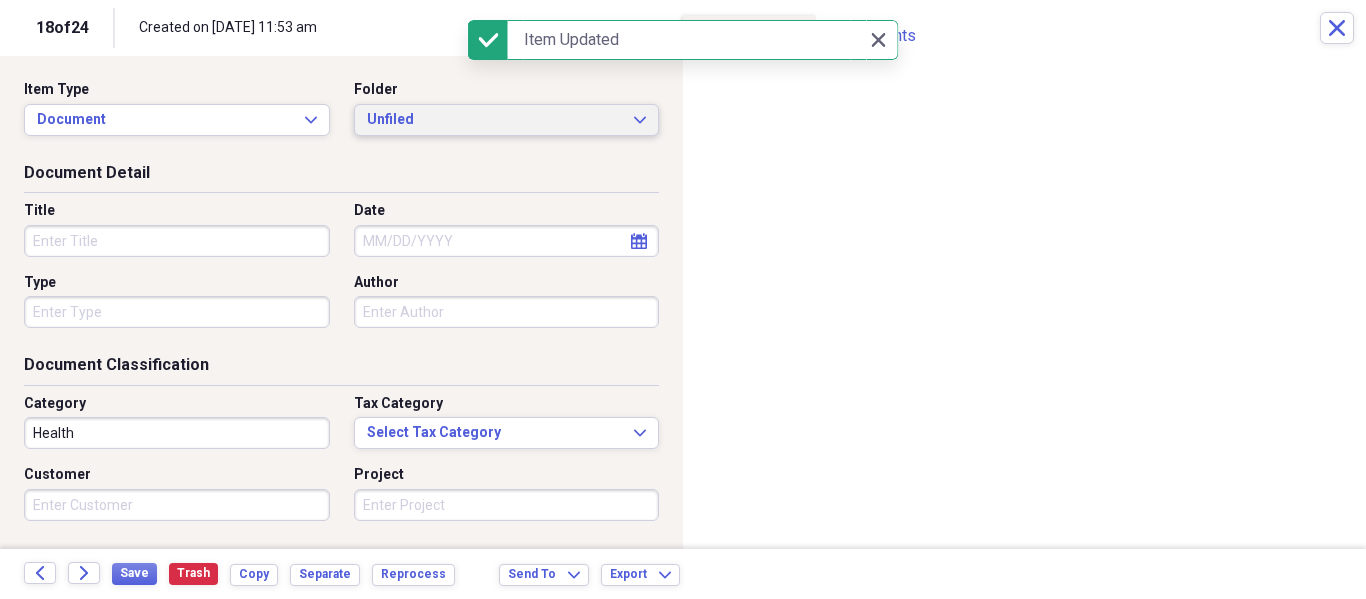 click on "Unfiled" at bounding box center (495, 120) 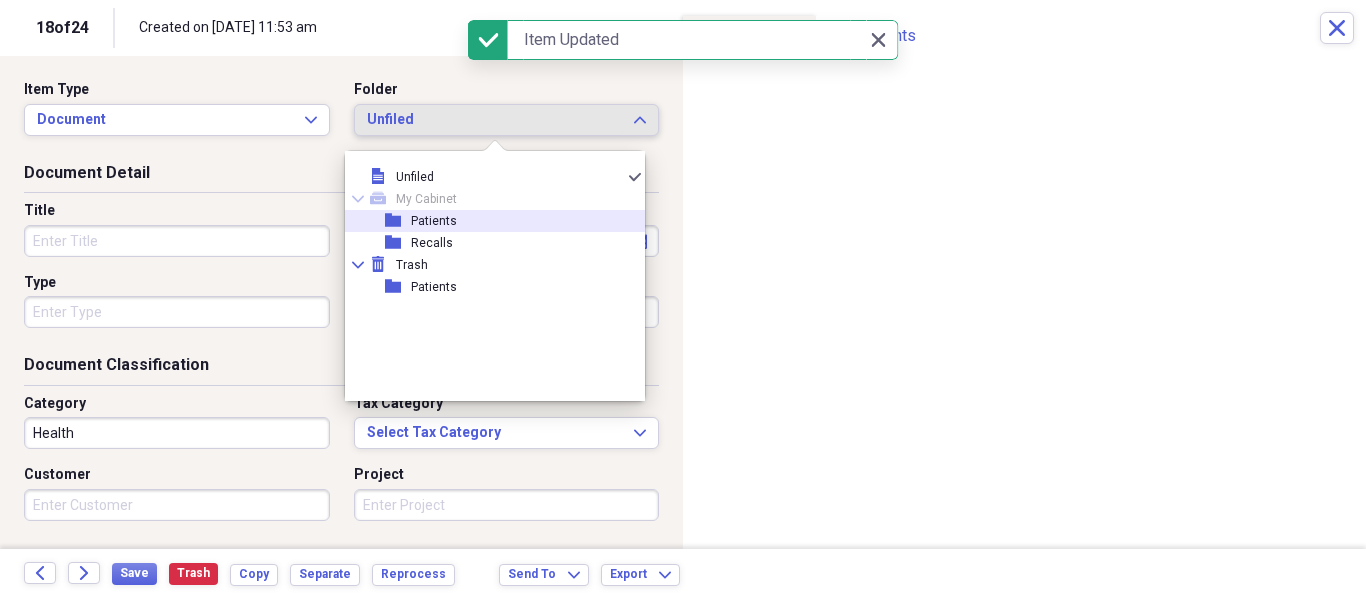 click on "Patients" at bounding box center (434, 221) 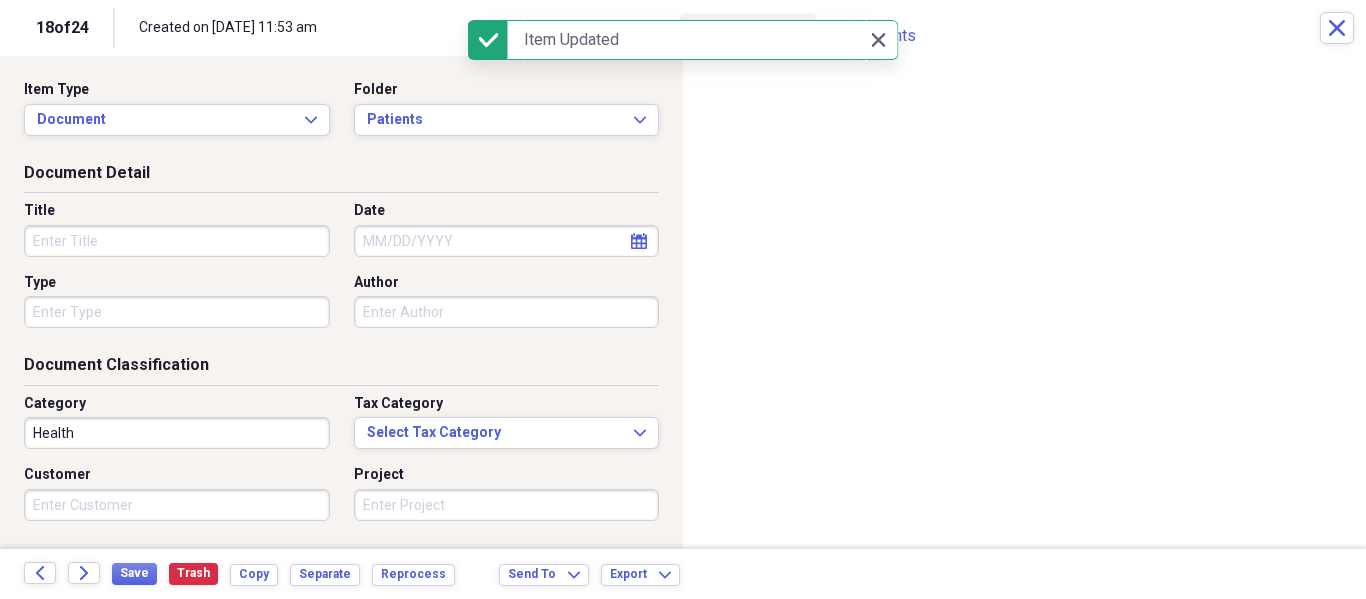 click on "Title Date calendar Calendar Type Author" at bounding box center (341, 272) 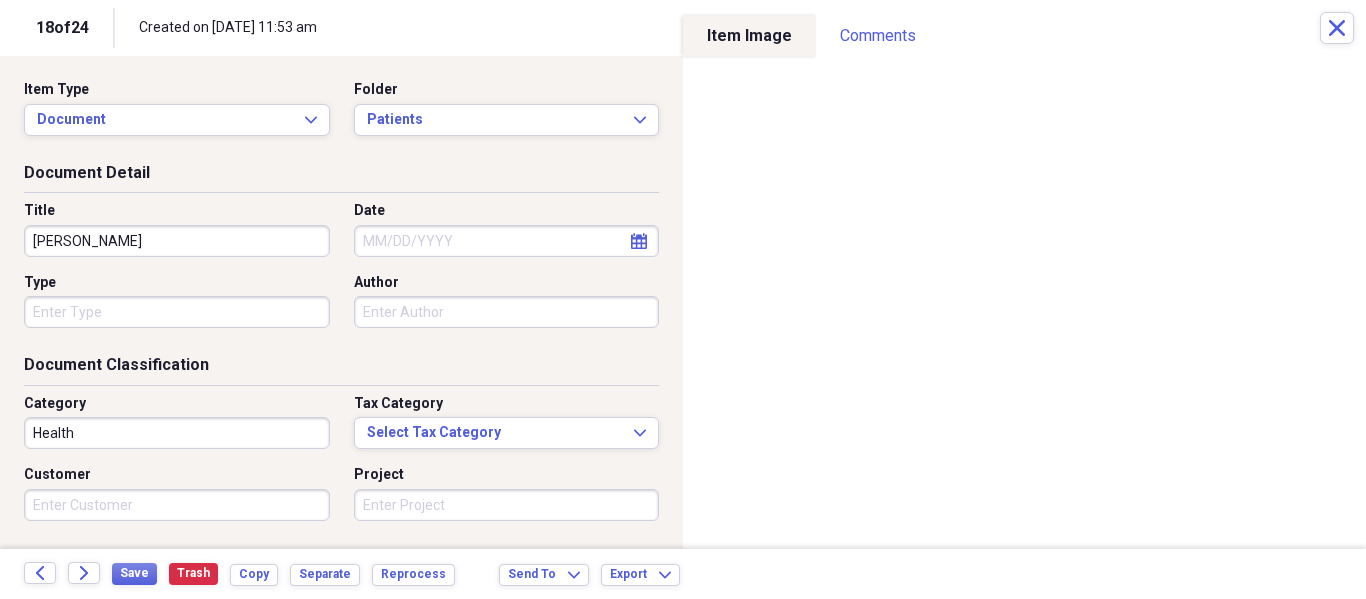 type on "[PERSON_NAME]" 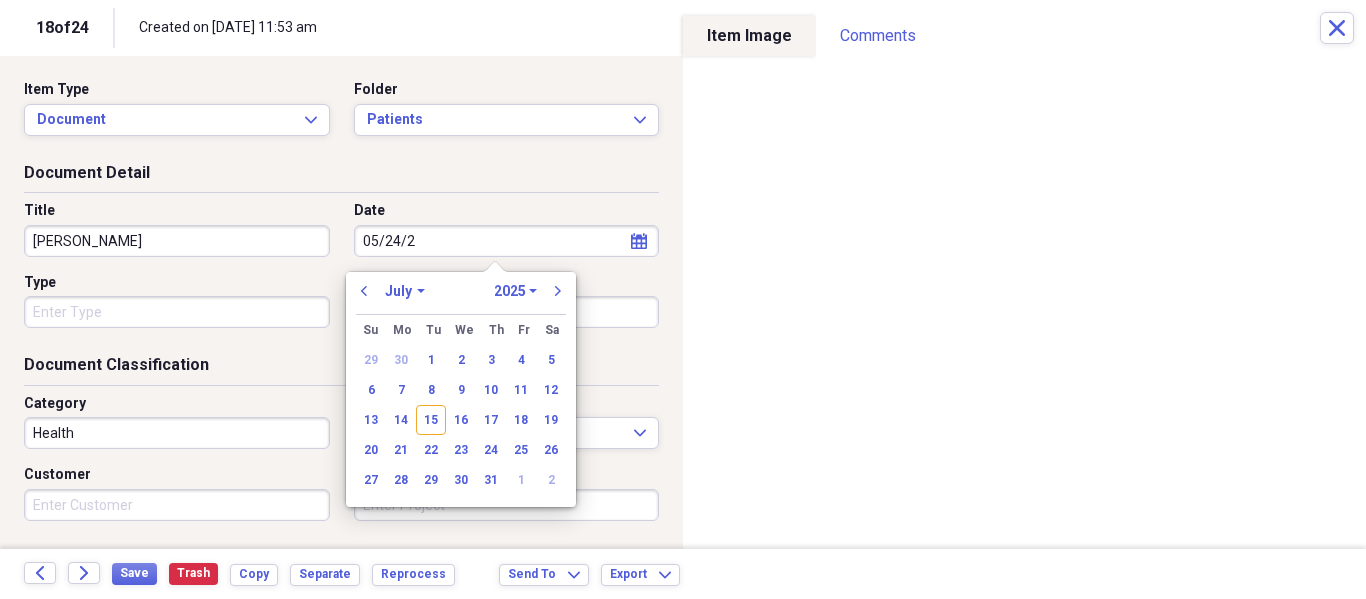 type on "[DATE]" 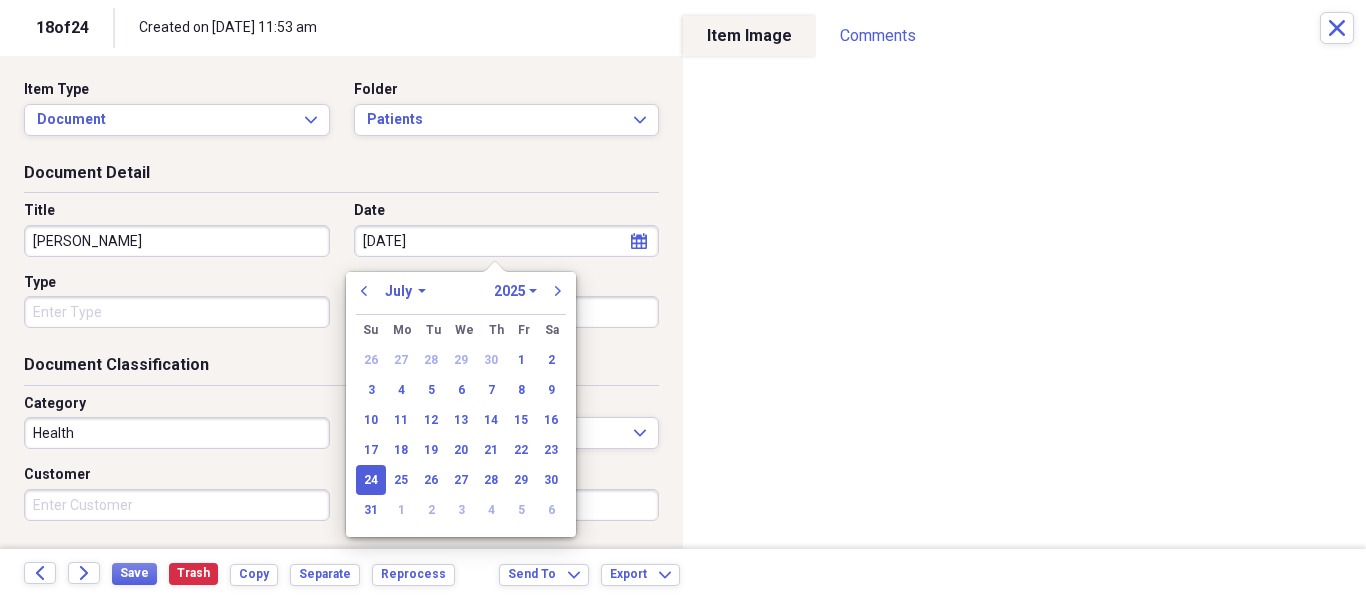 select on "4" 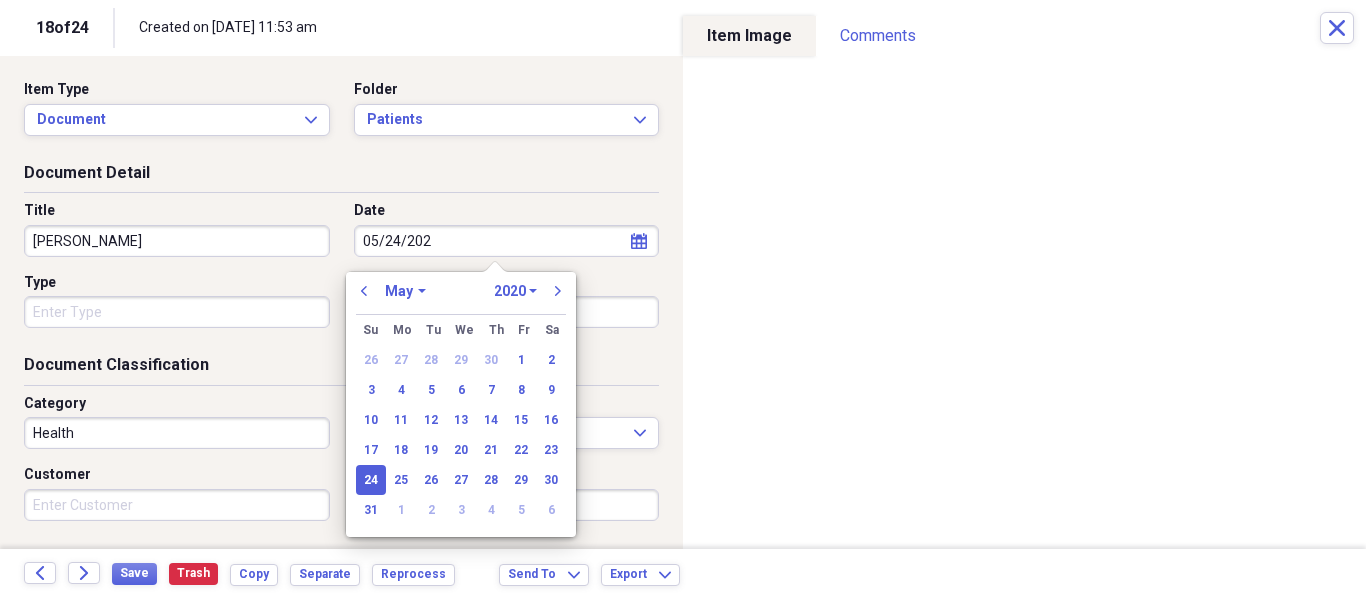 type on "[DATE]" 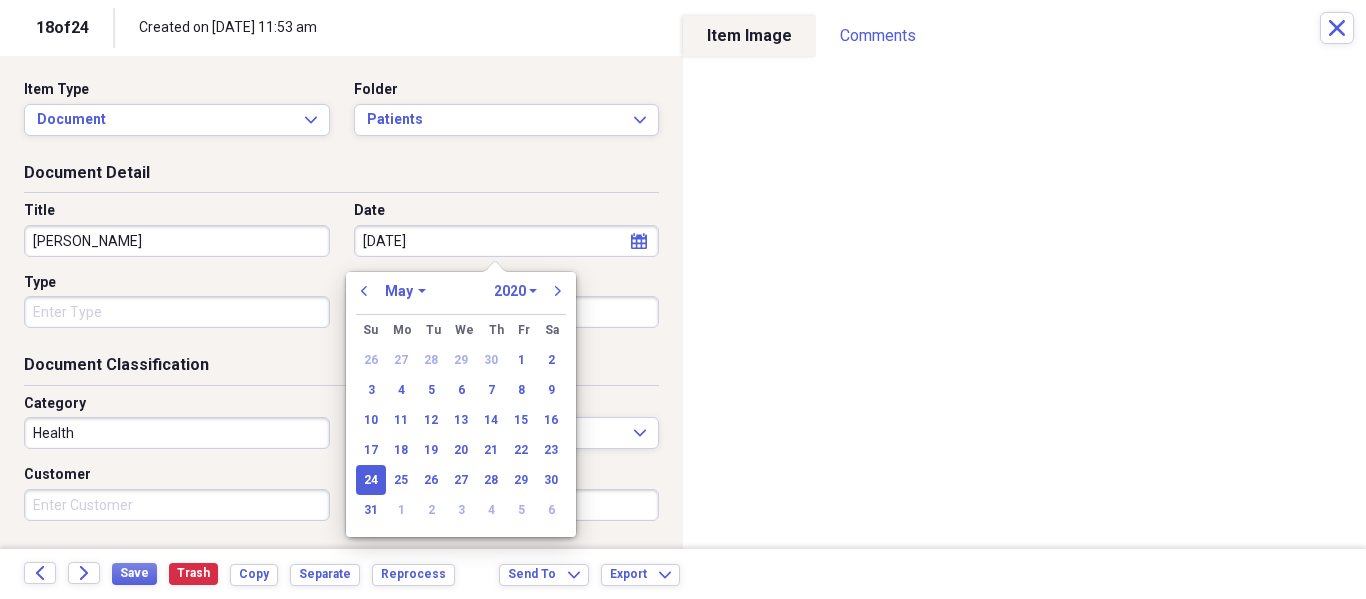 select on "2025" 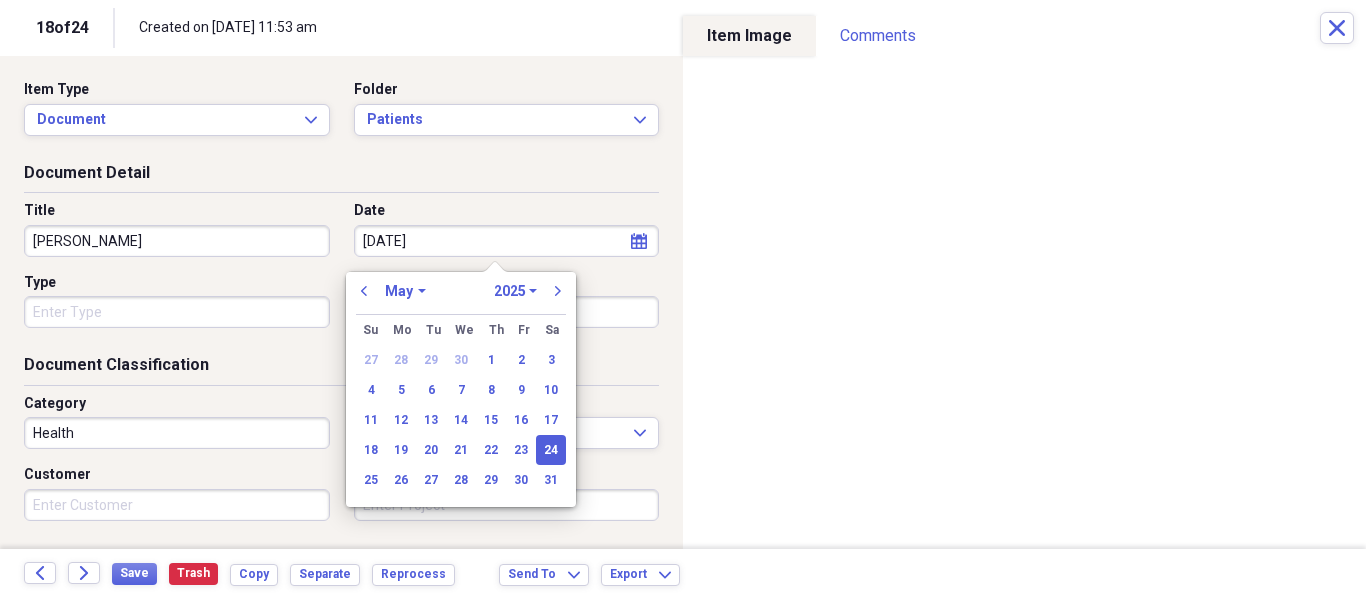 type on "[DATE]" 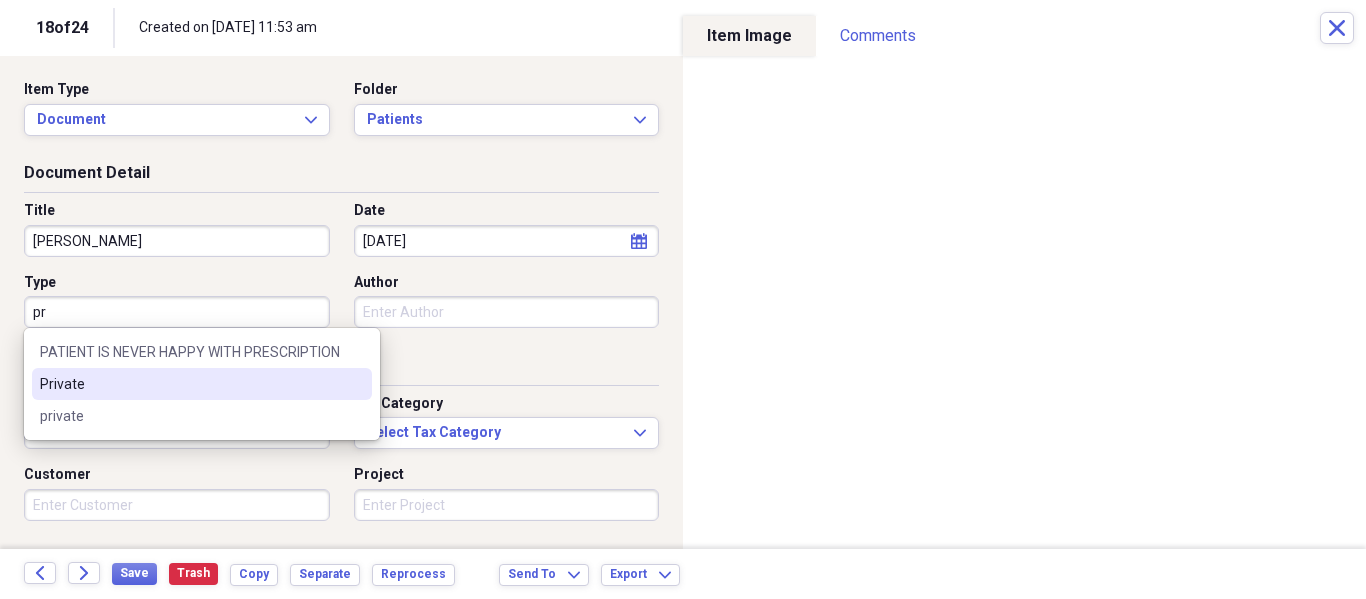 click on "Private" at bounding box center (202, 384) 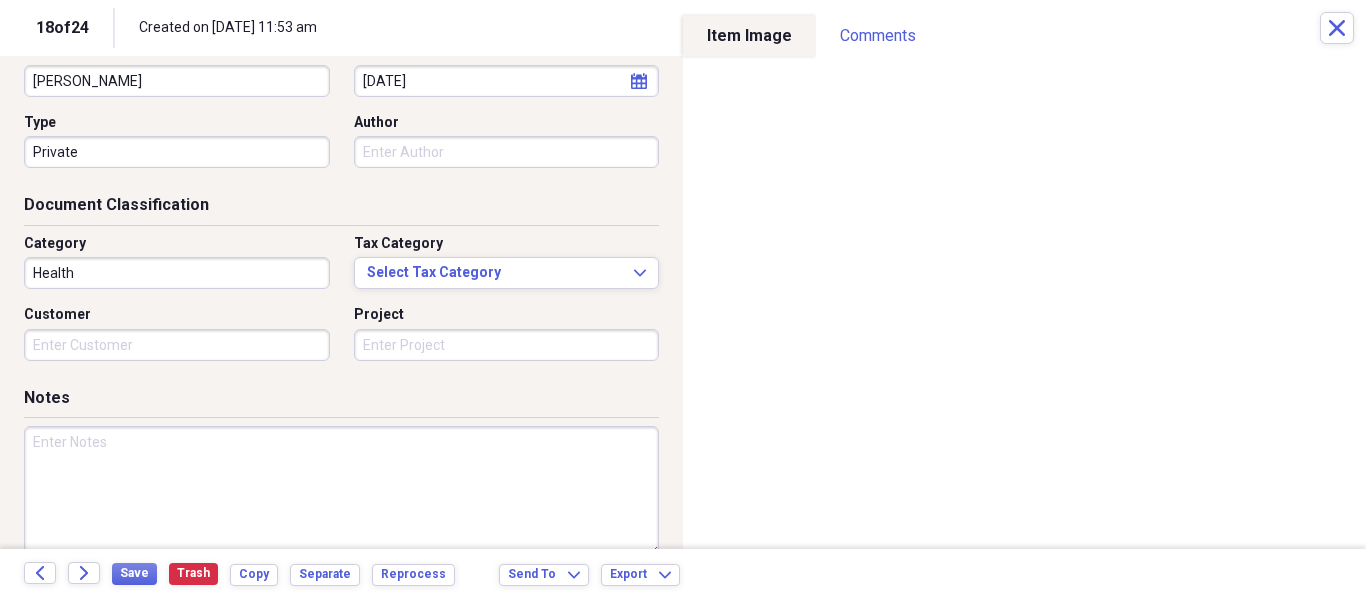scroll, scrollTop: 243, scrollLeft: 0, axis: vertical 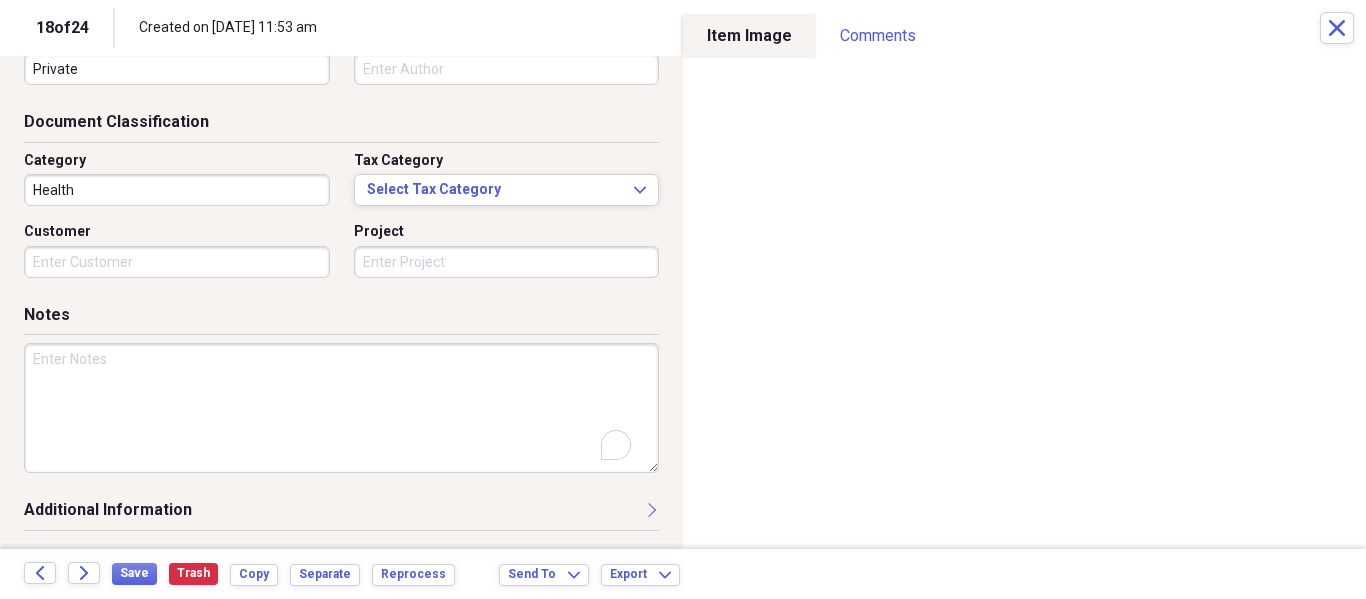drag, startPoint x: 235, startPoint y: 420, endPoint x: 682, endPoint y: 311, distance: 460.0978 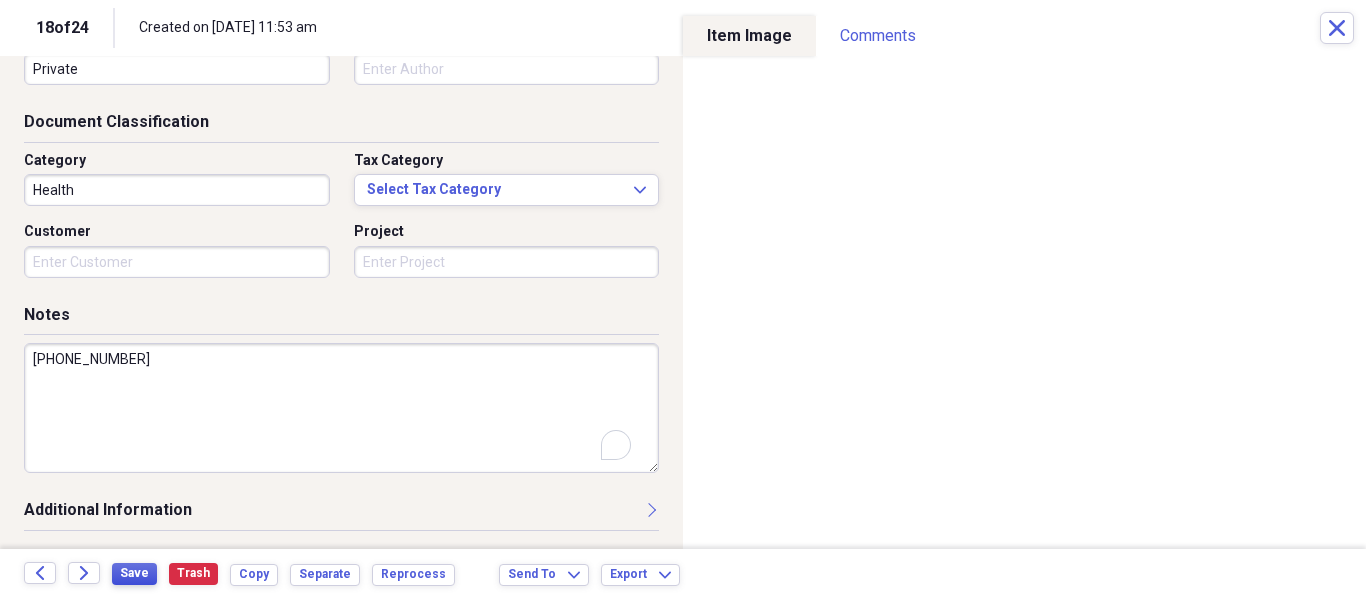 type on "[PHONE_NUMBER]" 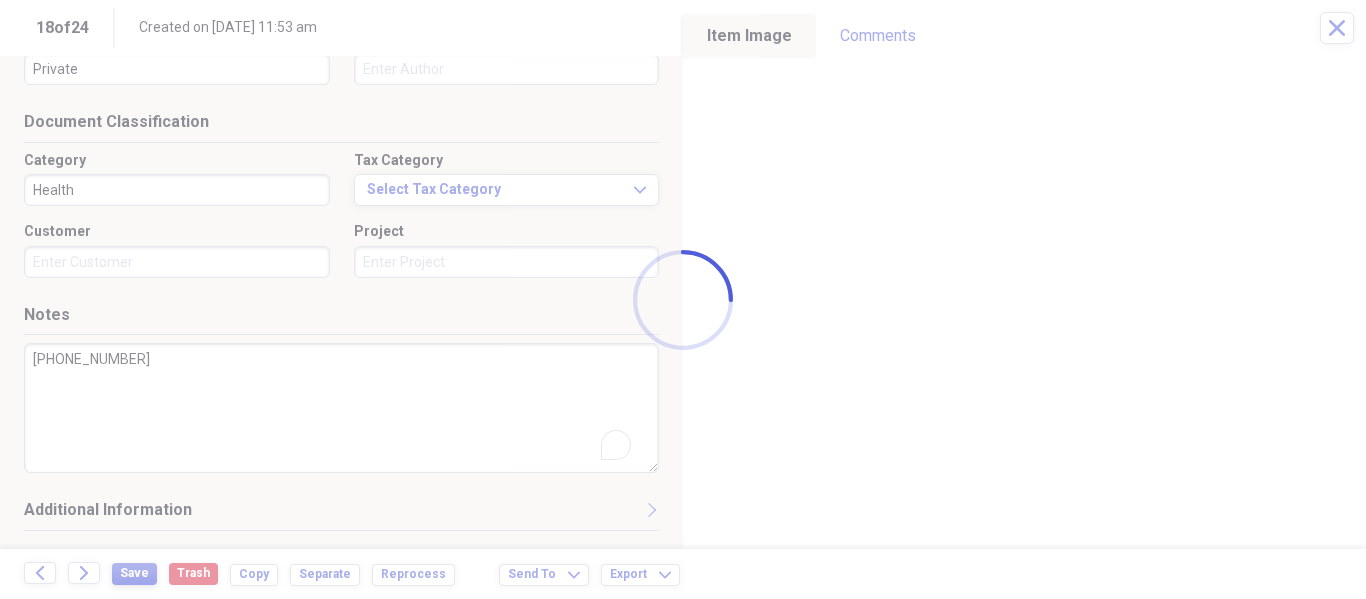 type on "[PERSON_NAME]" 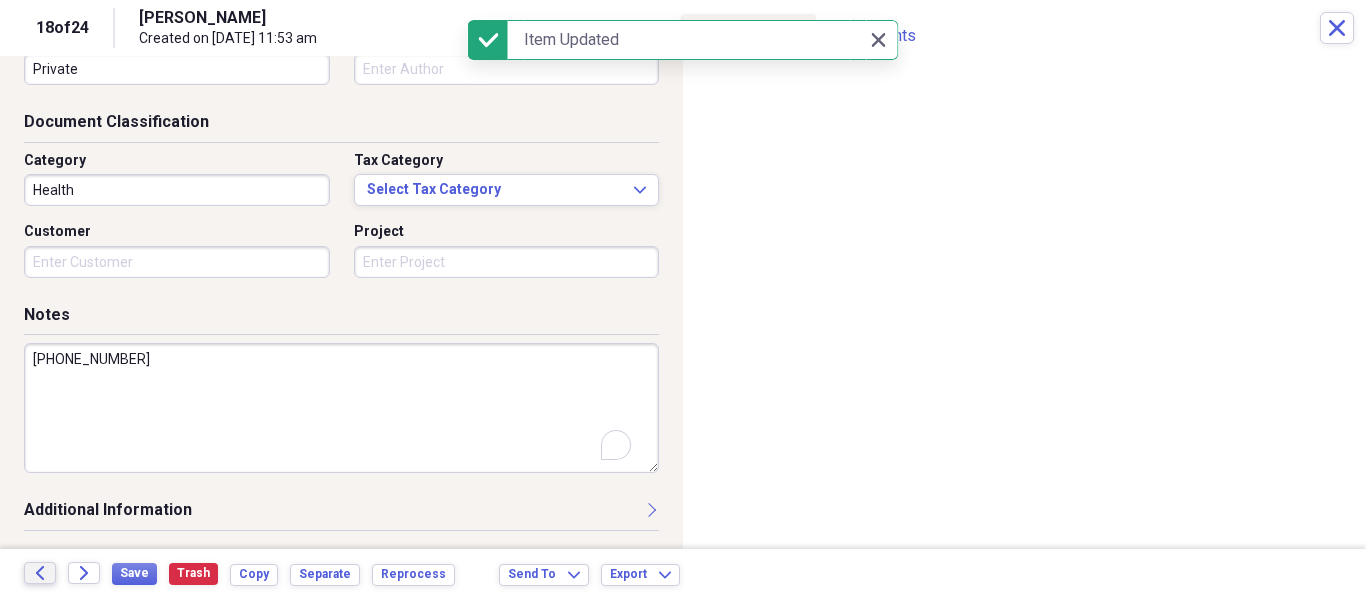 click on "Back" at bounding box center (40, 573) 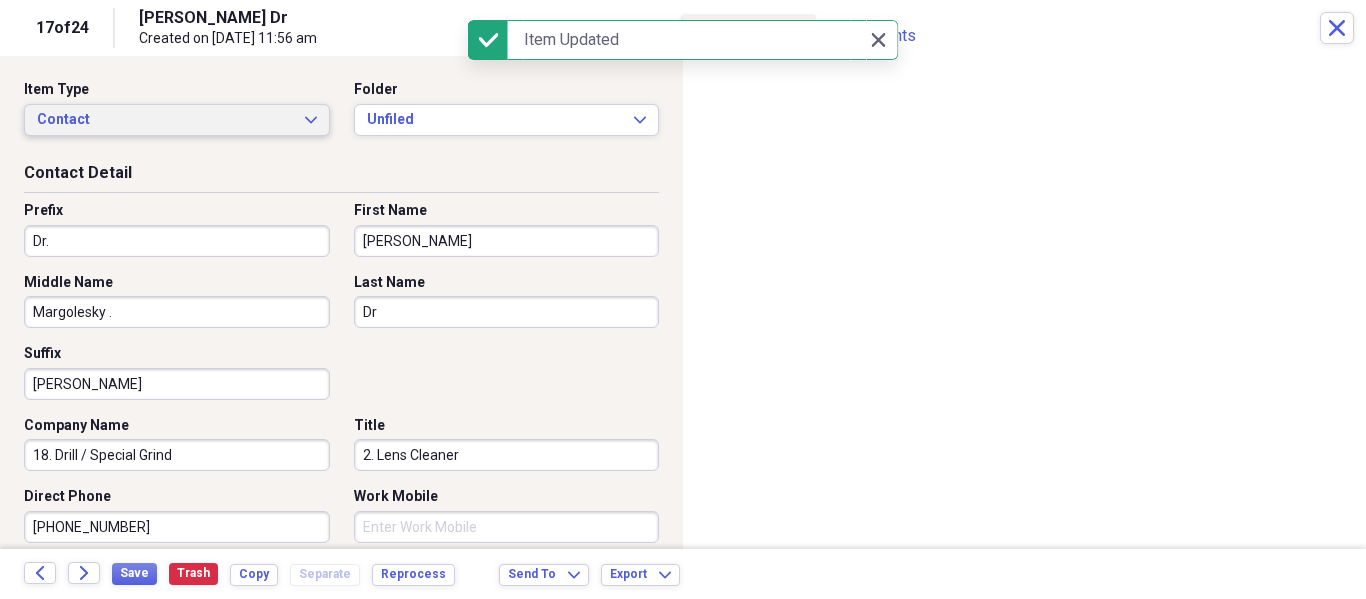 click on "Contact Expand" at bounding box center [177, 120] 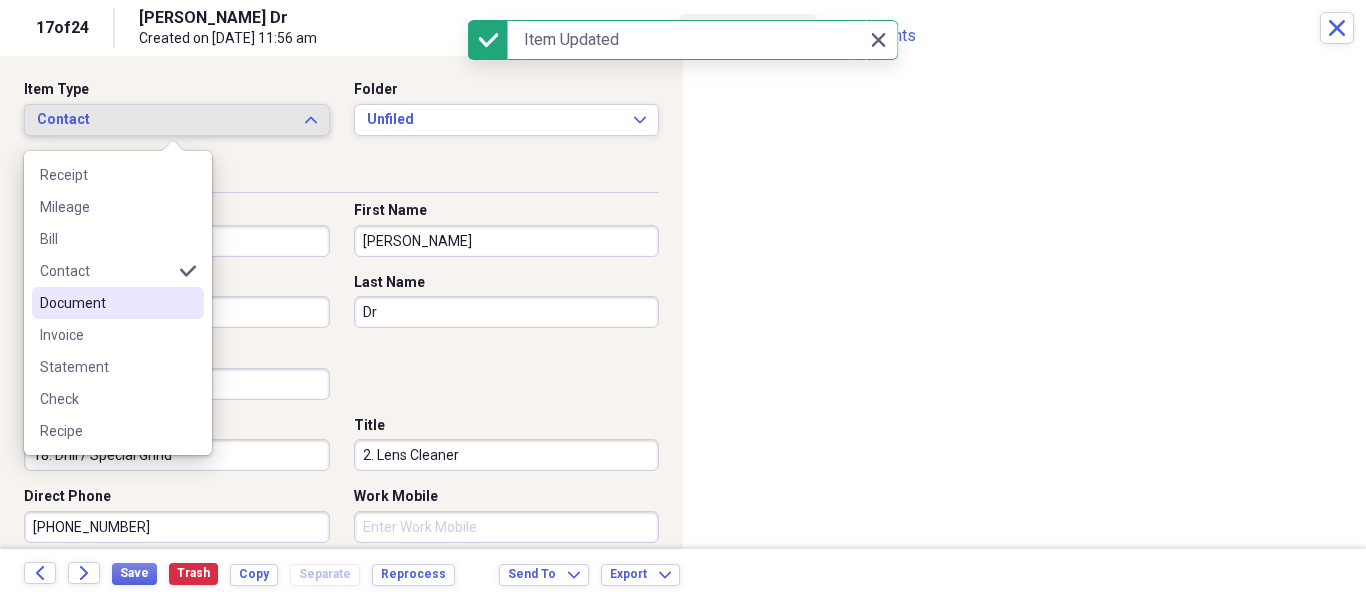 click on "Document" at bounding box center (106, 303) 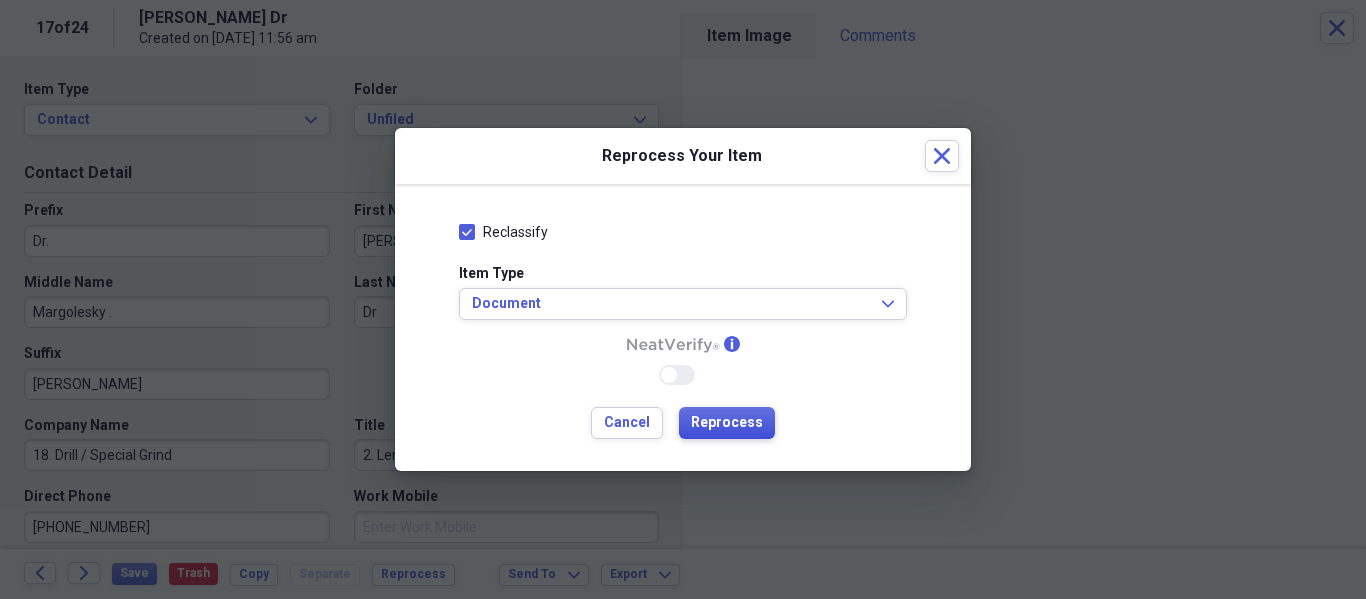 click on "Reprocess" at bounding box center [727, 423] 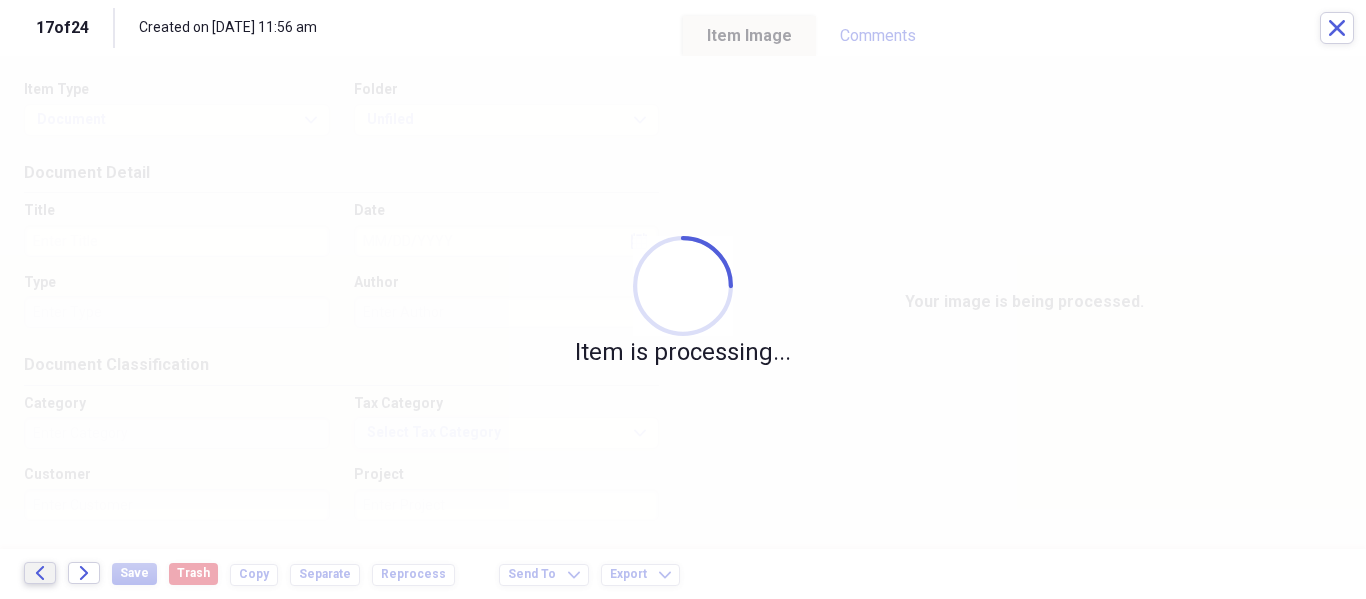 click on "Back" 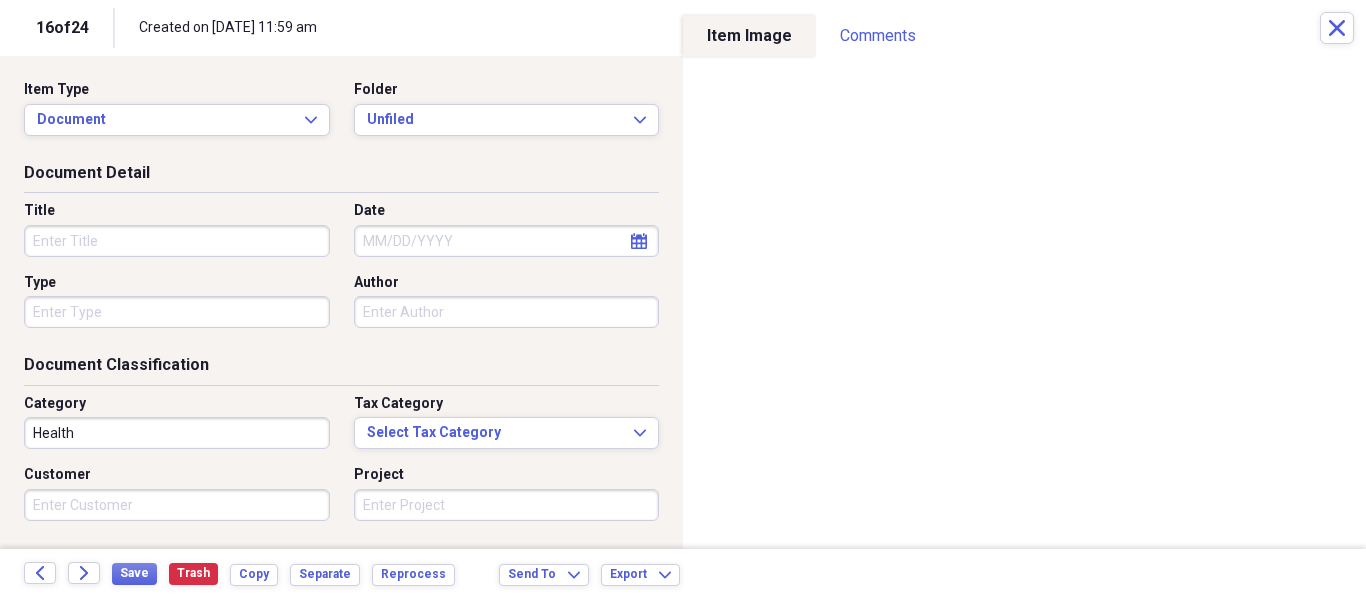 click on "Folder Unfiled Expand" at bounding box center [501, 108] 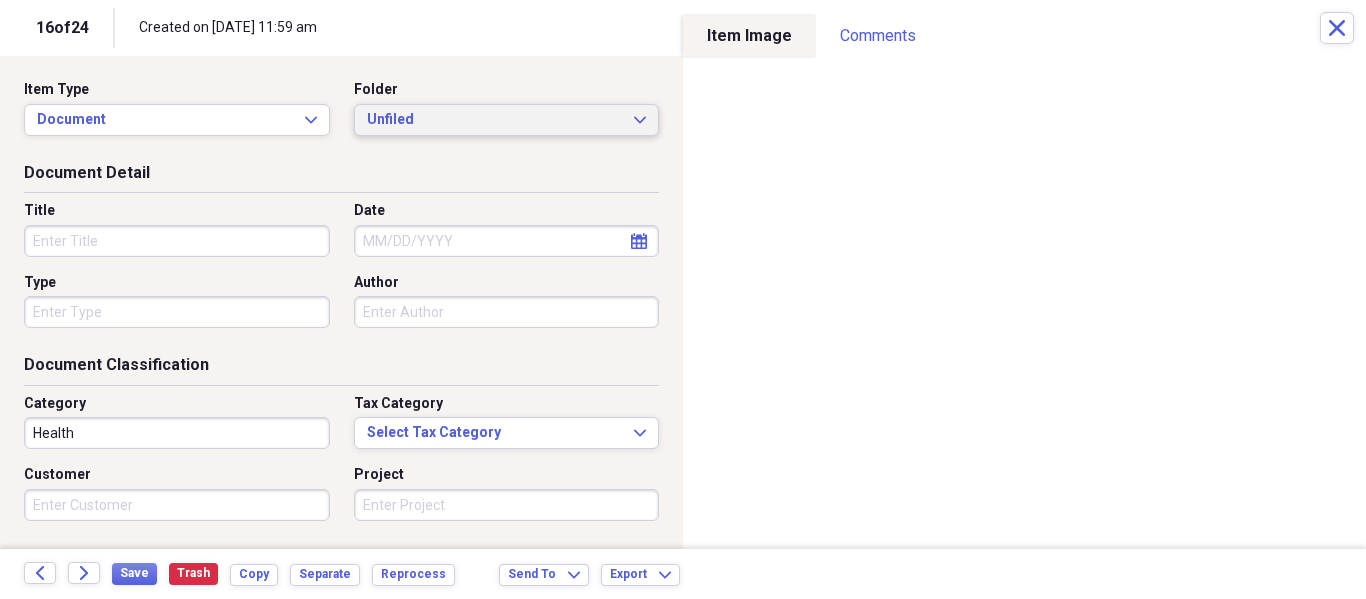click on "Unfiled" at bounding box center (495, 120) 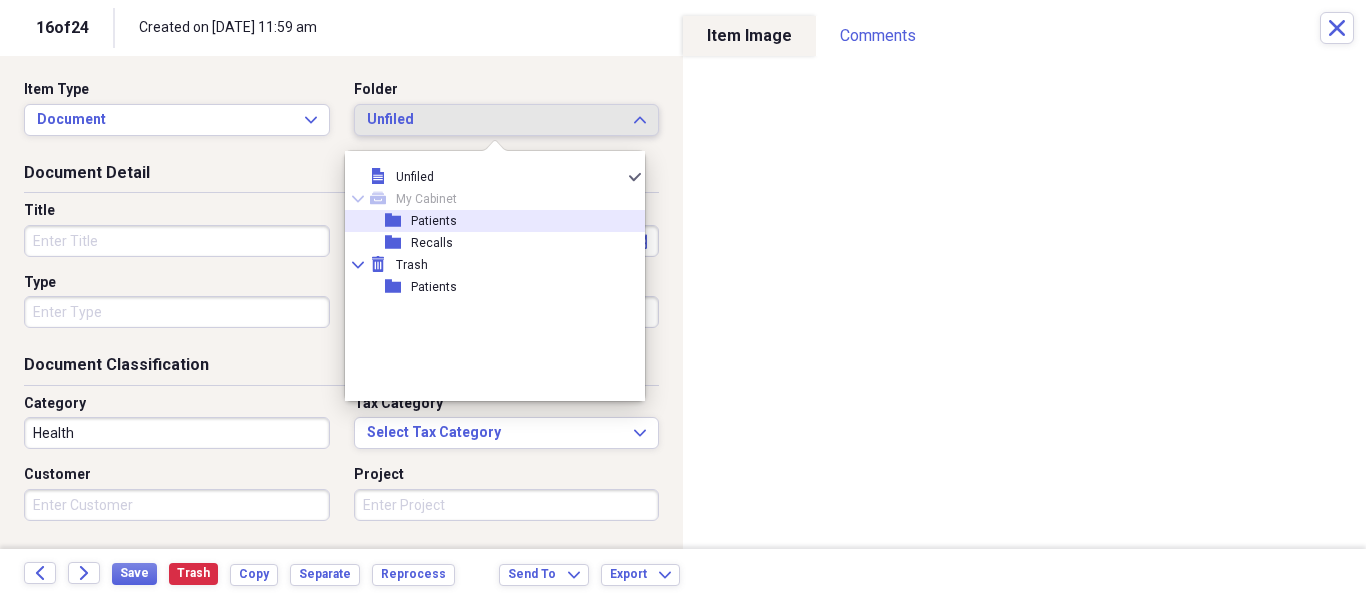 click on "Patients" at bounding box center [434, 221] 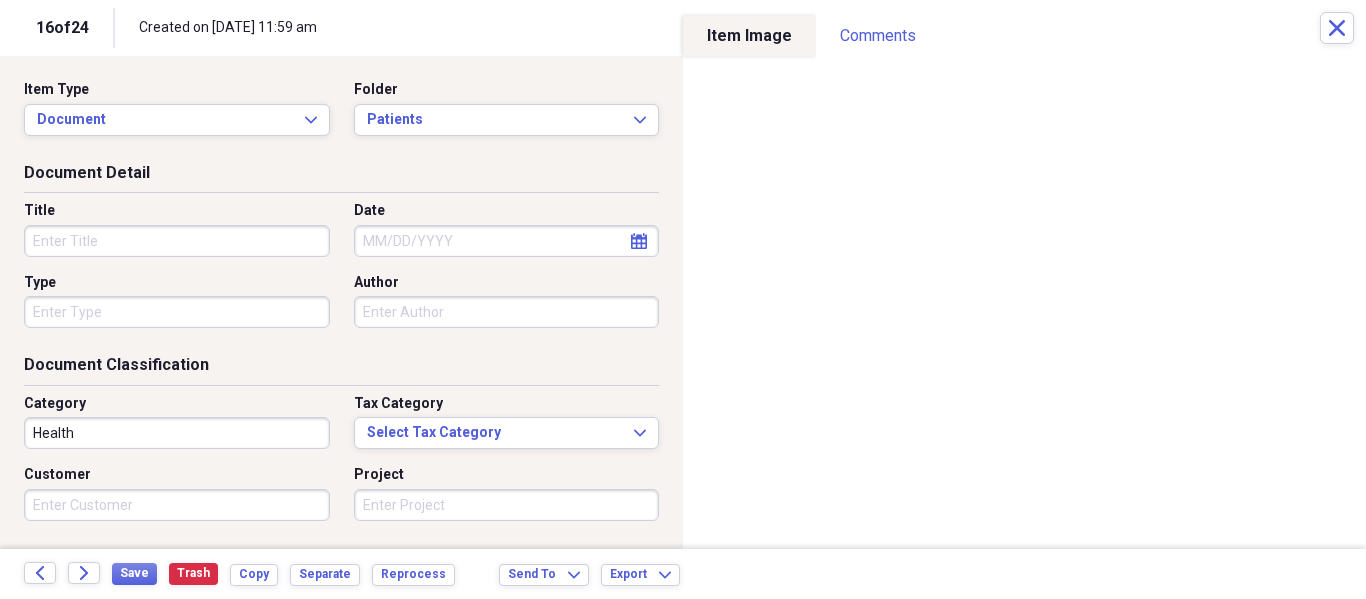 click on "Title" at bounding box center [177, 241] 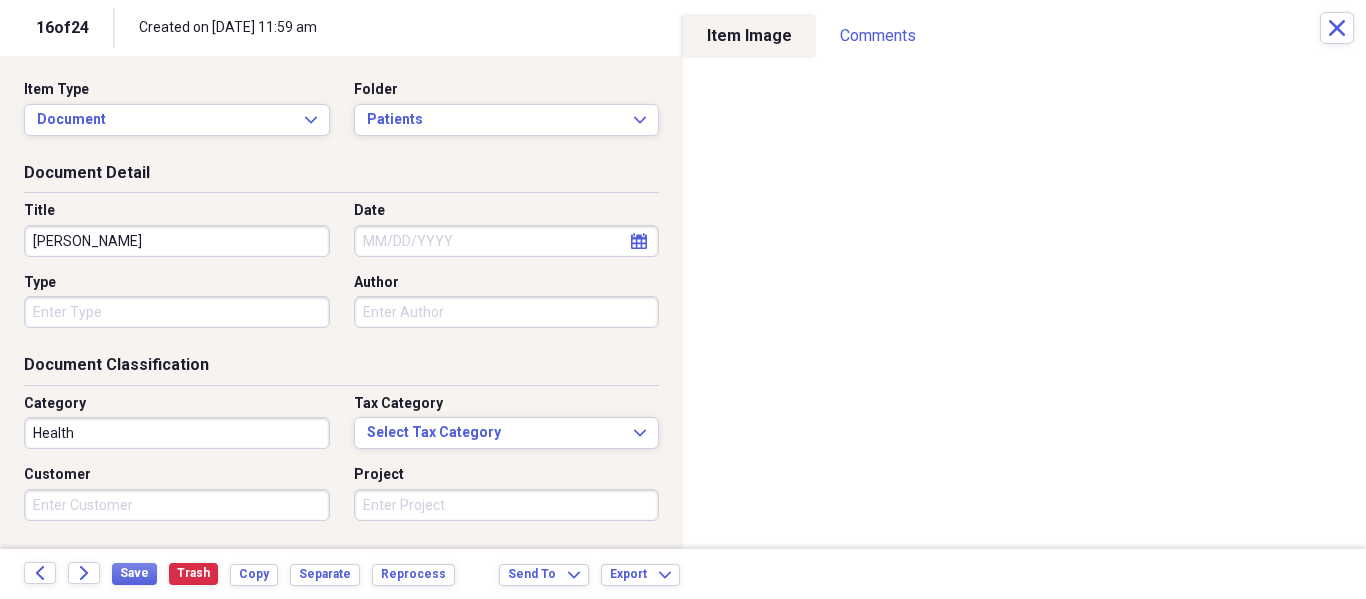 type on "[PERSON_NAME]" 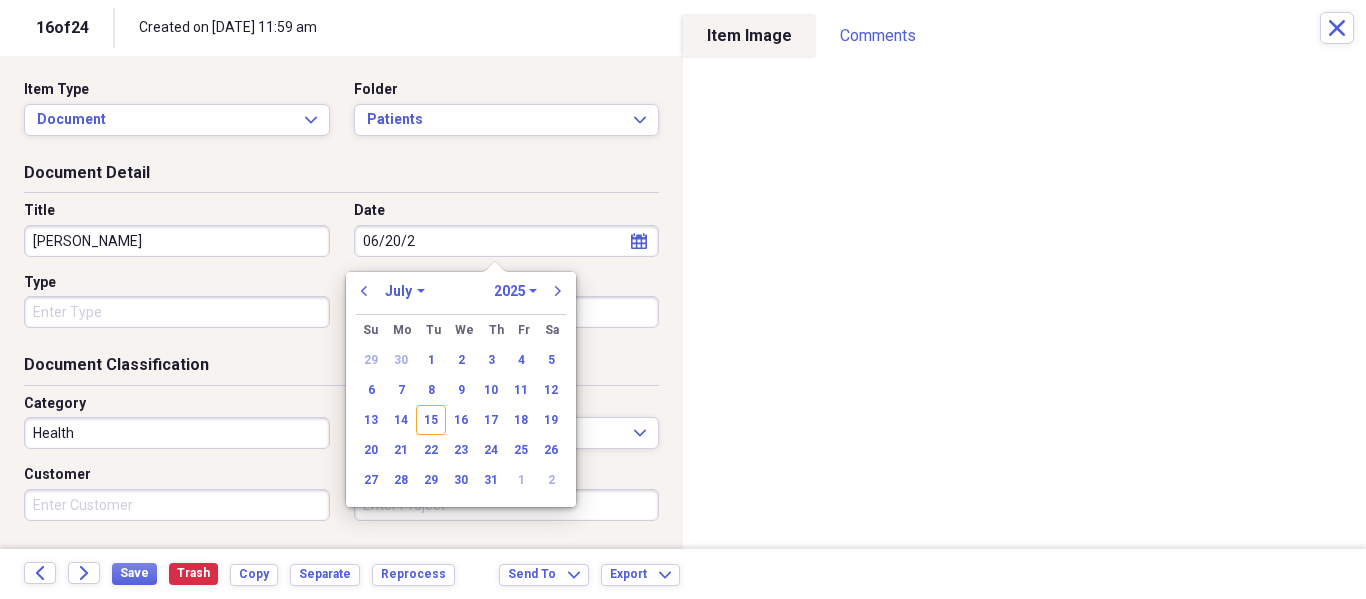 type on "[DATE]" 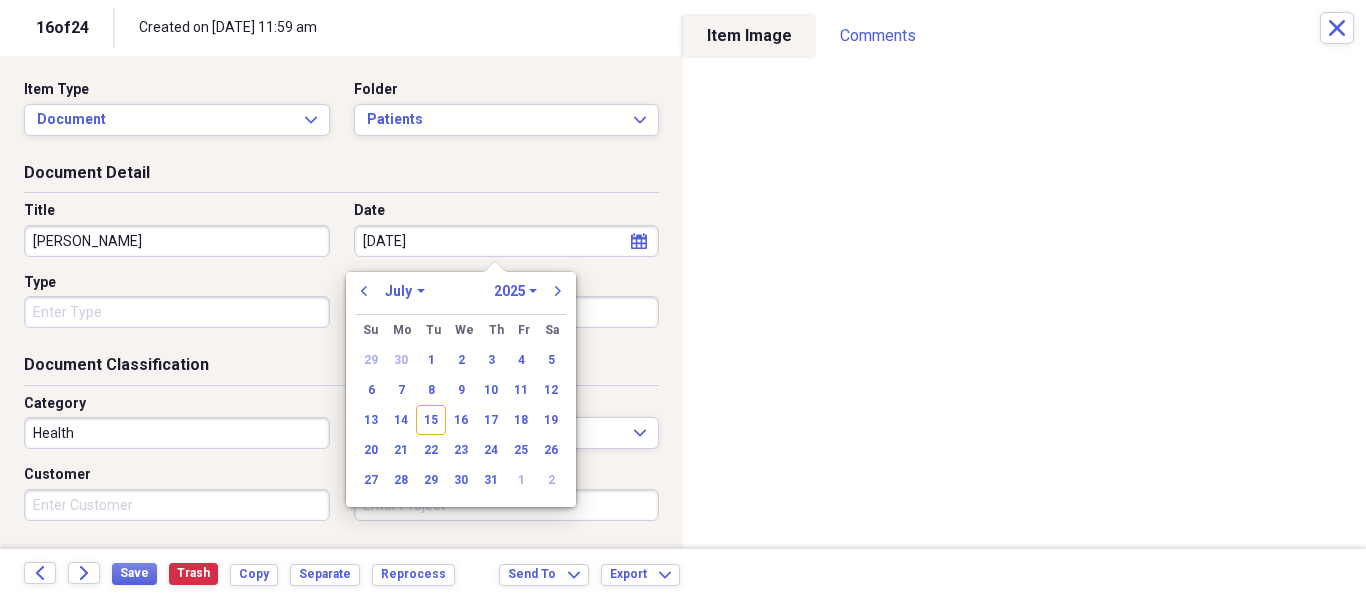 select on "5" 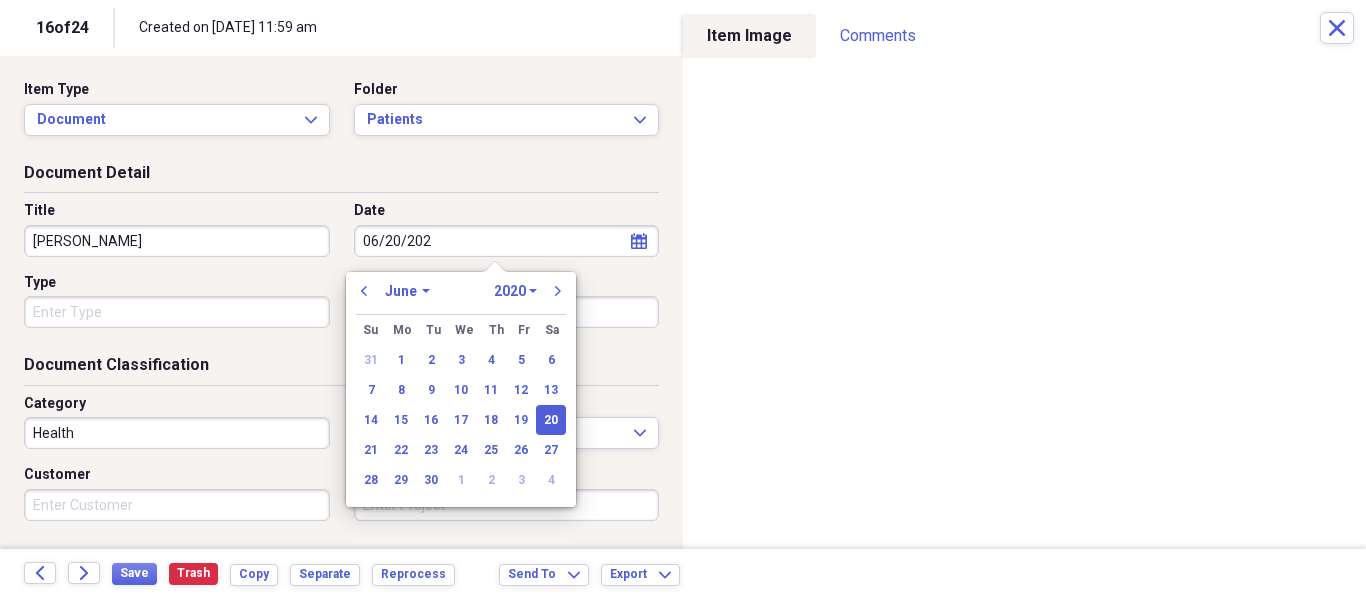 type on "[DATE]" 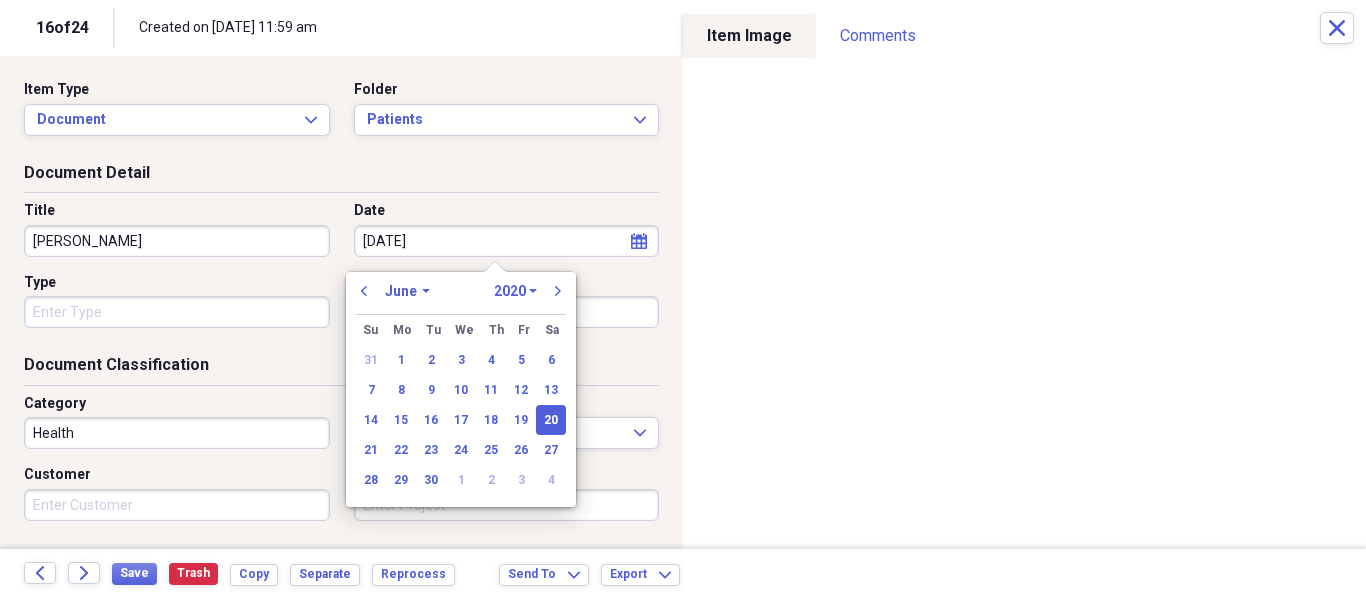 select on "2025" 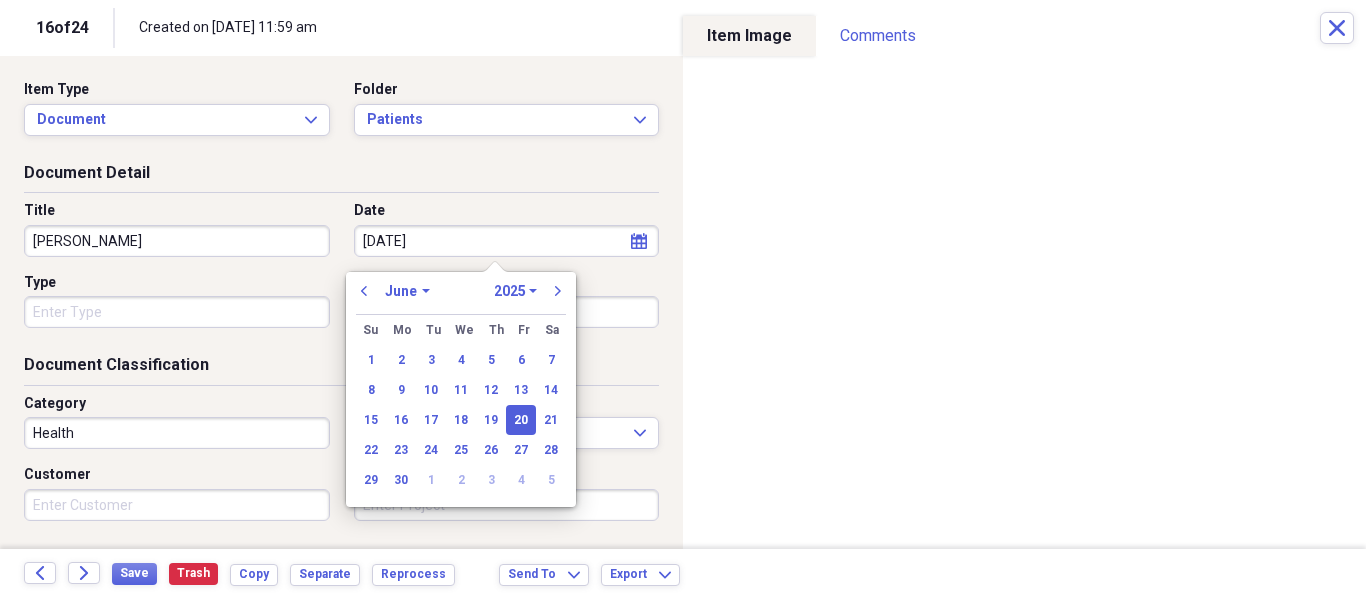 type on "[DATE]" 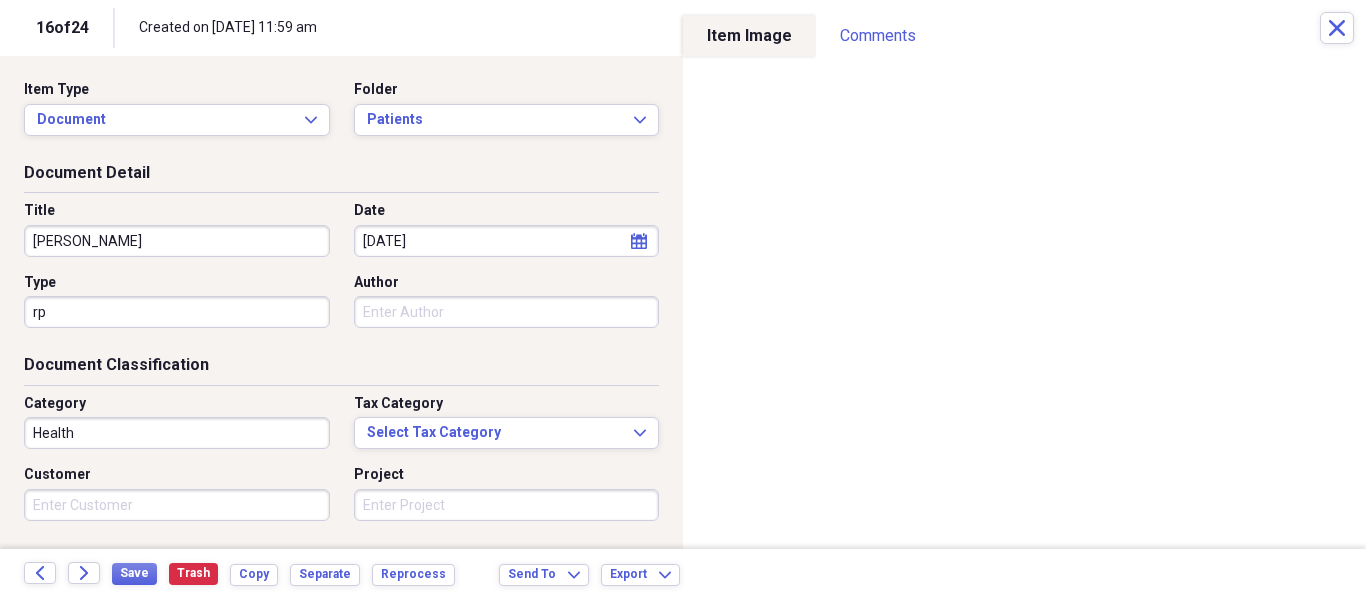 click on "rp" at bounding box center (177, 312) 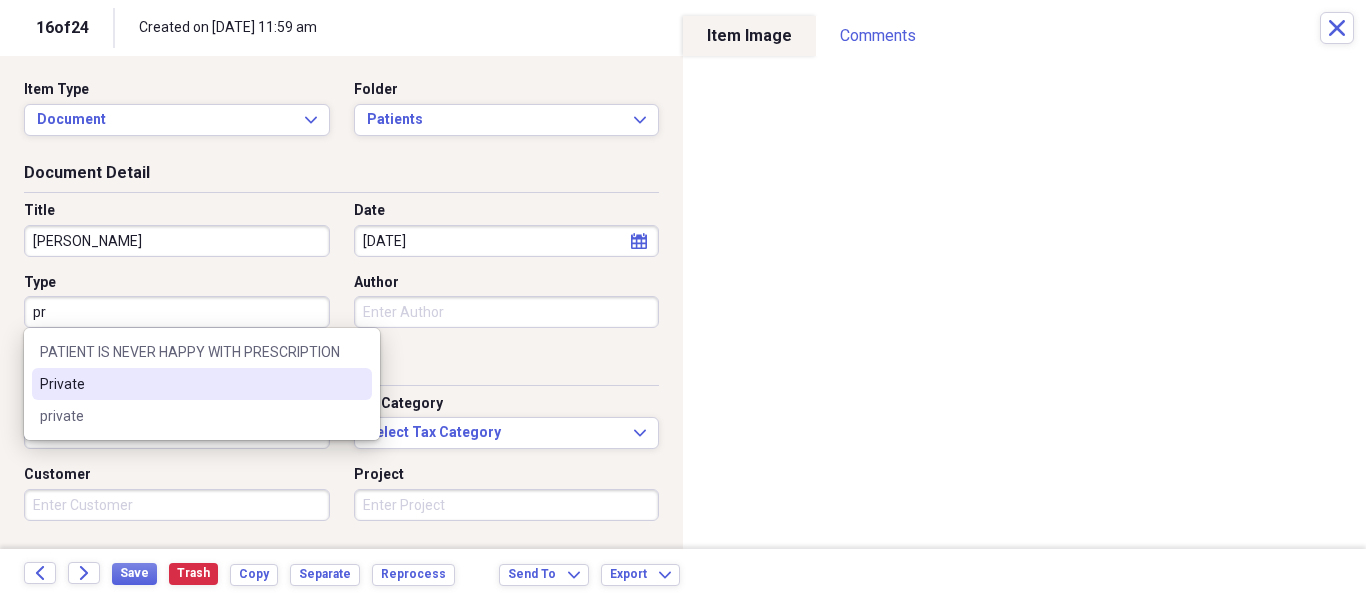 click on "Private" at bounding box center [190, 384] 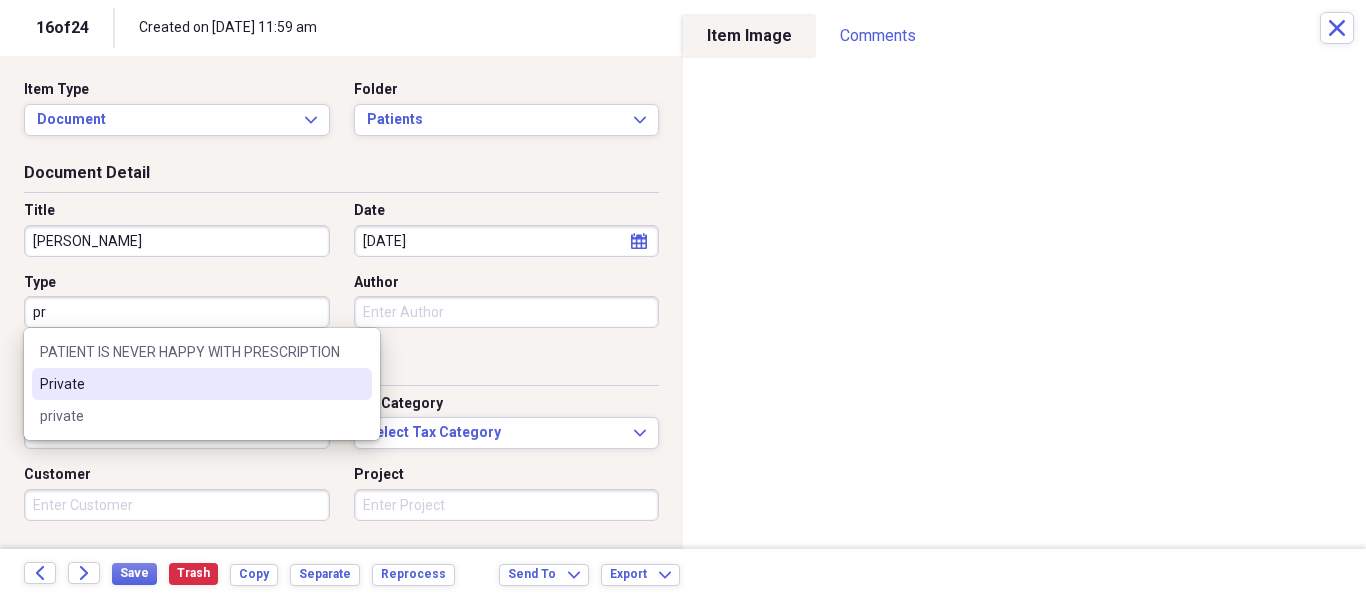 type on "Private" 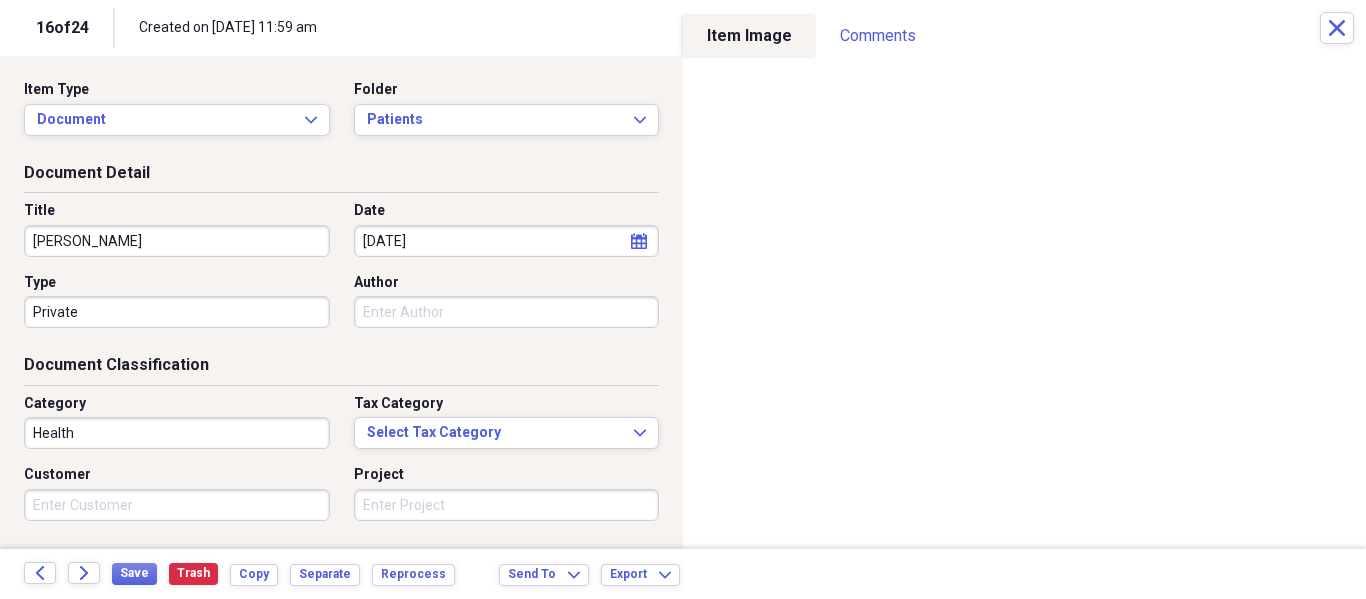 scroll, scrollTop: 243, scrollLeft: 0, axis: vertical 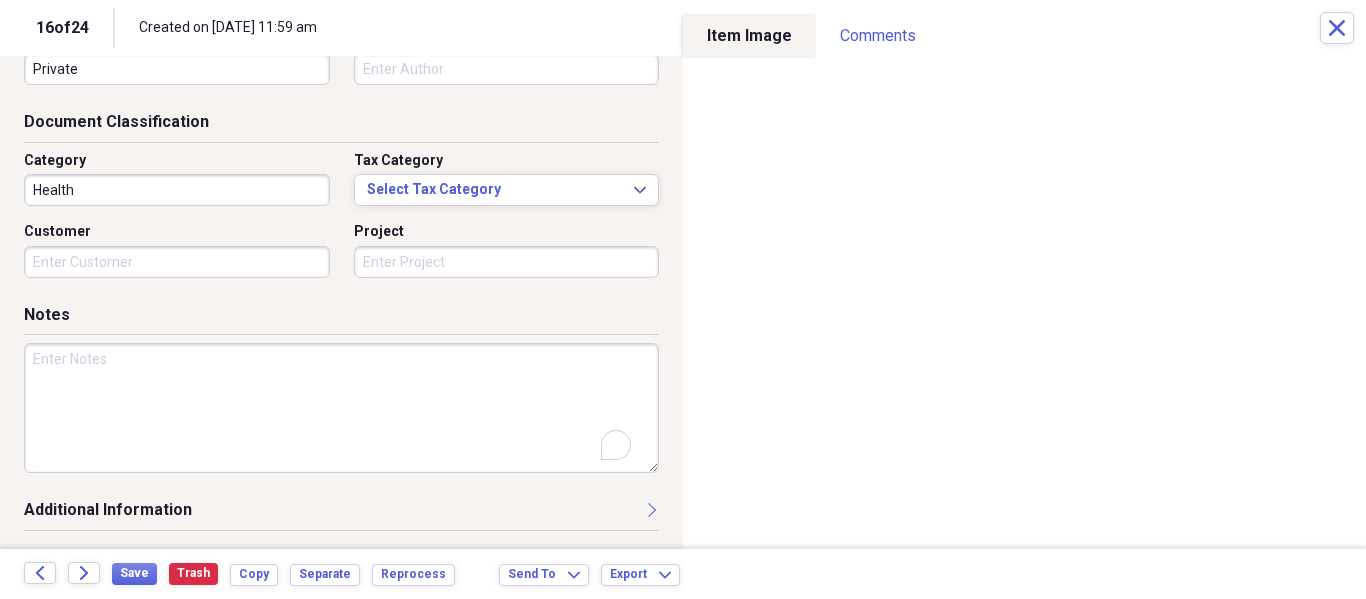 click at bounding box center (341, 408) 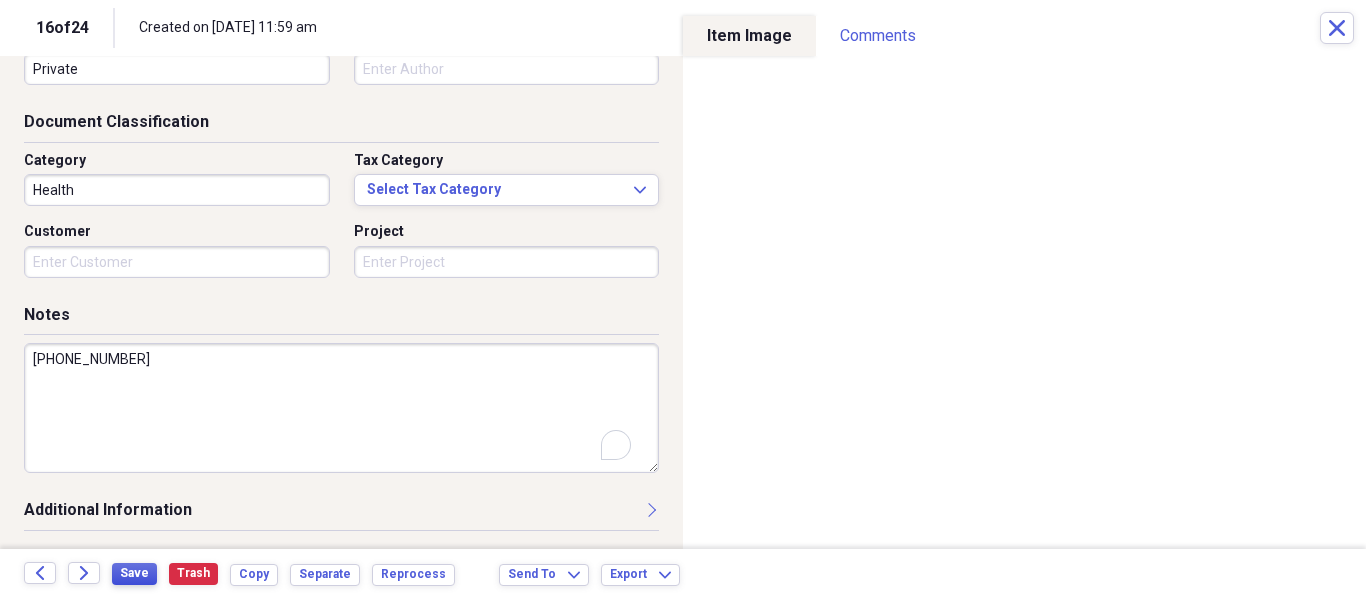 type on "[PHONE_NUMBER]" 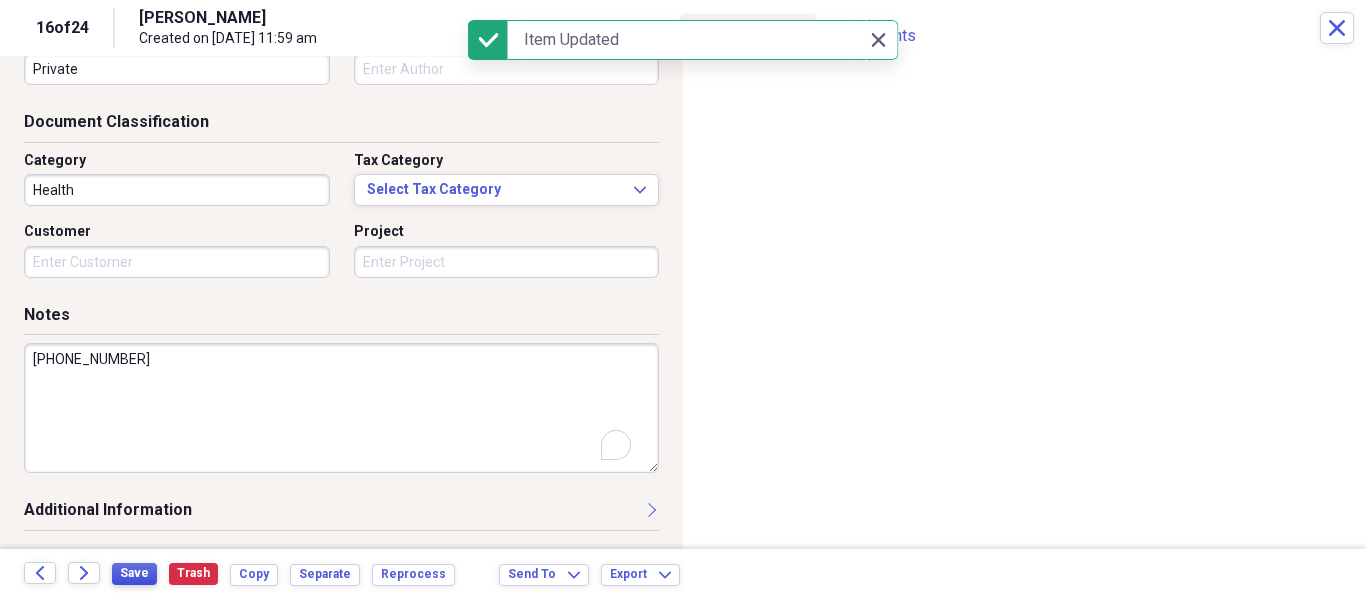 type on "[PERSON_NAME]" 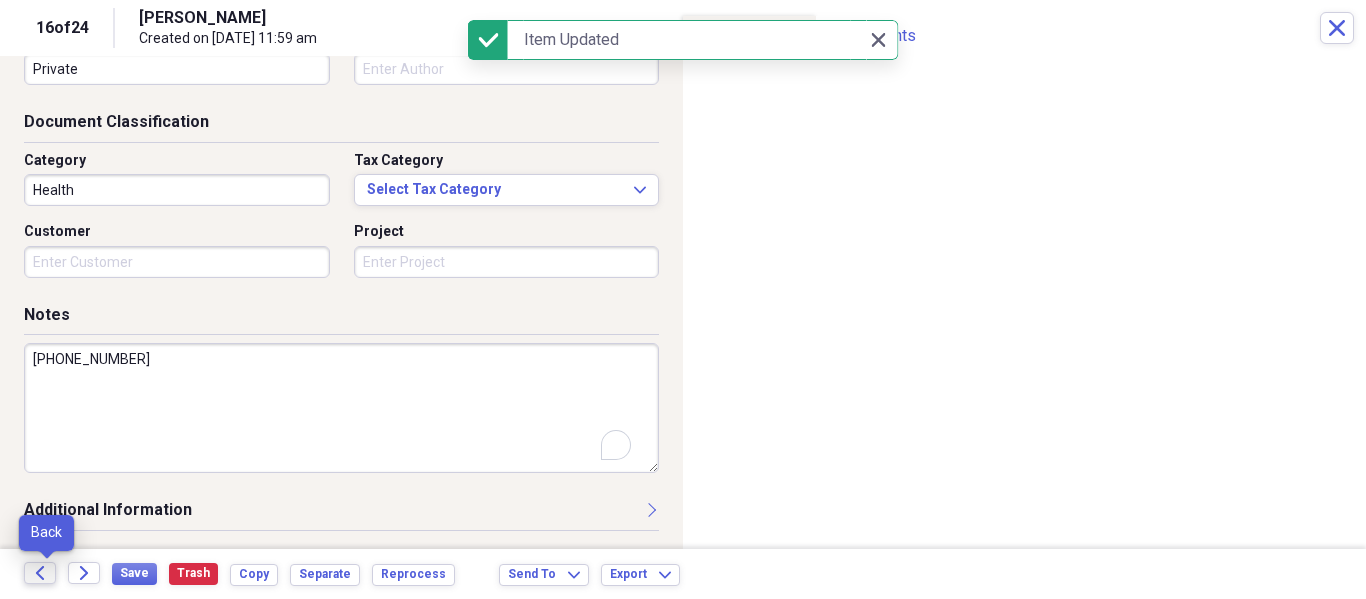 click on "Back" at bounding box center [40, 573] 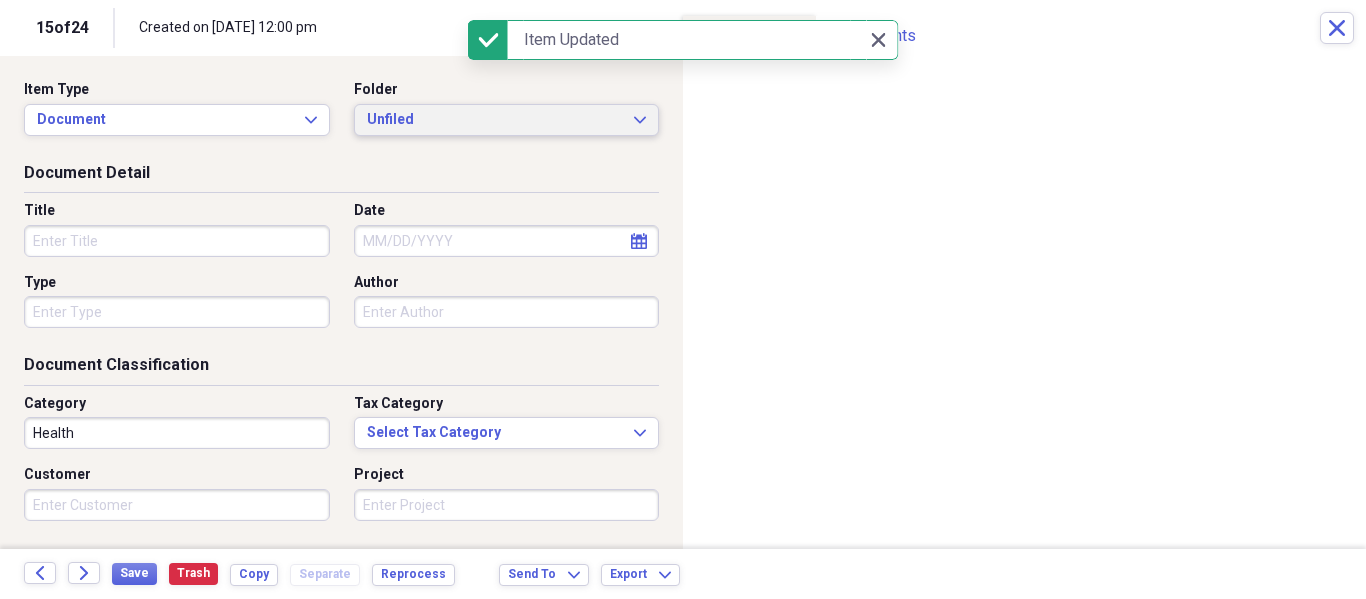 click on "Unfiled" at bounding box center (495, 120) 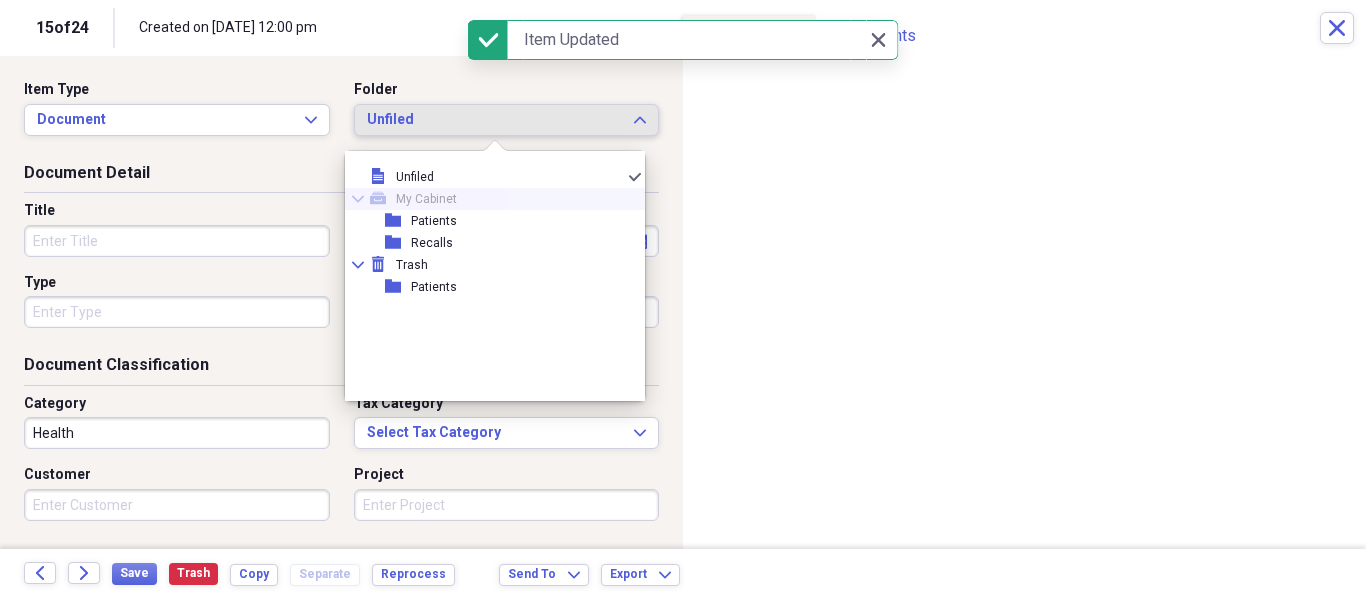 click on "Collapse mycabinet My Cabinet" at bounding box center (487, 199) 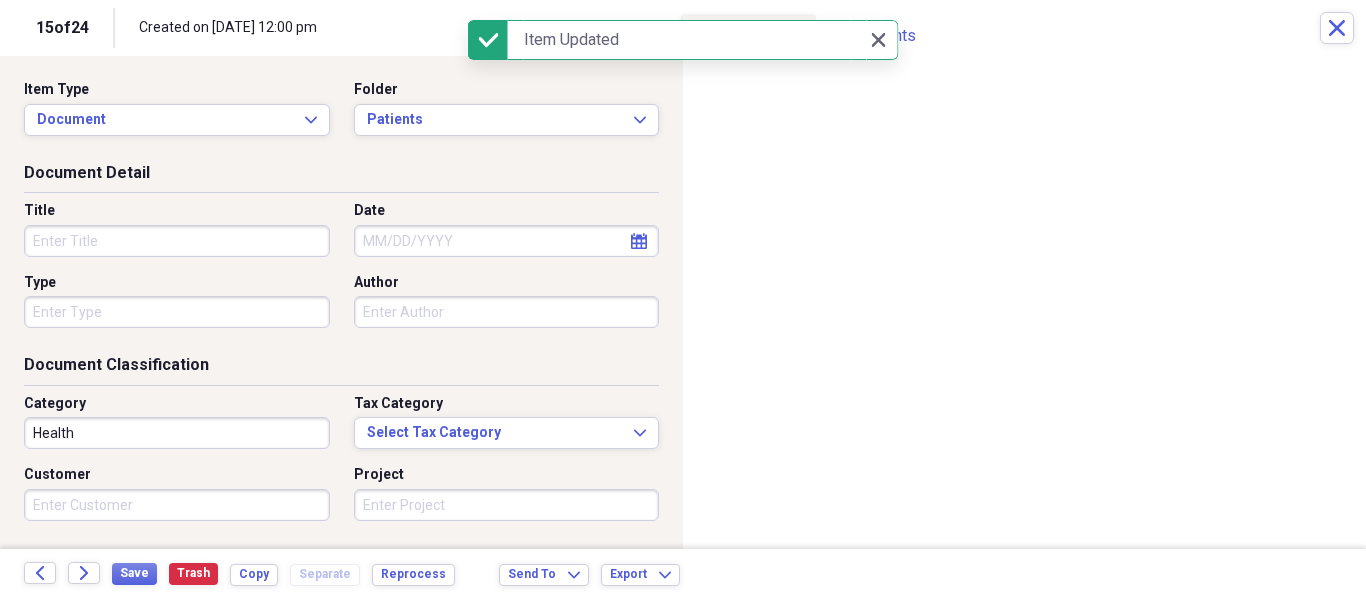 click on "Title" at bounding box center (183, 229) 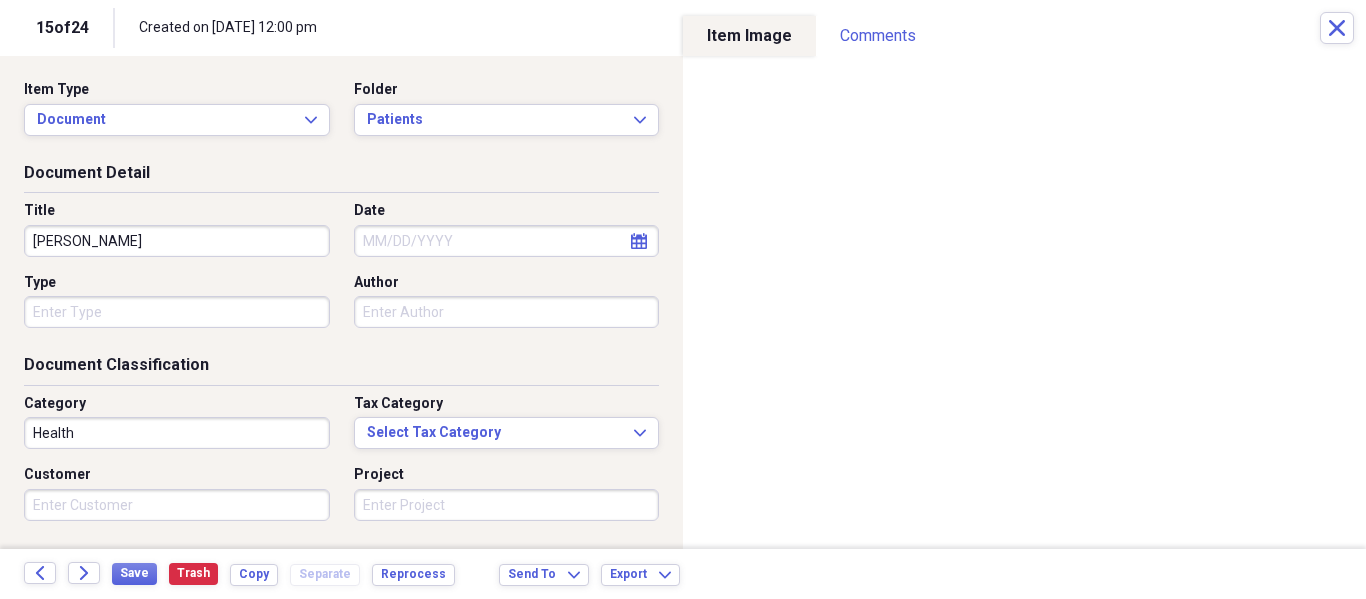 type on "[PERSON_NAME]" 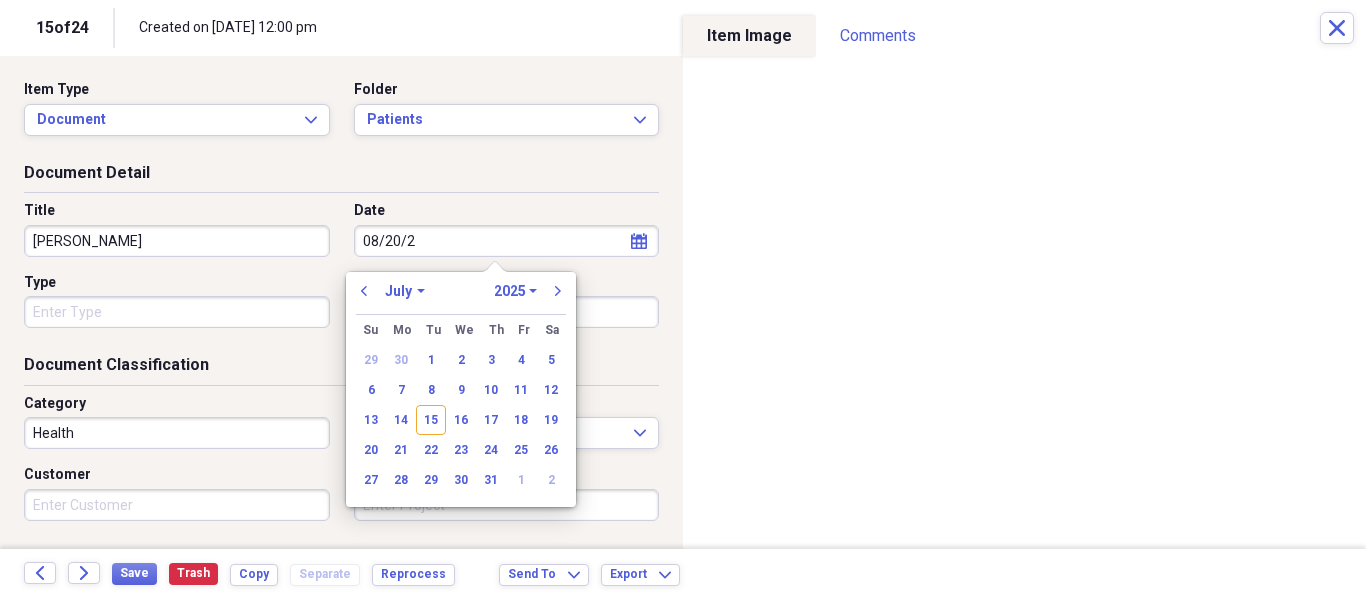 type on "[DATE]" 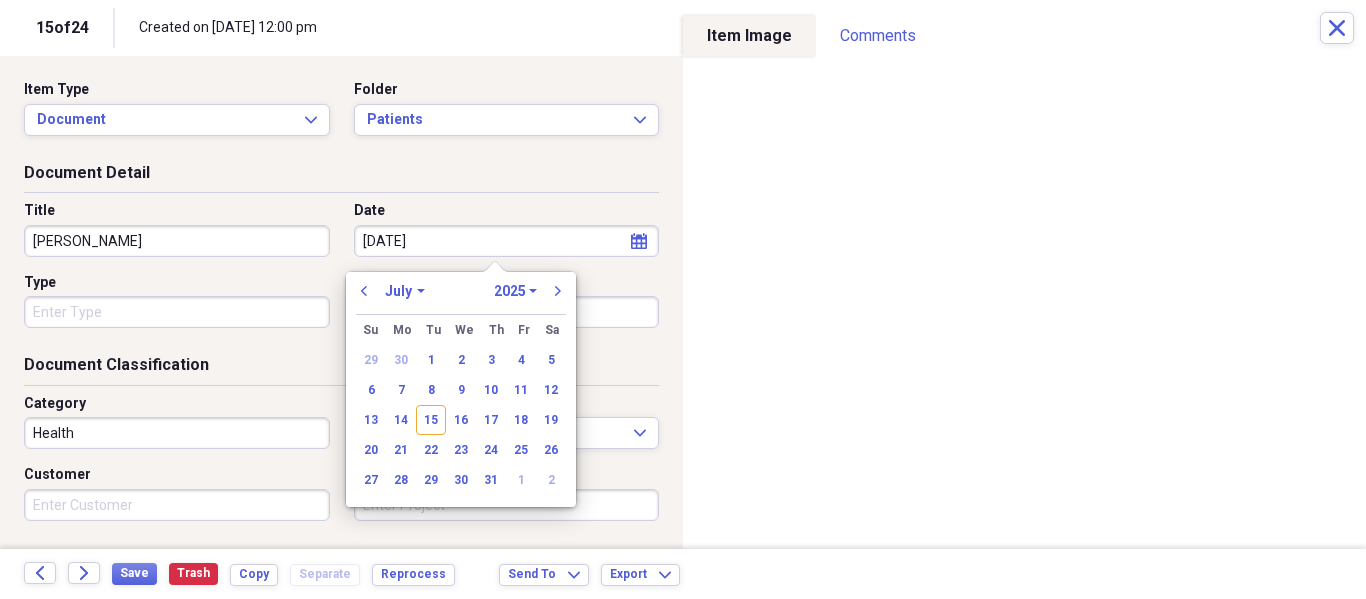 select on "7" 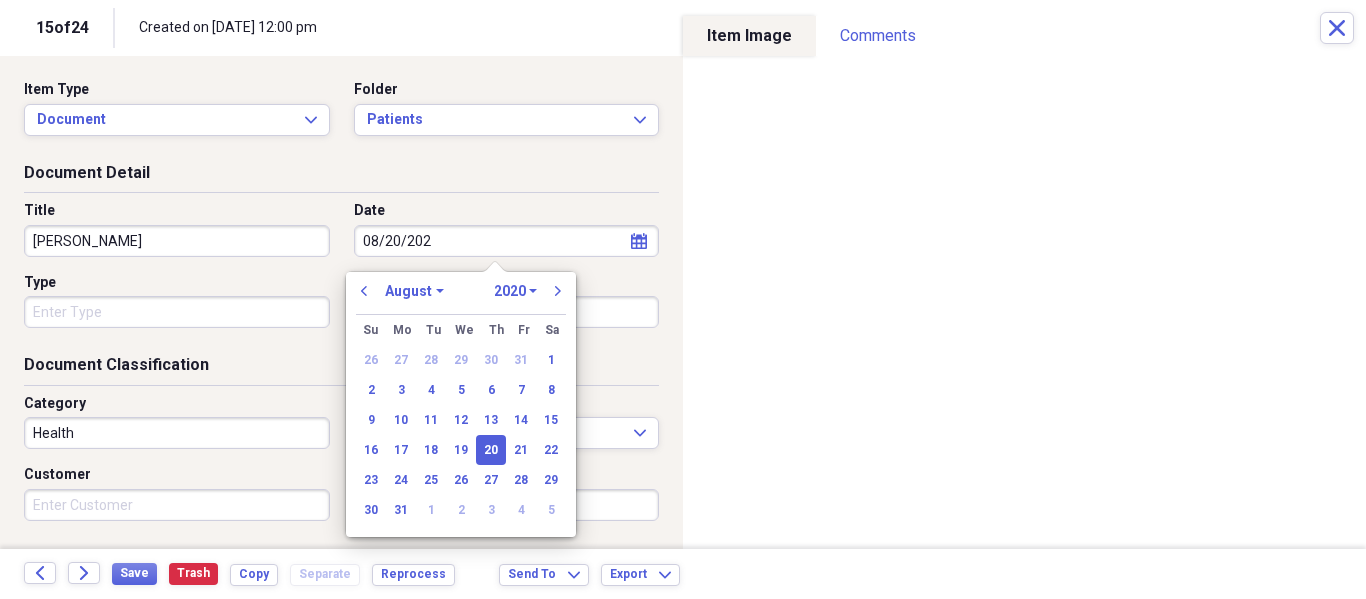type on "[DATE]" 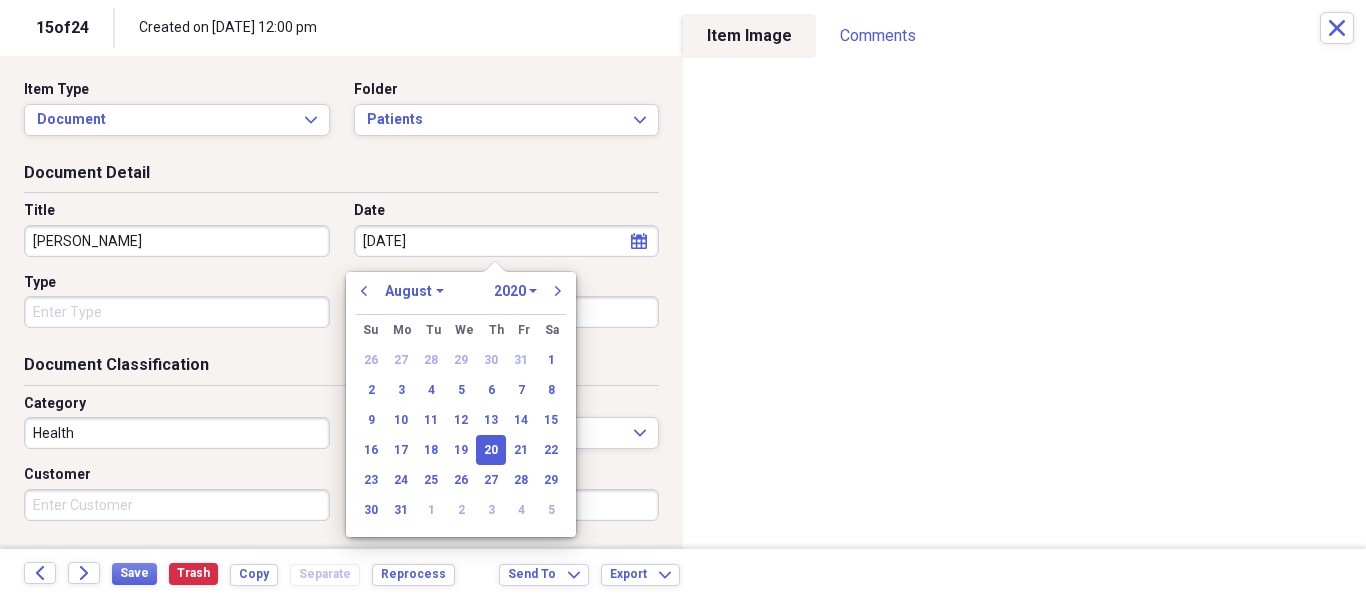 select on "2025" 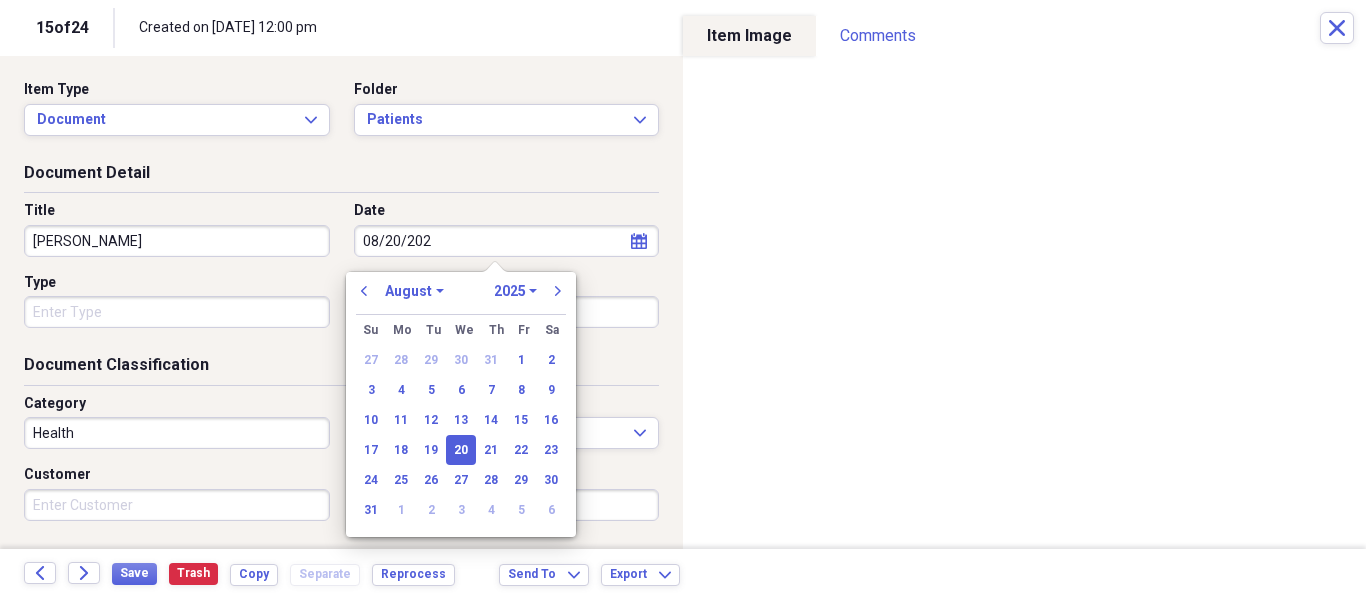 type on "[DATE]" 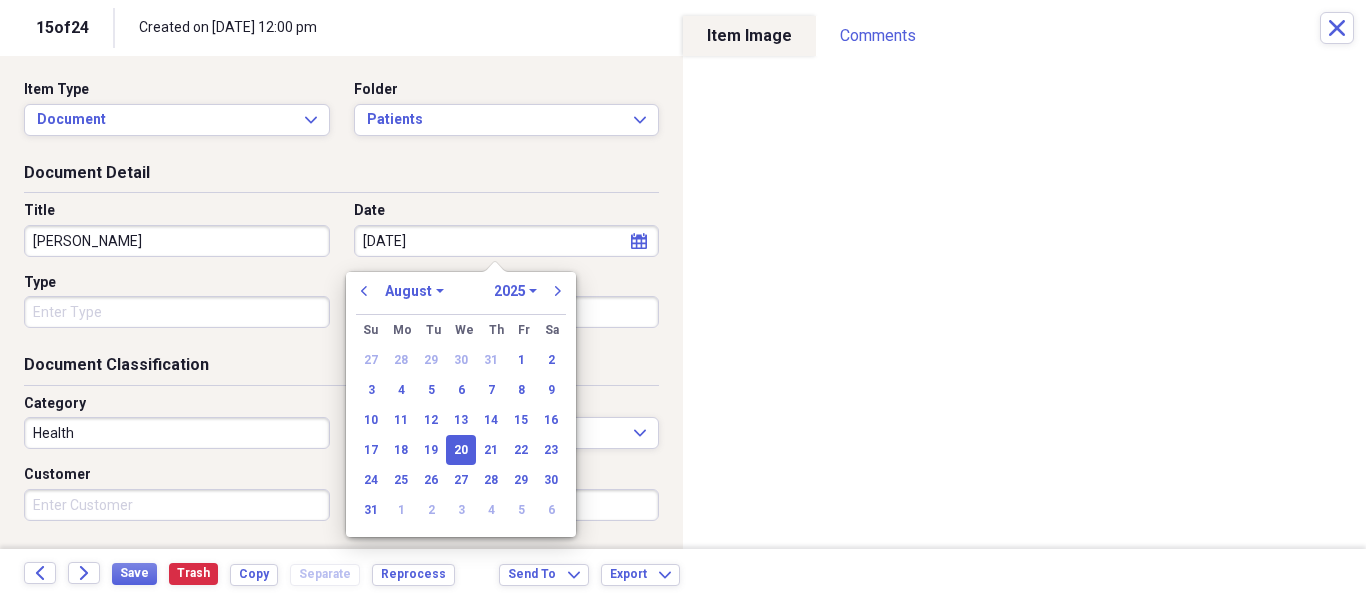 select on "2024" 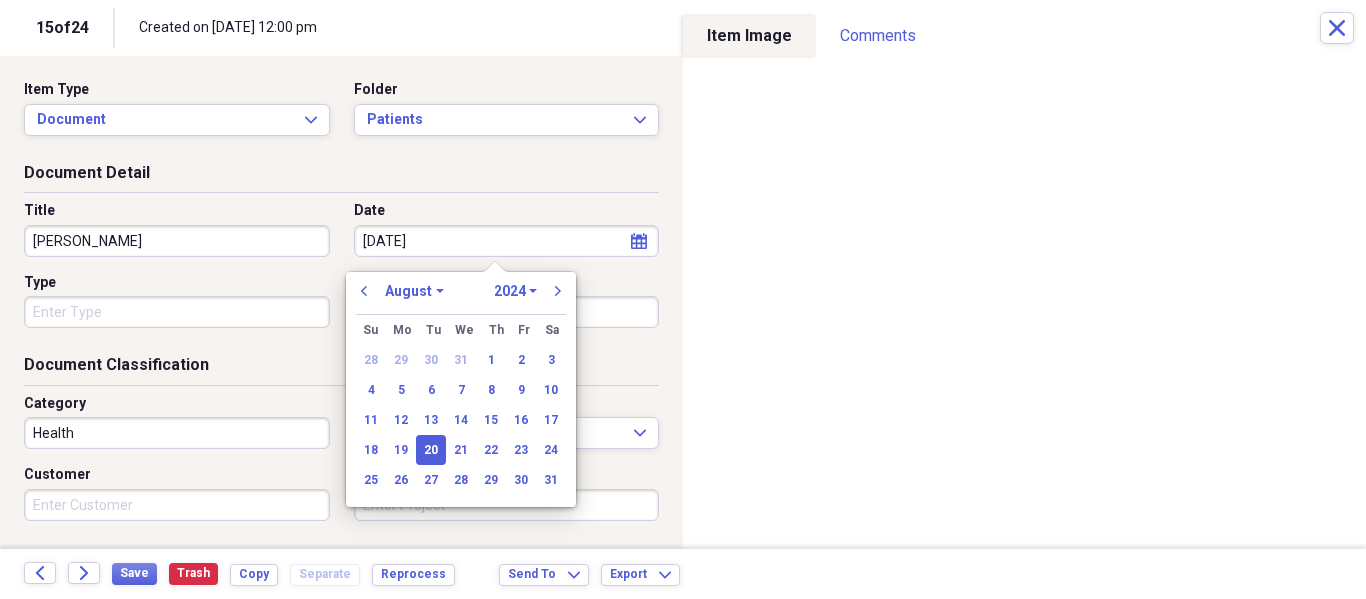 type on "[DATE]" 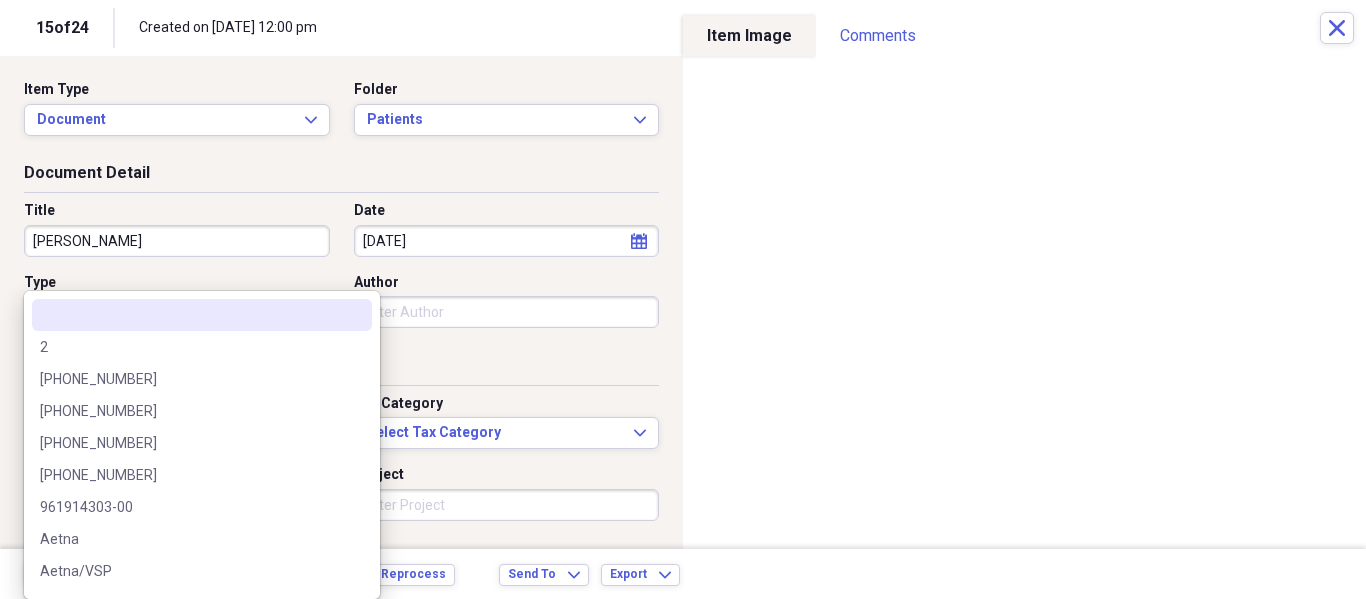 click on "Organize My Files 16 Collapse Unfiled Needs Review 16 Unfiled All Files Unfiled Unfiled Unfiled Saved Reports Collapse My Cabinet My Cabinet Add Folder Folder Patients Add Folder Folder Recalls Add Folder Collapse Trash Trash Folder Patients Help & Support Submit Import Import Add Create Expand Reports Reports Settings [PERSON_NAME] Expand These items are in need of review Showing 24 items , totaling $2,777.74 Column Expand sort Sort Filters  Expand Create Item Expand Image Item Type Date Name Category Amount Source Date Added chevron-down Folder media Document Health NeatConnect [DATE] 12:01 pm Unfiled media Receipt General Retail $1,900.00 NeatConnect [DATE] 12:00 pm Unfiled media Document Health NeatConnect [DATE] 12:00 pm Unfiled media Document Health NeatConnect [DATE] 11:56 am Unfiled media Document [DATE] [PERSON_NAME] Health NeatConnect [DATE] 11:53 am Patients media Document [DATE] [PERSON_NAME] Health NeatConnect [DATE] 11:46 am Patients media Document [DATE] Health 25 1" at bounding box center [683, 299] 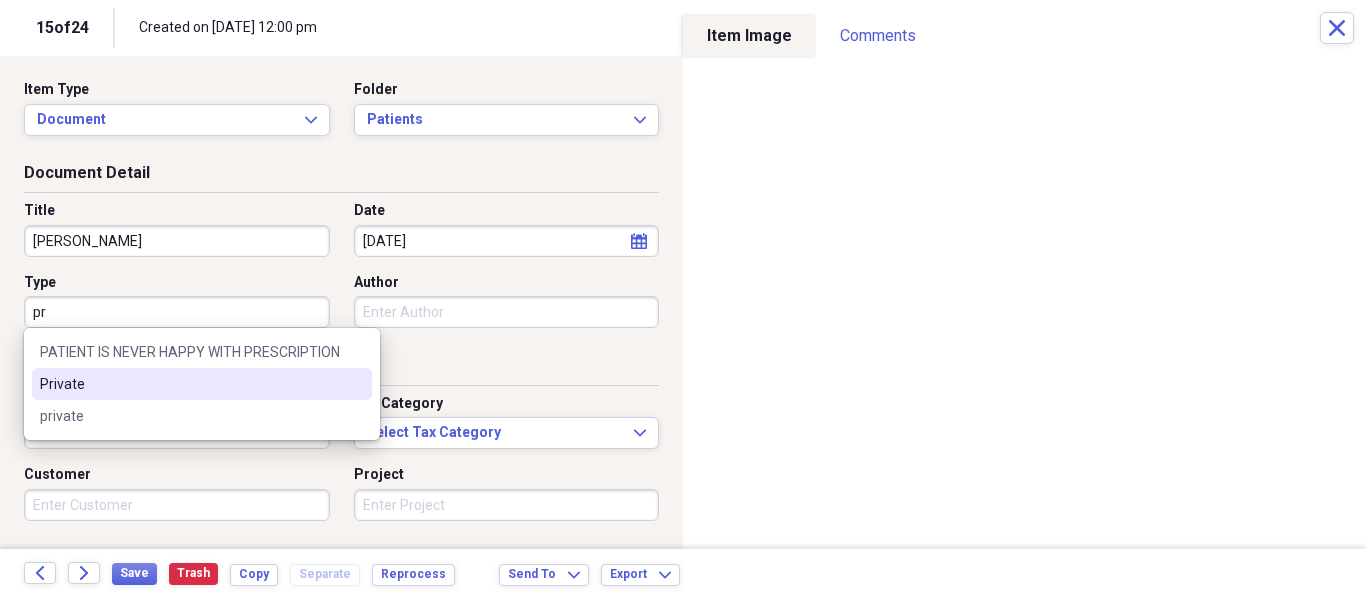 click on "Private" at bounding box center (202, 384) 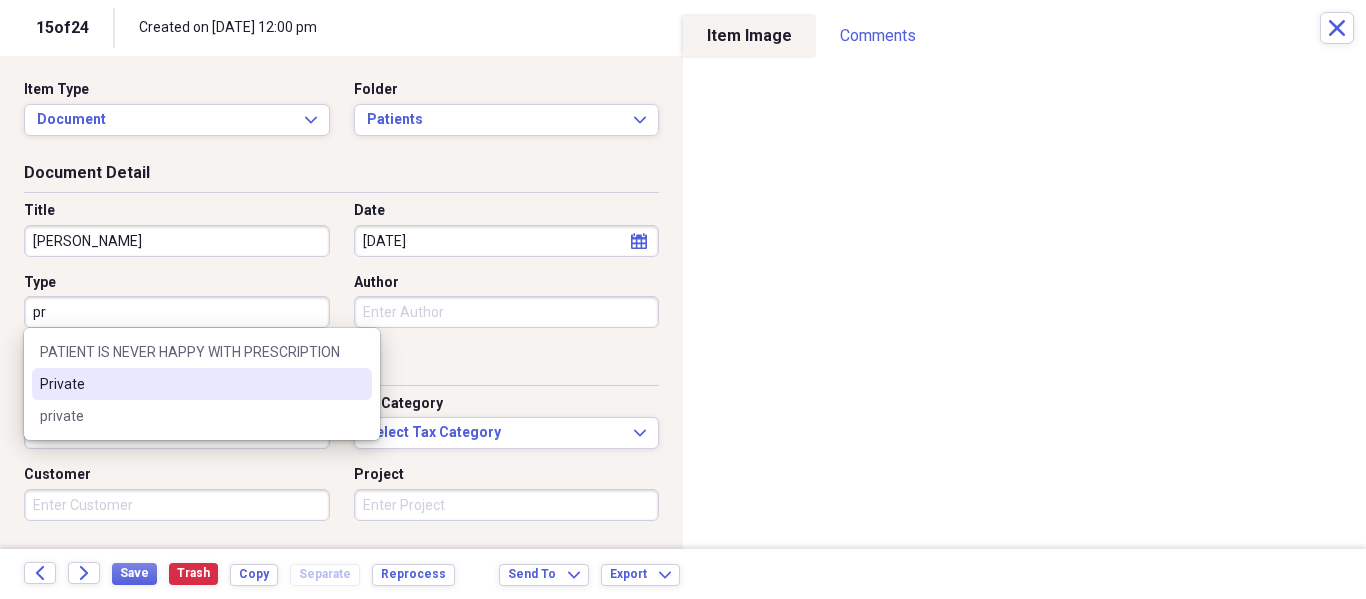 type on "Private" 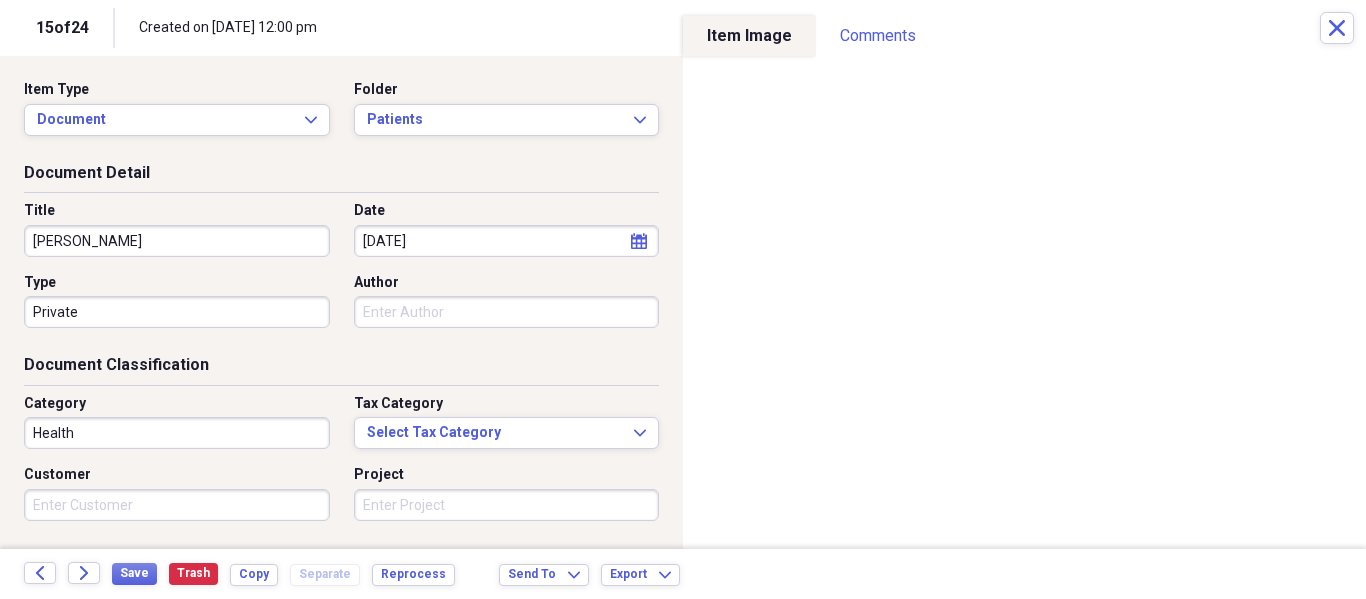 scroll, scrollTop: 243, scrollLeft: 0, axis: vertical 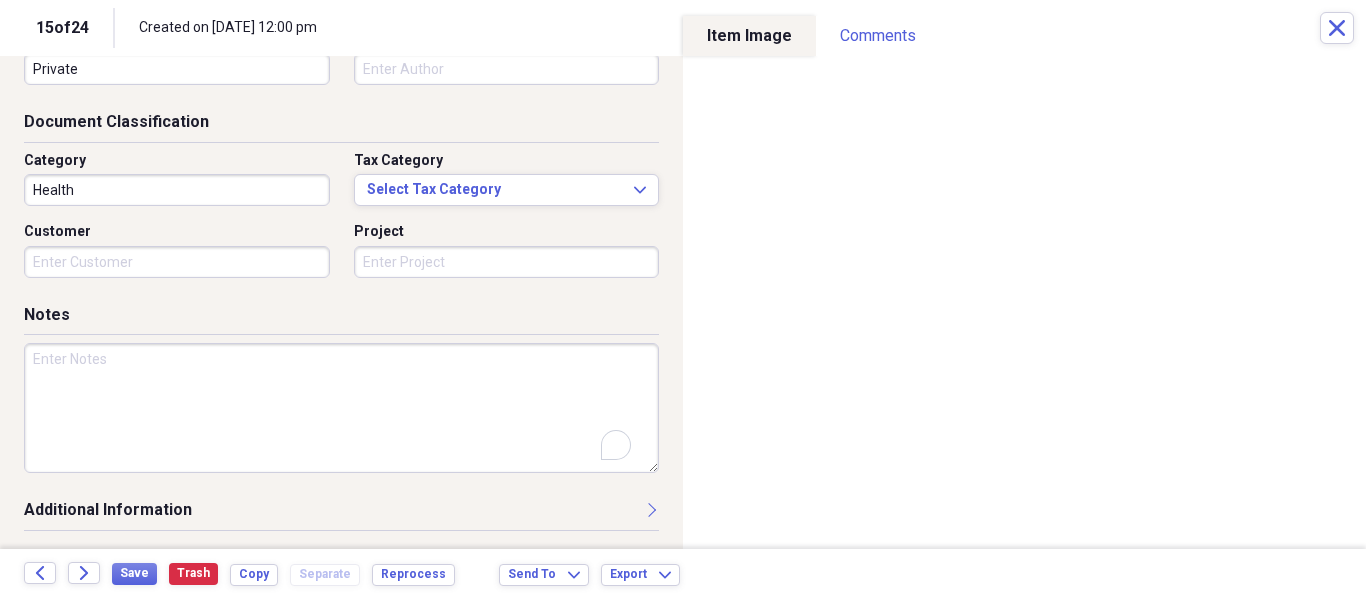 click at bounding box center (341, 408) 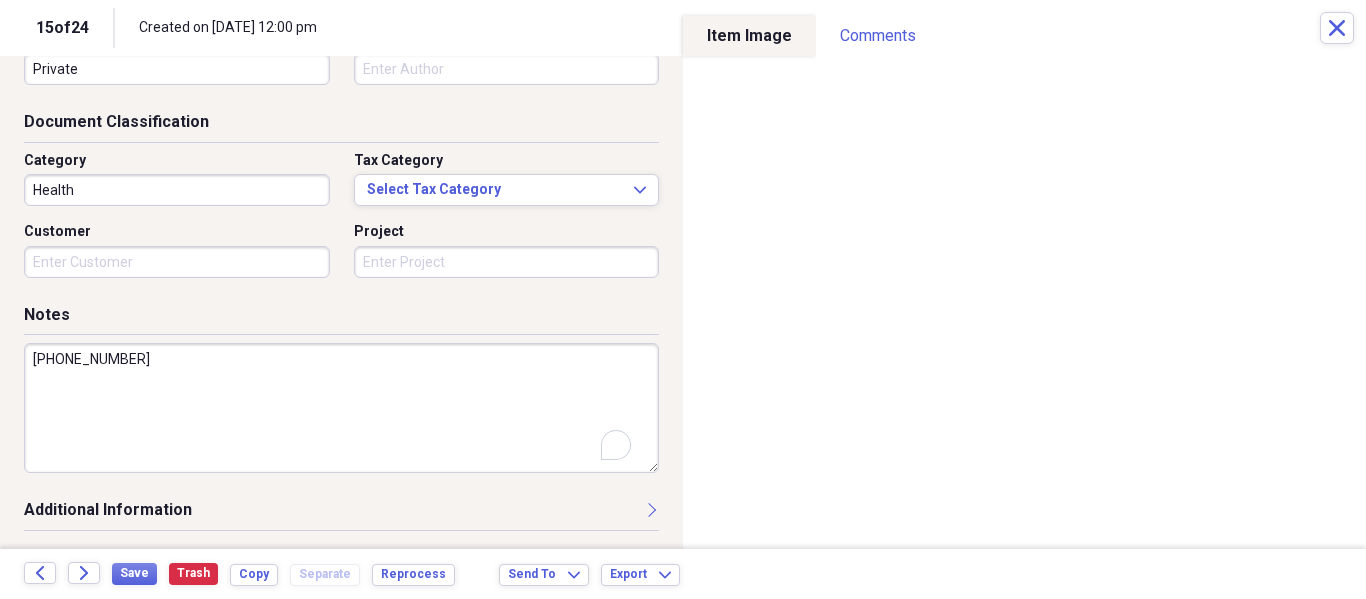 type on "[PHONE_NUMBER]" 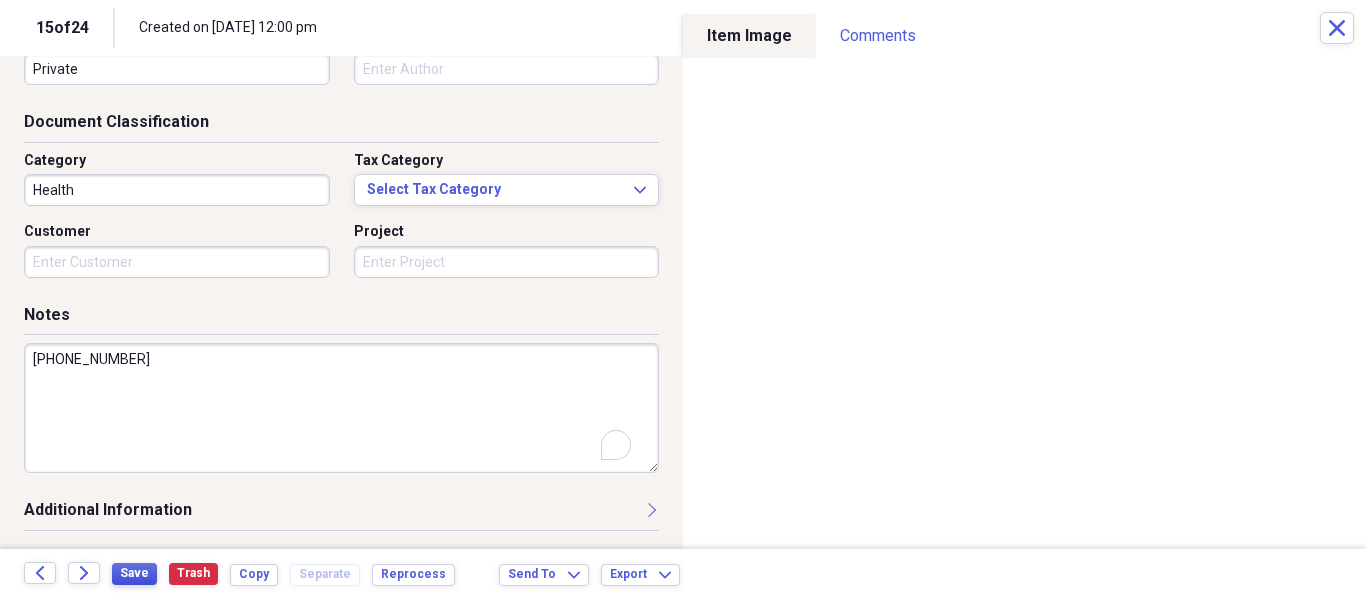 click on "Save" at bounding box center [134, 573] 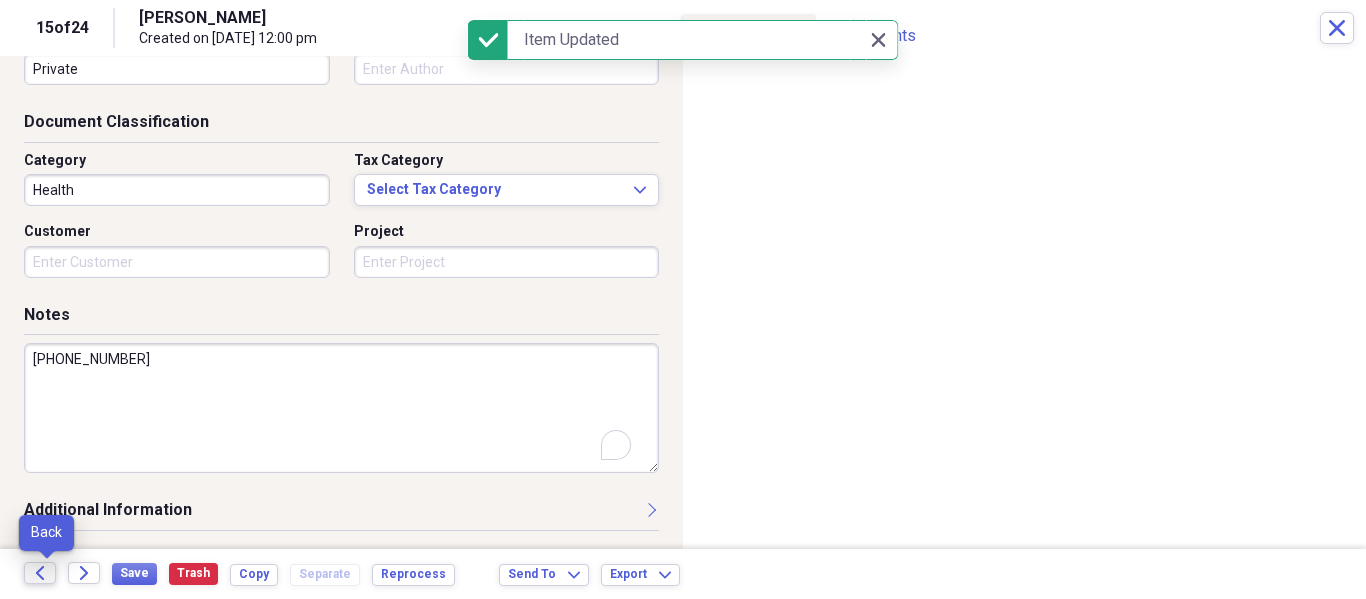 click 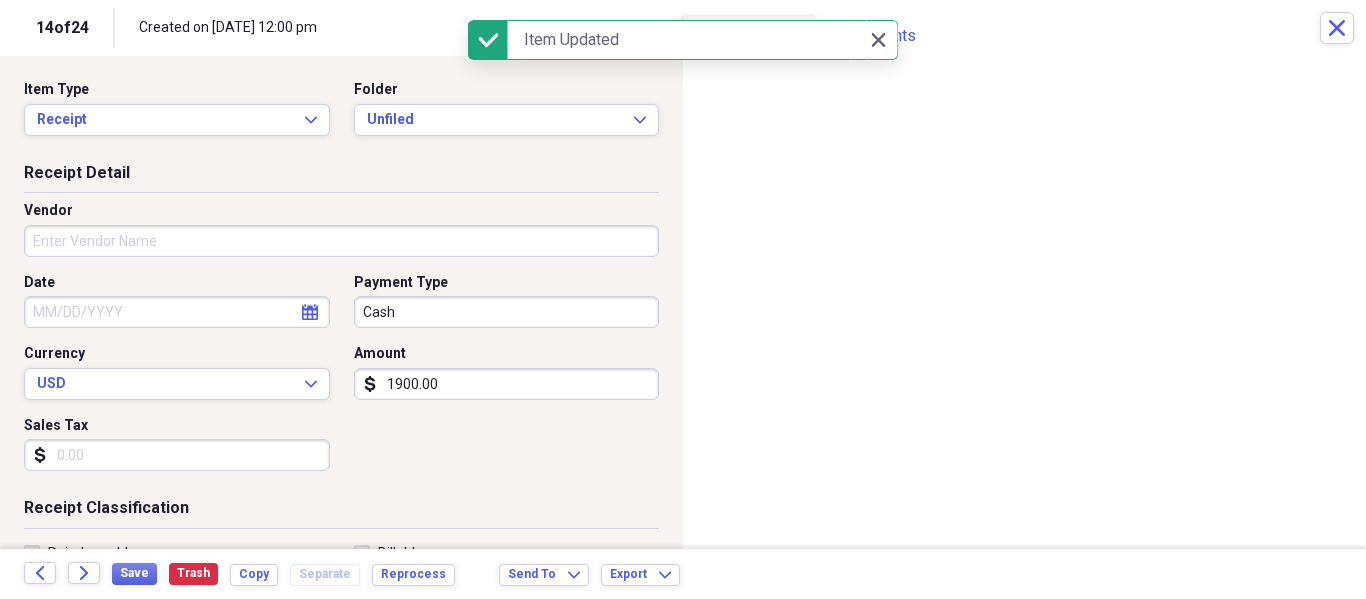 click on "Item Type Receipt Expand Folder Unfiled Expand" at bounding box center [341, 116] 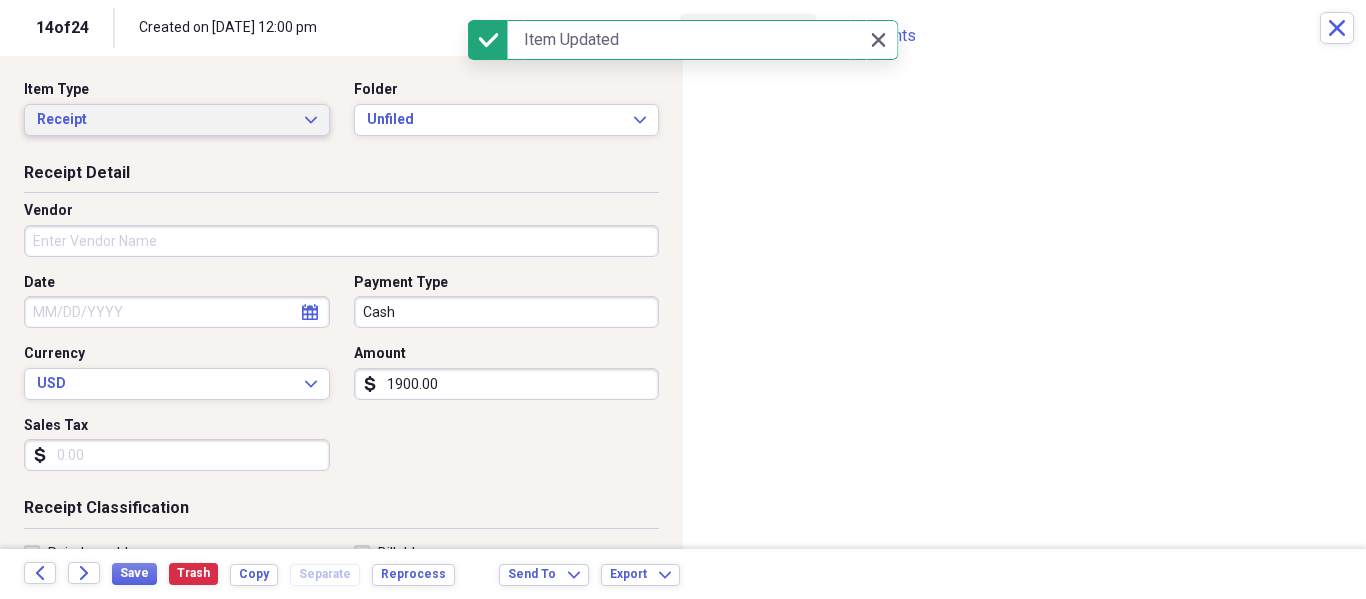 click on "Receipt Expand" at bounding box center [177, 120] 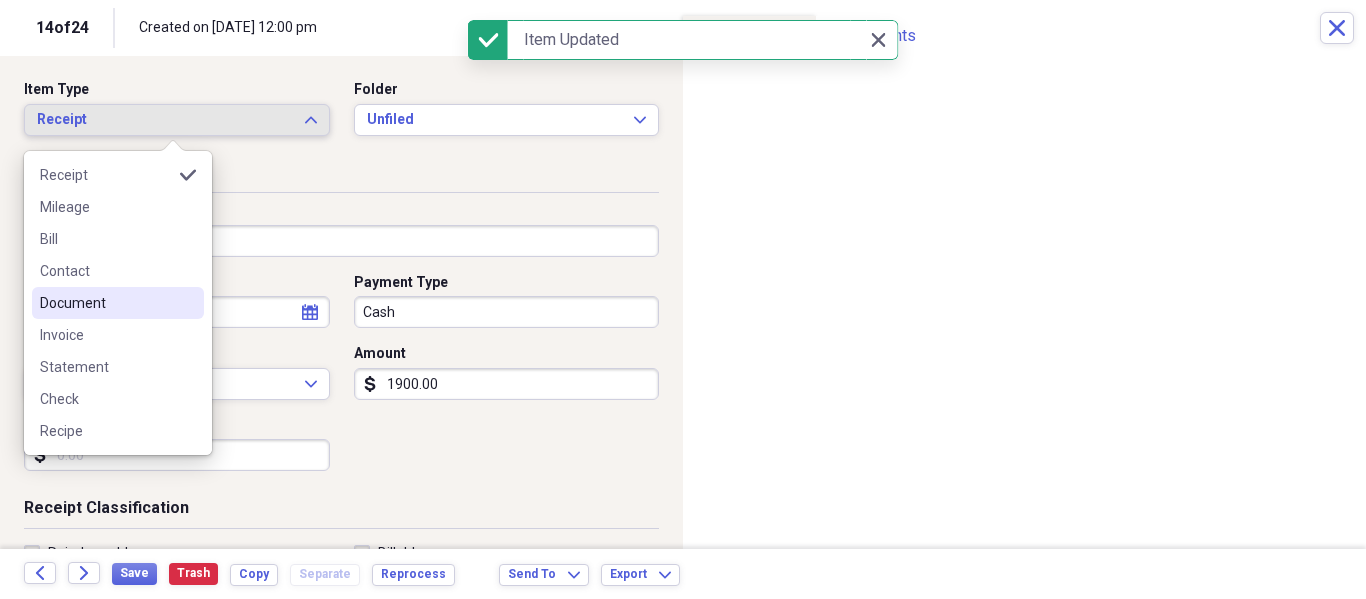 click on "Document" at bounding box center (118, 303) 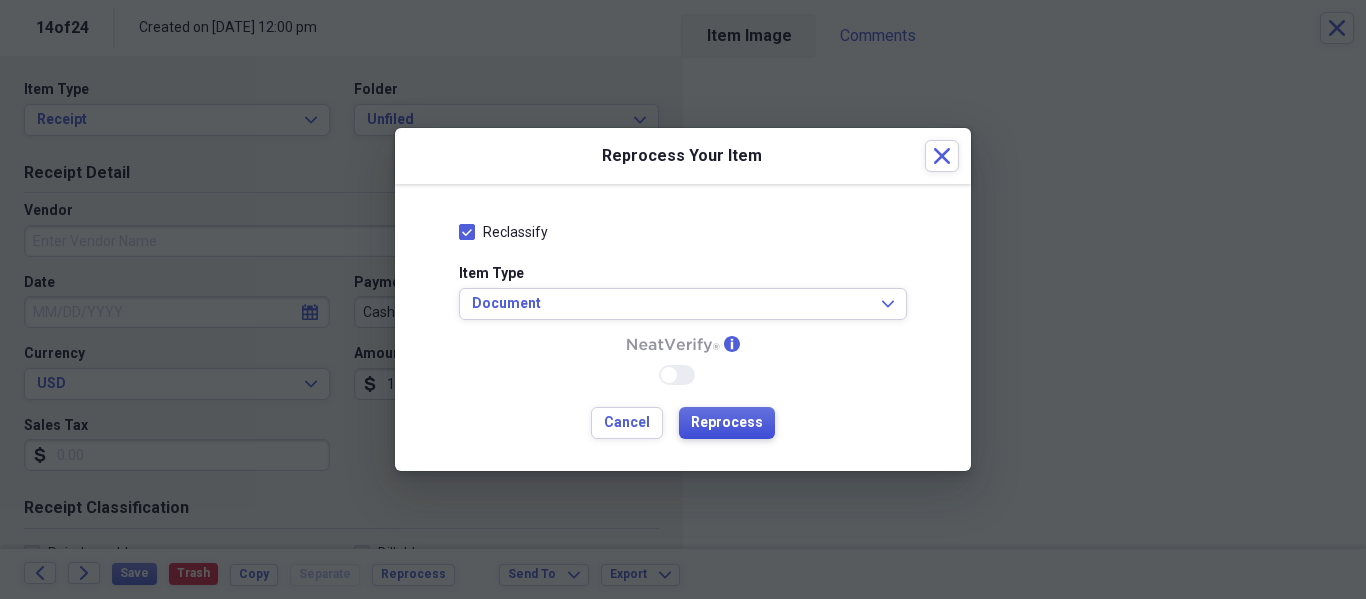 click on "Reprocess" at bounding box center [727, 423] 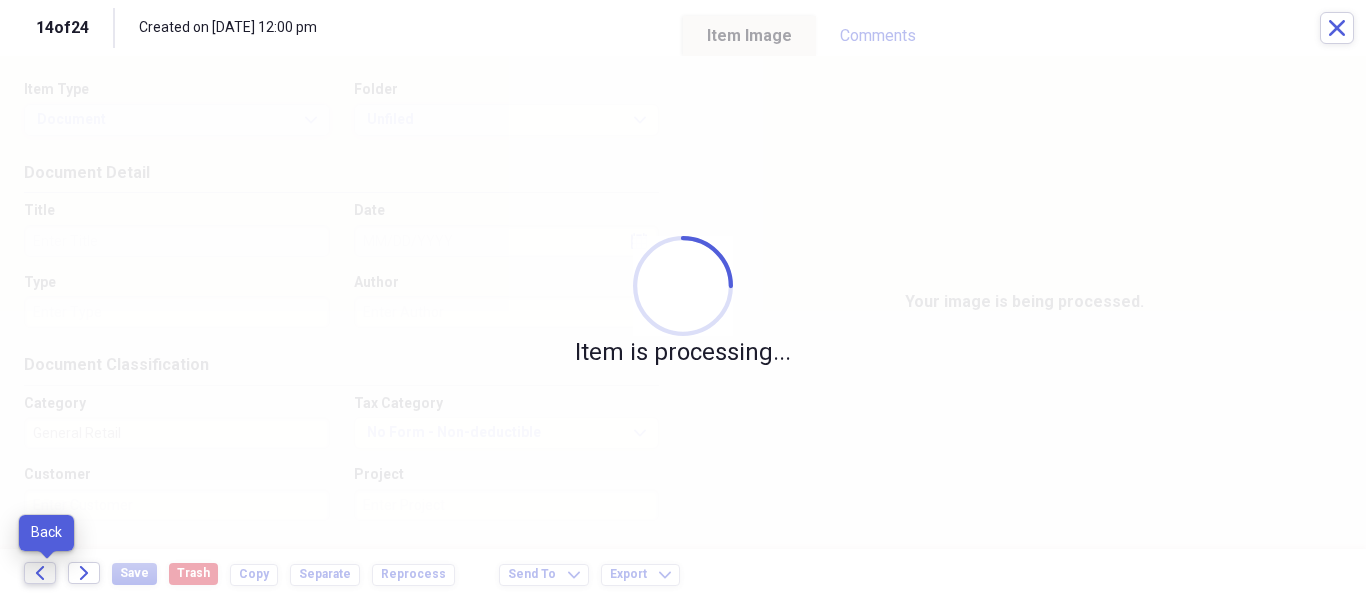 click on "Back" at bounding box center [40, 573] 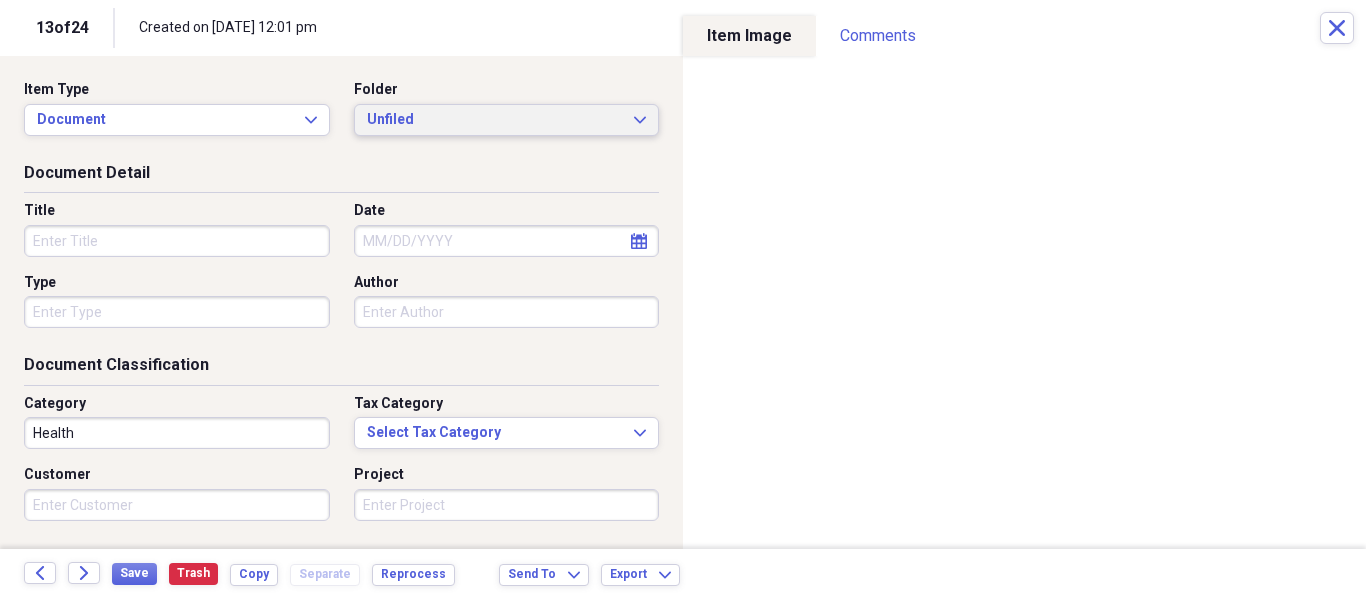 click on "Unfiled" at bounding box center (495, 120) 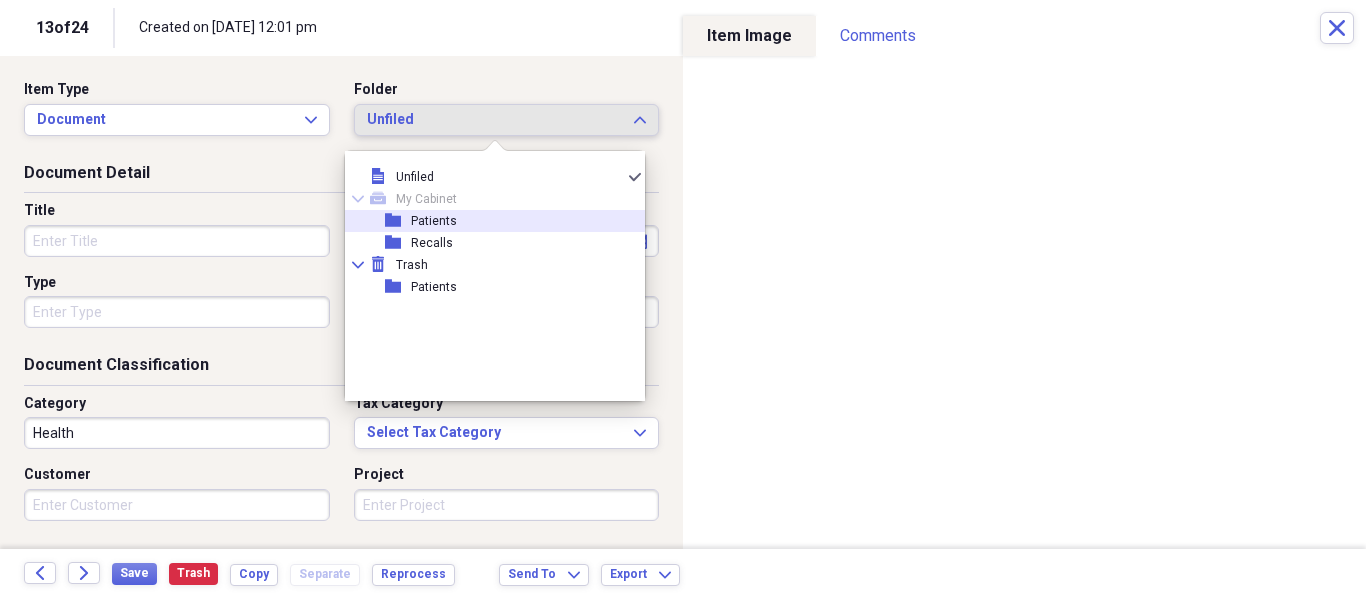 click on "folder" at bounding box center (398, 221) 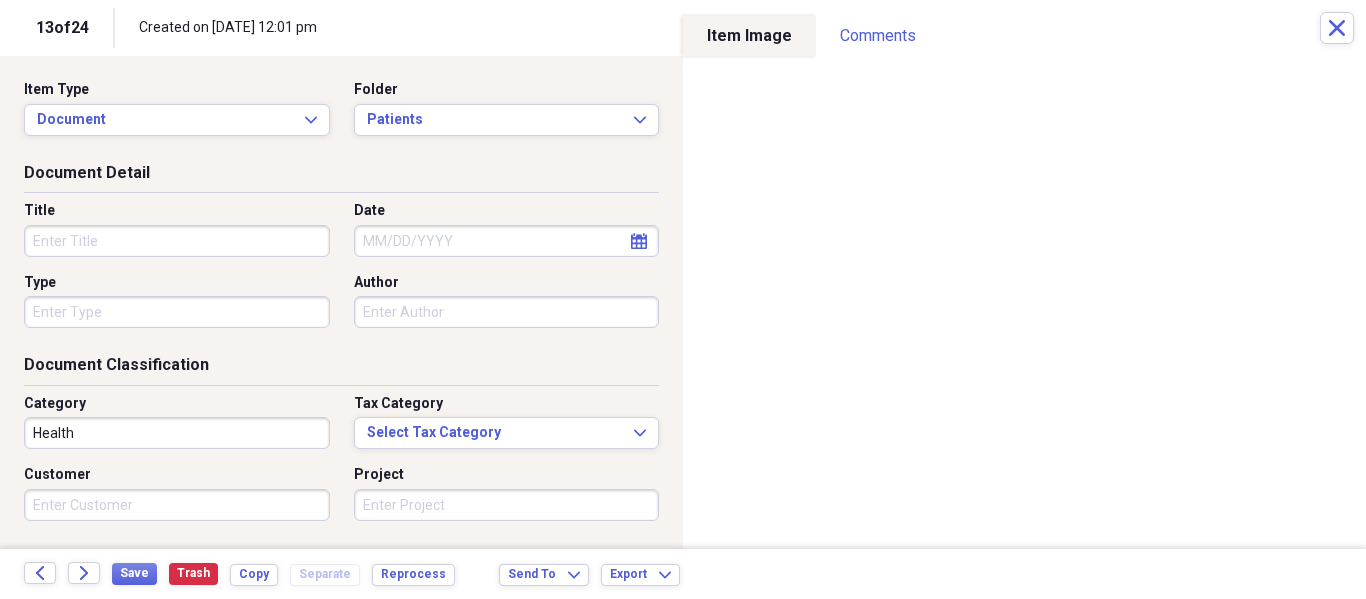 click on "Title" at bounding box center [177, 241] 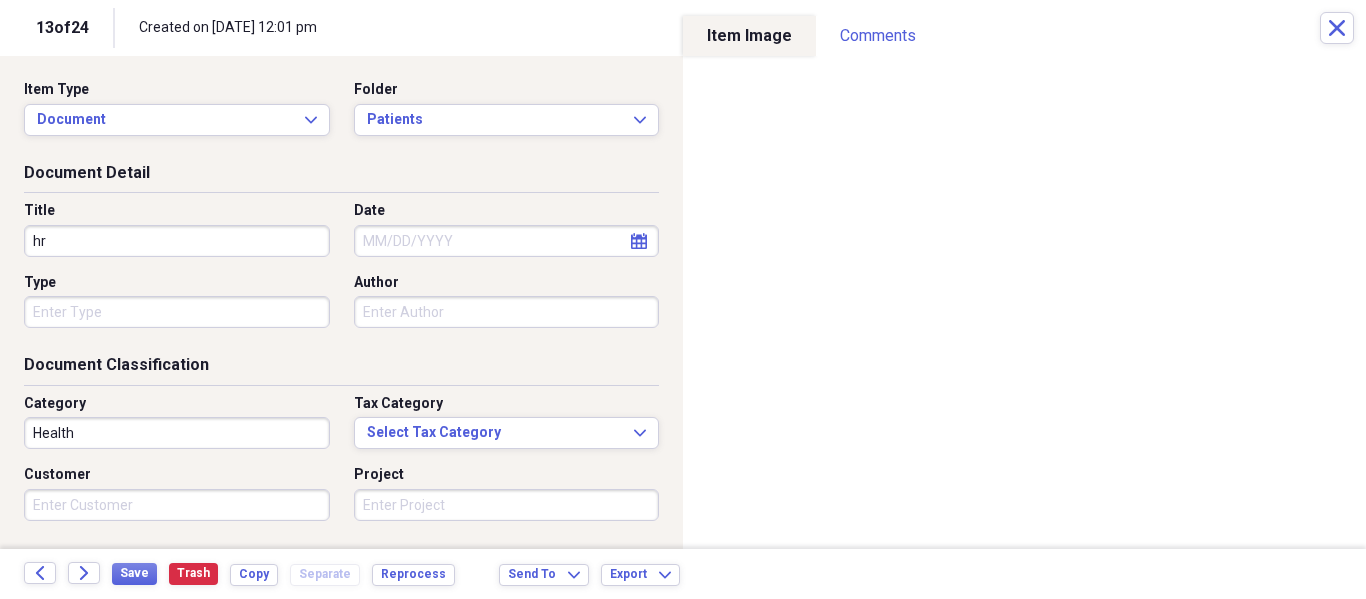type on "h" 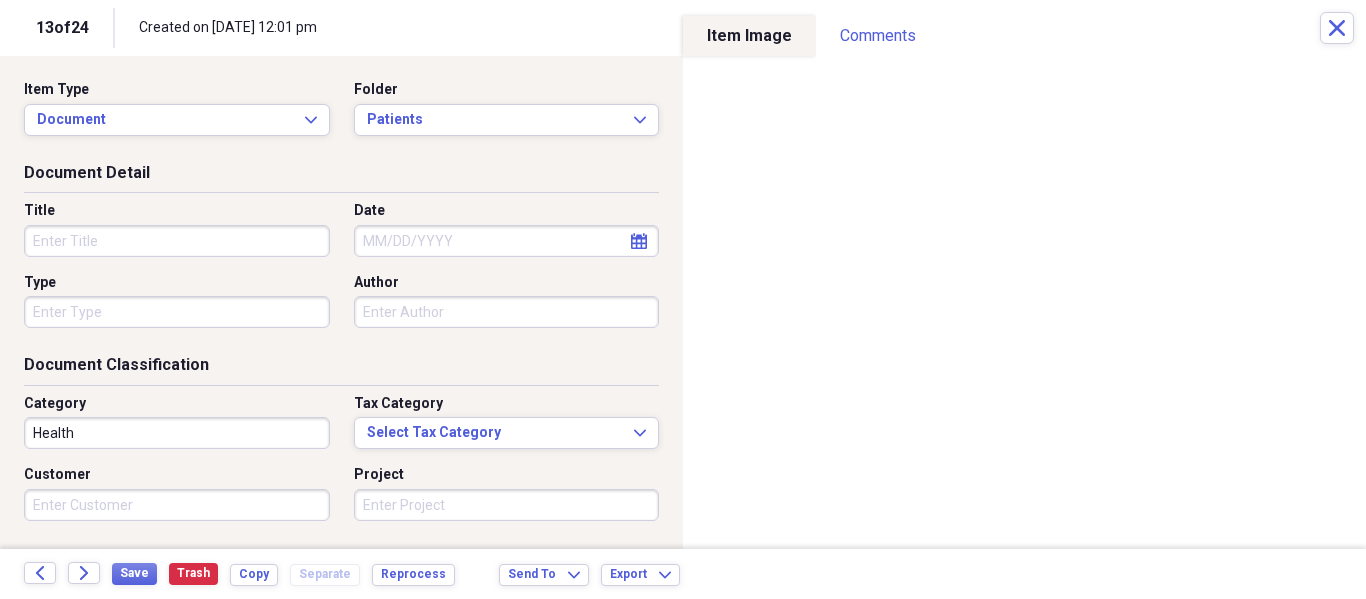 click on "Document Detail" at bounding box center (341, 177) 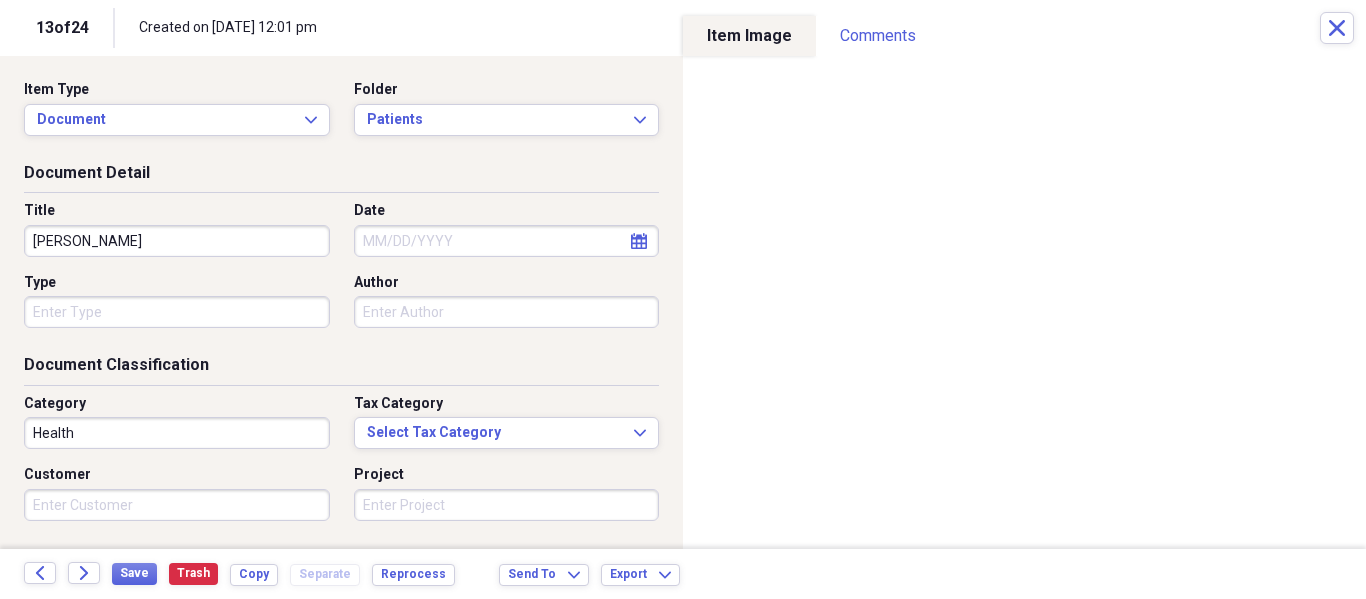 type on "[PERSON_NAME]" 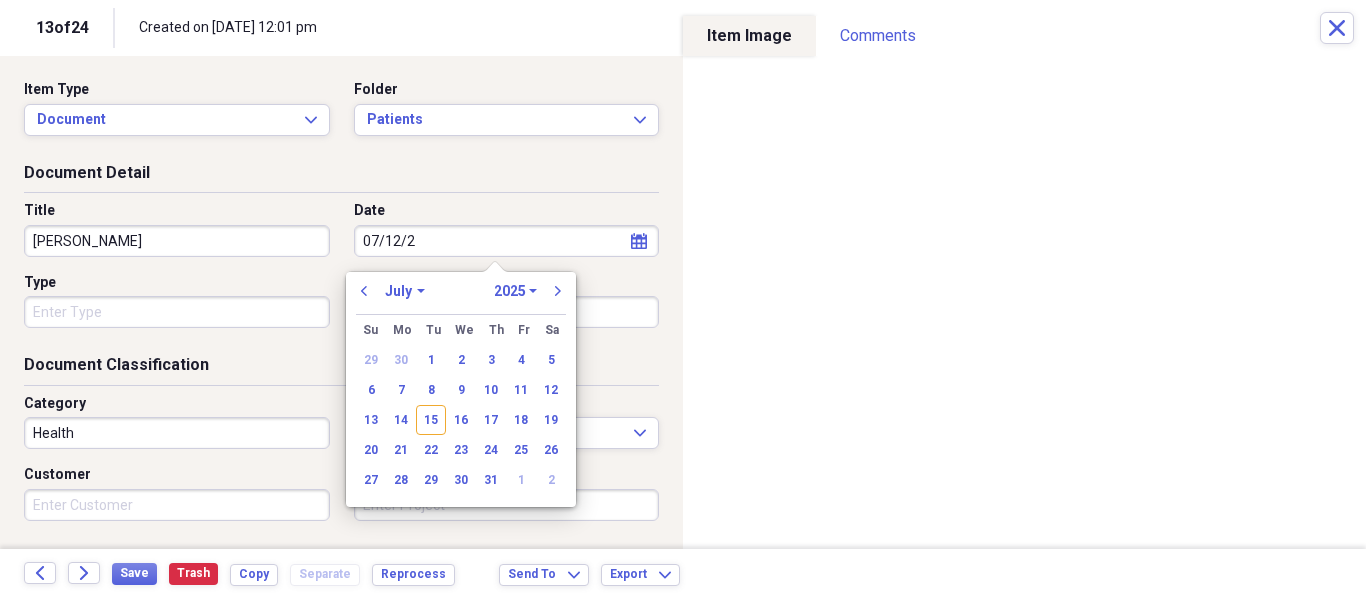 type on "[DATE]" 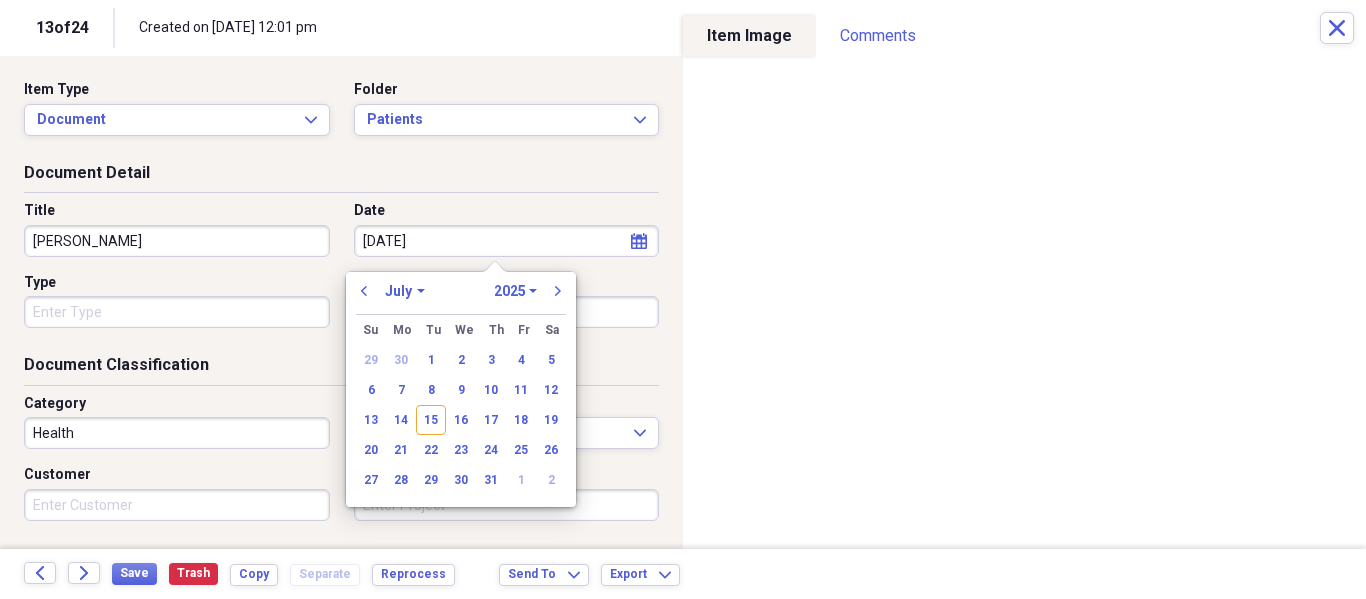 select on "2020" 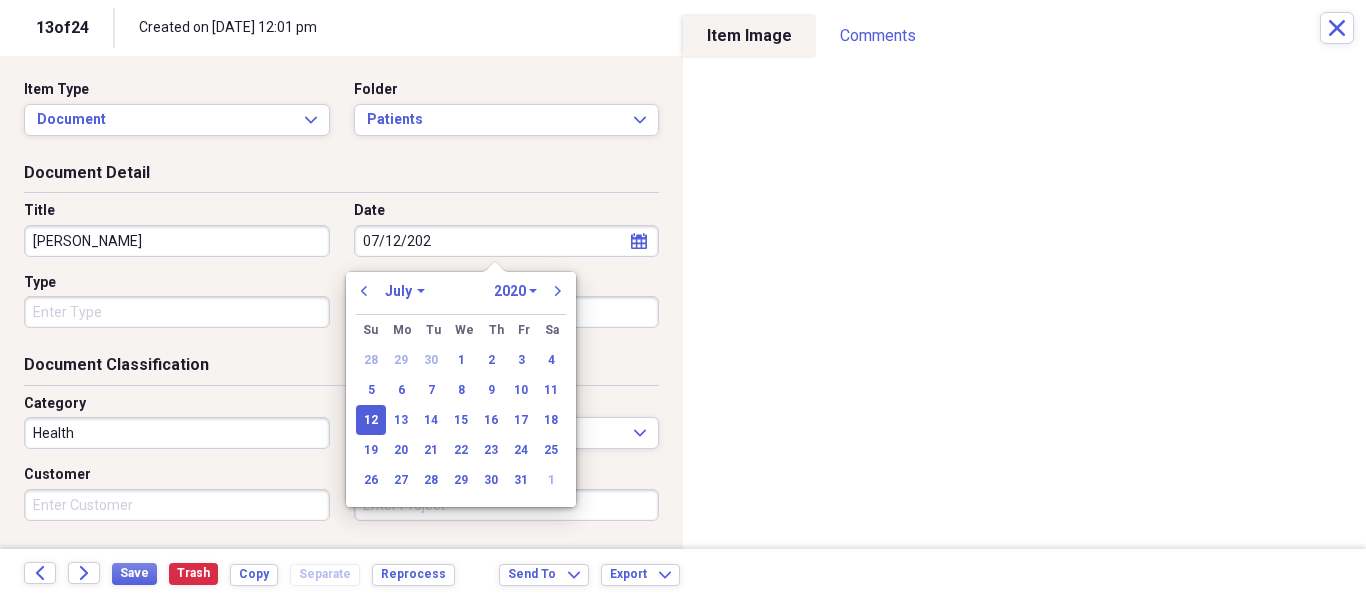 type on "[DATE]" 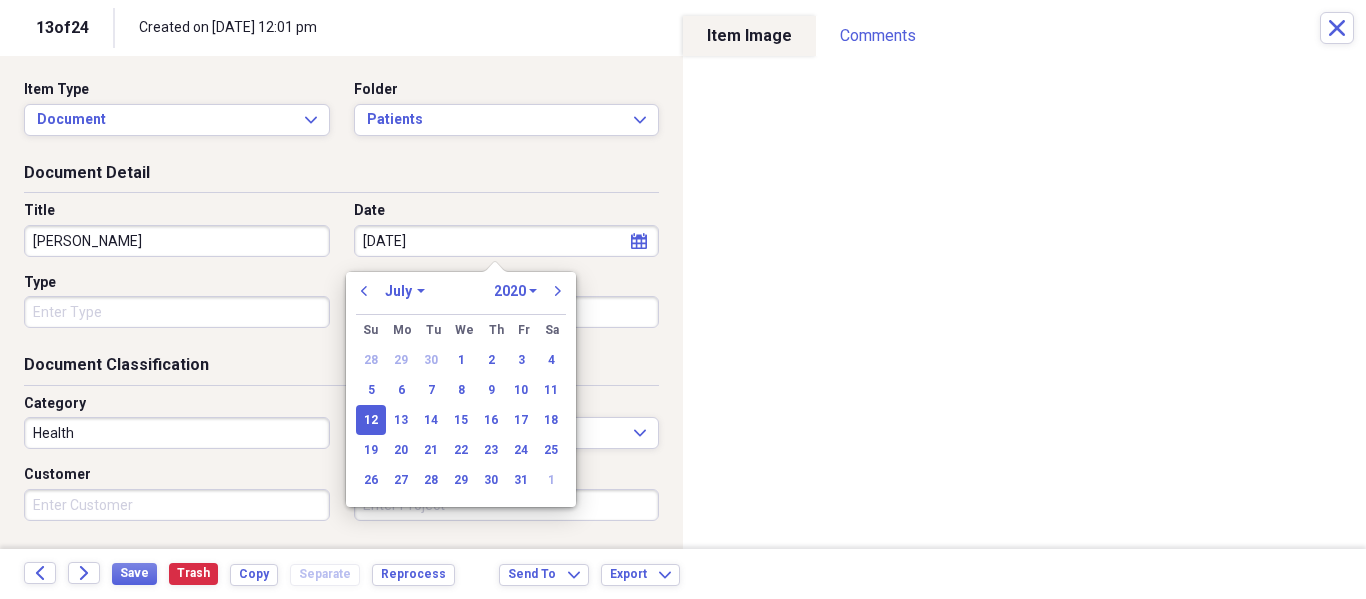 select on "2025" 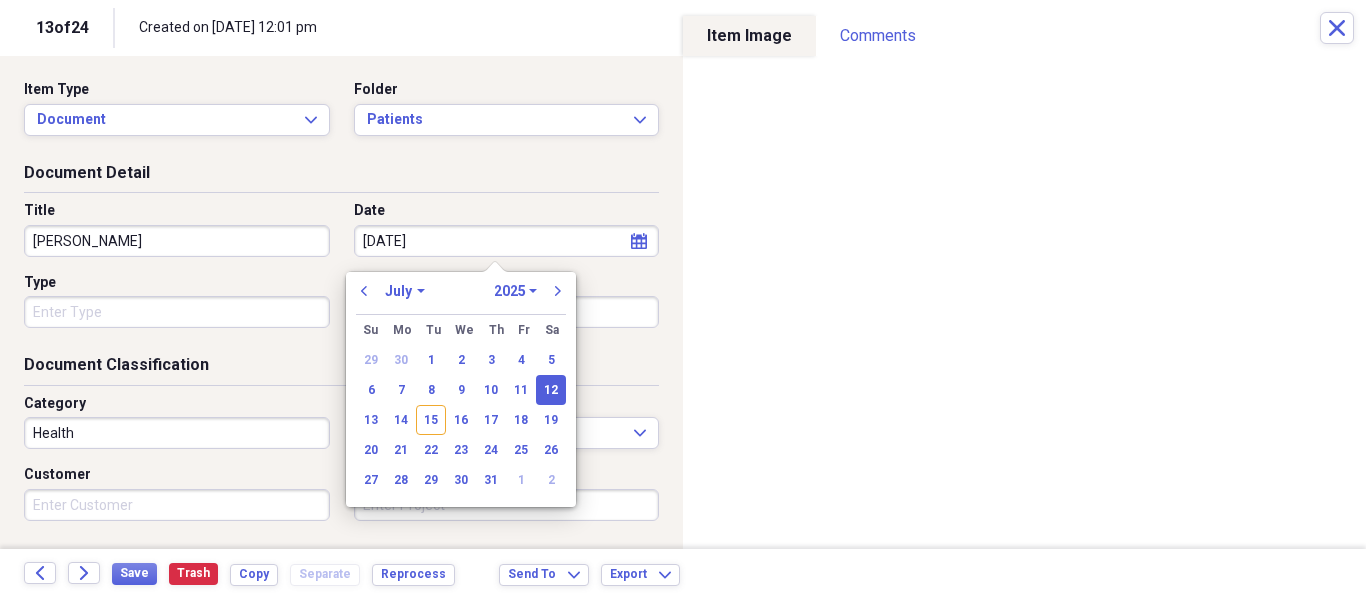 type on "[DATE]" 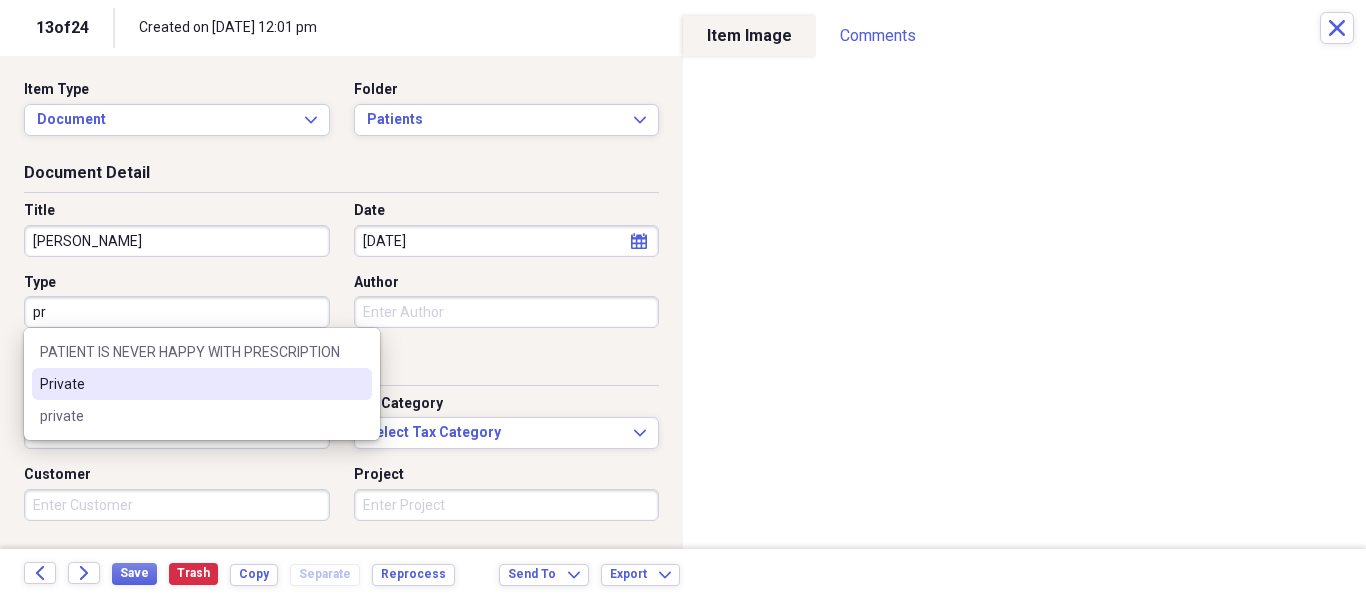 click on "Private" at bounding box center (202, 384) 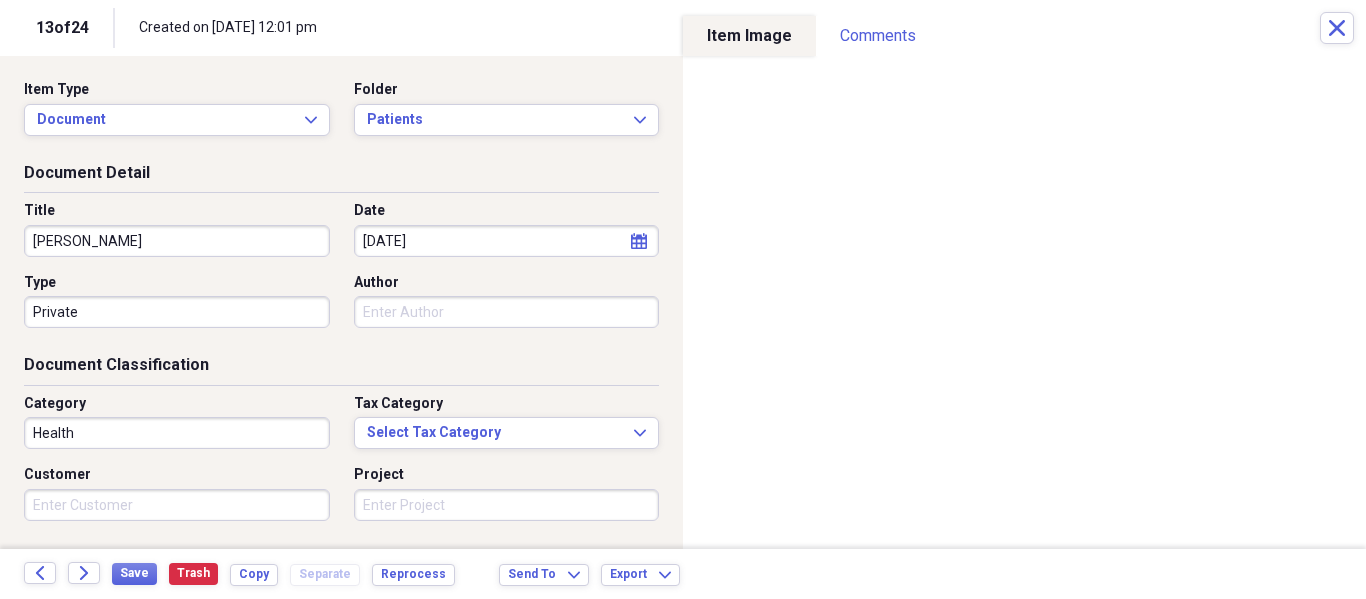 scroll, scrollTop: 243, scrollLeft: 0, axis: vertical 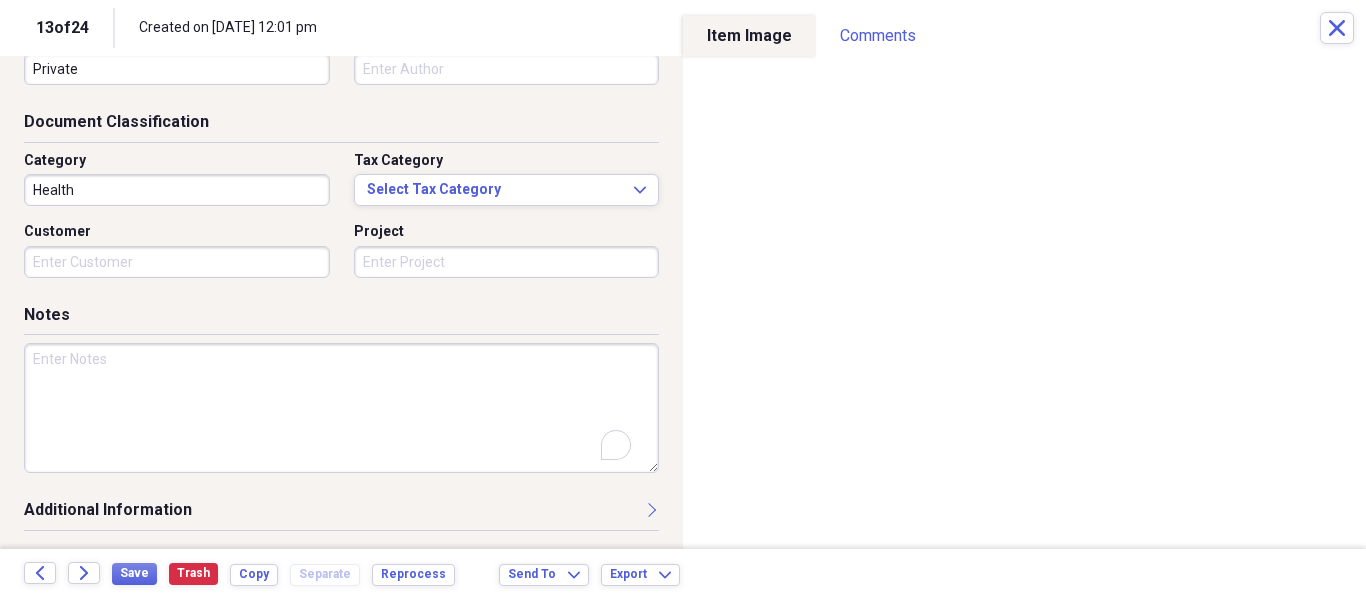click at bounding box center [341, 408] 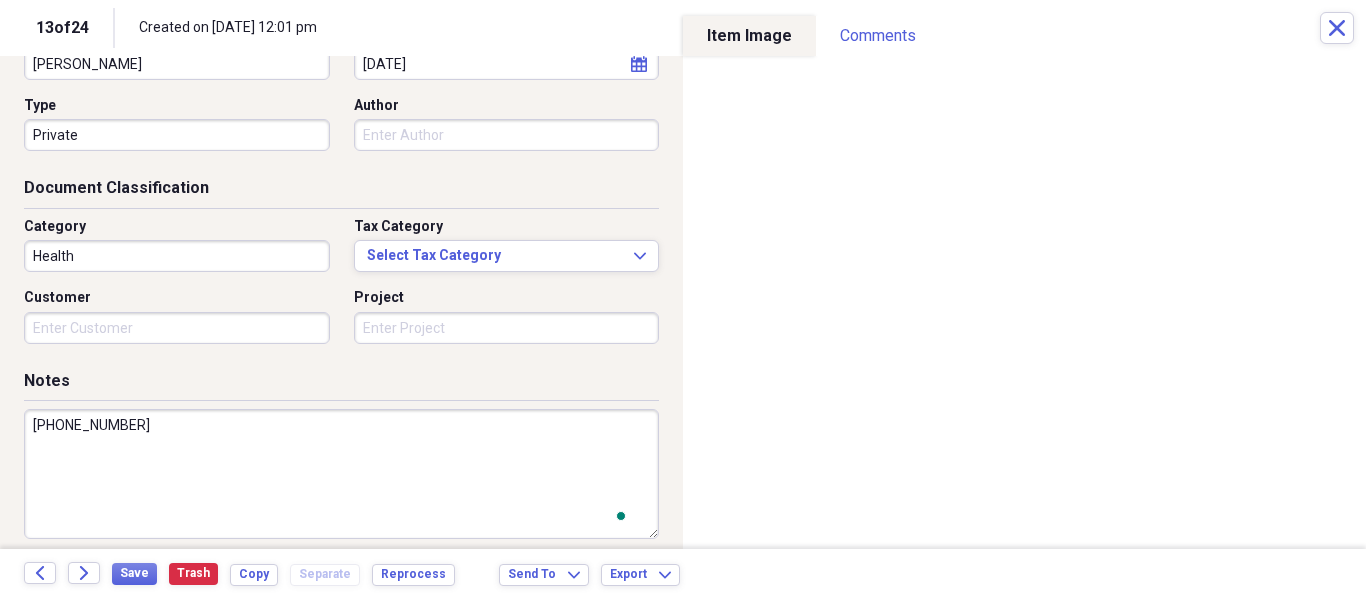 scroll, scrollTop: 143, scrollLeft: 0, axis: vertical 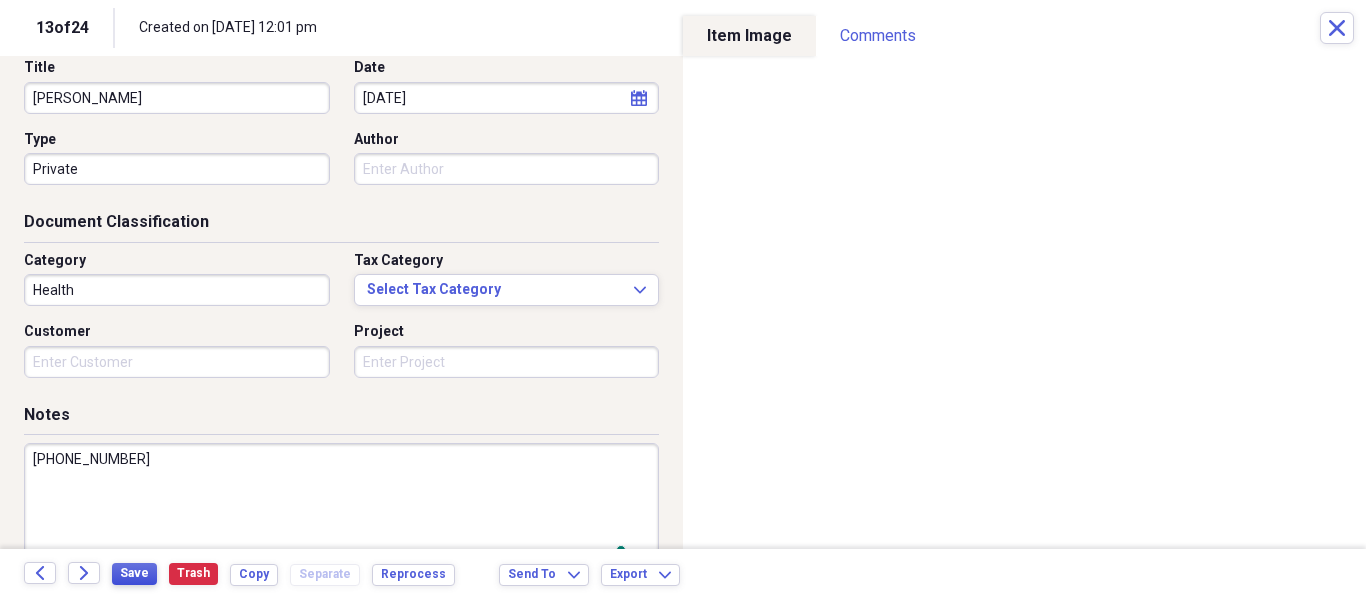 type on "[PHONE_NUMBER]" 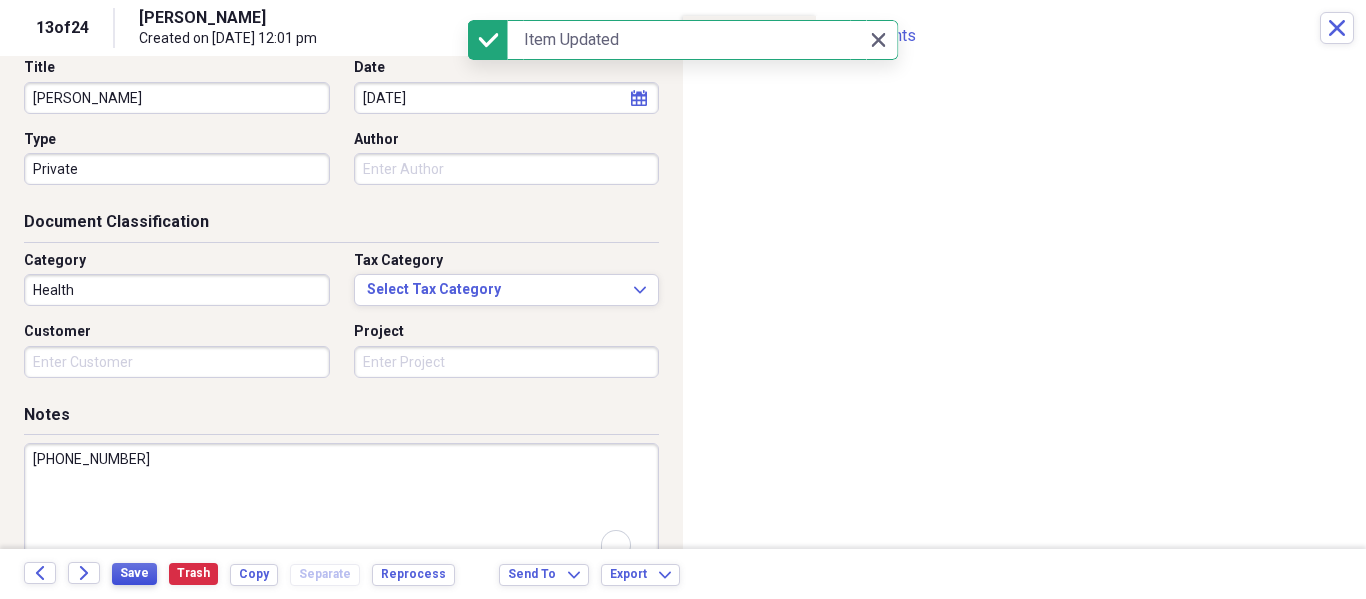 type on "[PERSON_NAME]" 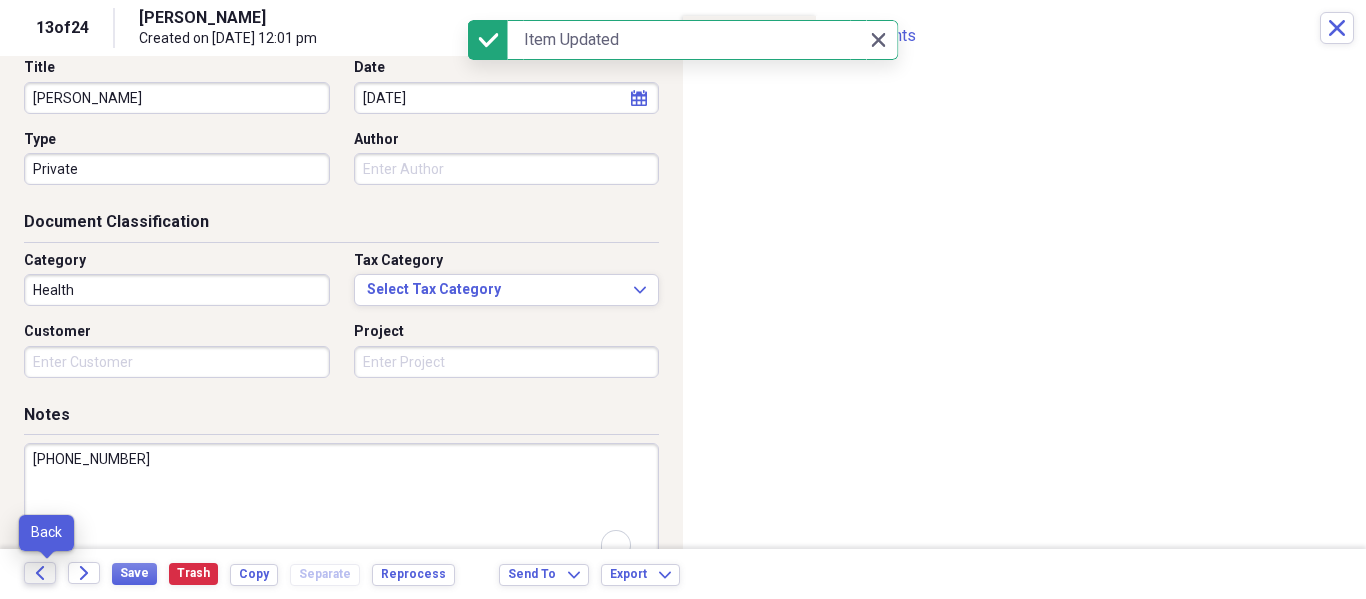 click on "Back" 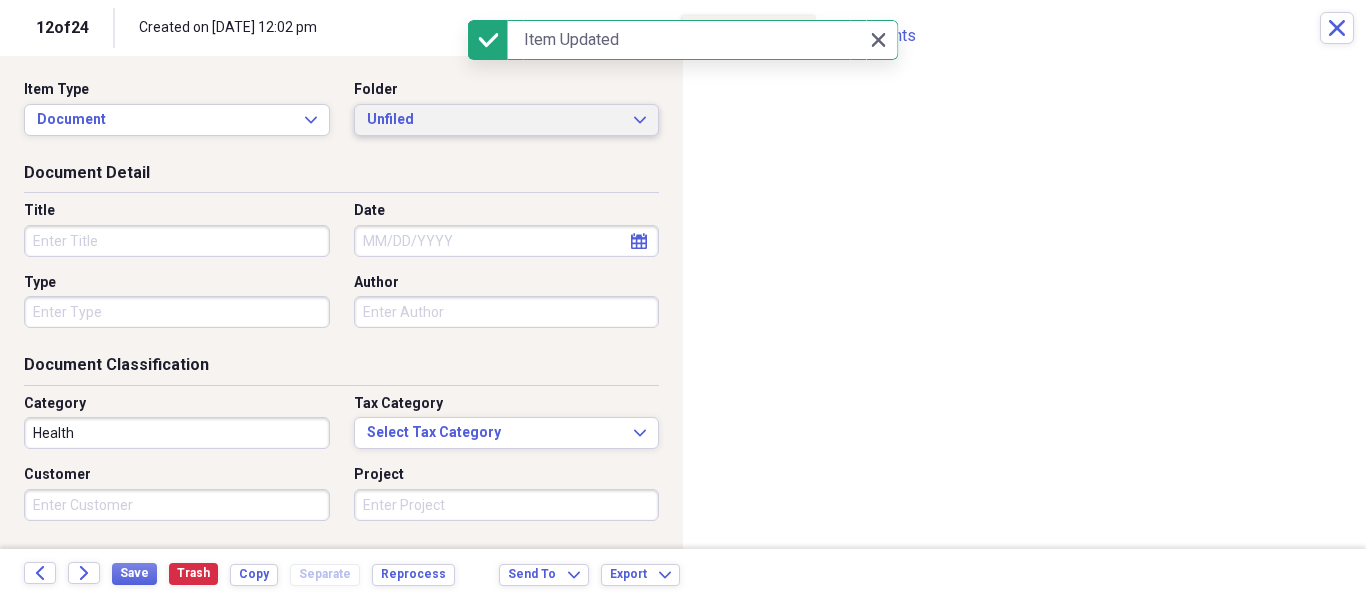 click on "Unfiled Expand" at bounding box center [507, 120] 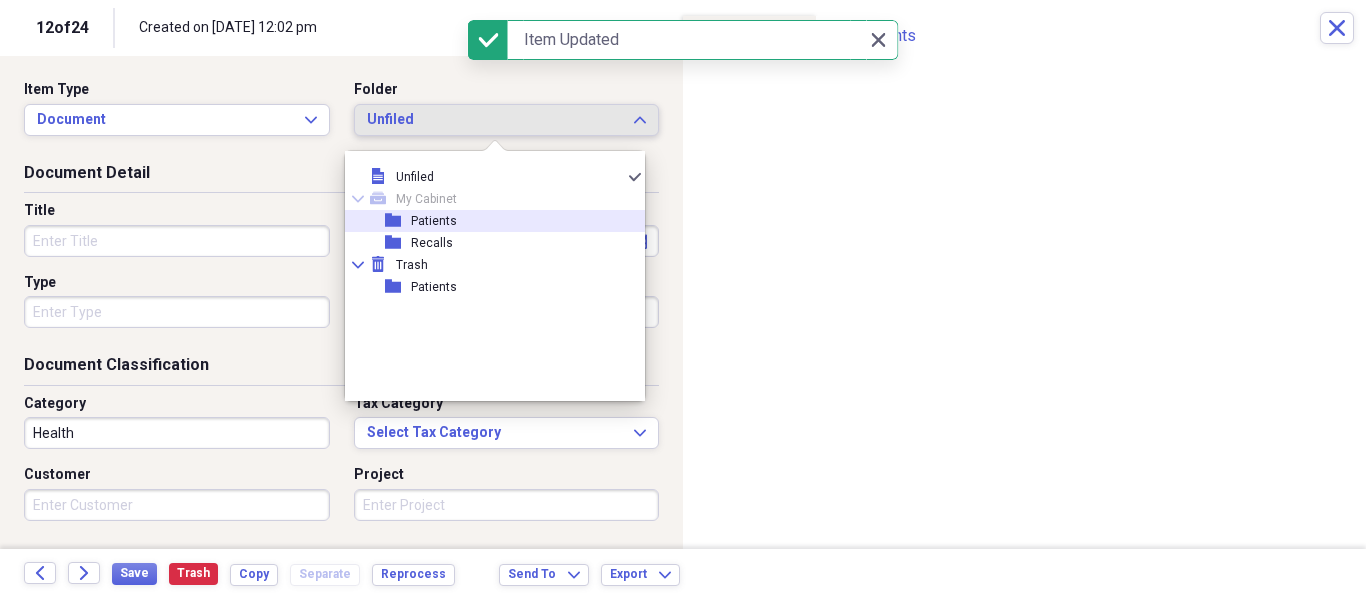click on "folder Patients" at bounding box center (487, 221) 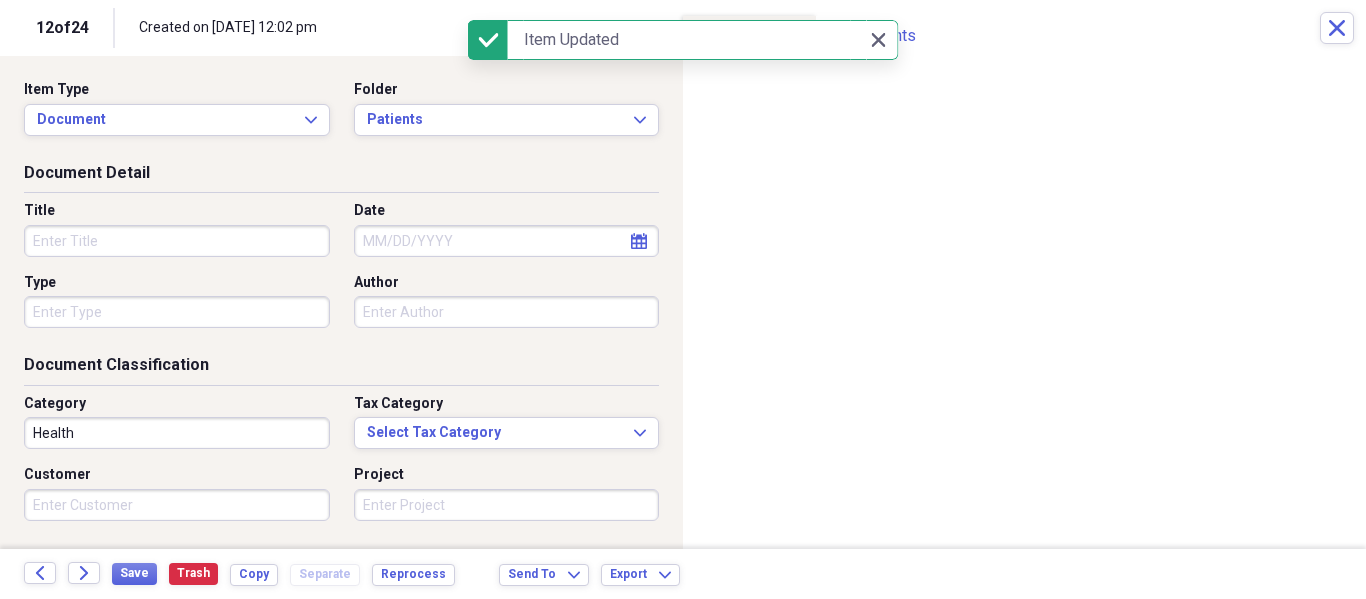 click on "Title" at bounding box center (177, 241) 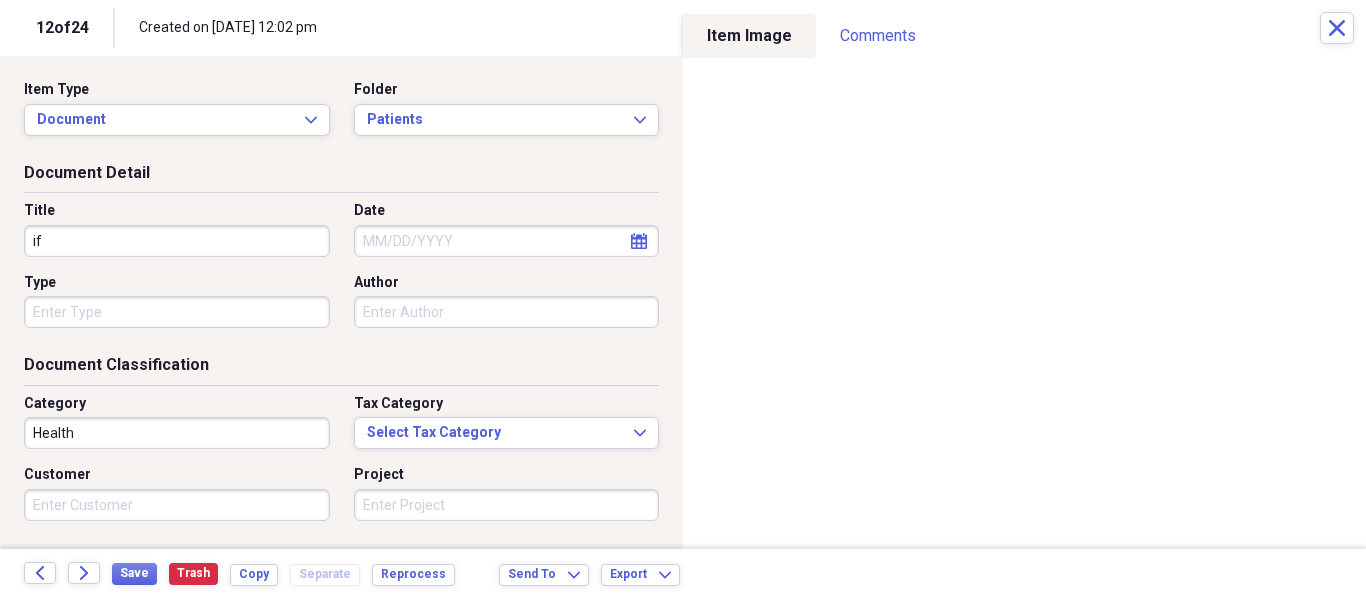 type on "i" 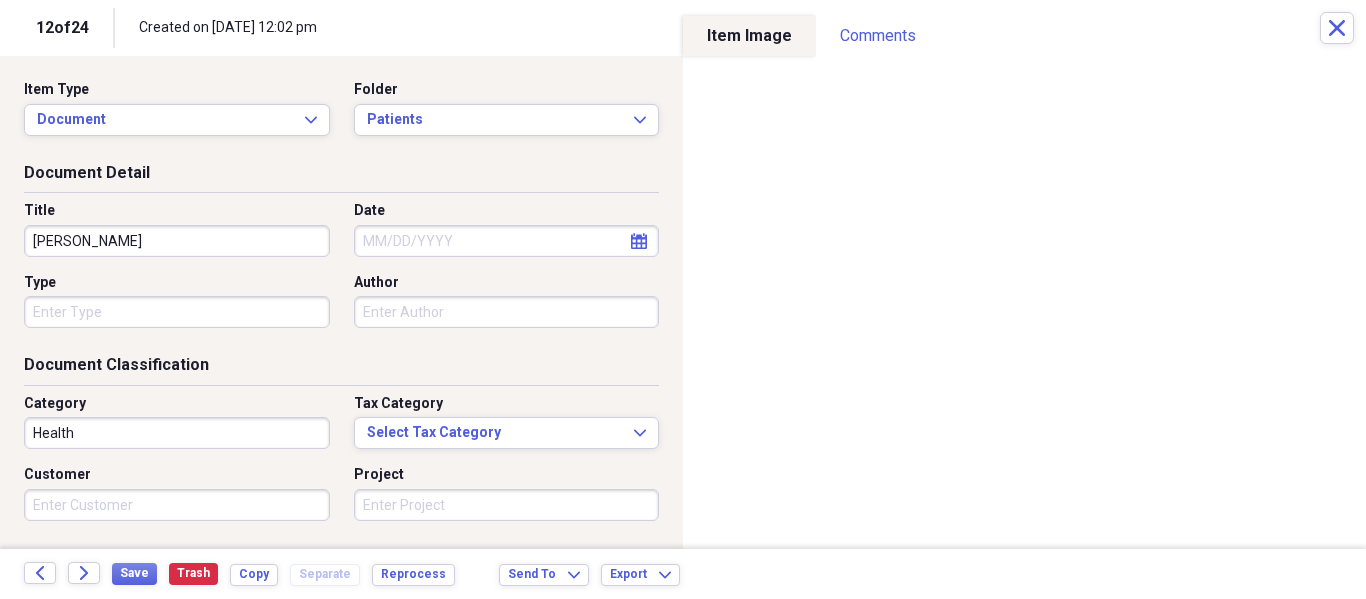 type on "[PERSON_NAME]" 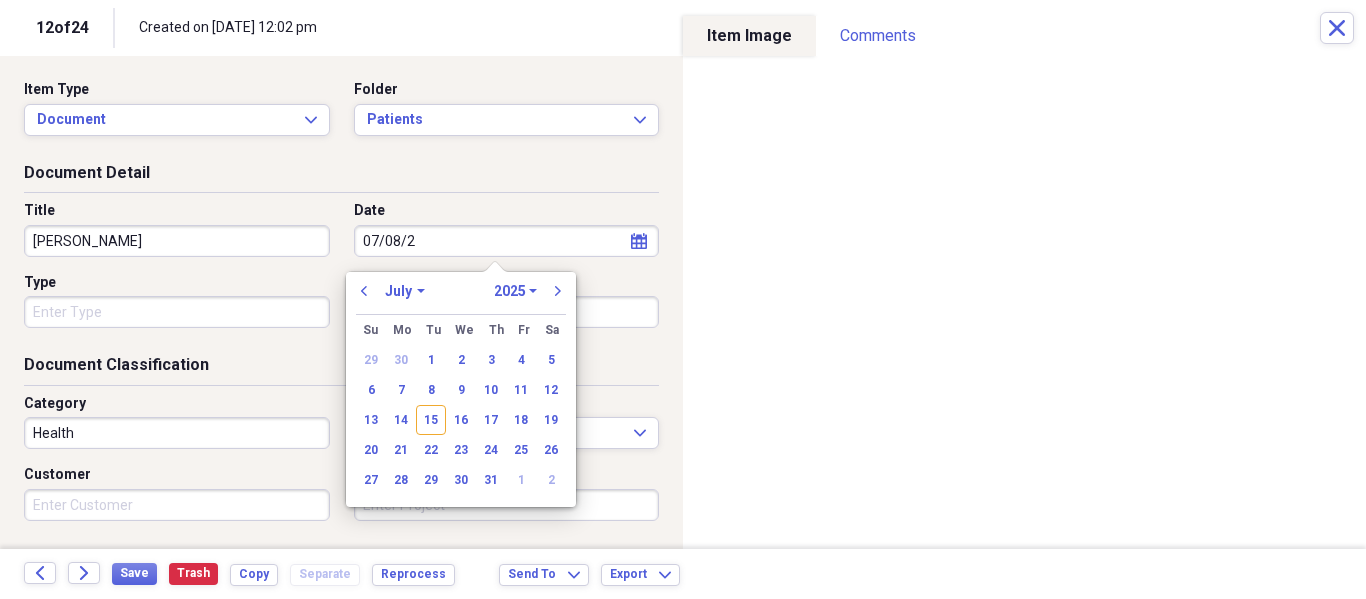 type on "[DATE]" 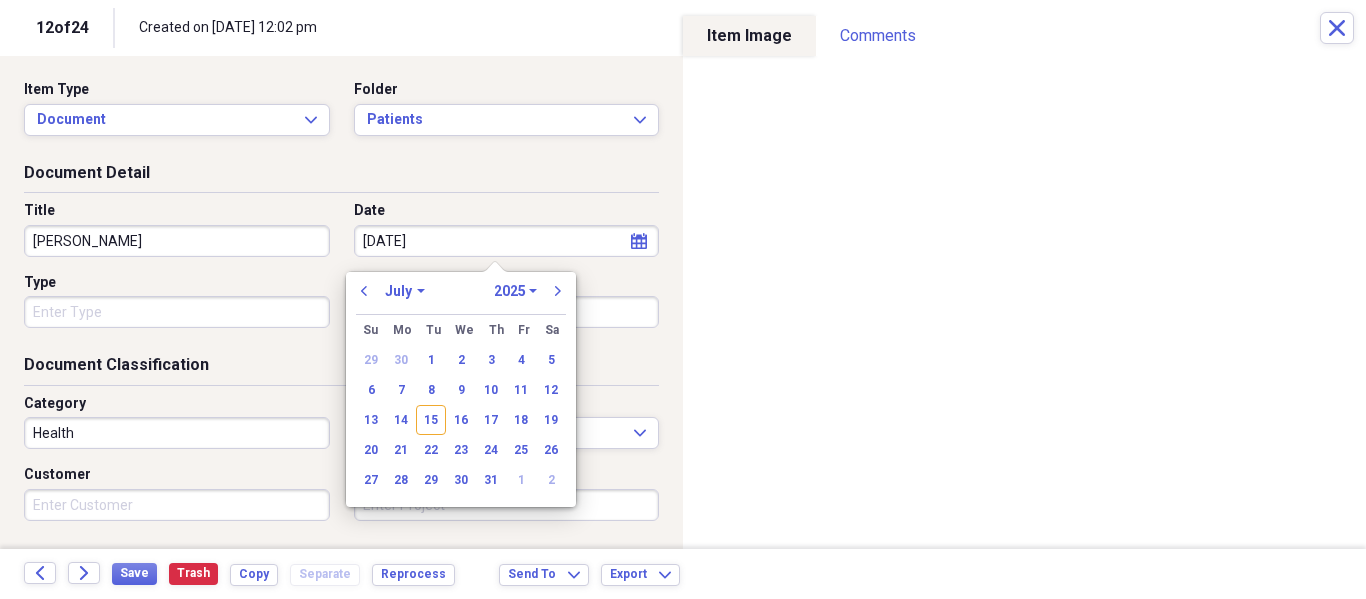 select on "2020" 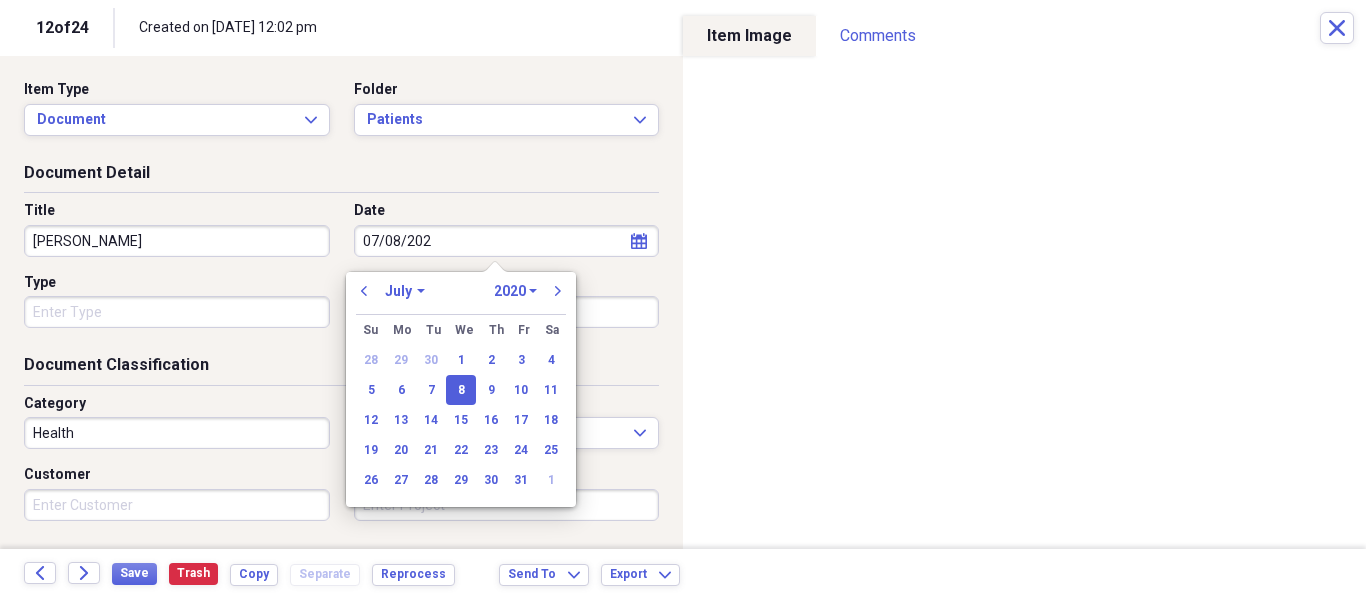 type on "[DATE]" 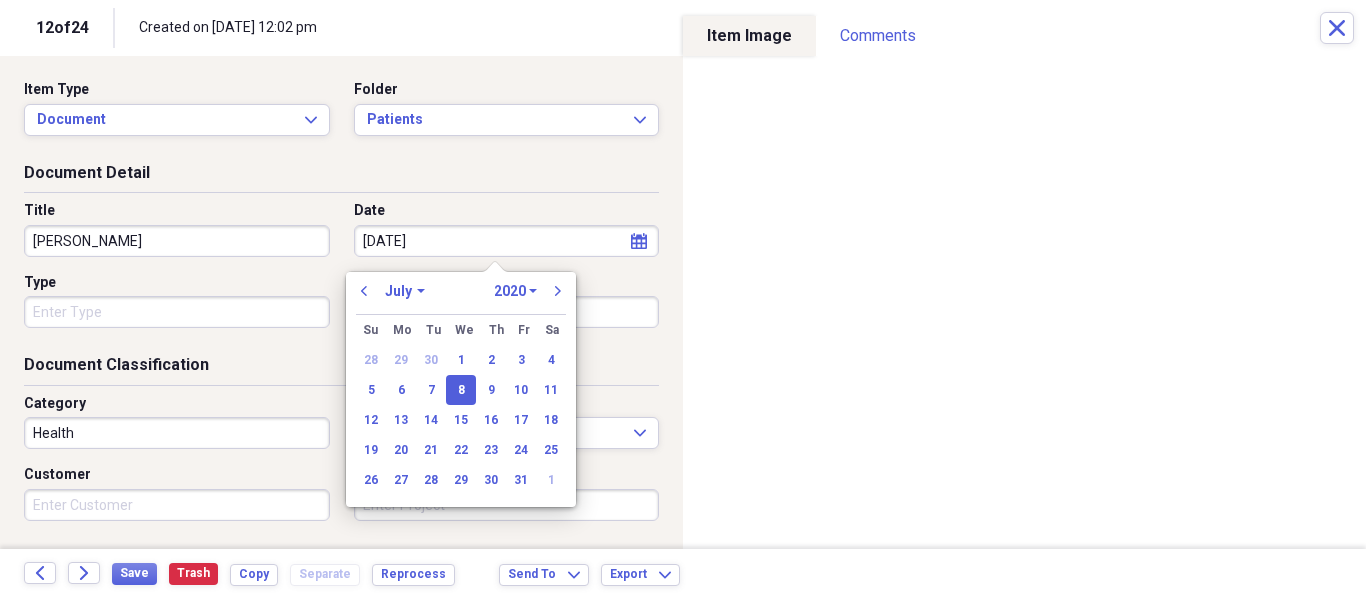 select on "2025" 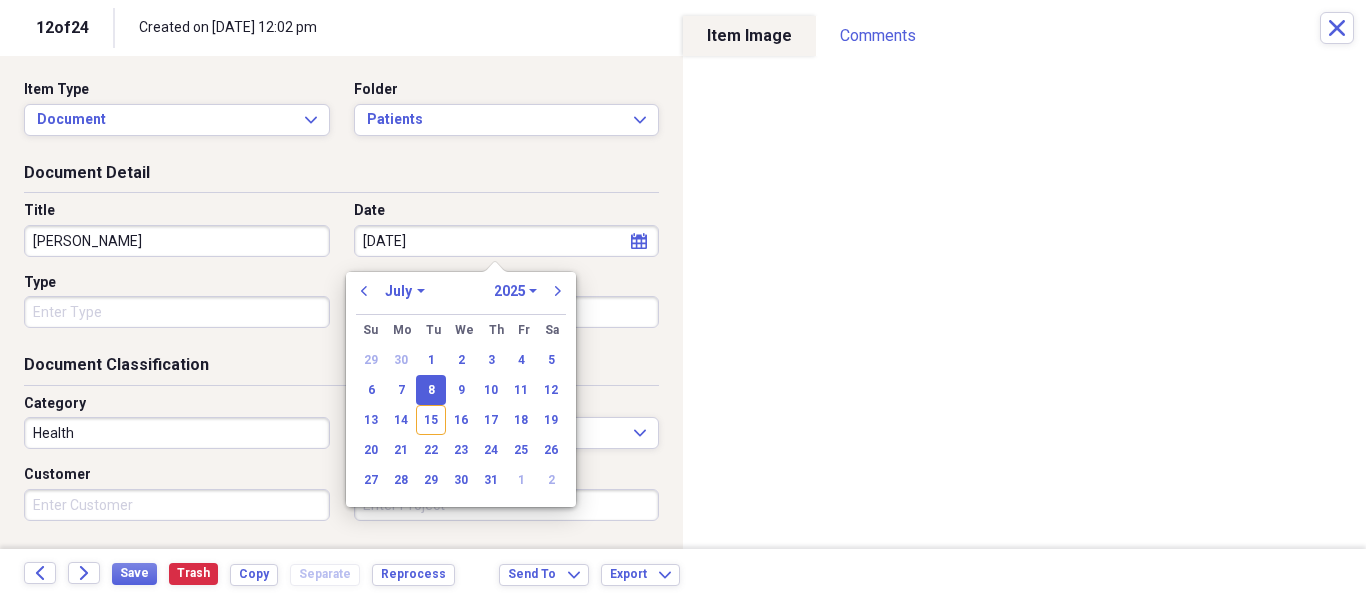 type on "[DATE]" 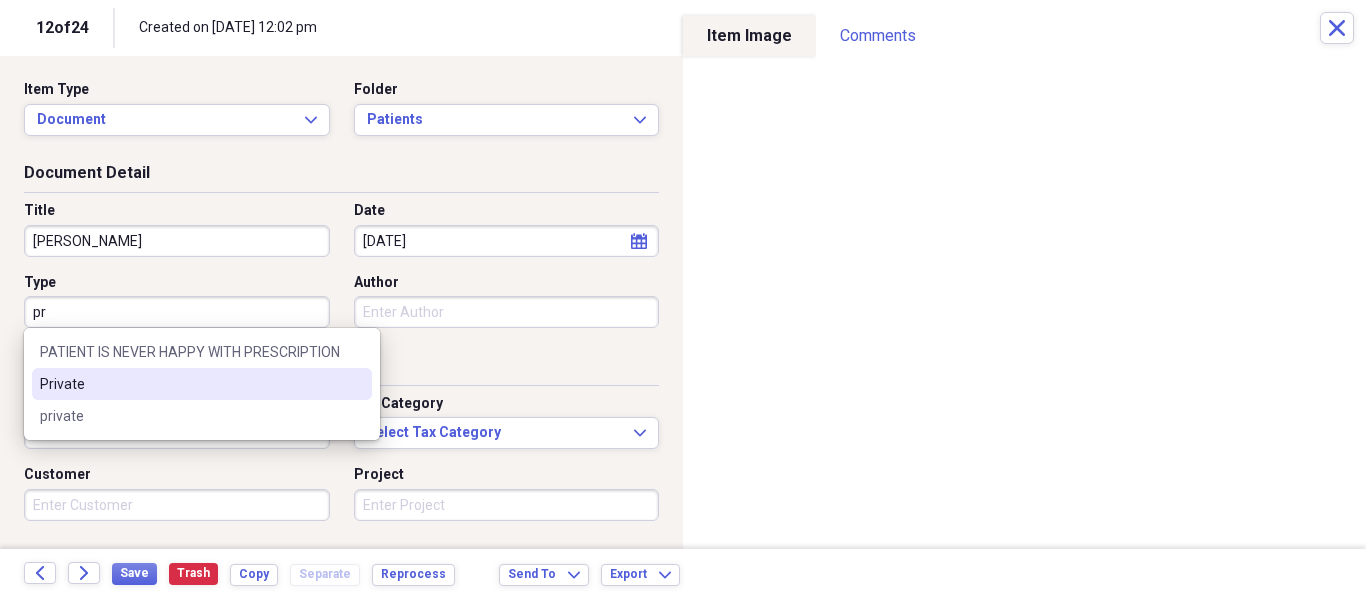 click on "PATIENT IS NEVER HAPPY WITH PRESCRIPTION" at bounding box center (202, 352) 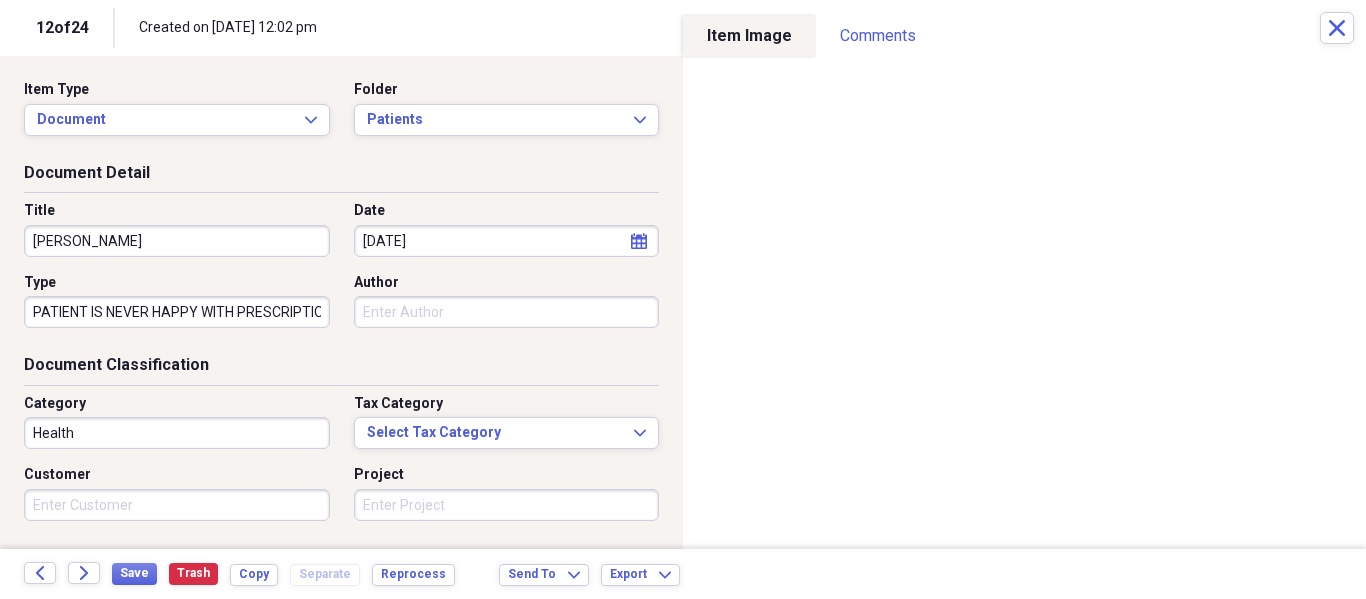 click on "PATIENT IS NEVER HAPPY WITH PRESCRIPTION" at bounding box center [177, 312] 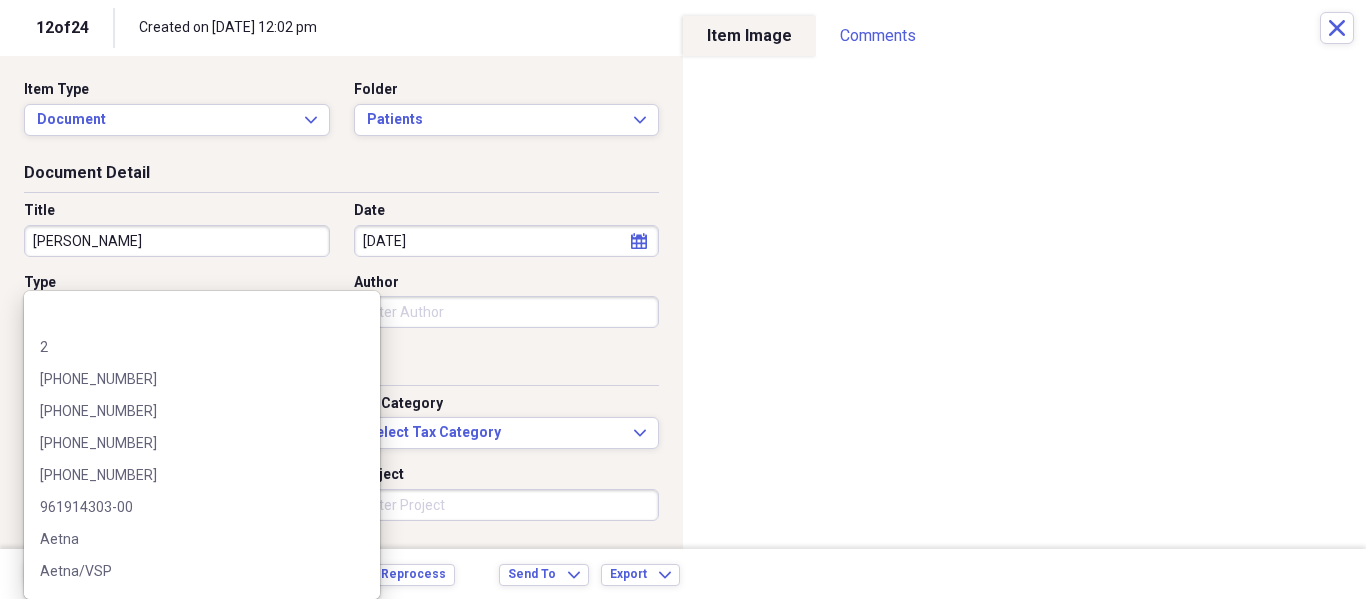 click on "Frame order" at bounding box center (202, 891) 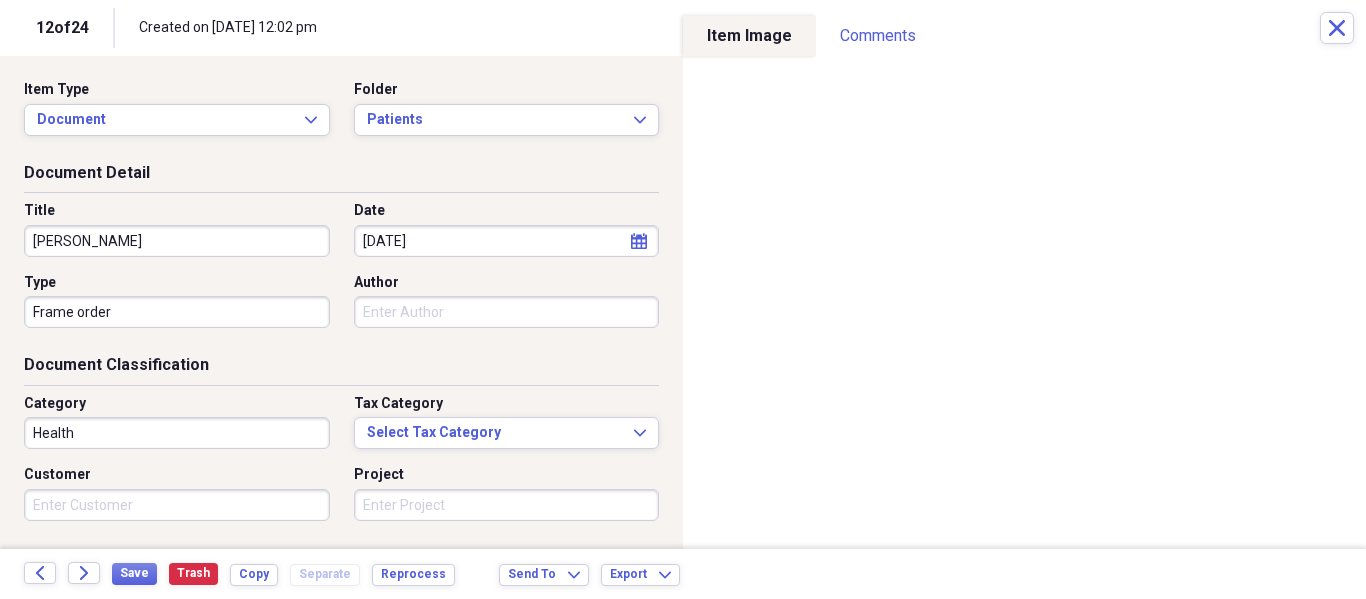click on "Frame order" at bounding box center (177, 312) 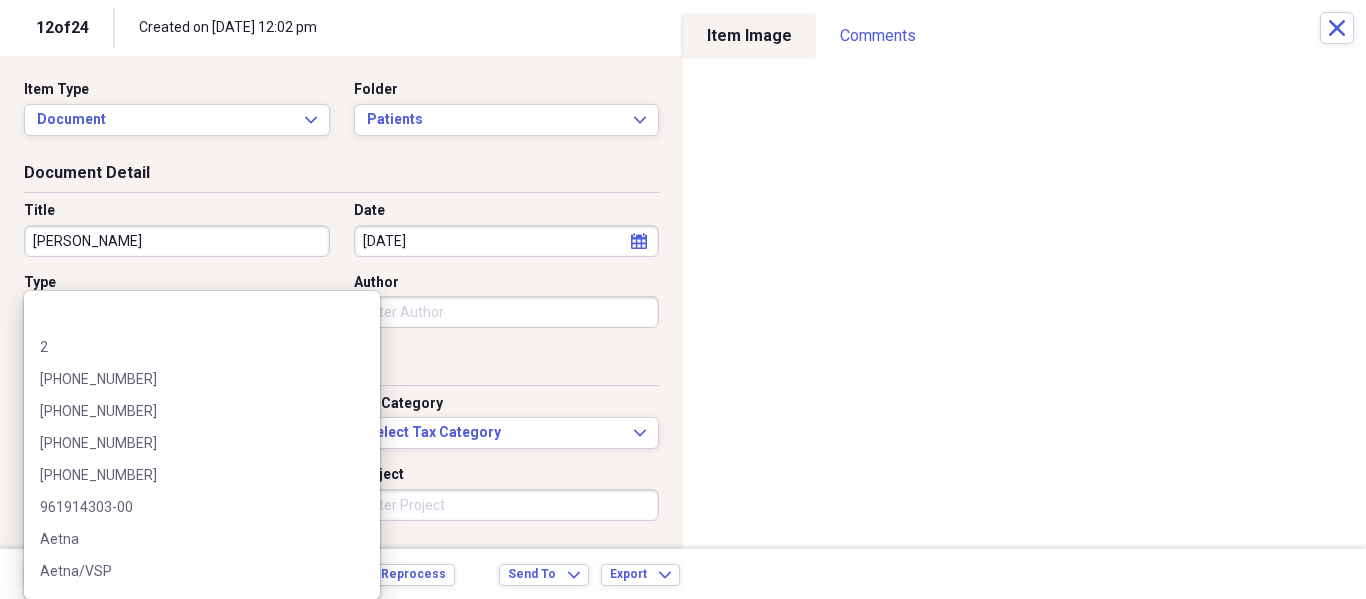 scroll, scrollTop: 348, scrollLeft: 0, axis: vertical 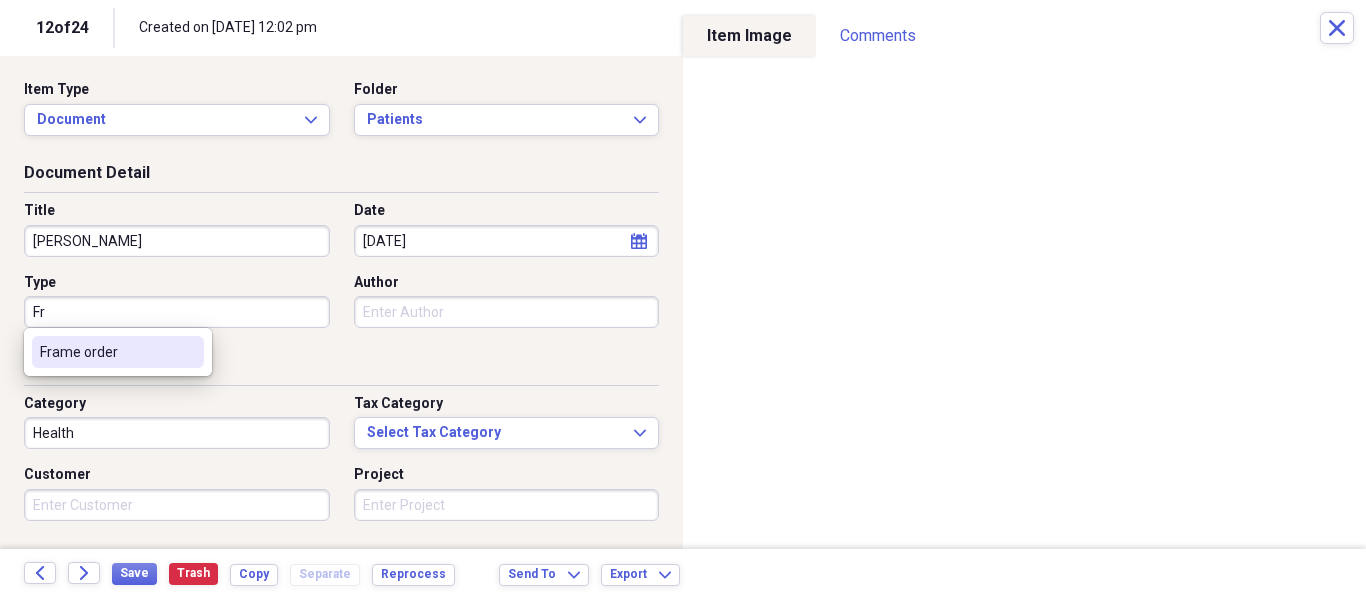 type on "F" 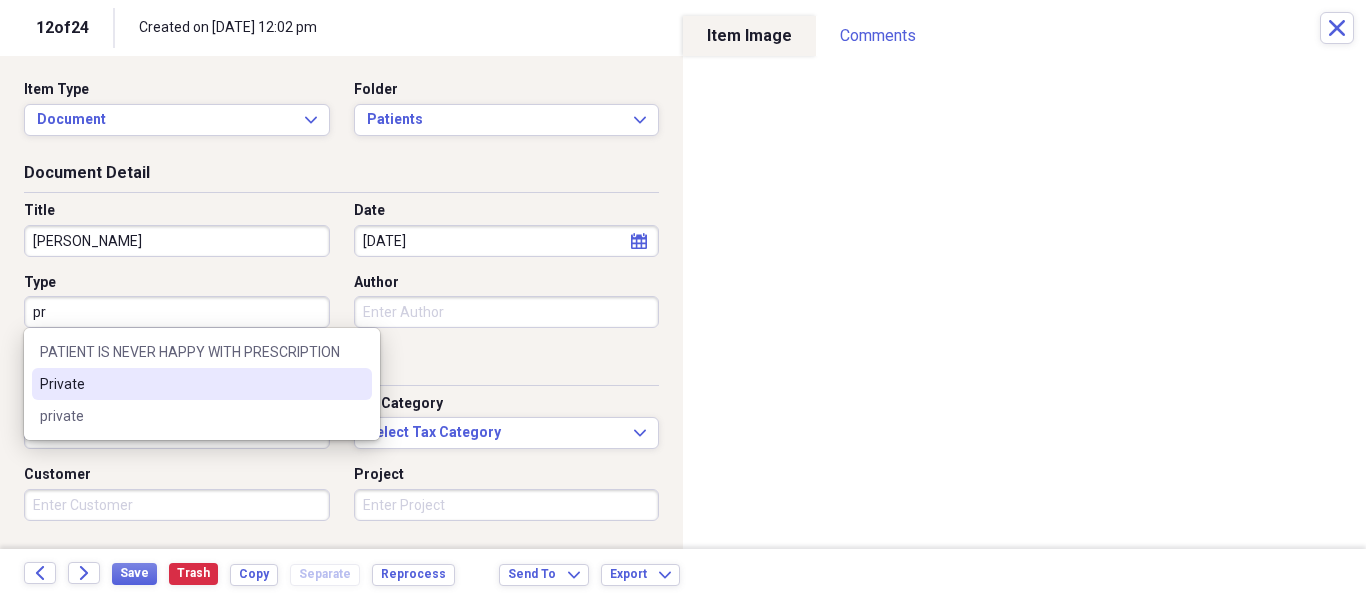 click on "Private" at bounding box center (190, 384) 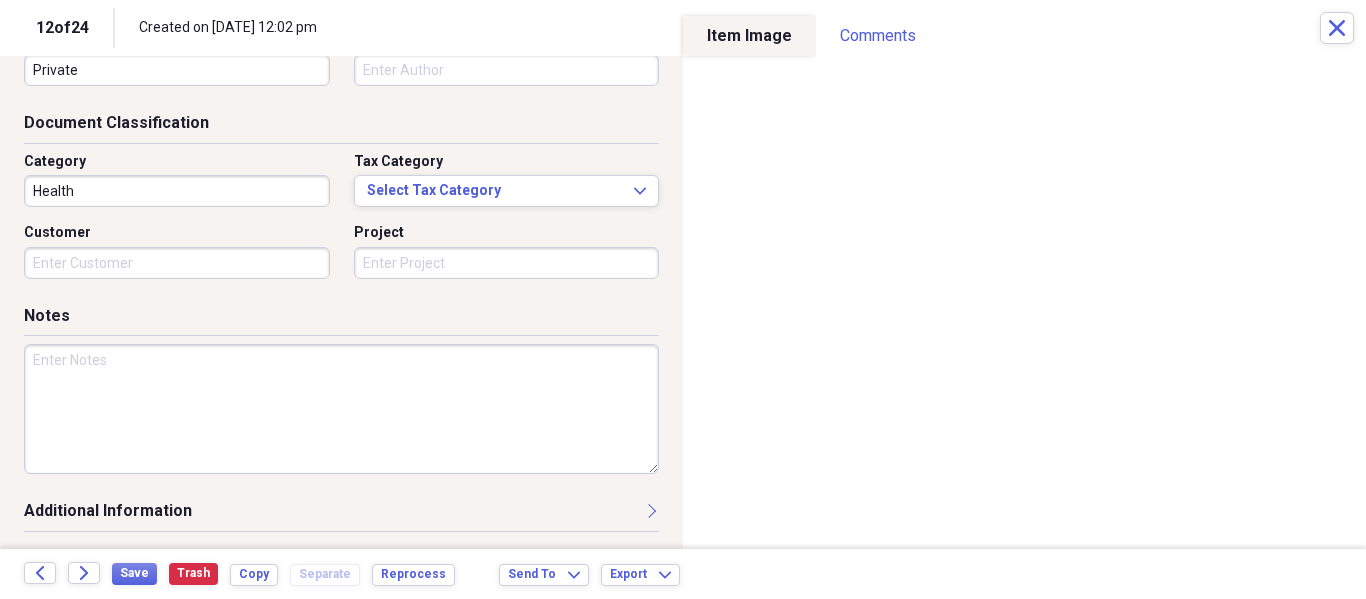 scroll, scrollTop: 243, scrollLeft: 0, axis: vertical 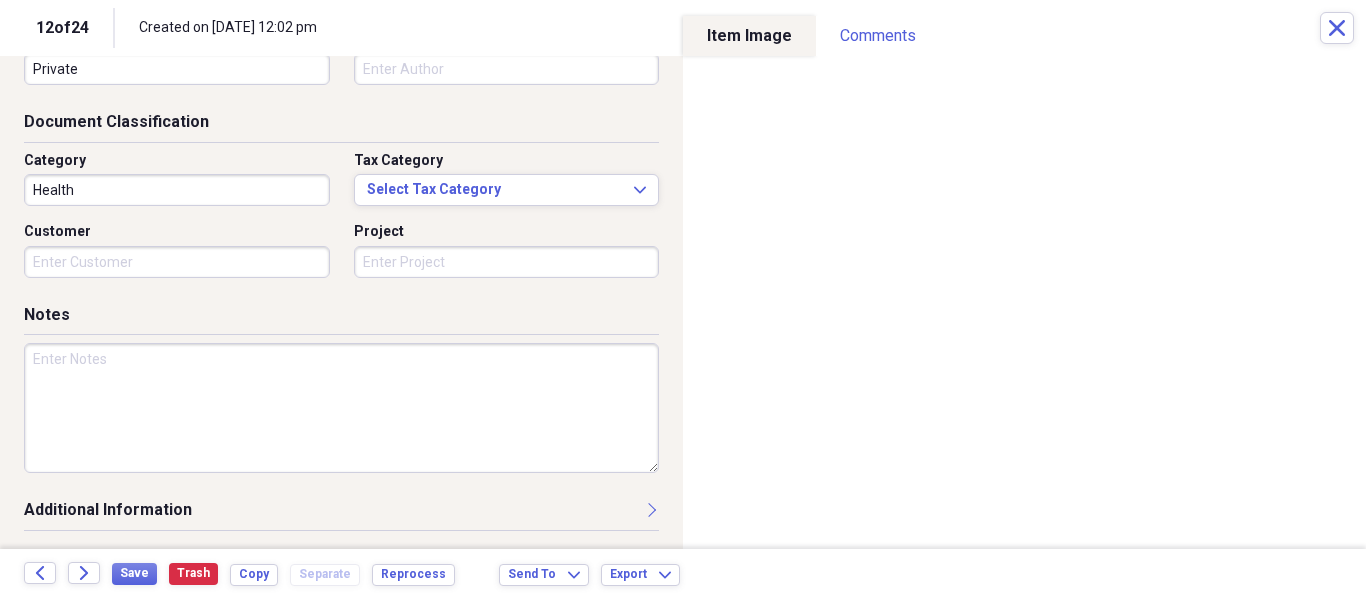 click at bounding box center [341, 408] 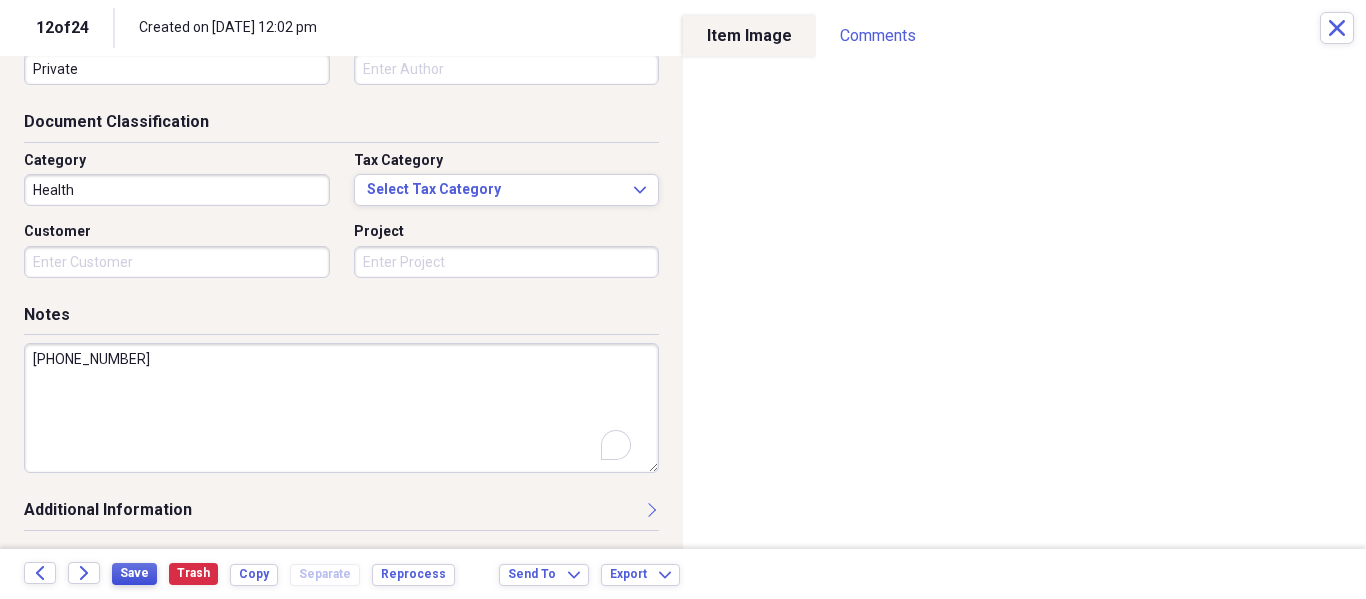 type on "[PHONE_NUMBER]" 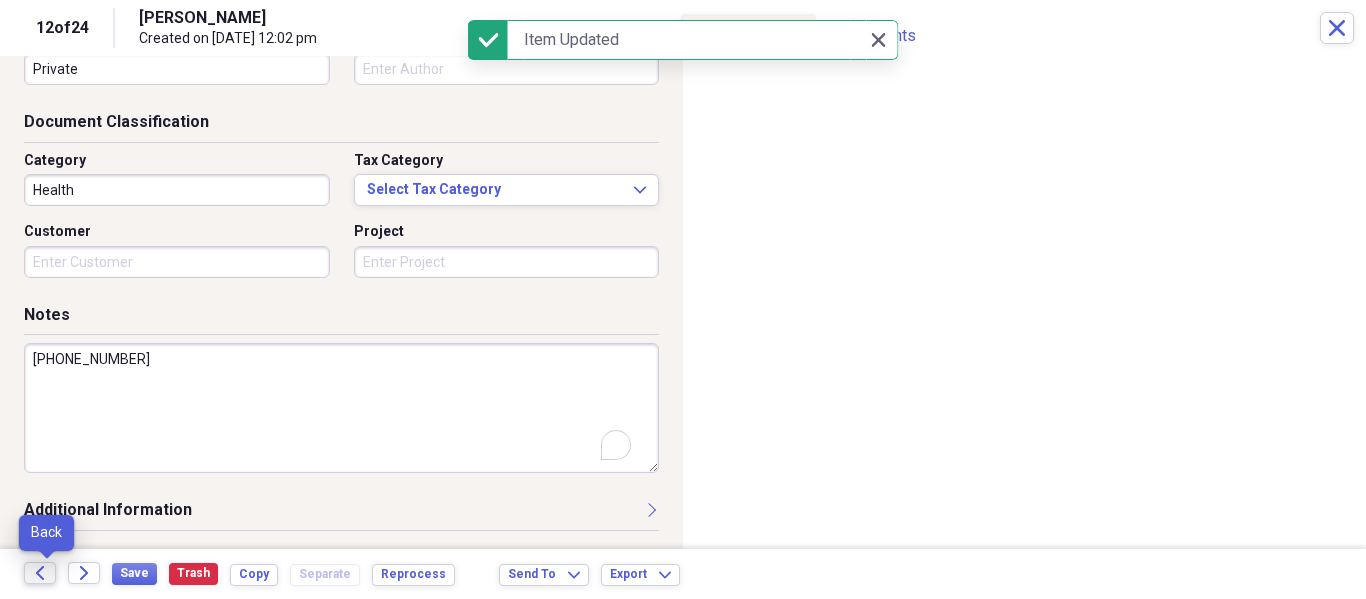 click on "Back" 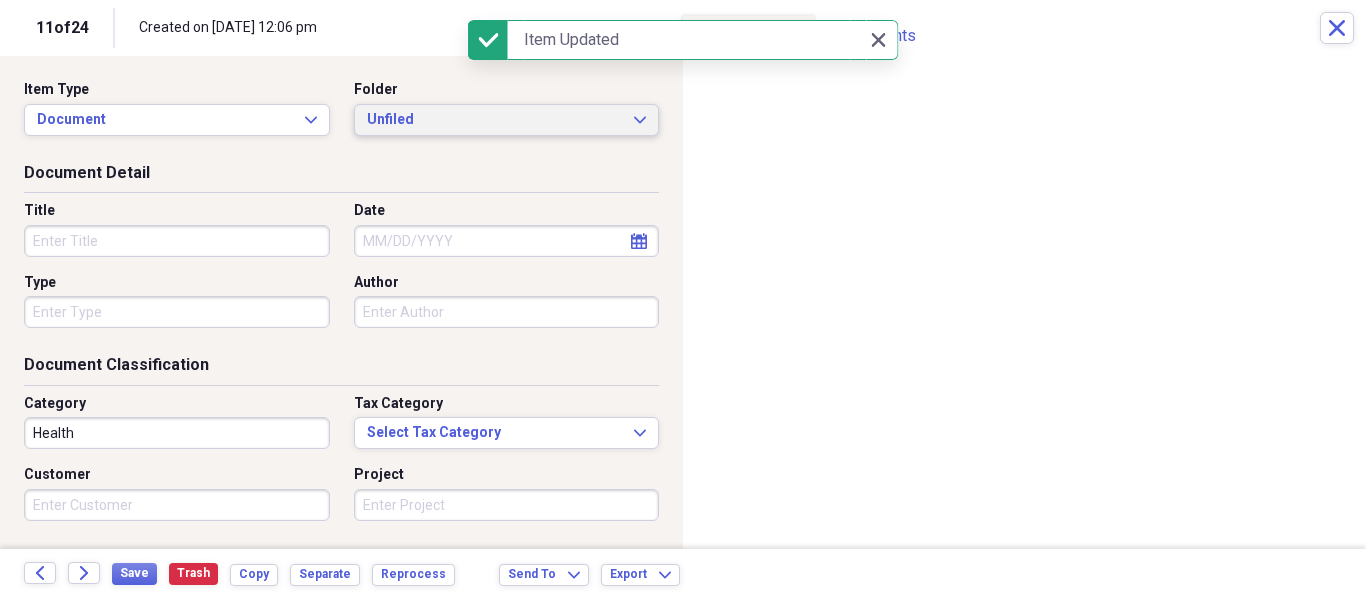 click on "Unfiled" at bounding box center (495, 120) 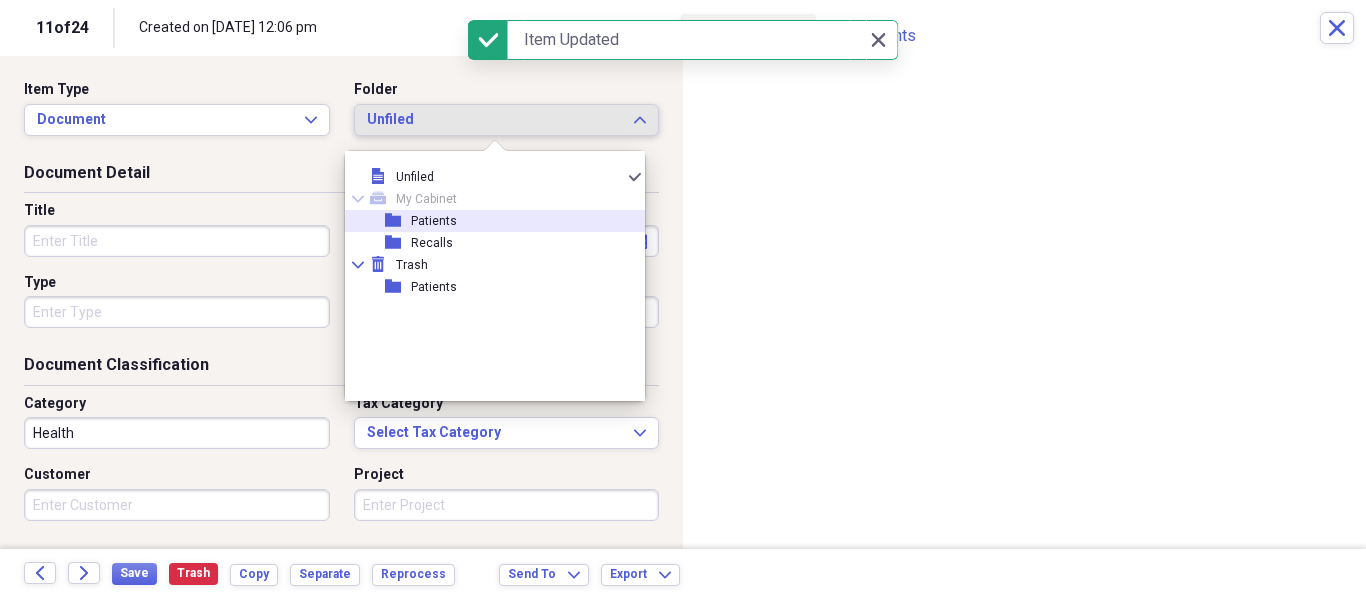 click 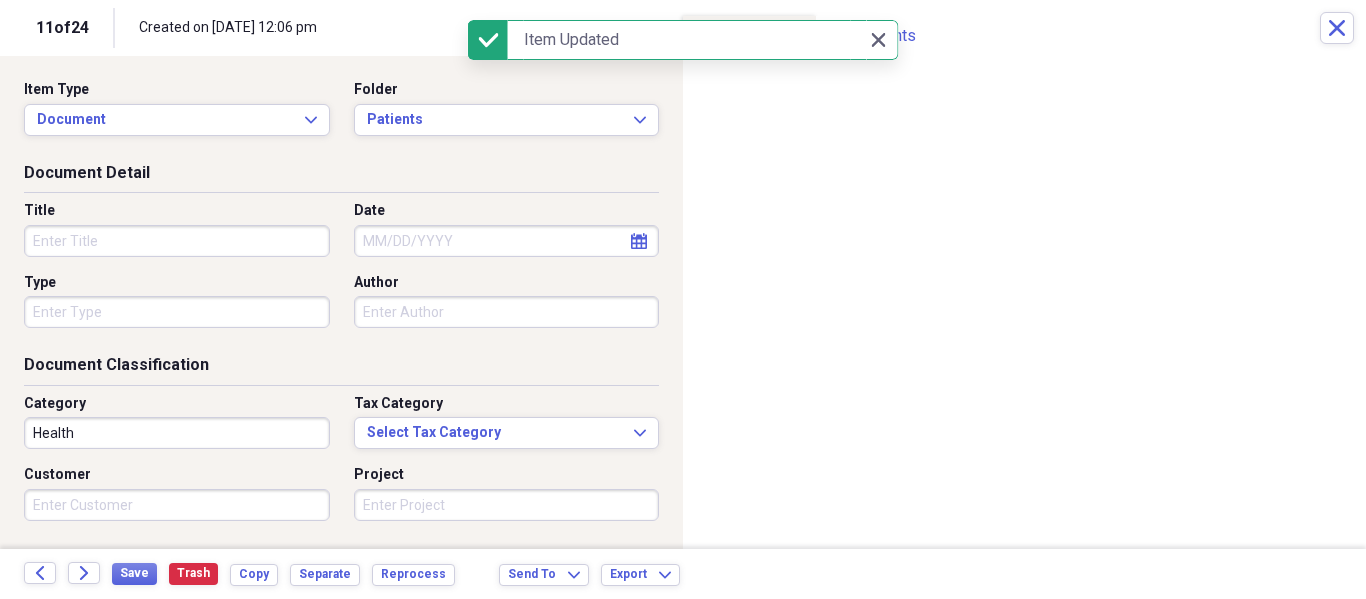 click on "Title" at bounding box center [177, 241] 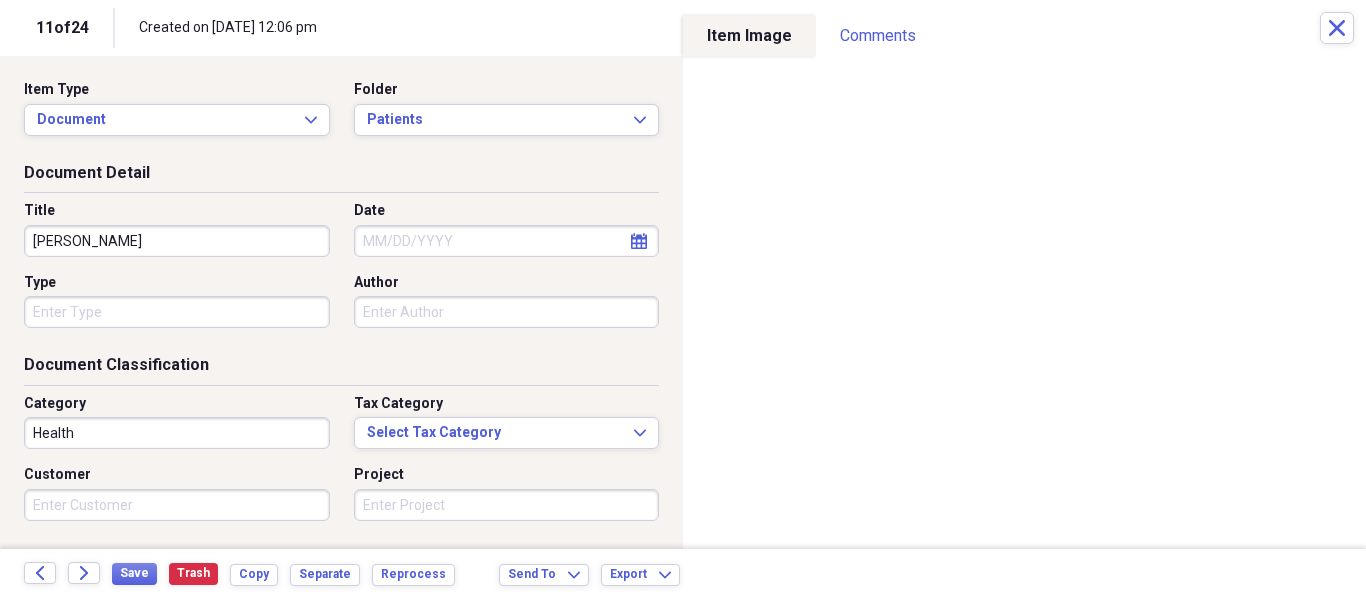 type on "[PERSON_NAME]" 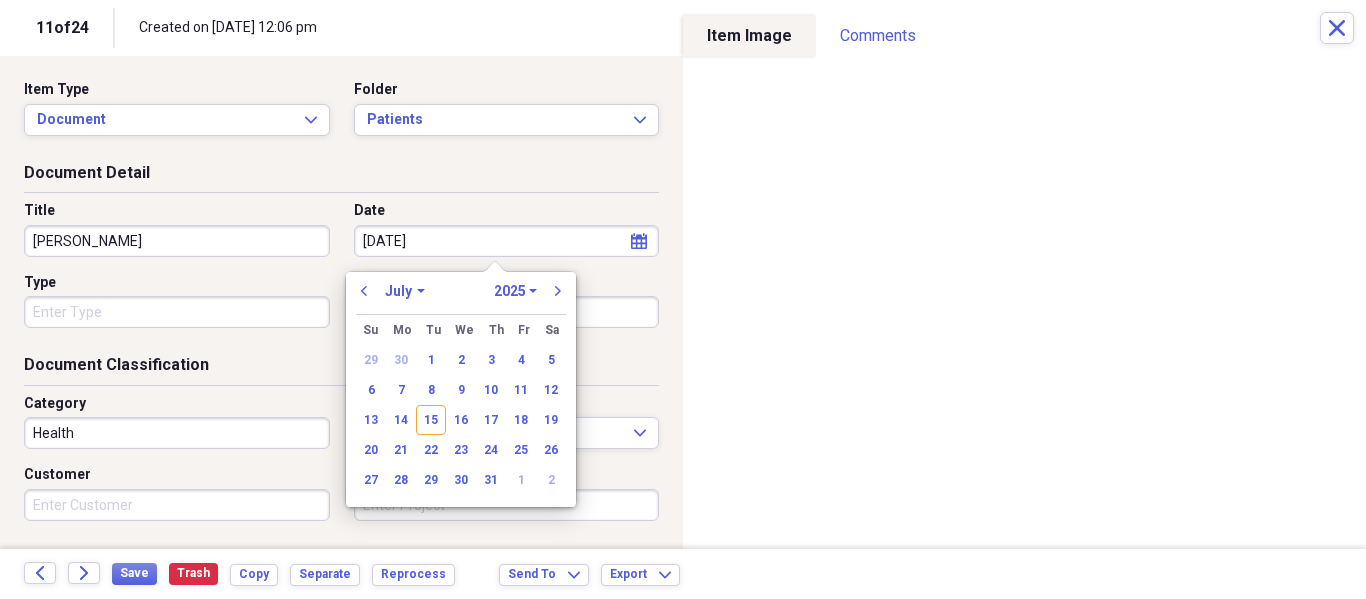 type on "07/07/202" 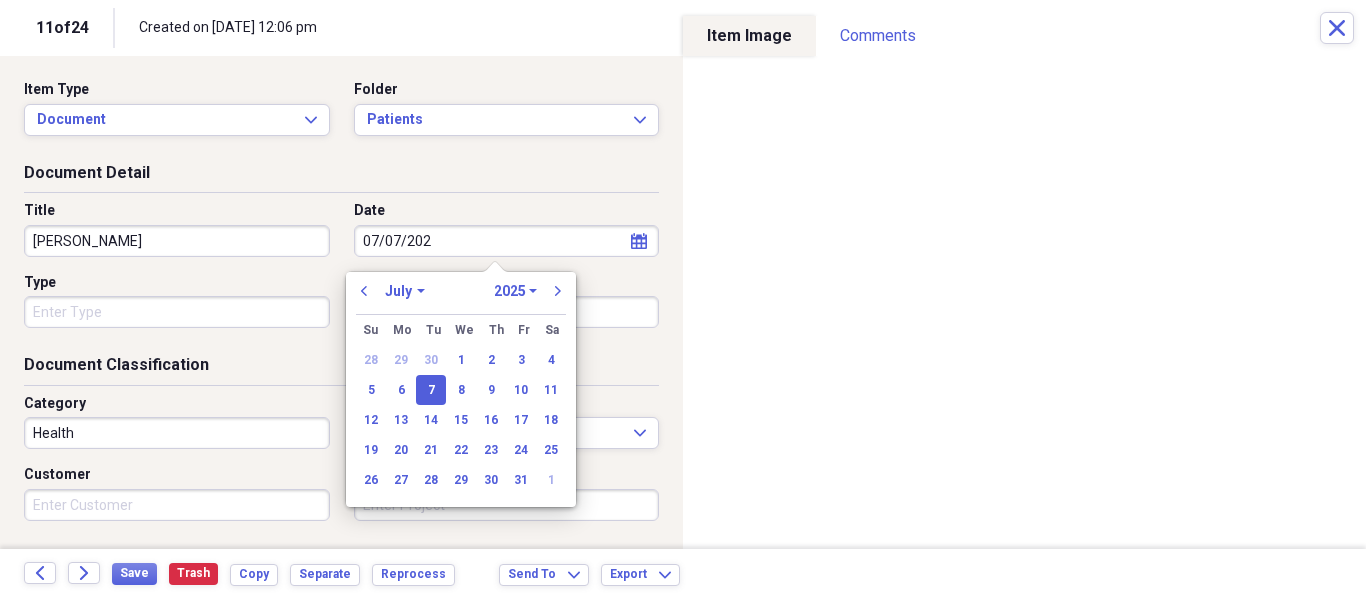 select on "2020" 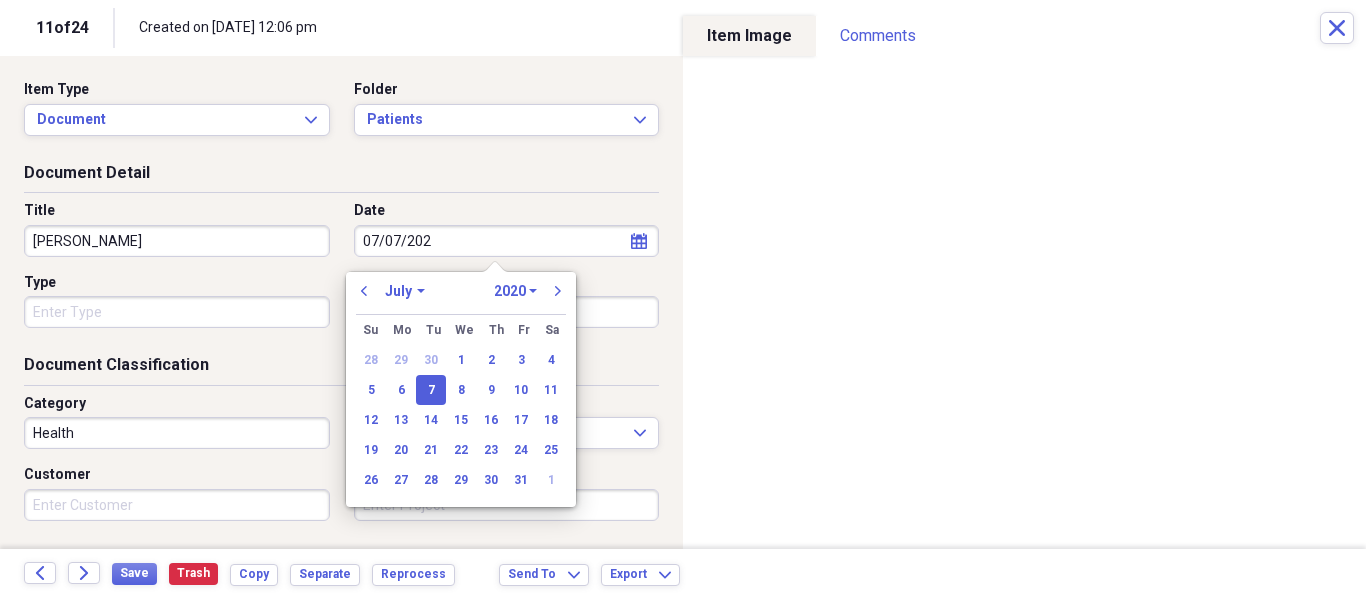 type on "[DATE]" 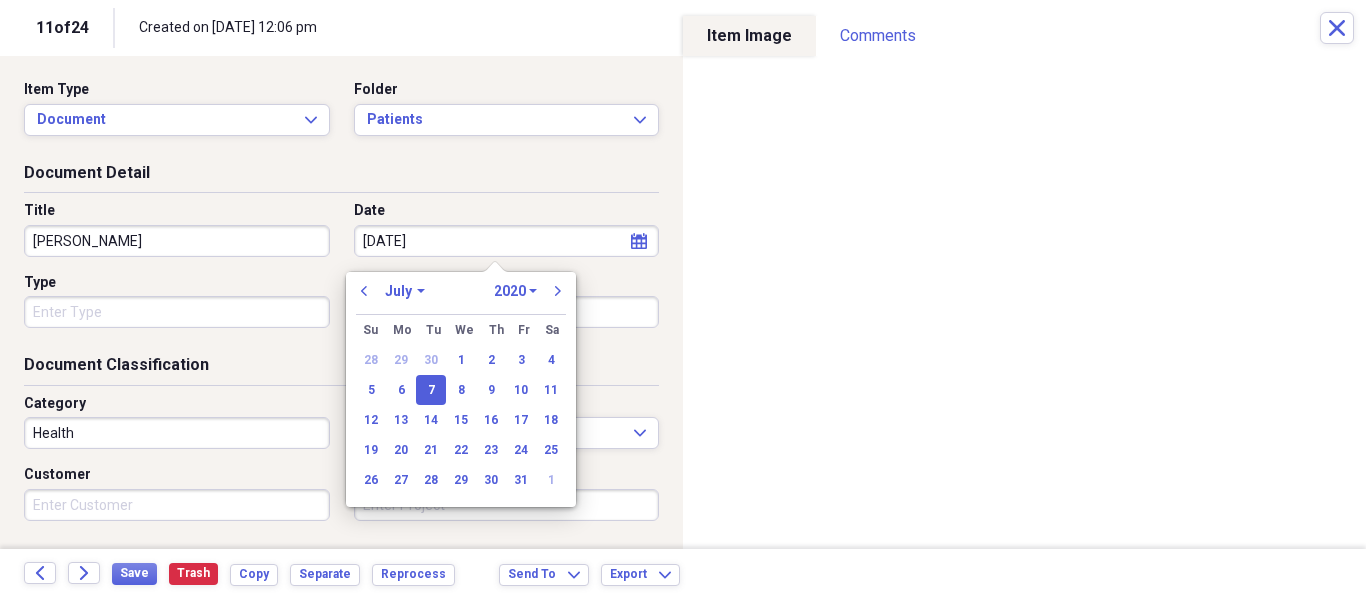 select on "2025" 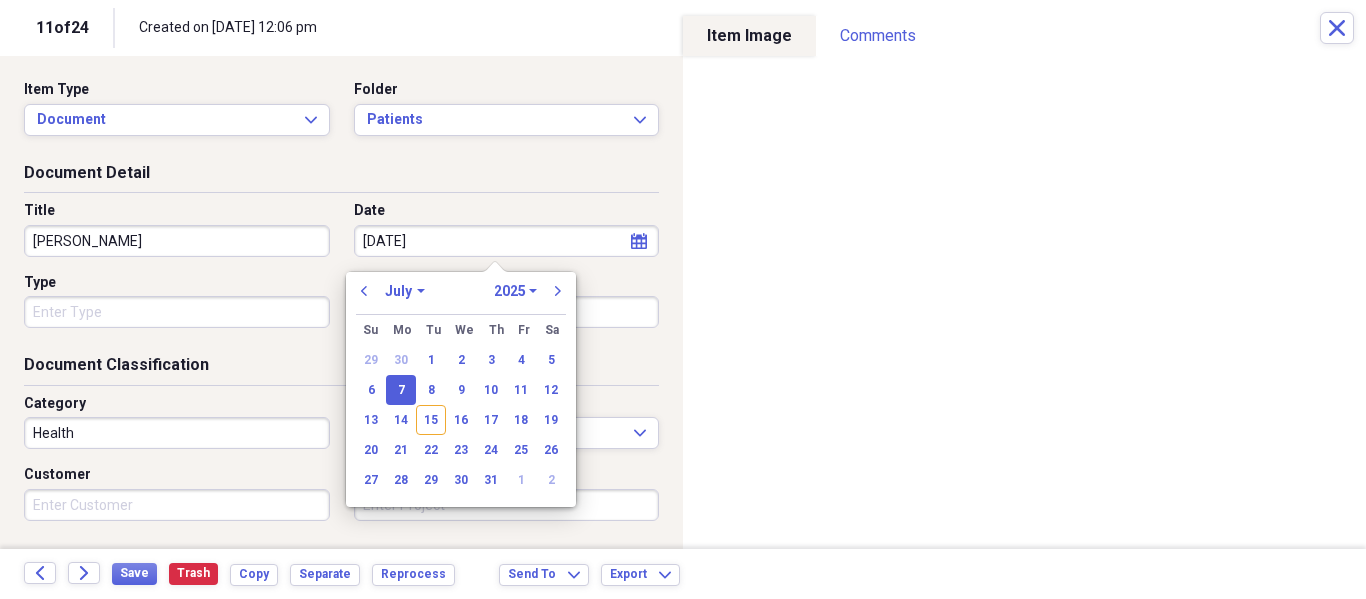 type on "[DATE]" 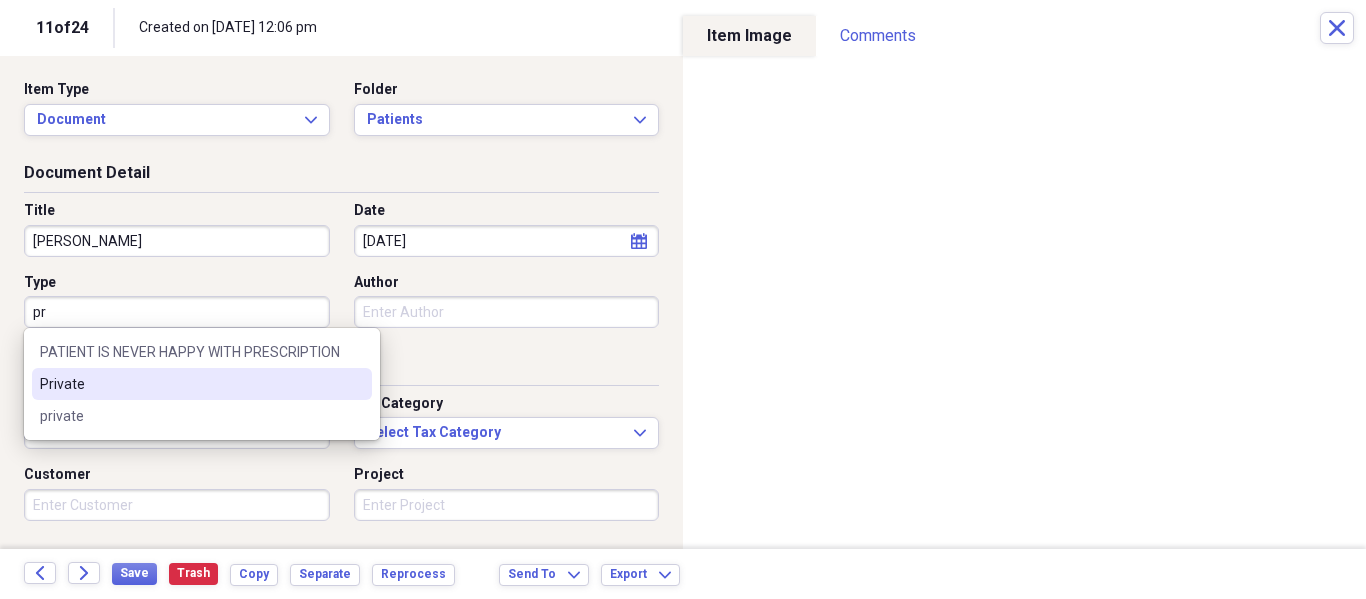 click on "Private" at bounding box center [190, 384] 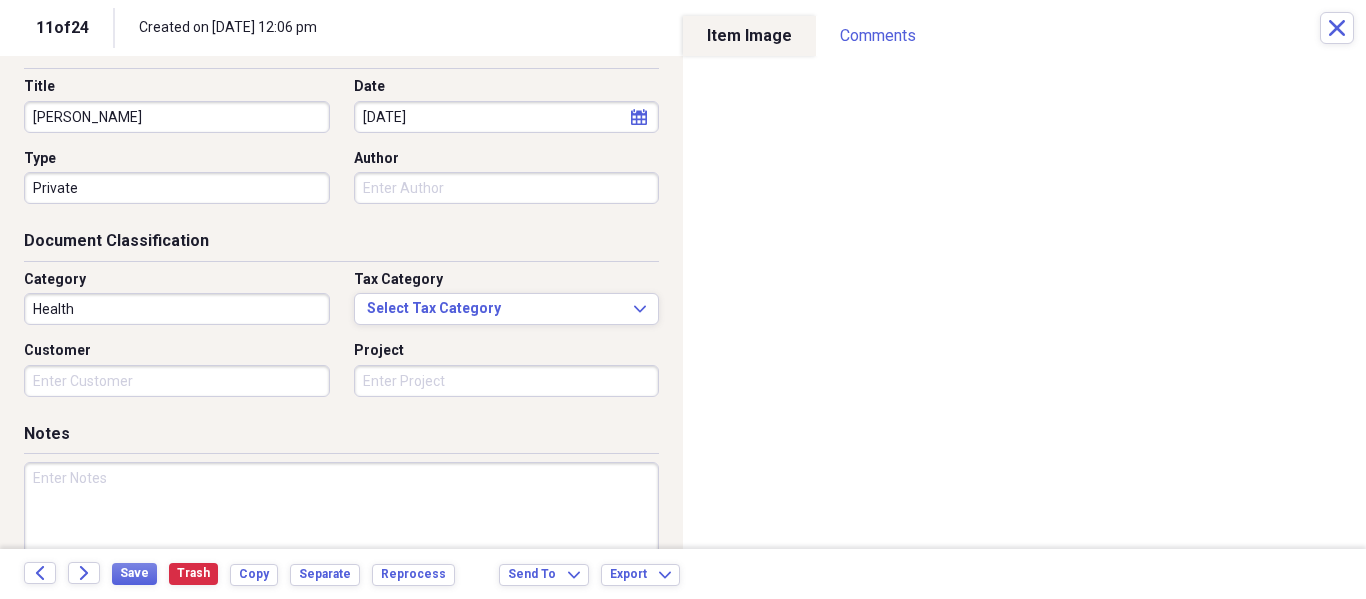 scroll, scrollTop: 243, scrollLeft: 0, axis: vertical 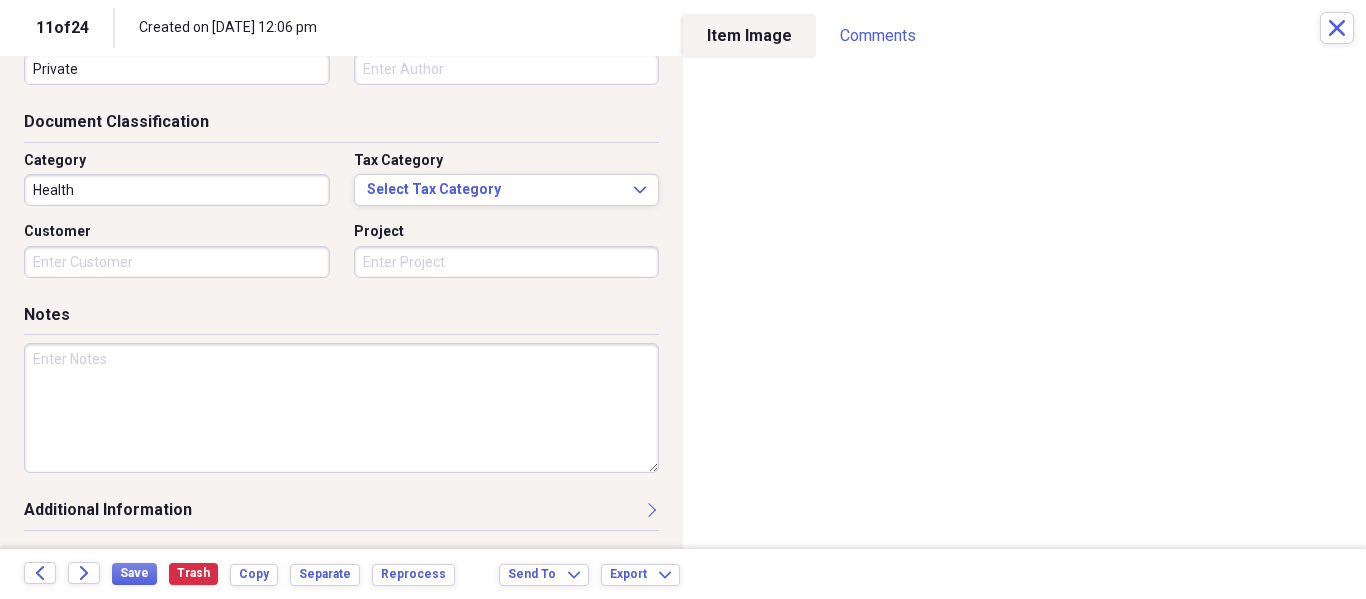 click at bounding box center (341, 408) 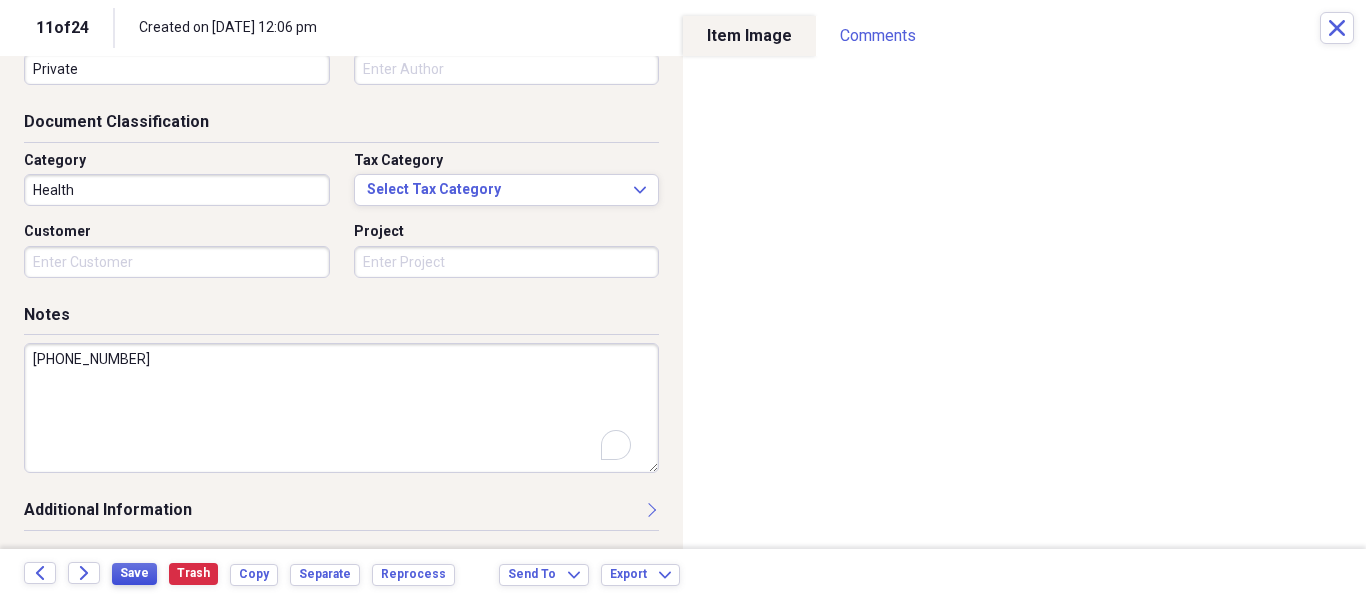 type on "[PHONE_NUMBER]" 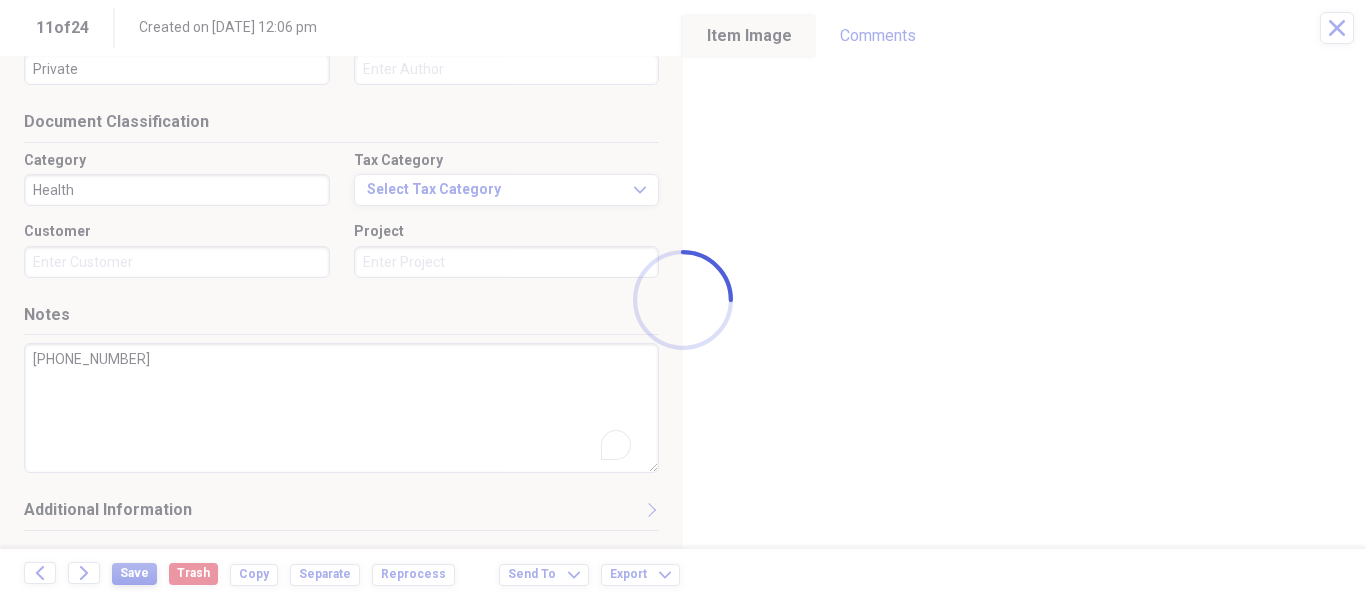 type on "[PERSON_NAME]" 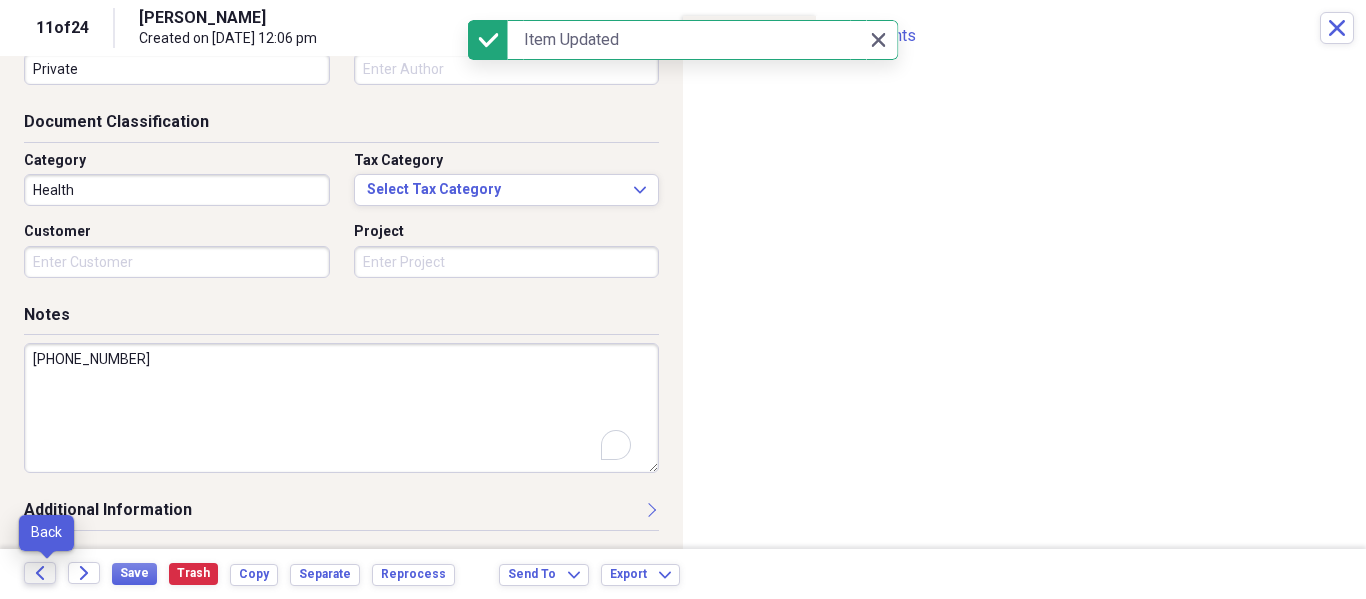 click on "Back" at bounding box center (40, 573) 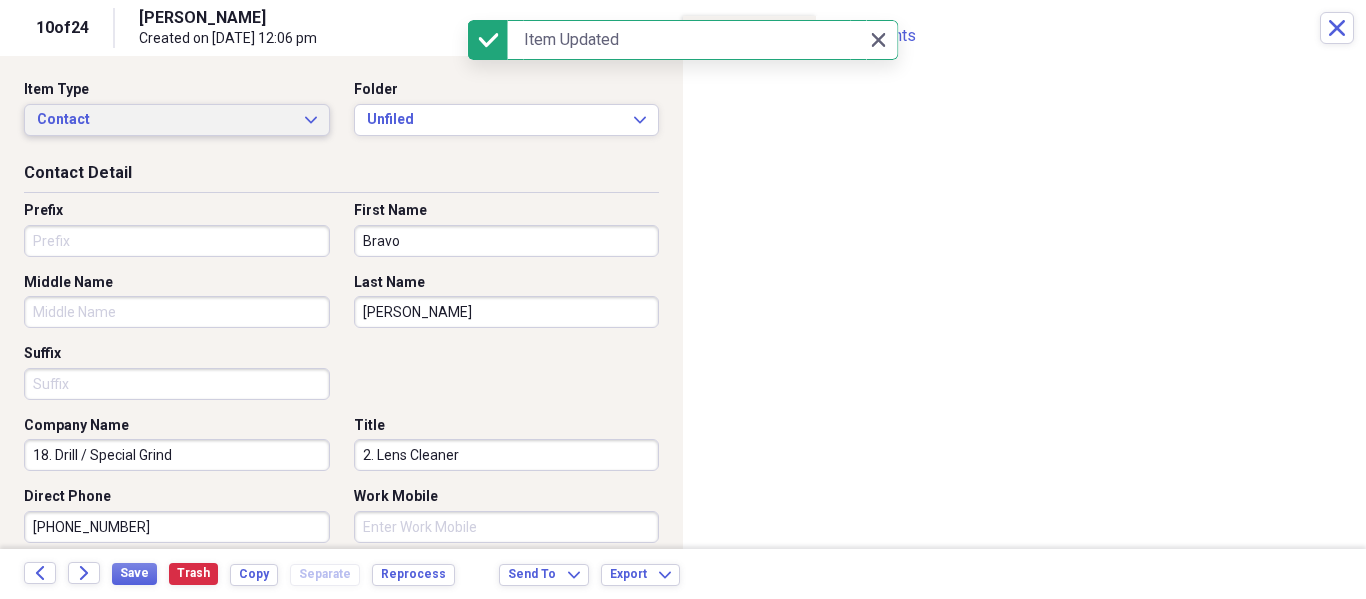 click on "Contact" at bounding box center [165, 120] 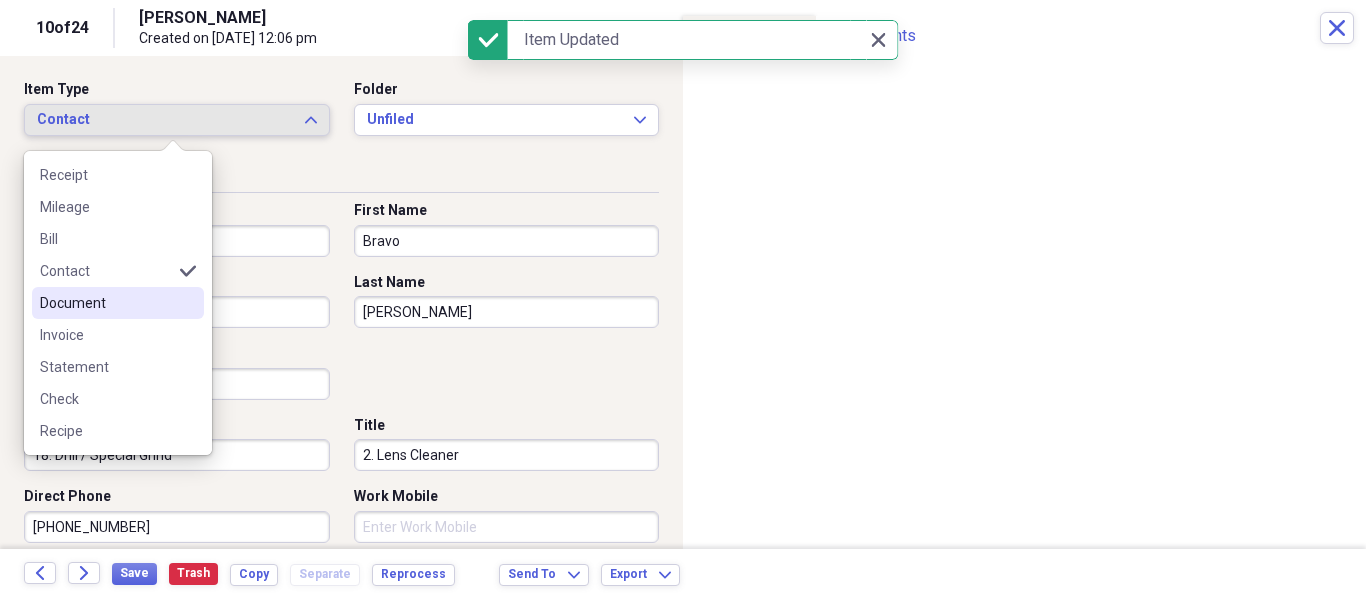 click on "Document" at bounding box center [106, 303] 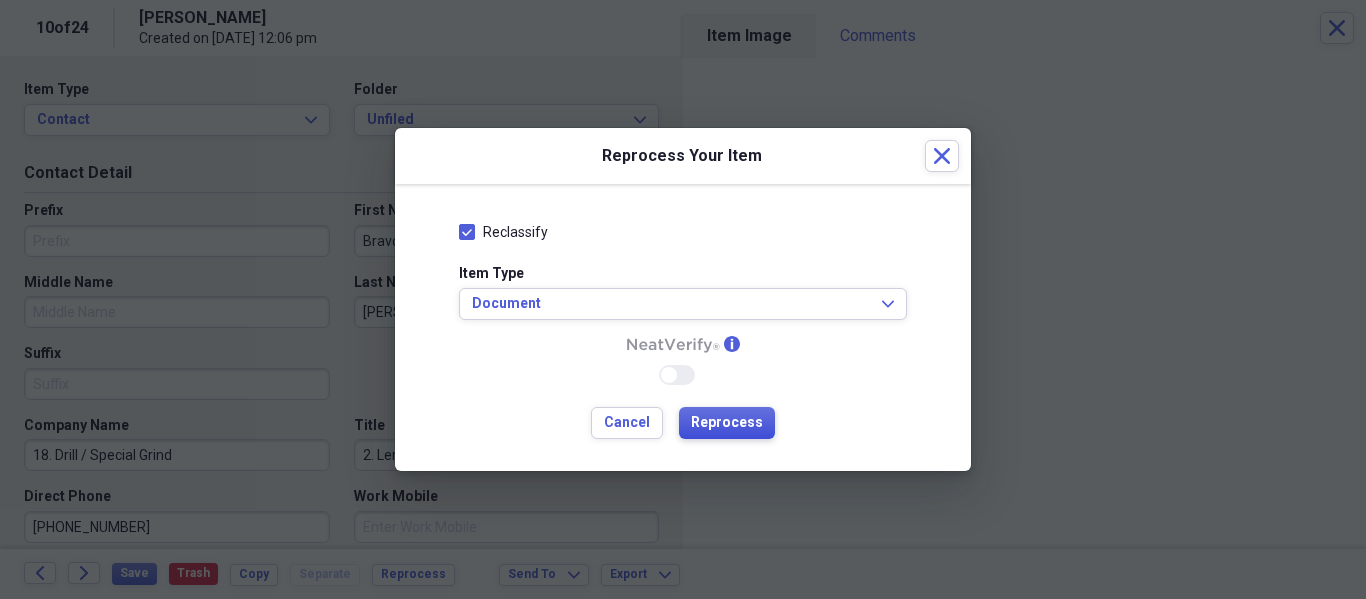 click on "Reprocess" at bounding box center [727, 423] 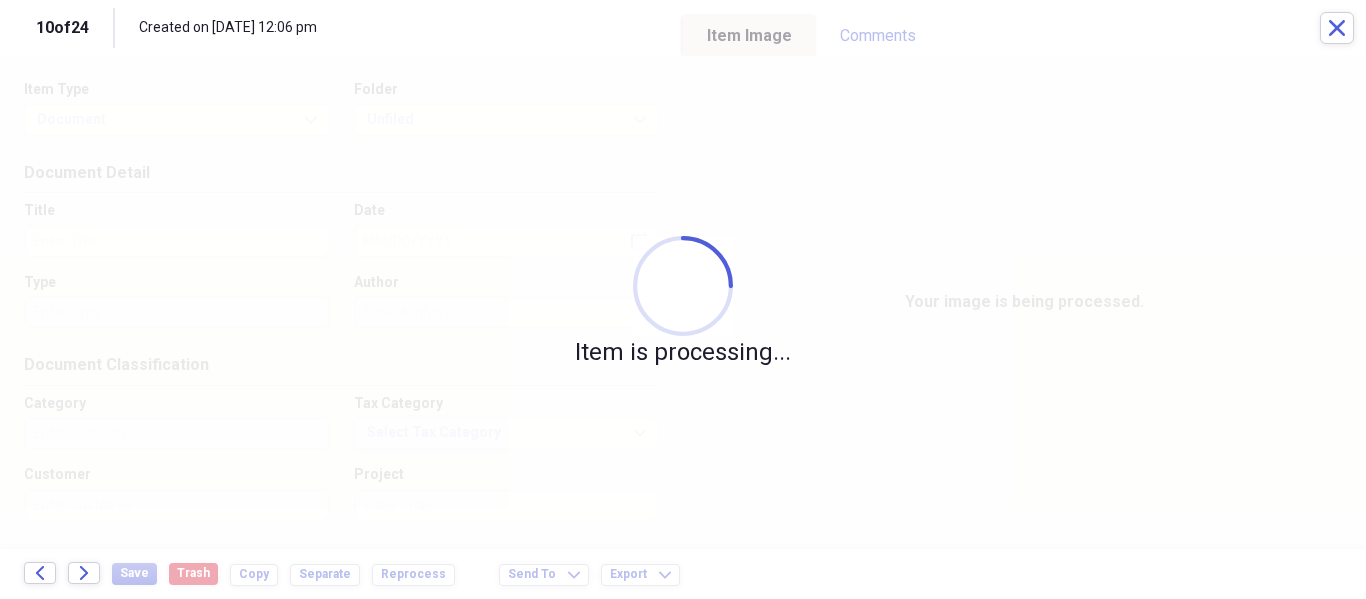 click on "Organize My Files 13 Collapse Unfiled Needs Review 13 Unfiled All Files Unfiled Unfiled Unfiled Saved Reports Collapse My Cabinet My Cabinet Add Folder Folder Patients Add Folder Folder Recalls Add Folder Collapse Trash Trash Folder Patients Help & Support Submit Import Import Add Create Expand Reports Reports Settings [PERSON_NAME] Expand These items are in need of review Showing 24 items , totaling $2,777.74 Column Expand sort Sort Filters  Expand Create Item Expand Image Item Type Date Name Category Amount Source Date Added chevron-down Folder media Document [DATE] [PERSON_NAME] Health NeatConnect [DATE] 12:01 pm Patients media Document General Retail NeatConnect [DATE] 12:00 pm Unfiled media Document [DATE] [PERSON_NAME] Health NeatConnect [DATE] 12:00 pm Patients media Document Health NeatConnect [DATE] 11:56 am Unfiled media Document [DATE] [PERSON_NAME] Health NeatConnect [DATE] 11:53 am Patients media Document [DATE] [PERSON_NAME] Health NeatConnect Patients media 25" at bounding box center (683, 299) 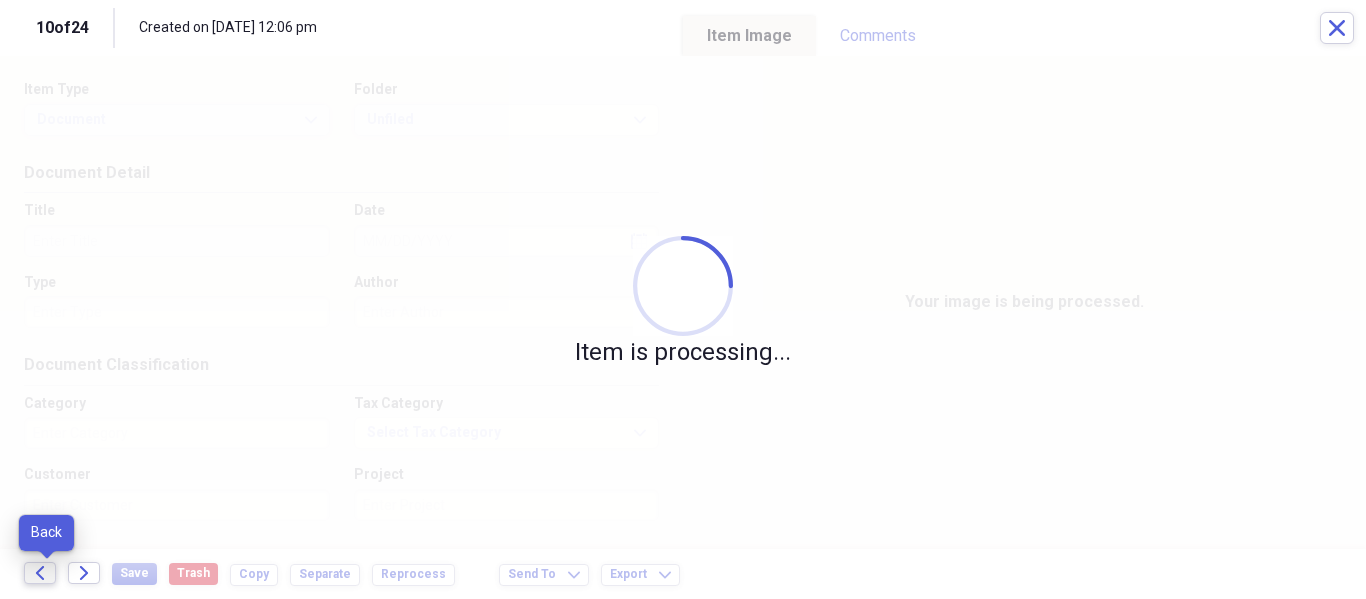 click on "Back" 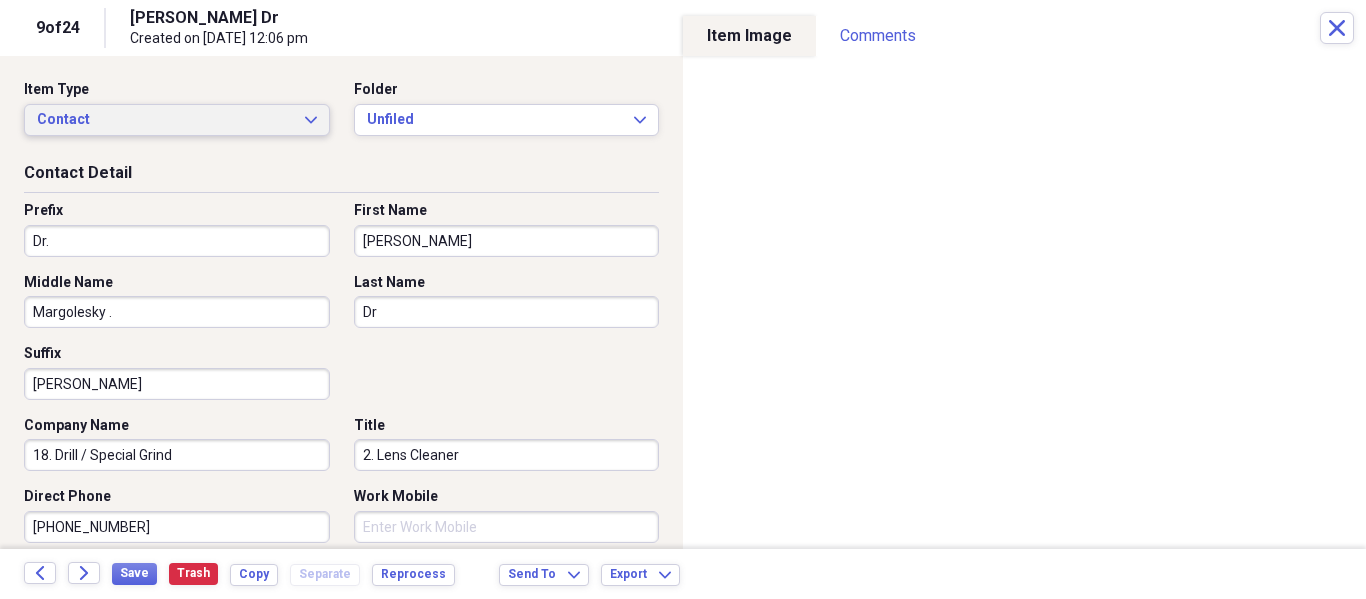 click on "Contact Expand" at bounding box center (177, 120) 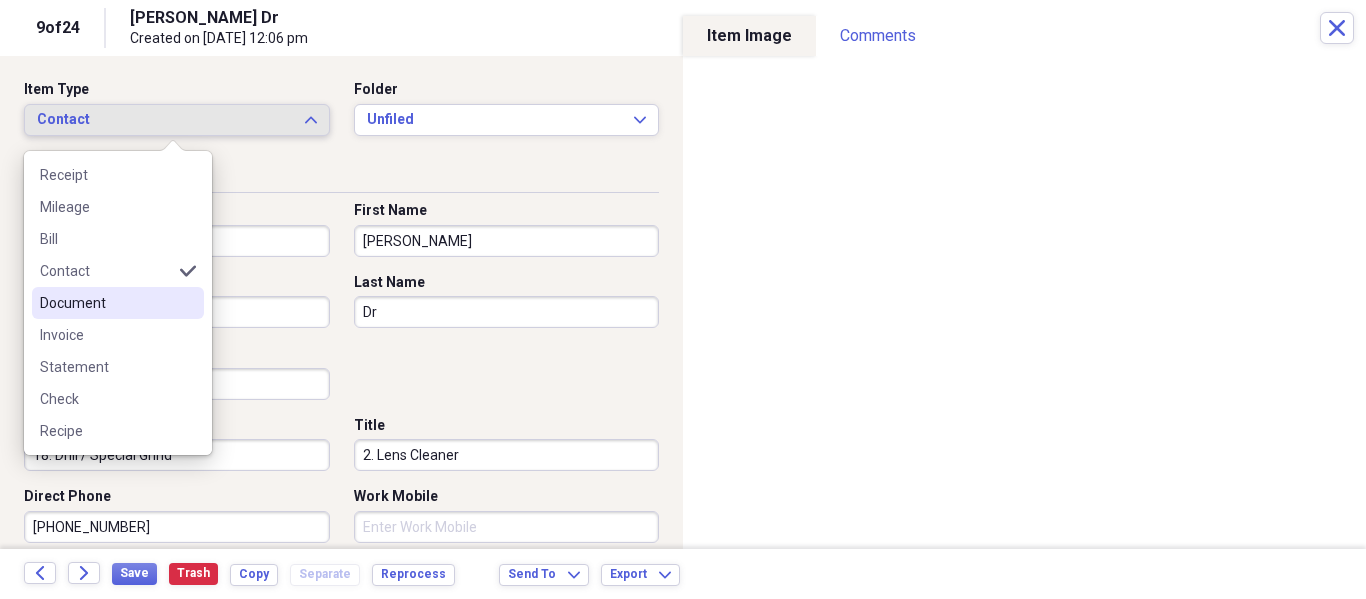 click on "Document" at bounding box center [118, 303] 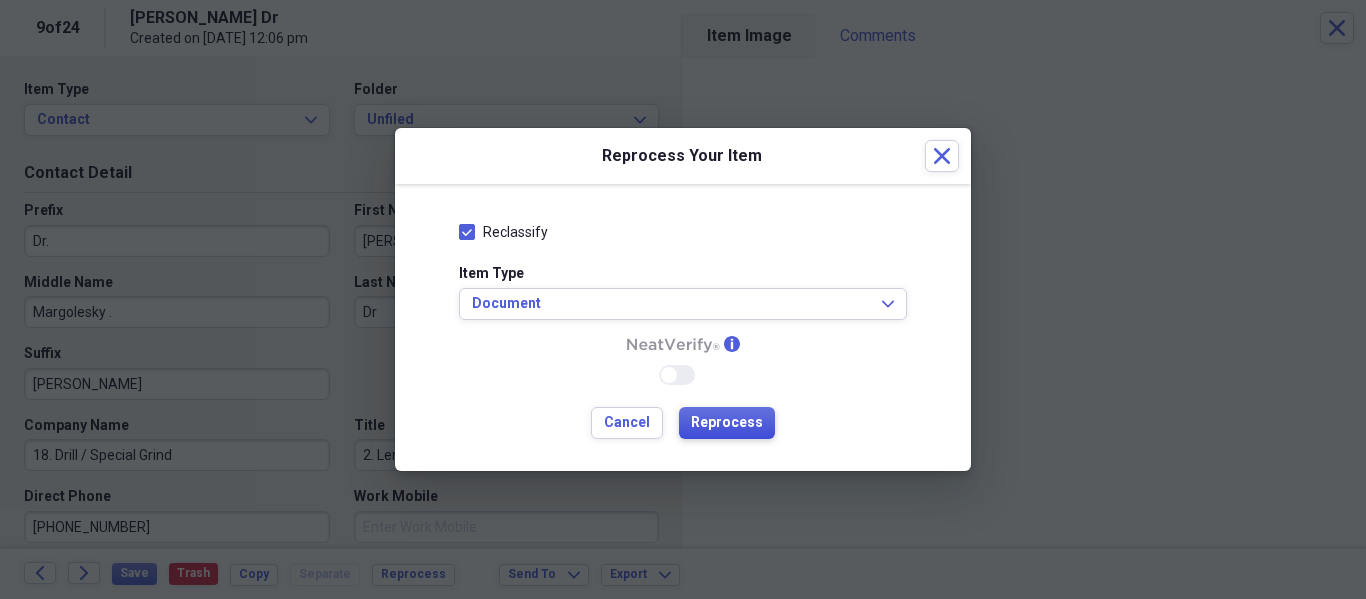 click on "Reprocess" at bounding box center (727, 423) 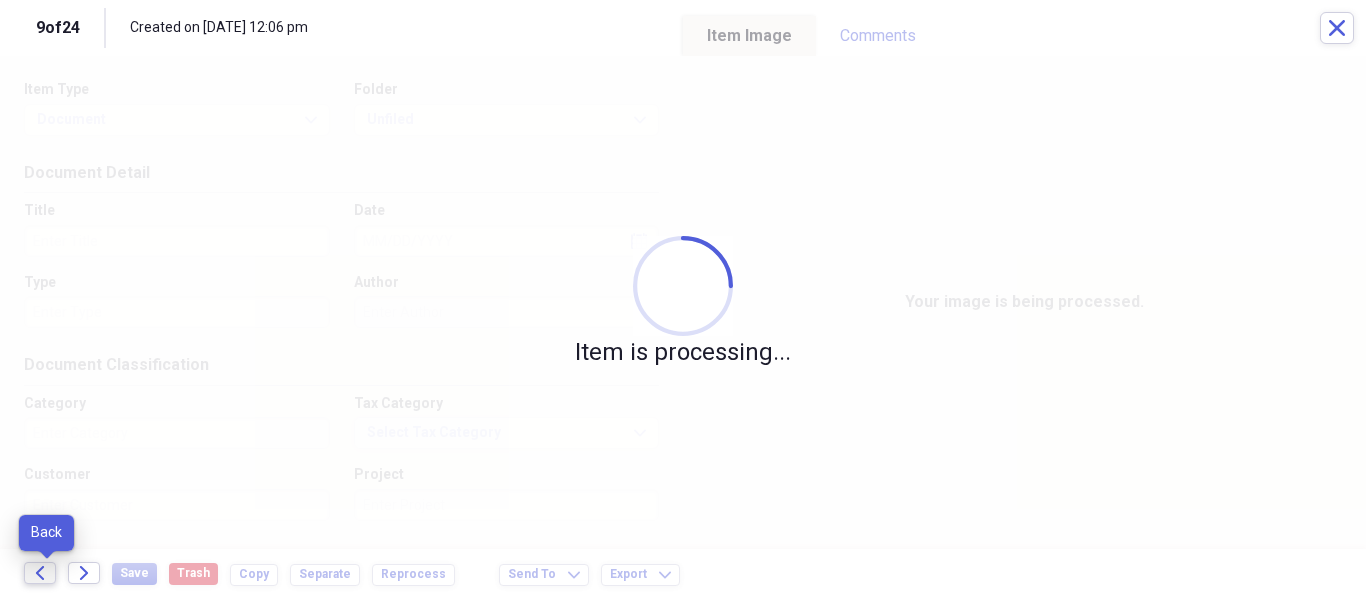 click on "Back" 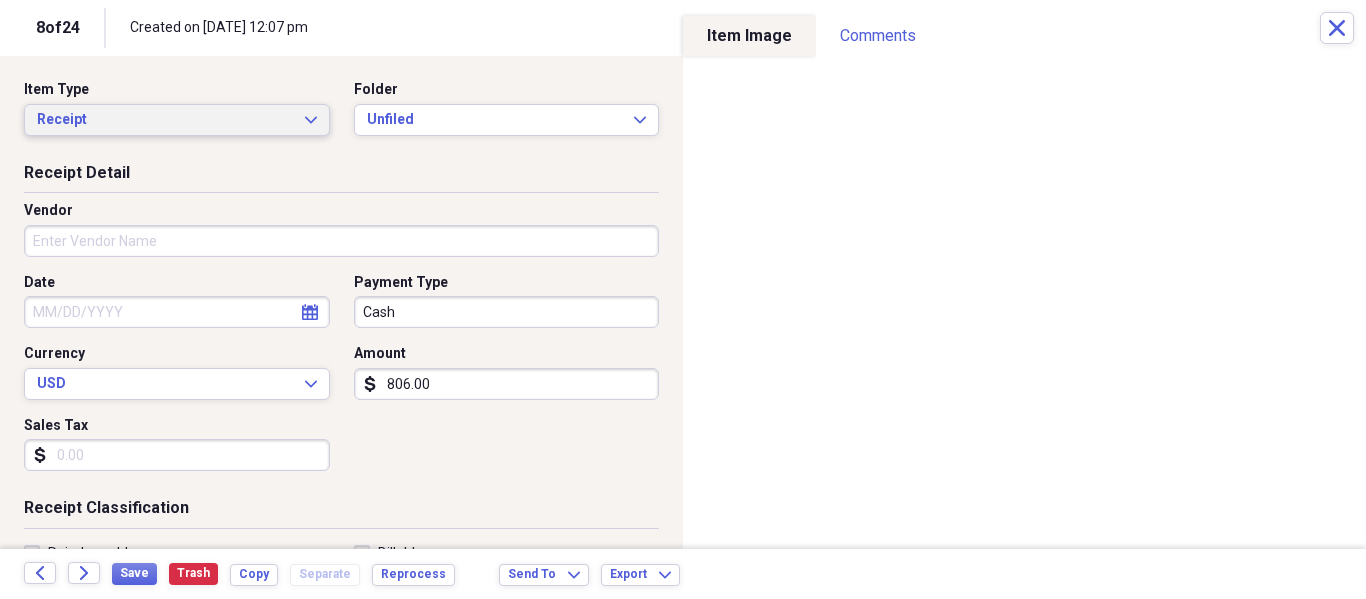 click on "Receipt" at bounding box center (165, 120) 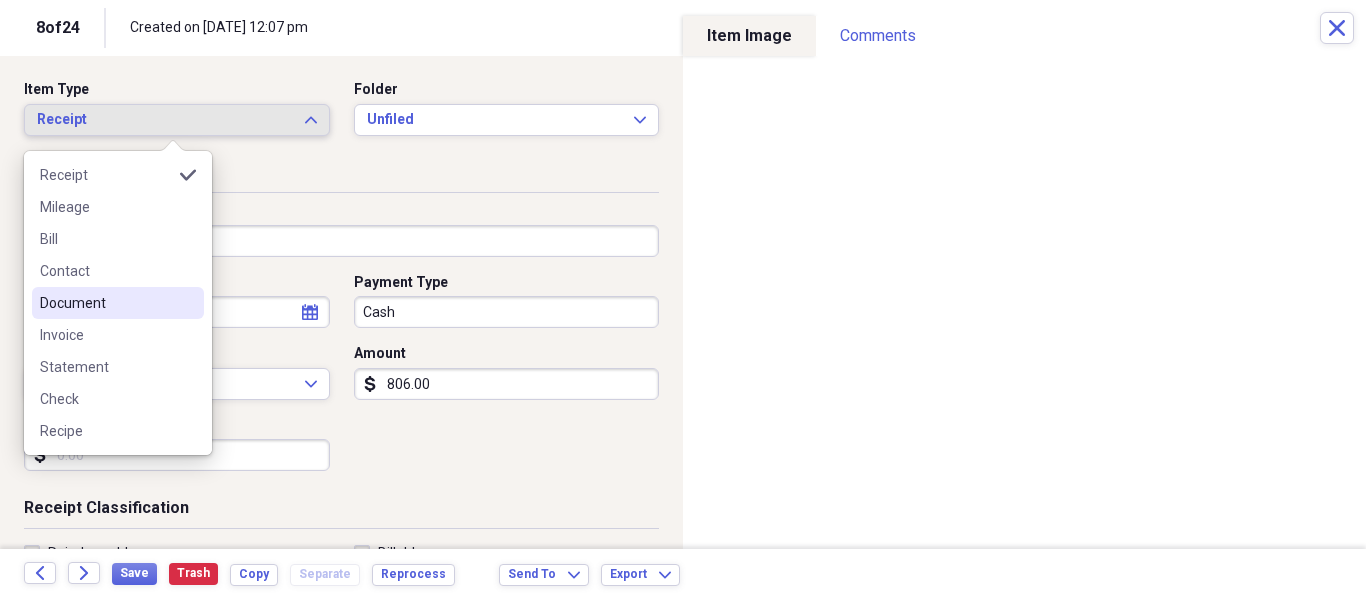 click on "Document" at bounding box center (118, 303) 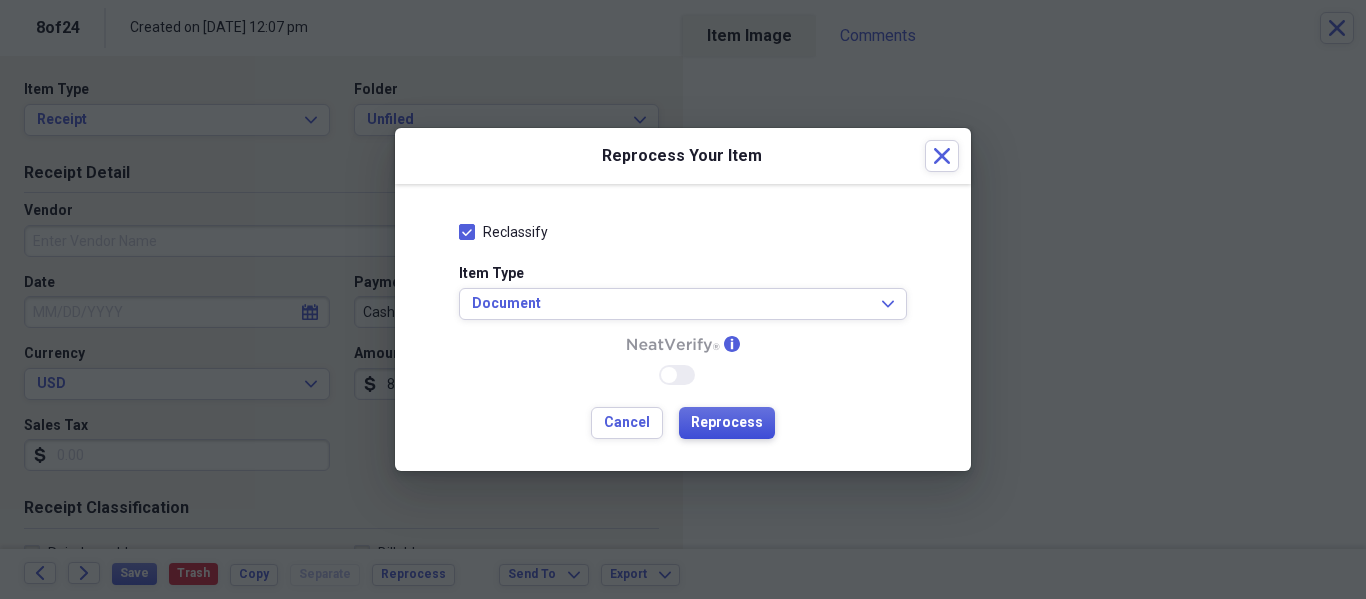 click on "Reprocess" at bounding box center [727, 423] 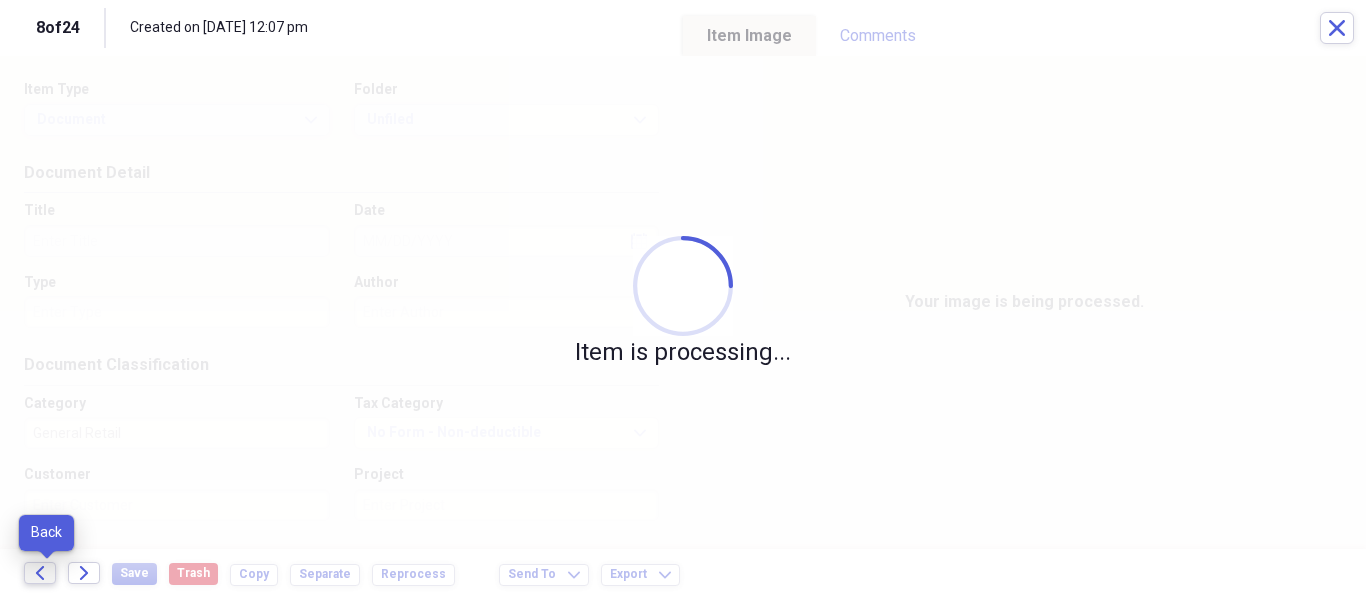 click on "Back" at bounding box center (40, 573) 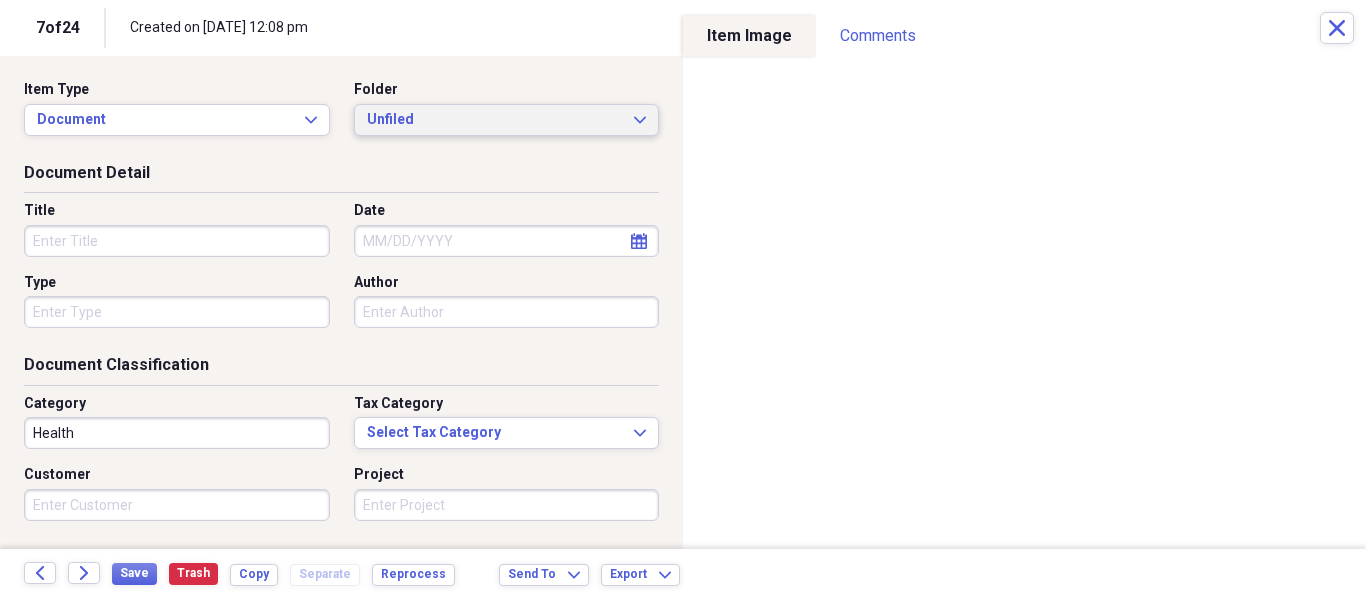 click on "Unfiled Expand" at bounding box center (507, 120) 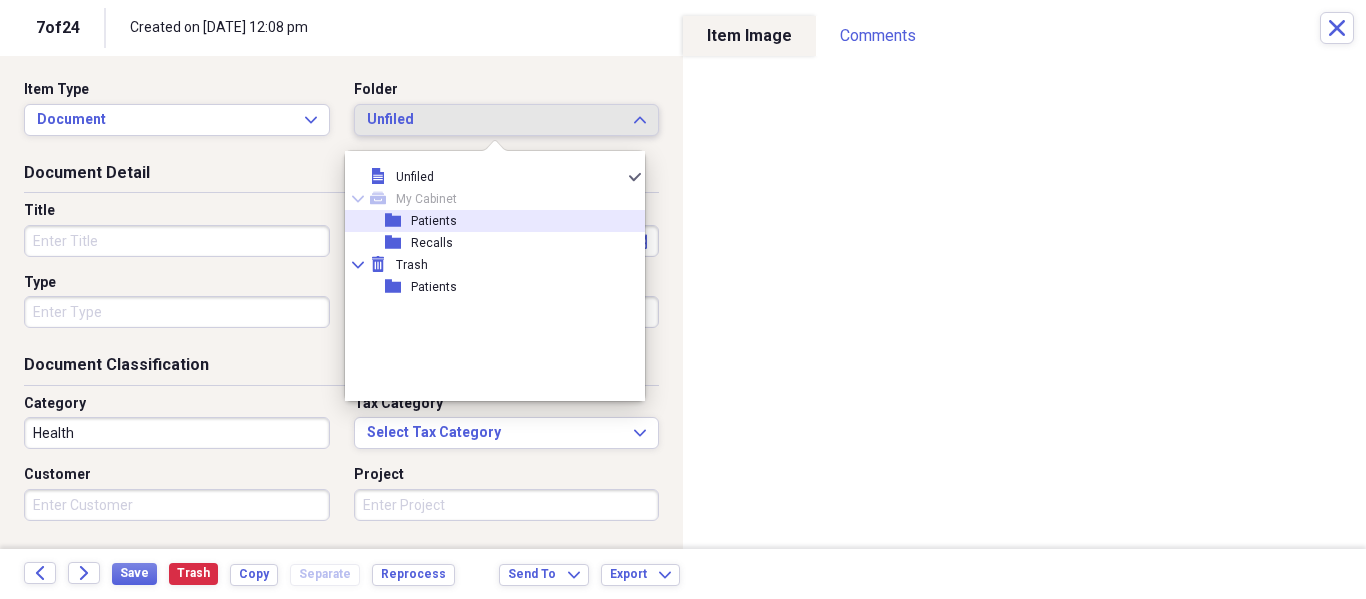 click on "folder Patients" at bounding box center [487, 221] 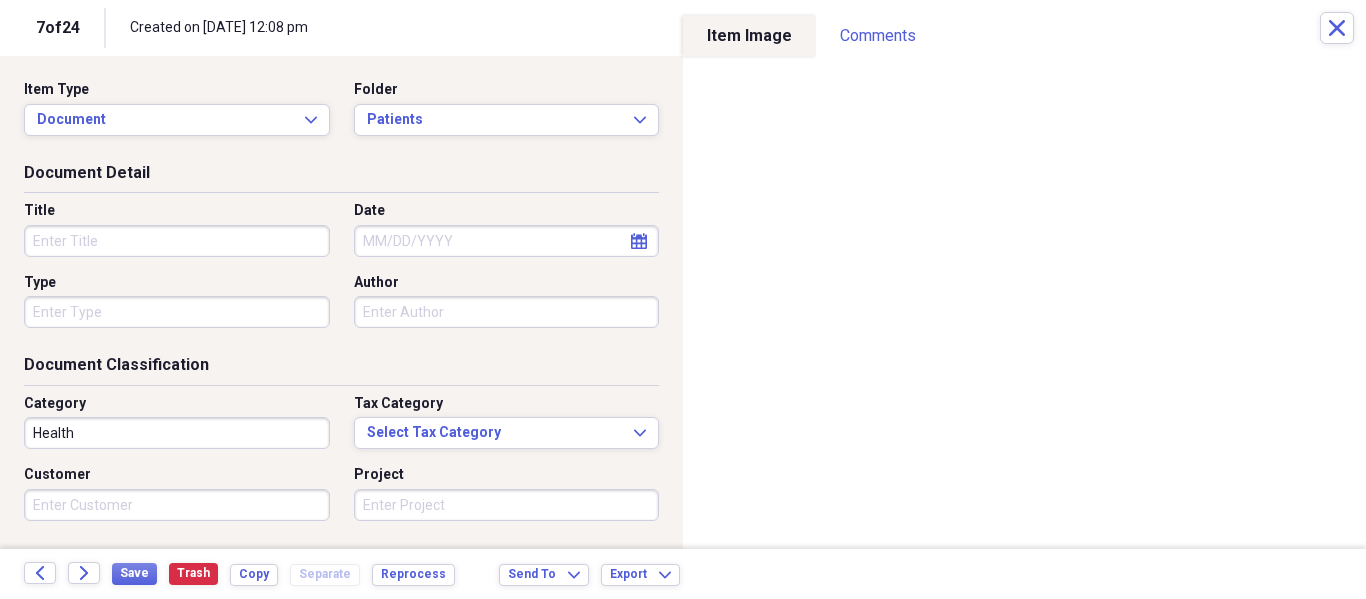 click on "Date calendar Calendar" at bounding box center [501, 229] 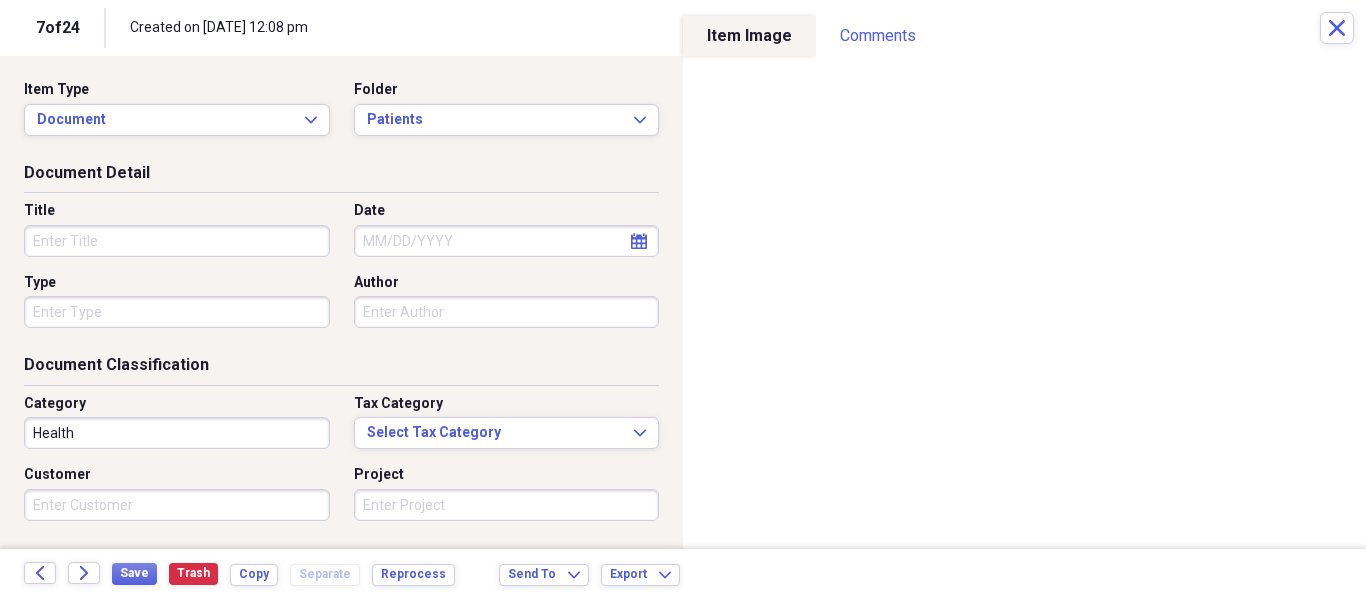 click on "Title" at bounding box center [177, 211] 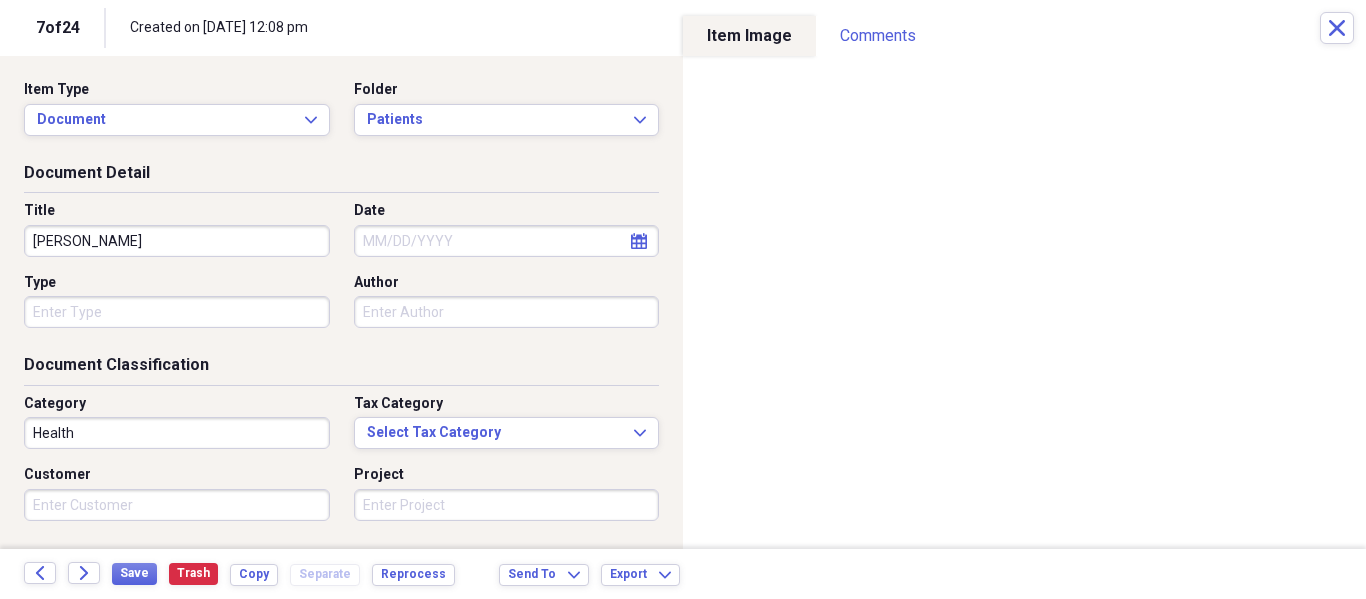 type on "[PERSON_NAME]" 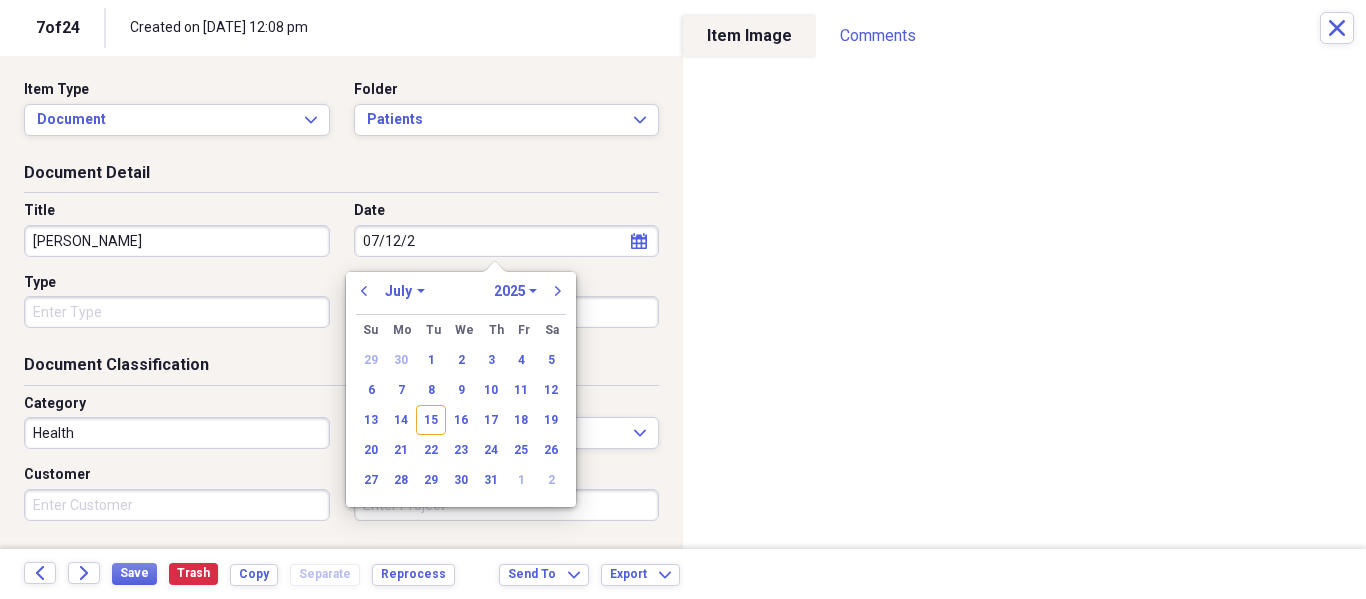 type on "[DATE]" 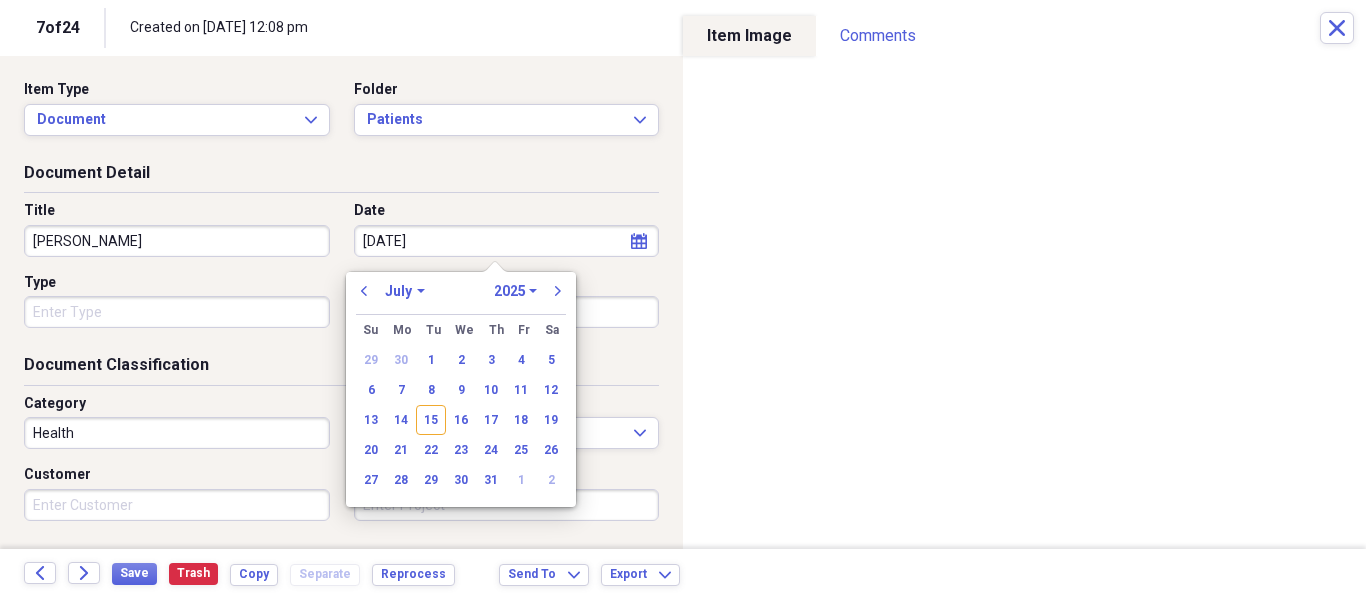 select on "2020" 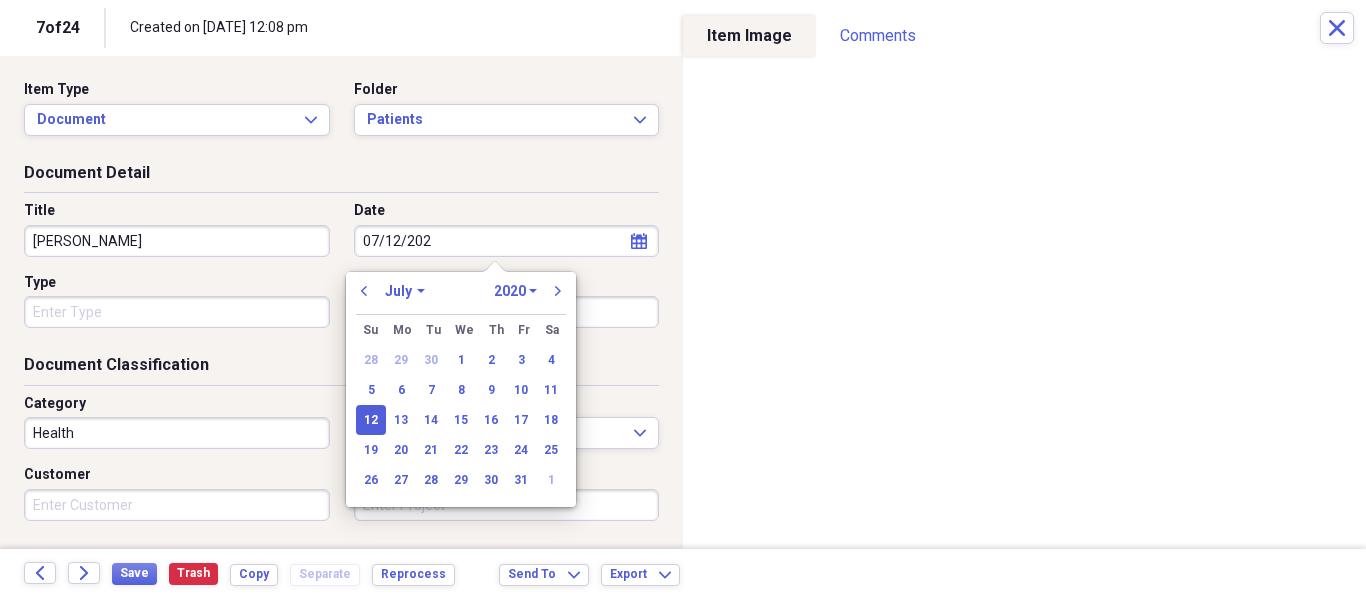 type on "[DATE]" 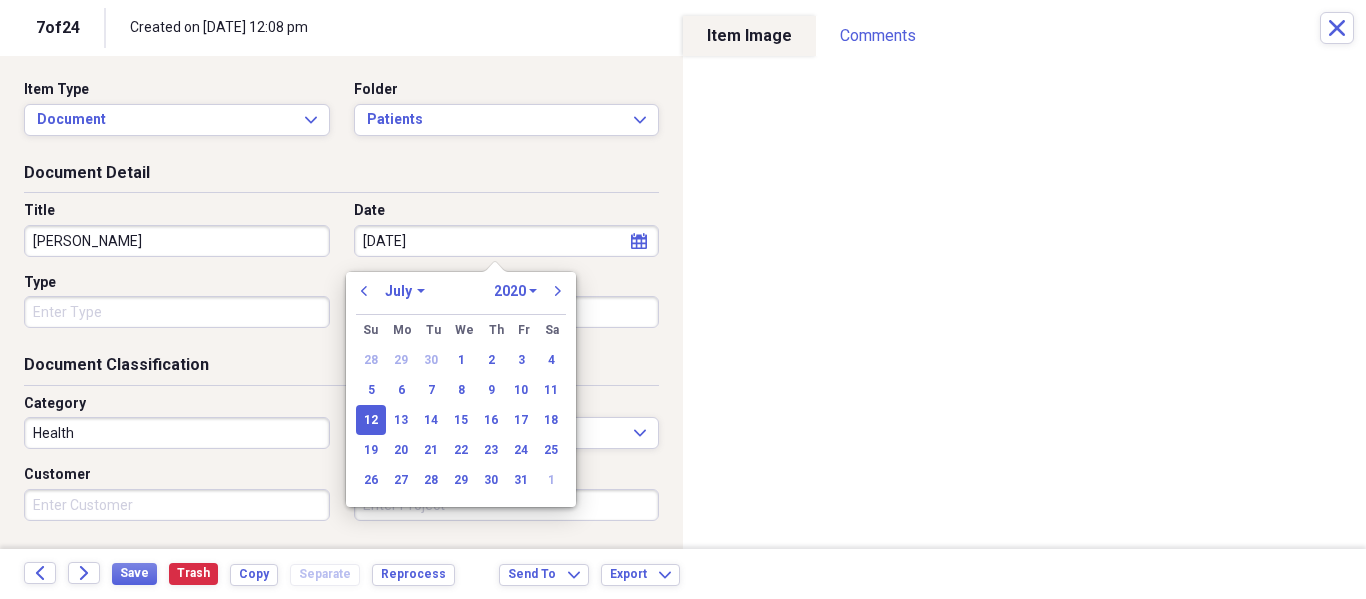 select on "2025" 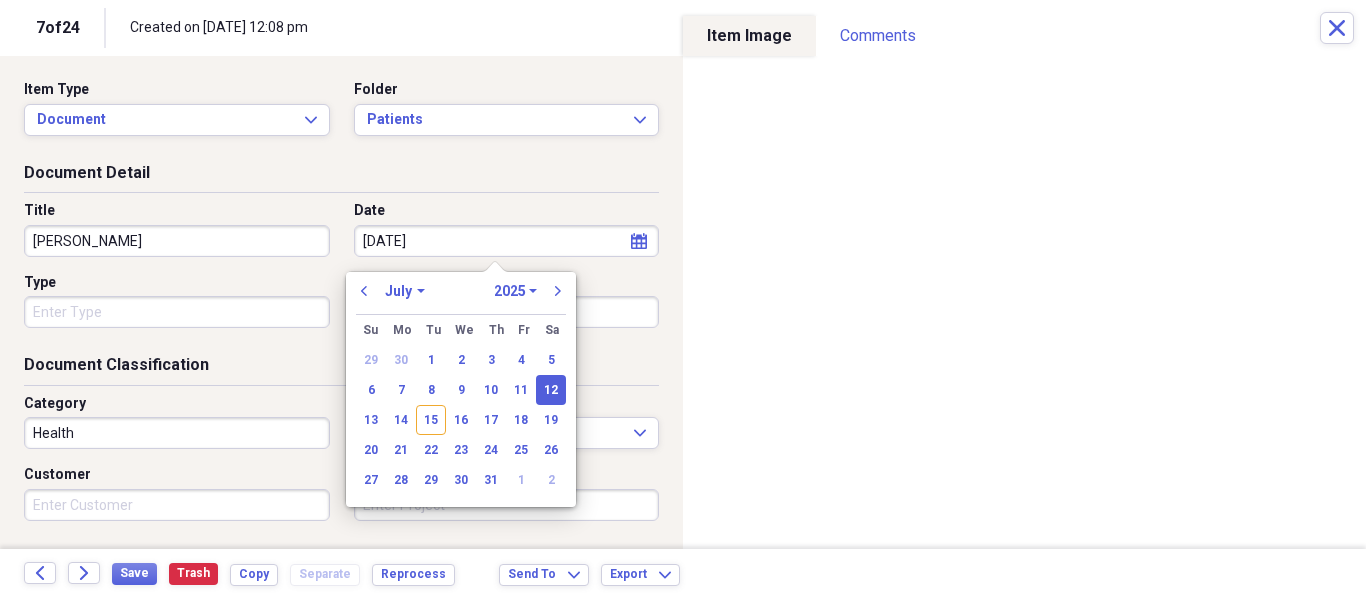 type on "[DATE]" 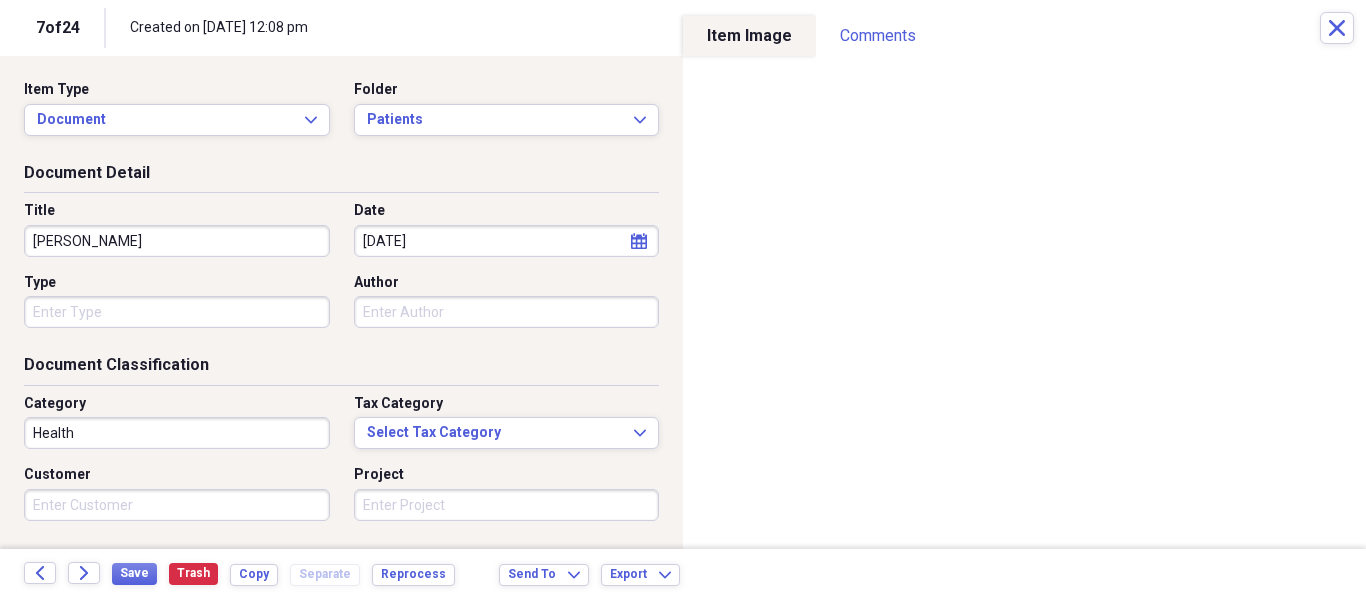 click on "Organize My Files 12 Collapse Unfiled Needs Review 12 Unfiled All Files Unfiled Unfiled Unfiled Saved Reports Collapse My Cabinet My Cabinet Add Folder Folder Patients Add Folder Folder Recalls Add Folder Collapse Trash Trash Folder Patients Help & Support Submit Import Import Add Create Expand Reports Reports Settings [PERSON_NAME] Expand These items are in need of review Showing 24 items , totaling $2,777.74 Column Expand sort Sort Filters  Expand Create Item Expand Image Item Type Date Name Category Amount Source Date Added chevron-down Folder media Document [DATE] [PERSON_NAME] Health NeatConnect [DATE] 12:01 pm Patients media Document General Retail NeatConnect [DATE] 12:00 pm Unfiled media Document [DATE] [PERSON_NAME] Health NeatConnect [DATE] 12:00 pm Patients media Document Health NeatConnect [DATE] 11:56 am Unfiled media Document [DATE] [PERSON_NAME] Health NeatConnect [DATE] 11:53 am Patients media Document [DATE] [PERSON_NAME] Health NeatConnect Patients media 25" at bounding box center [683, 299] 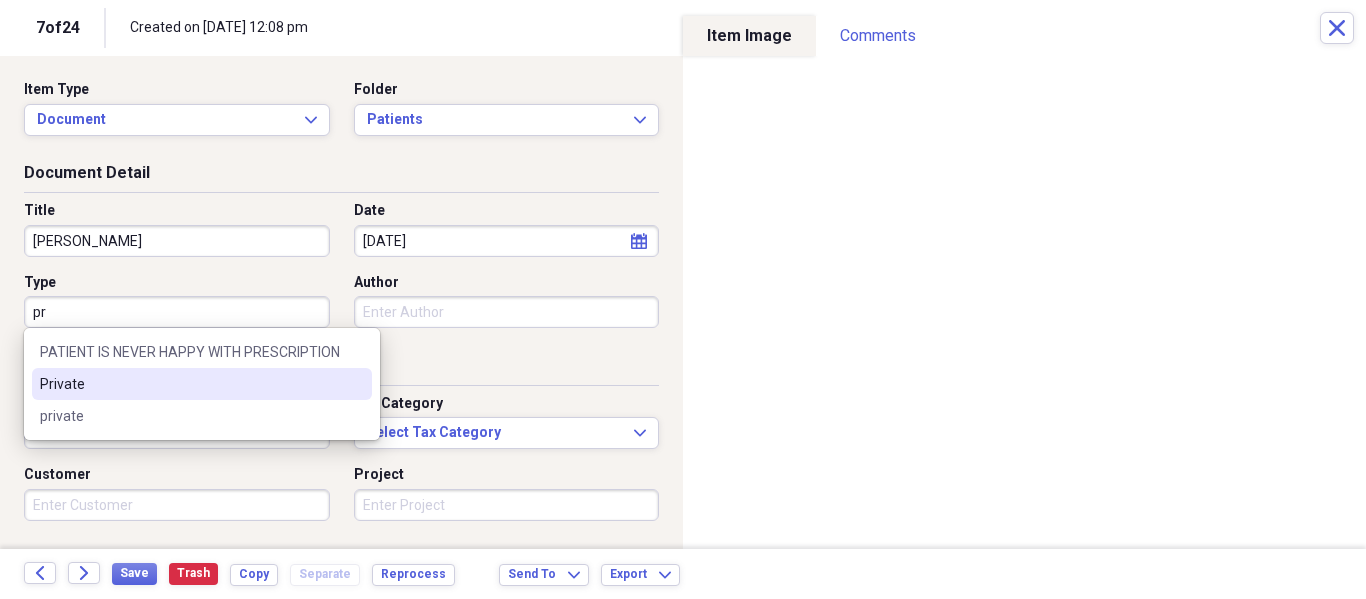click on "Private" at bounding box center [190, 384] 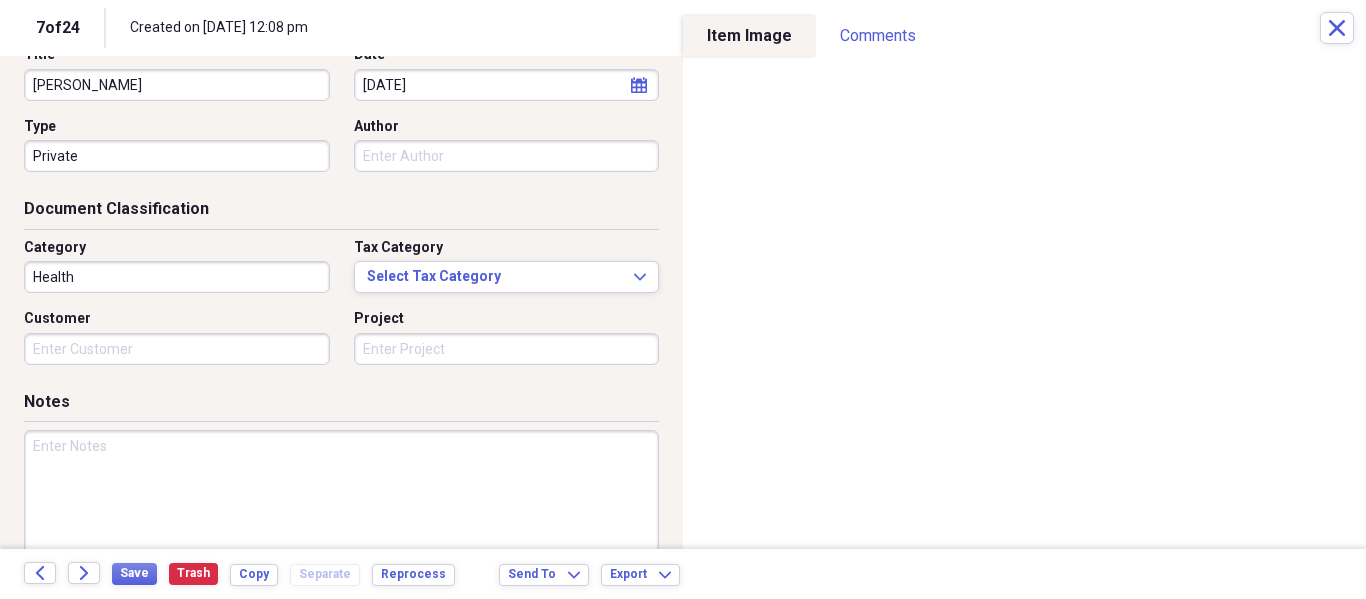 scroll, scrollTop: 243, scrollLeft: 0, axis: vertical 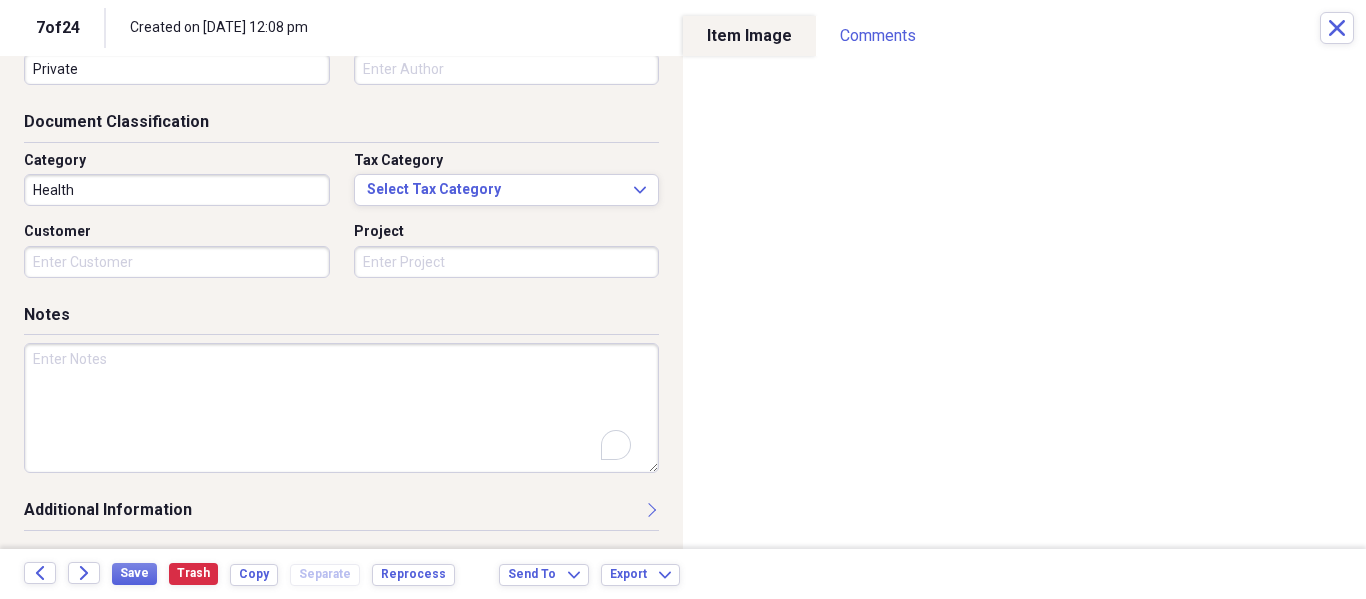click at bounding box center (341, 408) 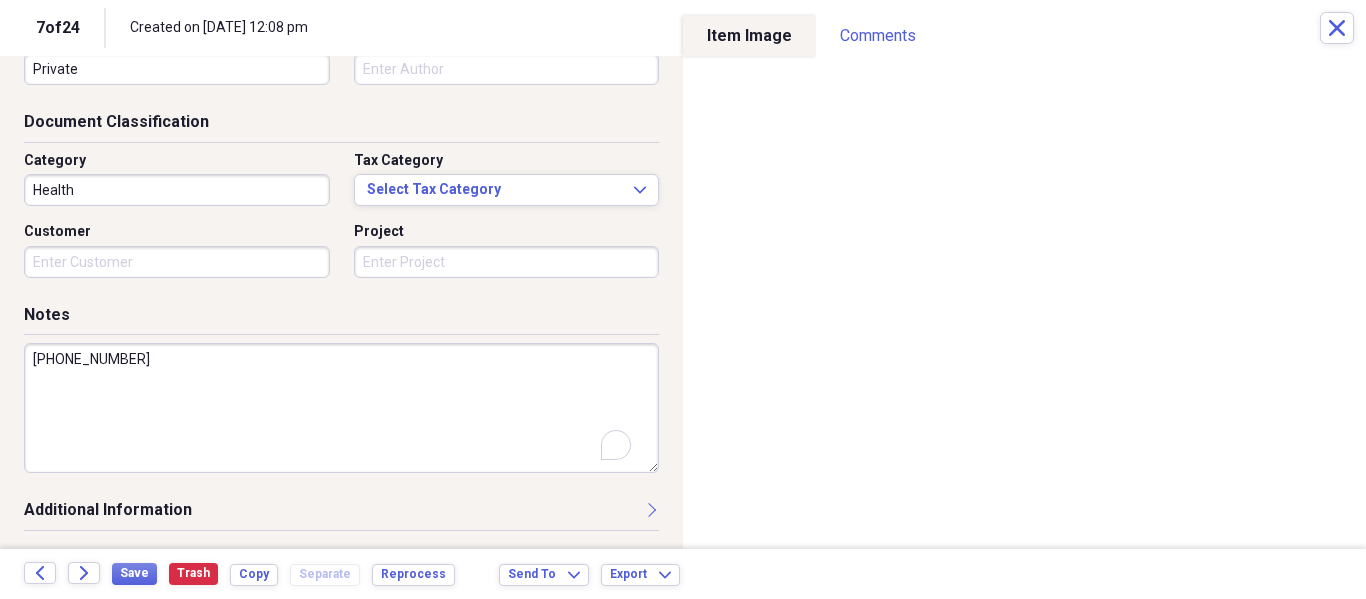 type on "[PHONE_NUMBER]" 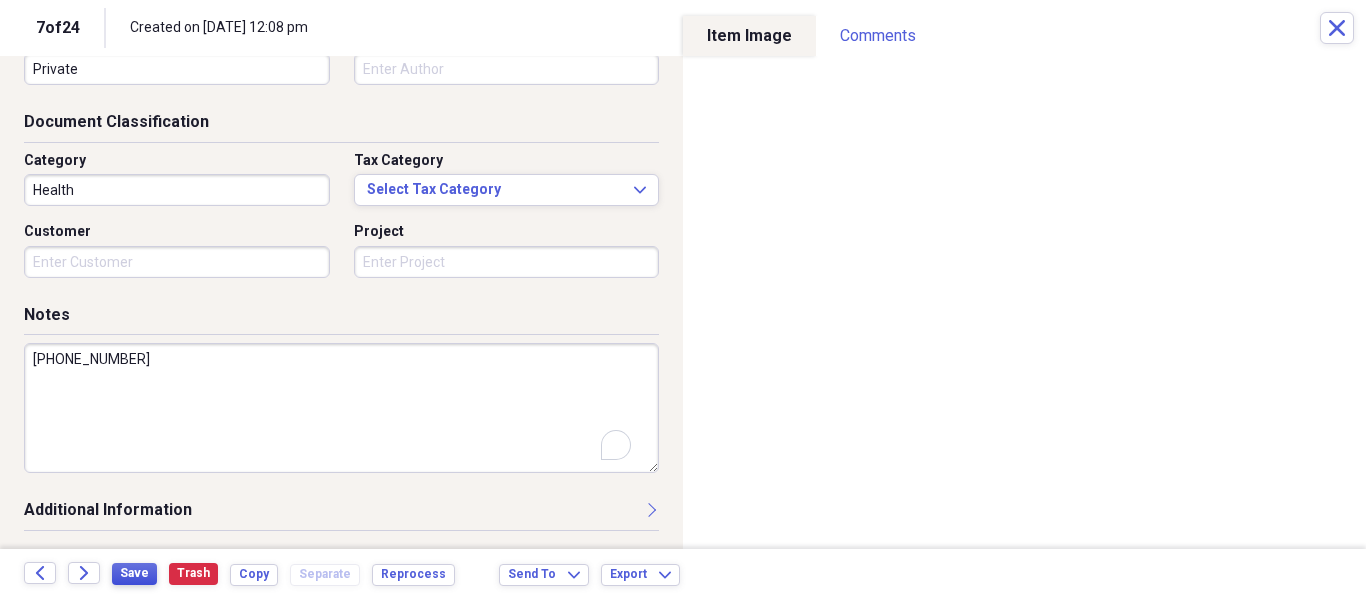 click on "Save" at bounding box center [134, 573] 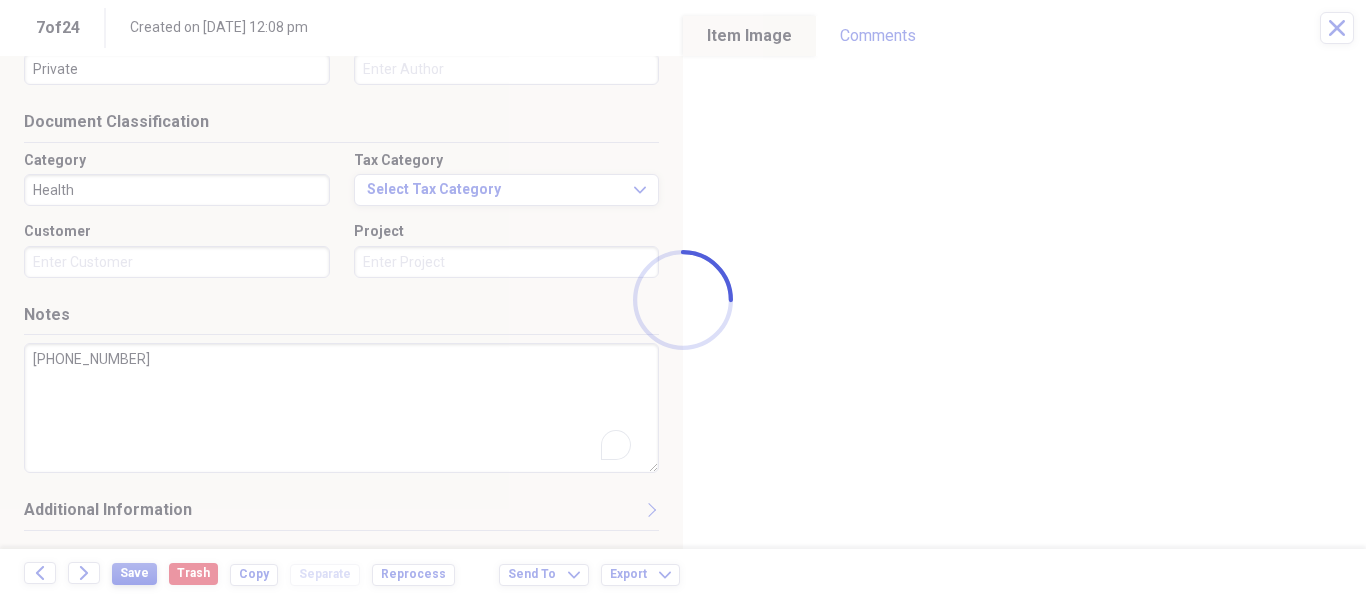 type on "[PERSON_NAME]" 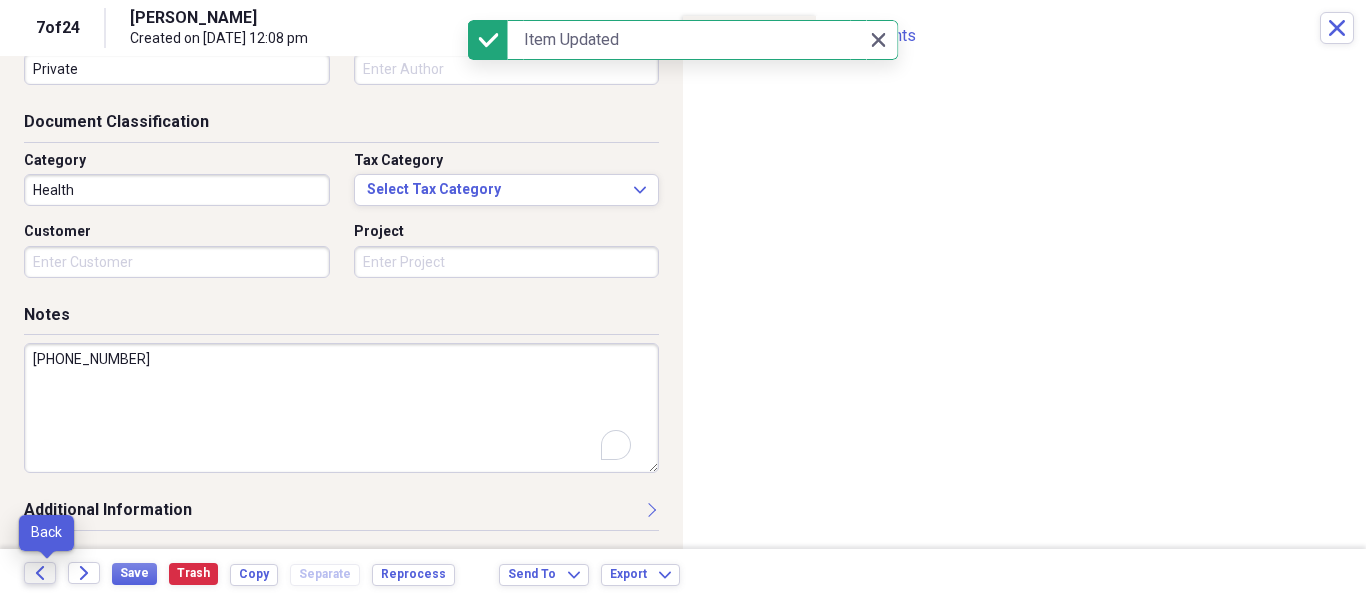 click on "Back" 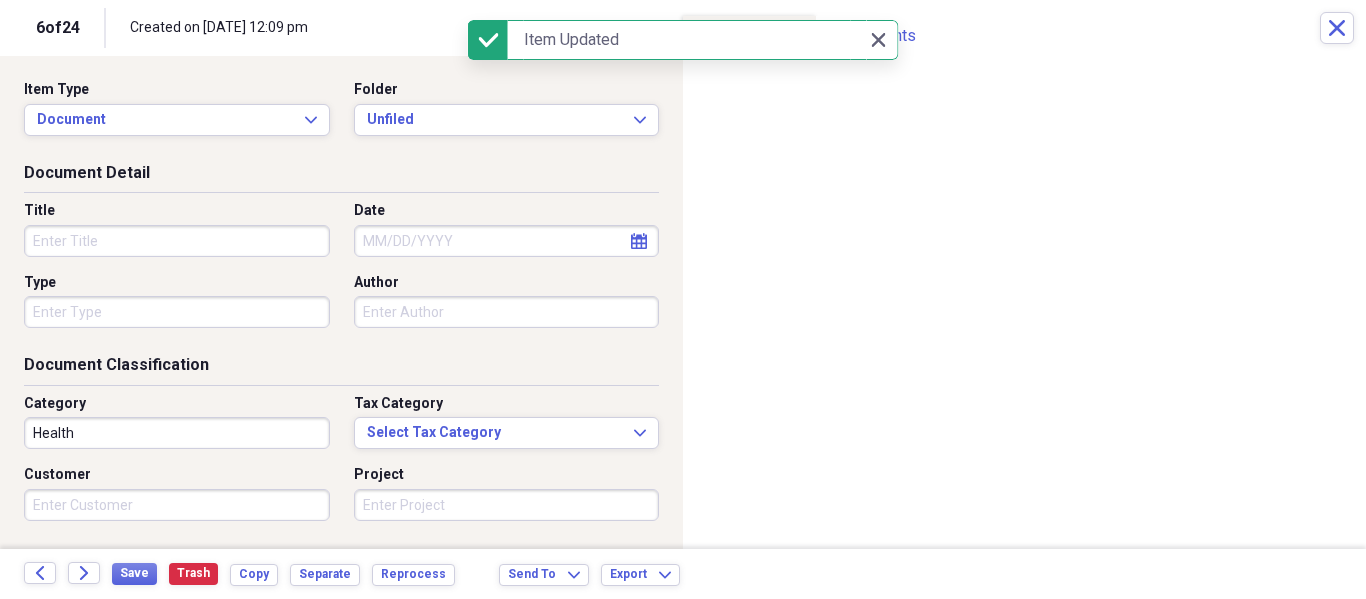 click on "Item Type Document Expand Folder Unfiled Expand" at bounding box center (341, 116) 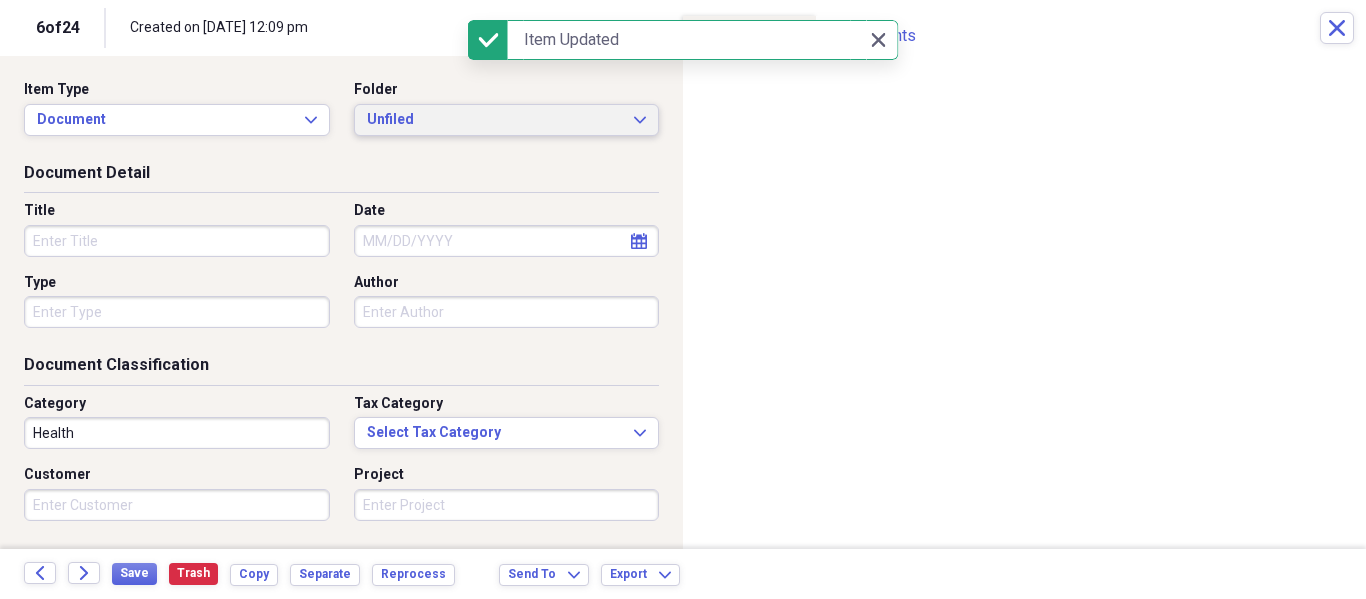 click on "Unfiled" at bounding box center (495, 120) 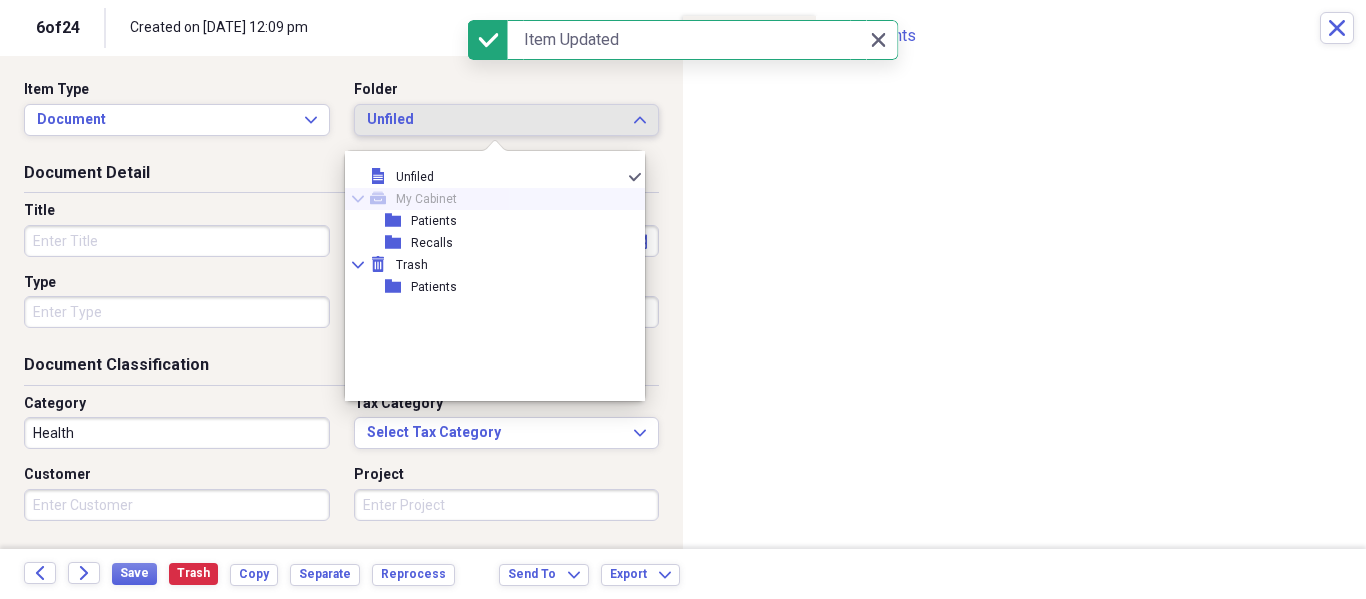 click on "mycabinet" at bounding box center (383, 199) 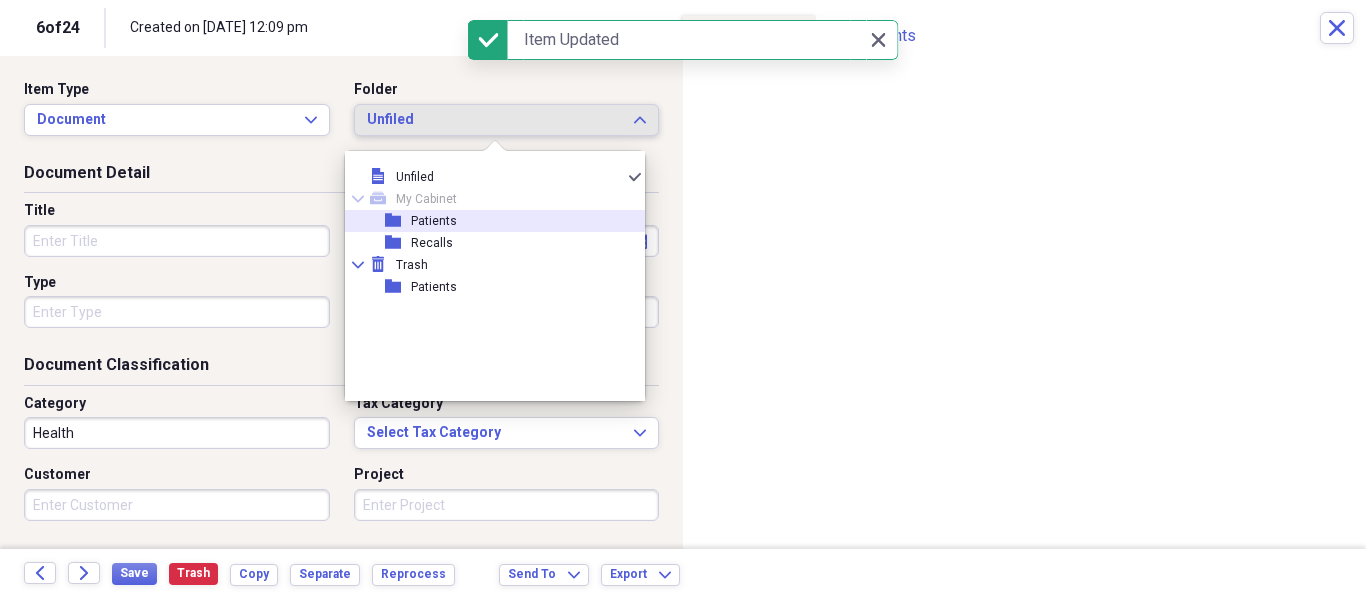 drag, startPoint x: 381, startPoint y: 213, endPoint x: 344, endPoint y: 221, distance: 37.85499 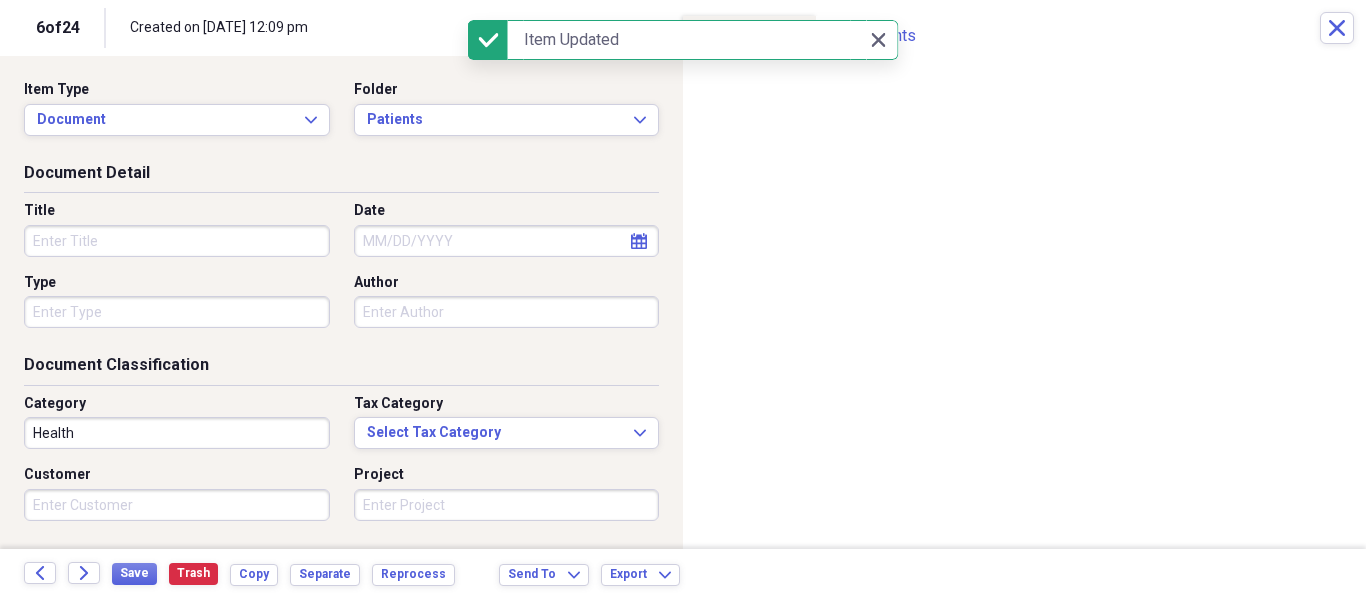 click on "Title Date calendar Calendar Type Author" at bounding box center (341, 272) 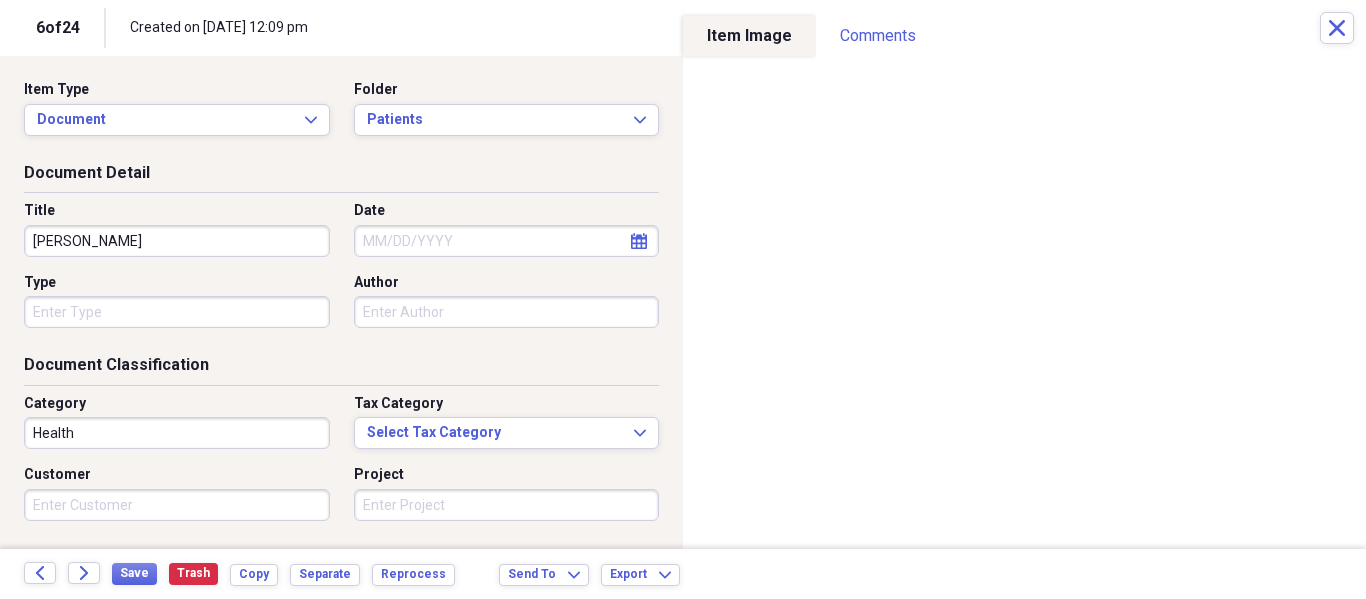 type on "[PERSON_NAME]" 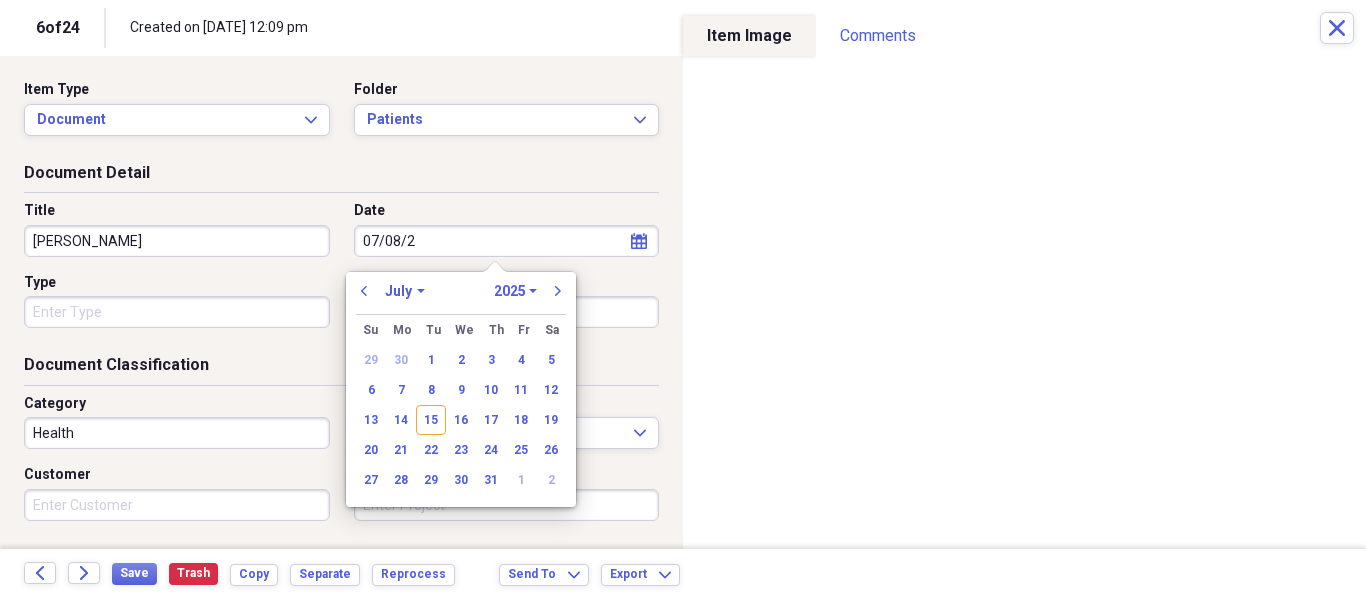 type on "[DATE]" 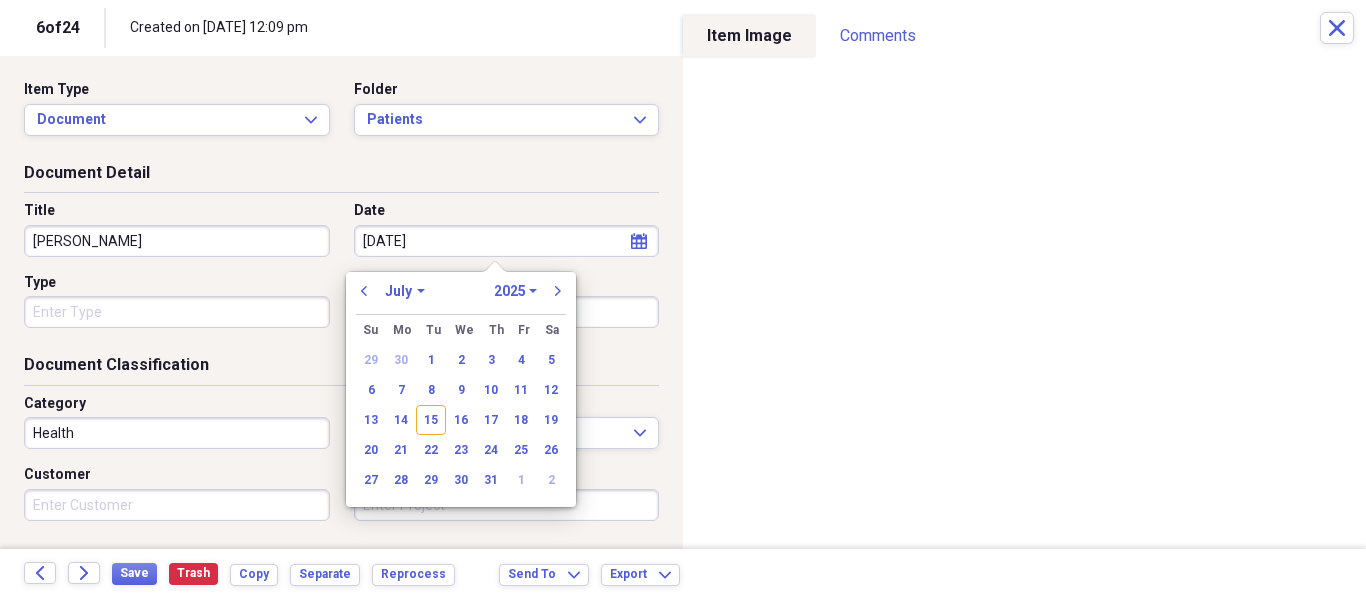 select on "2020" 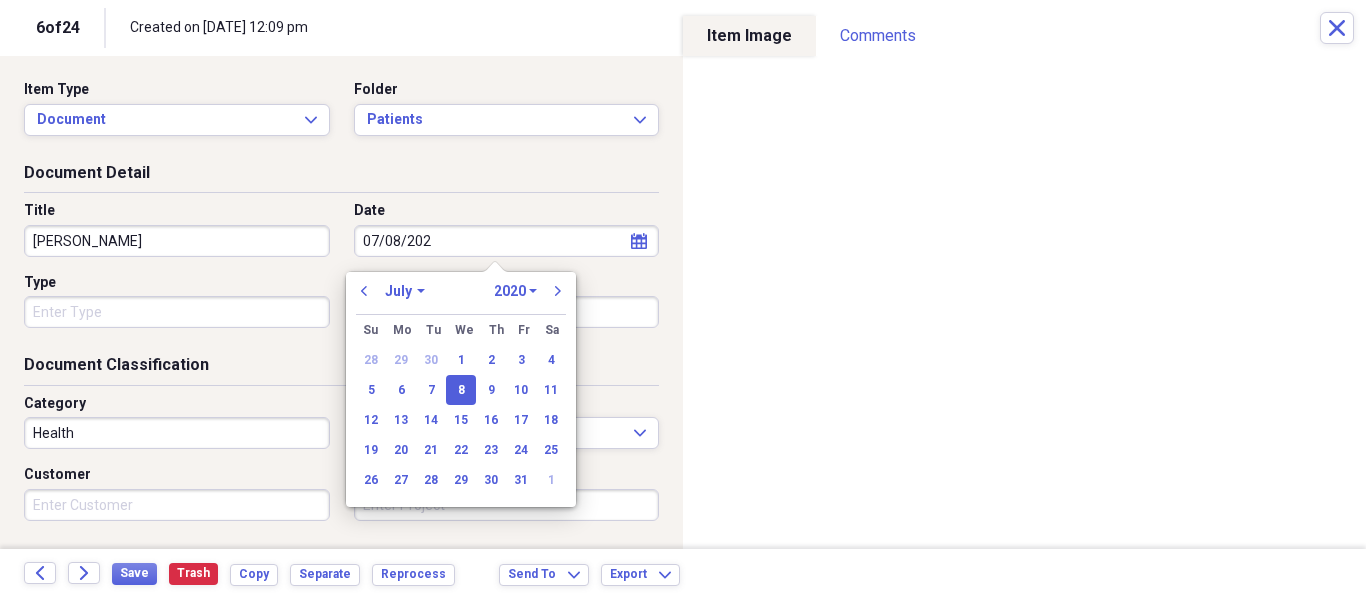 type on "[DATE]" 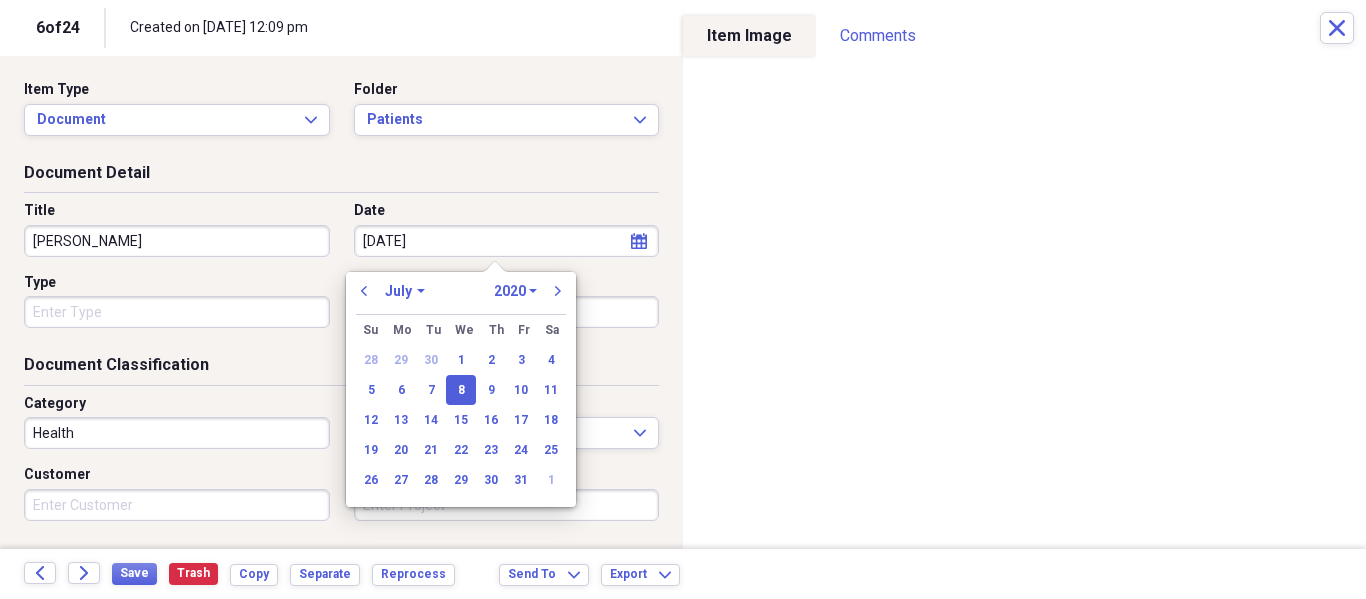 select on "2025" 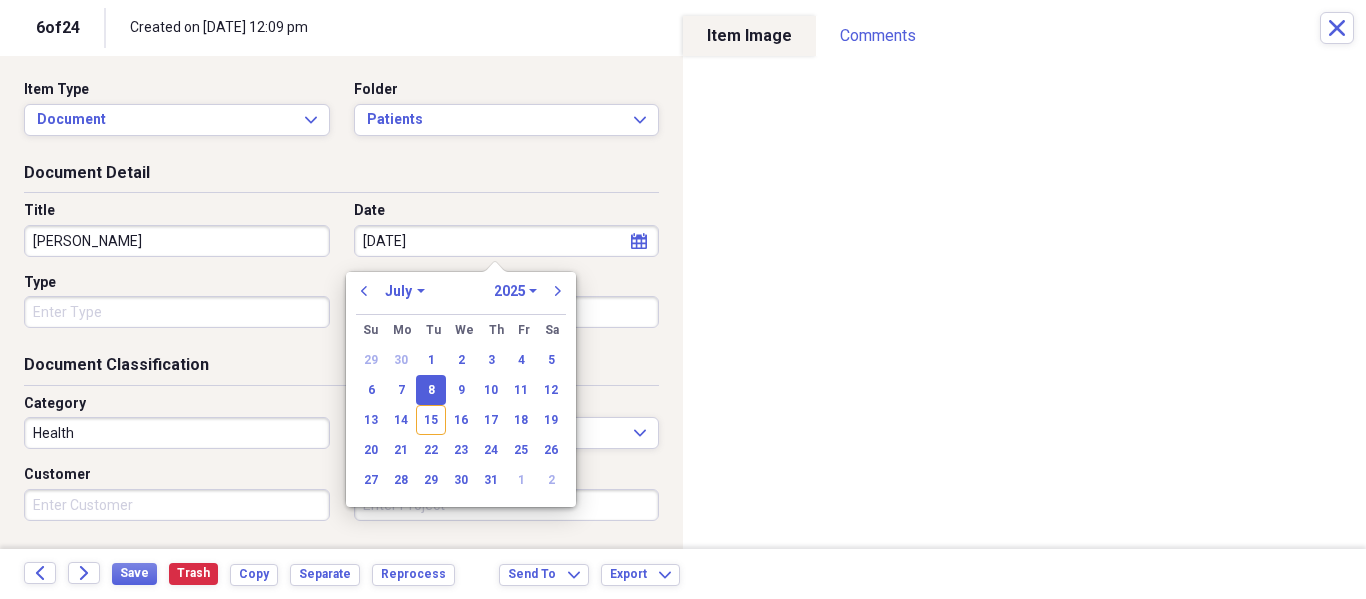 type on "[DATE]" 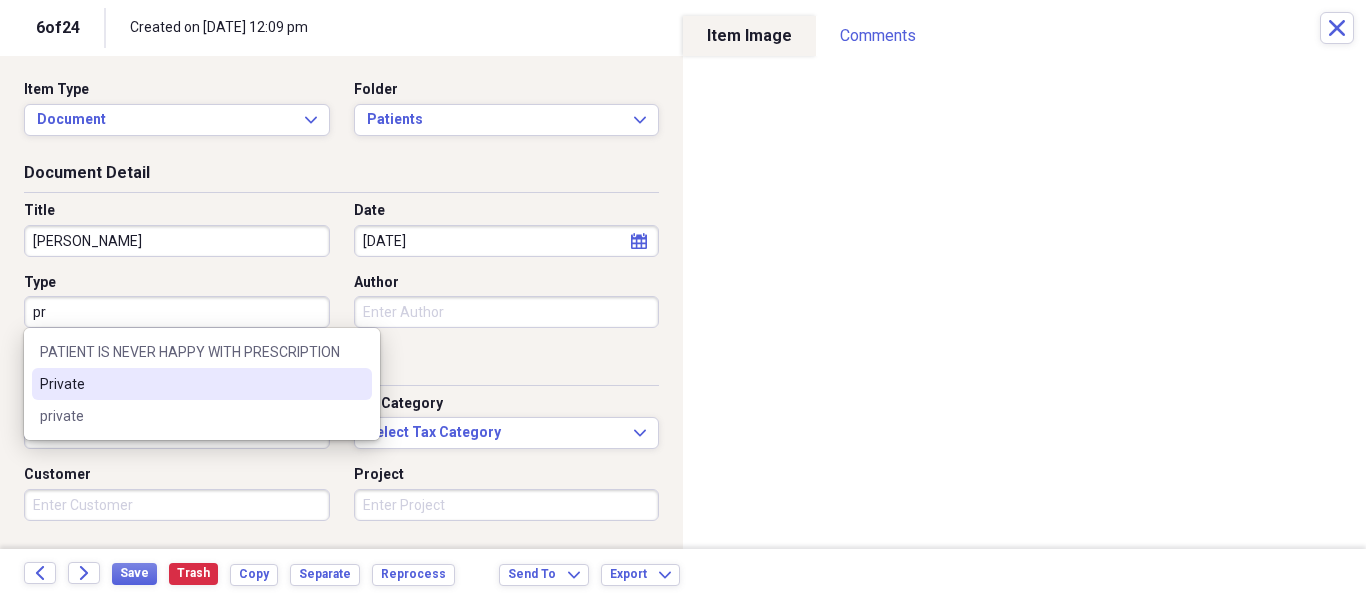 click on "Private" at bounding box center (190, 384) 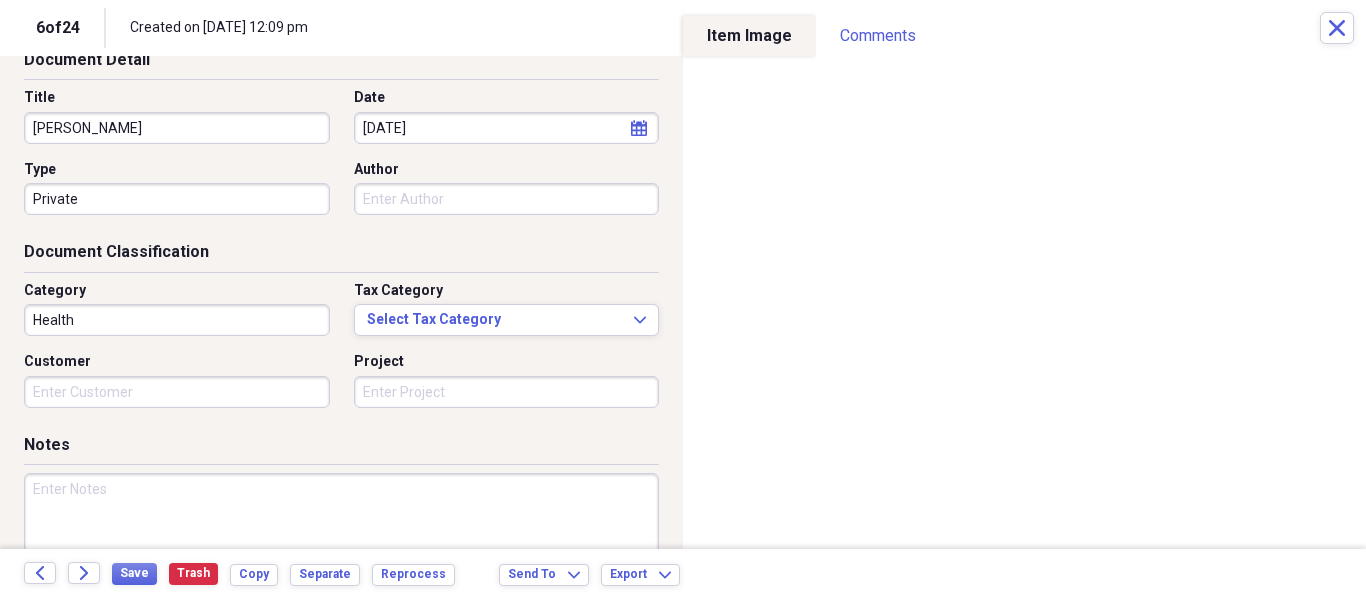 scroll, scrollTop: 243, scrollLeft: 0, axis: vertical 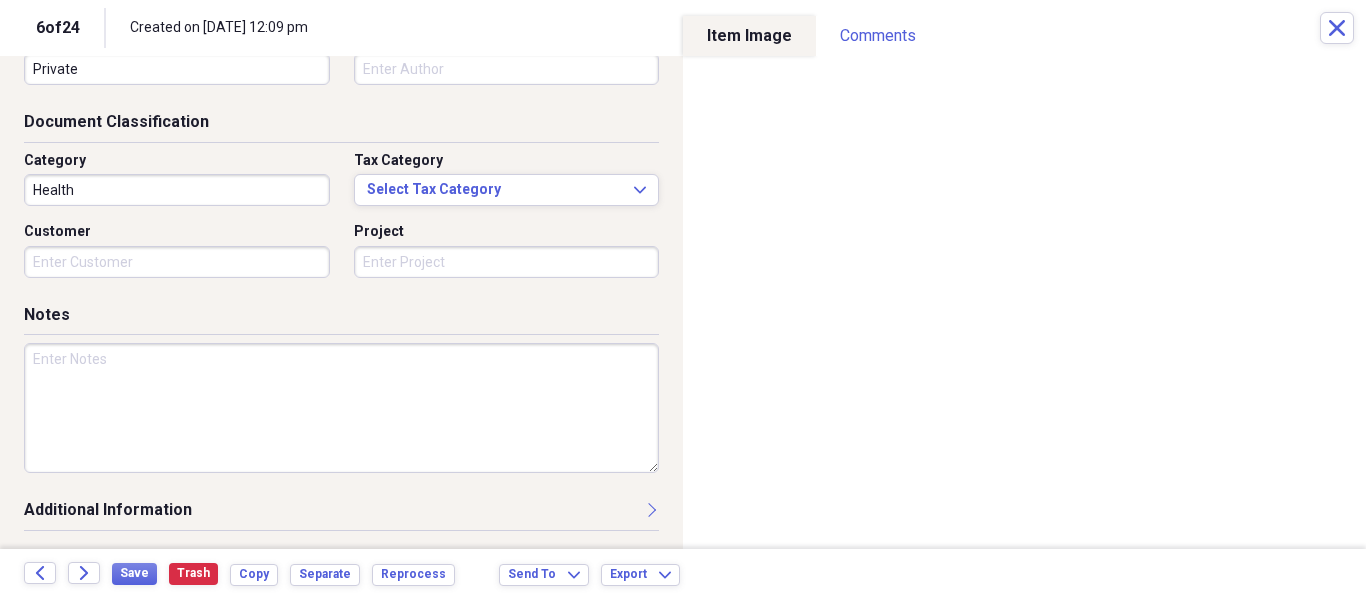 click at bounding box center [341, 408] 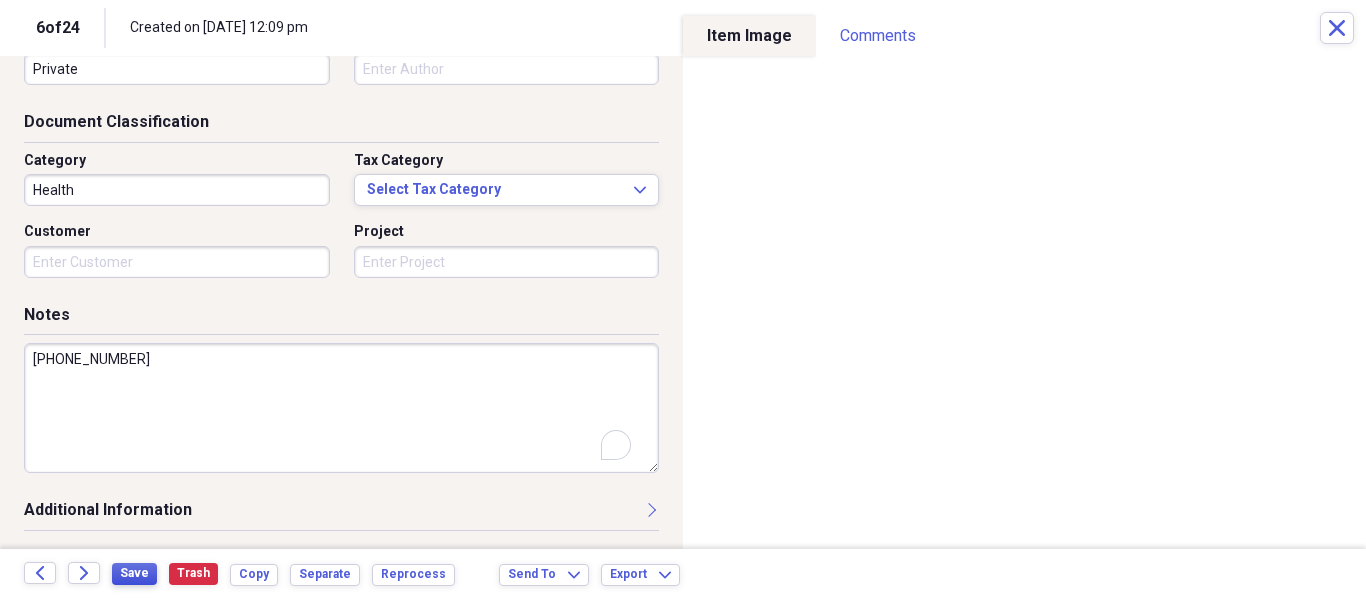 type on "[PHONE_NUMBER]" 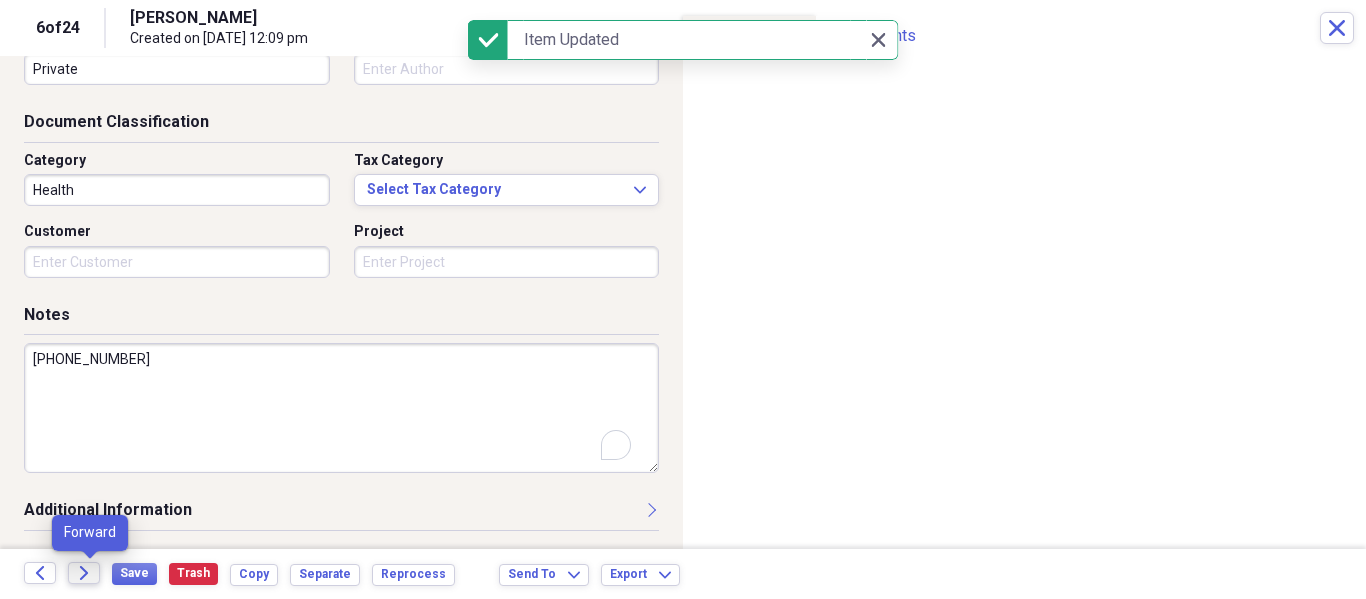 click 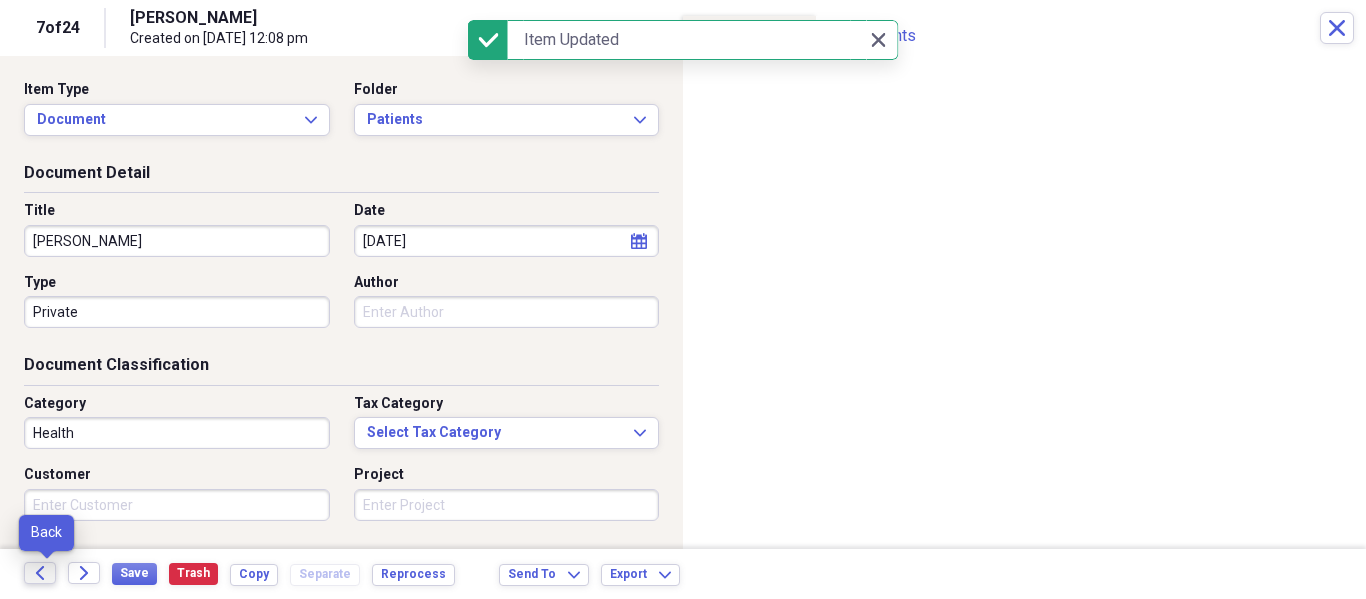 click on "Back" 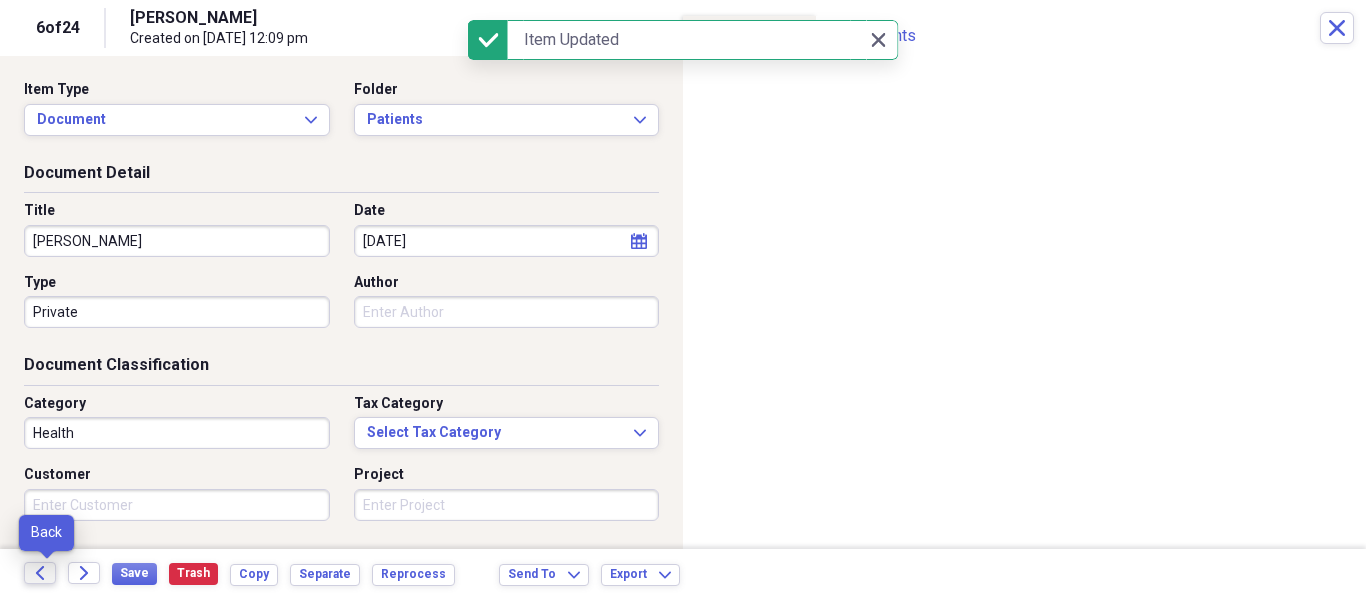 click on "Back" 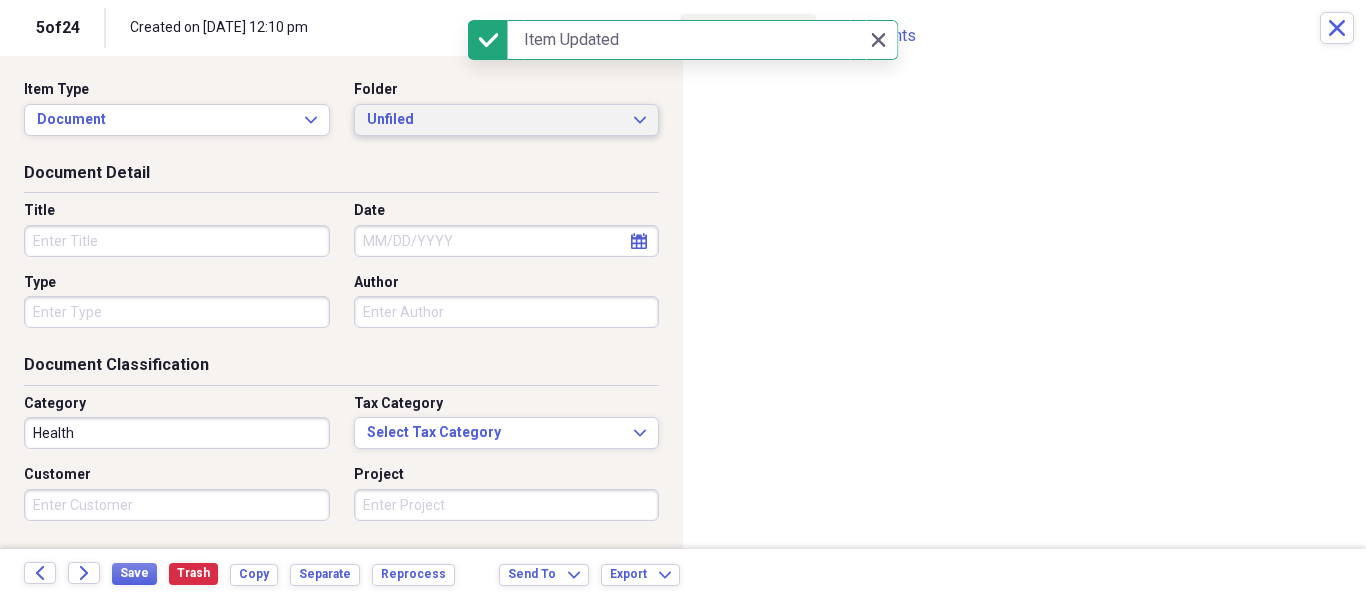 click on "Unfiled Expand" at bounding box center [507, 120] 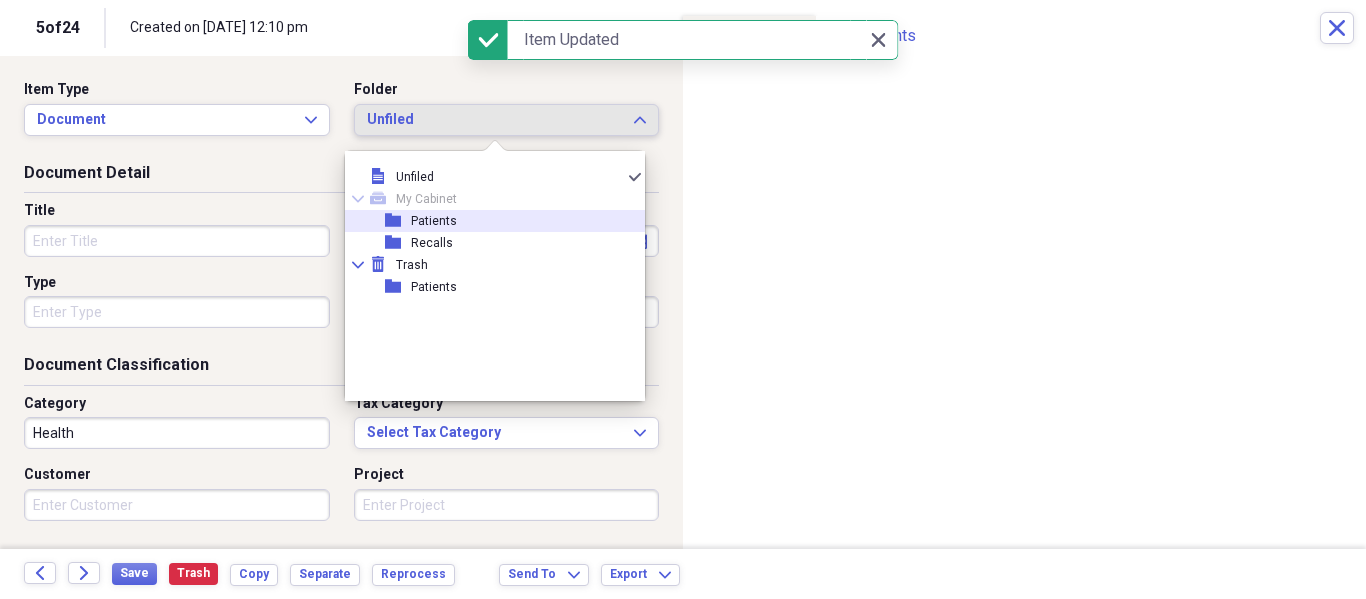 click on "Patients" at bounding box center [434, 221] 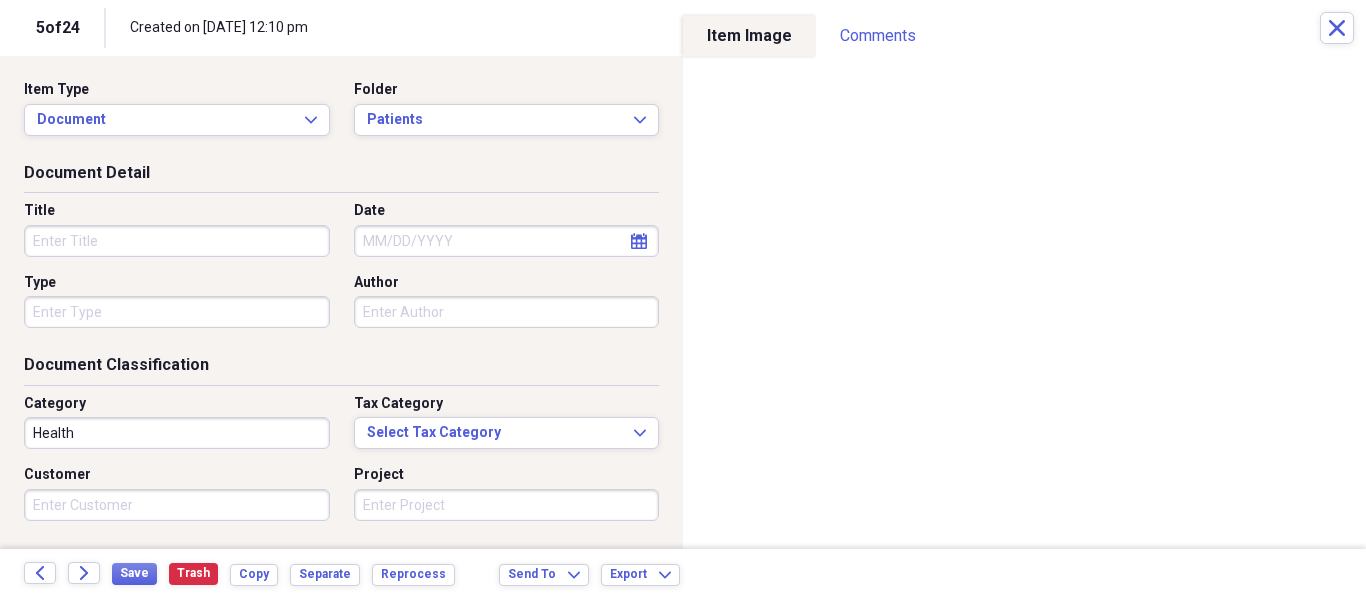 click on "Title" at bounding box center [177, 241] 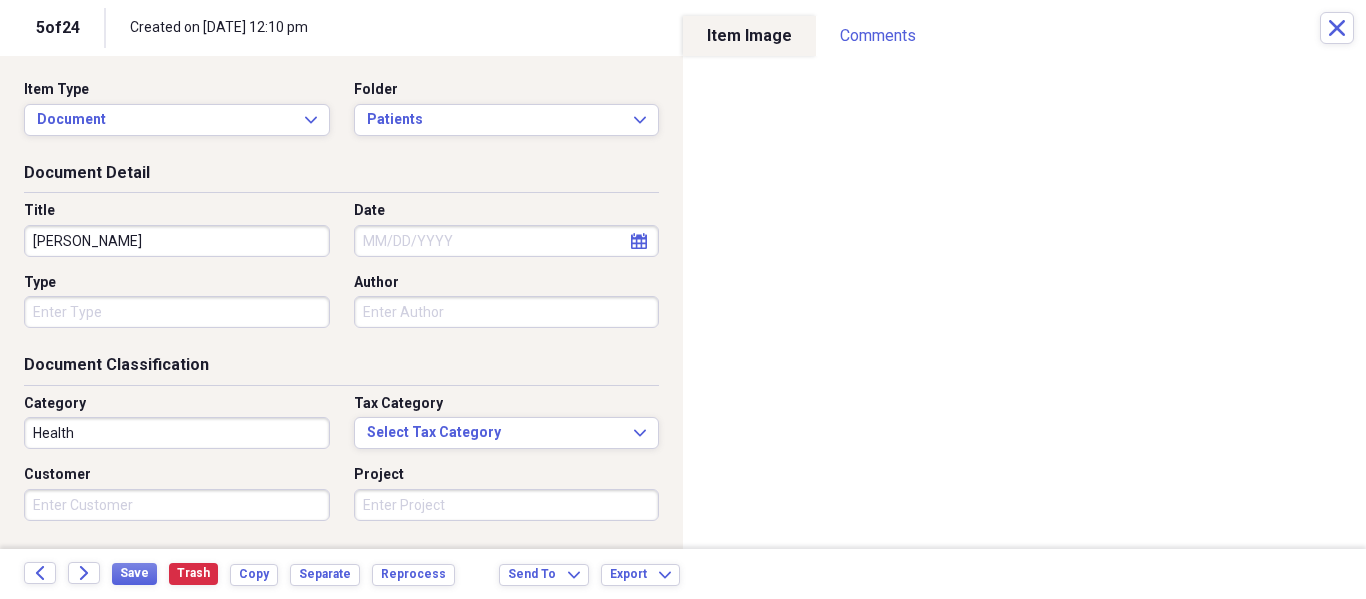 type on "[PERSON_NAME]" 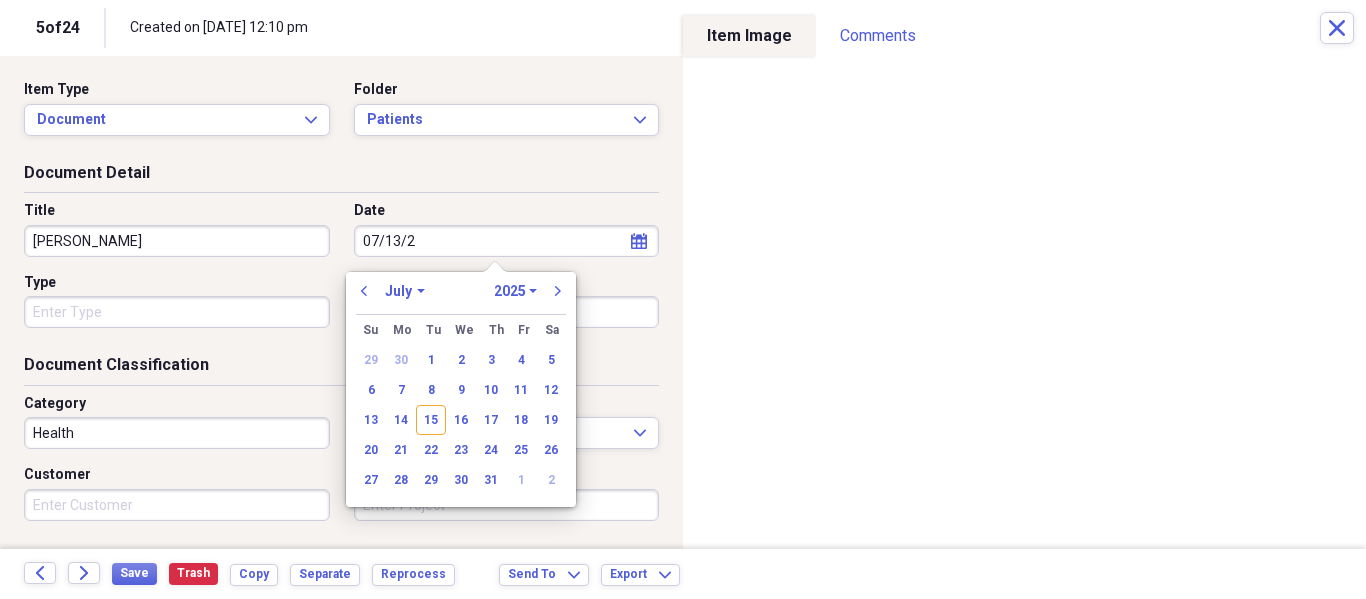 type on "[DATE]" 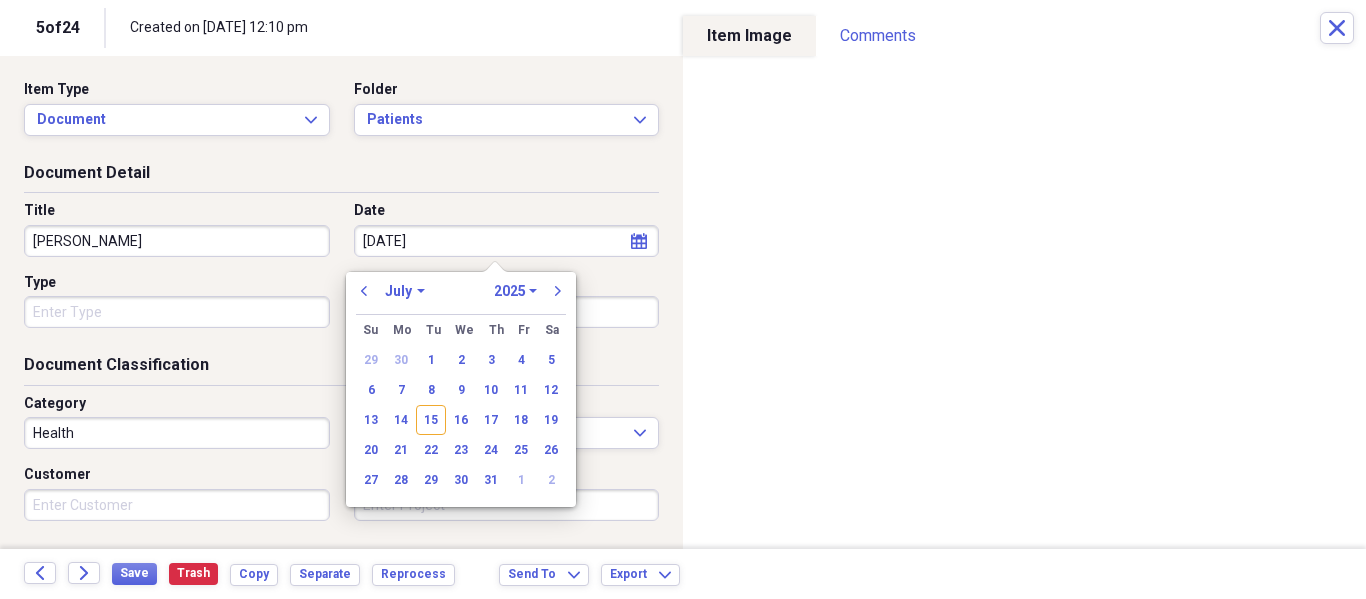 select on "2020" 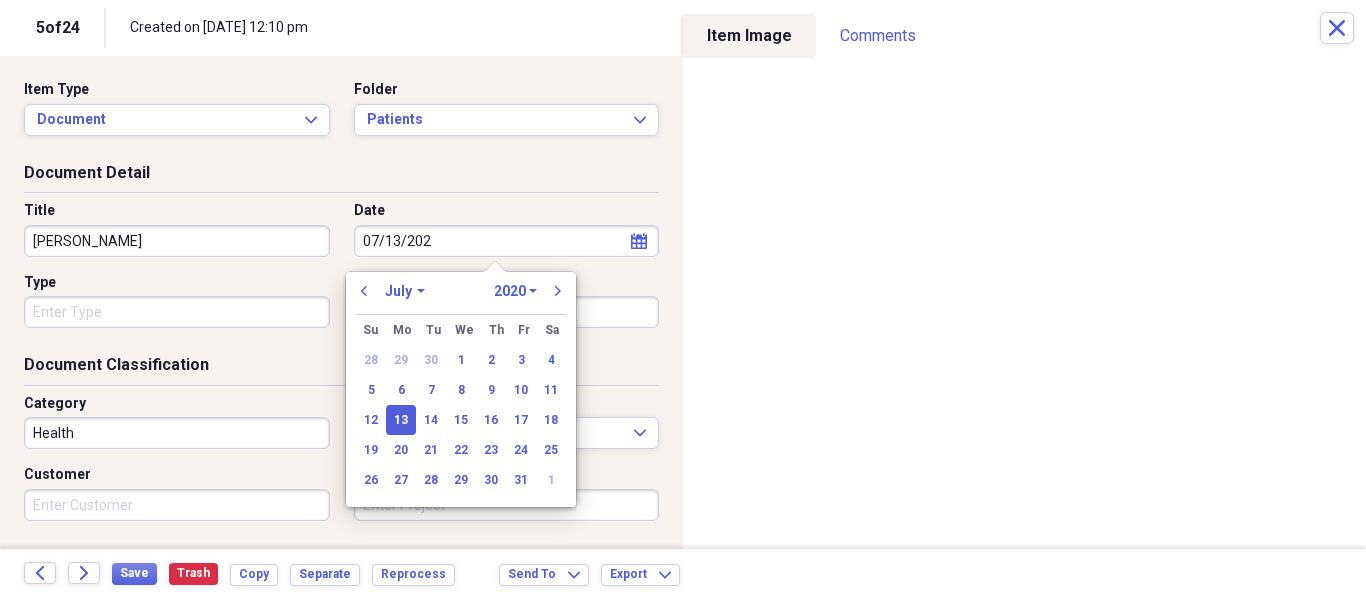 type on "[DATE]" 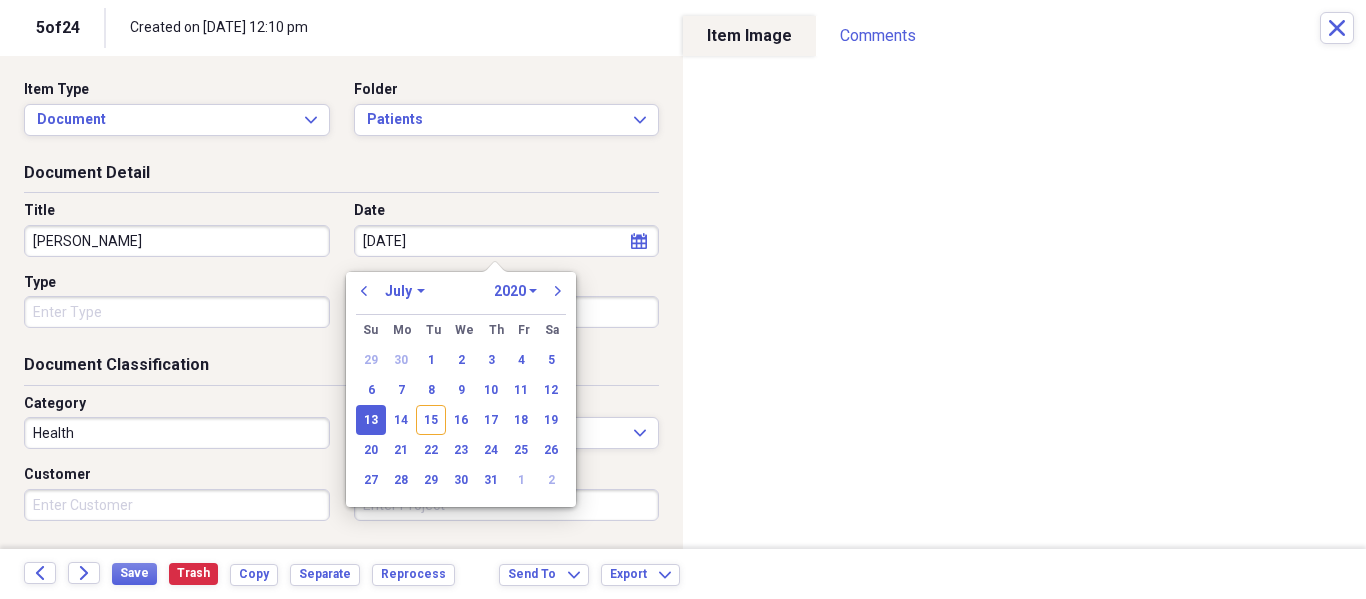 select on "2025" 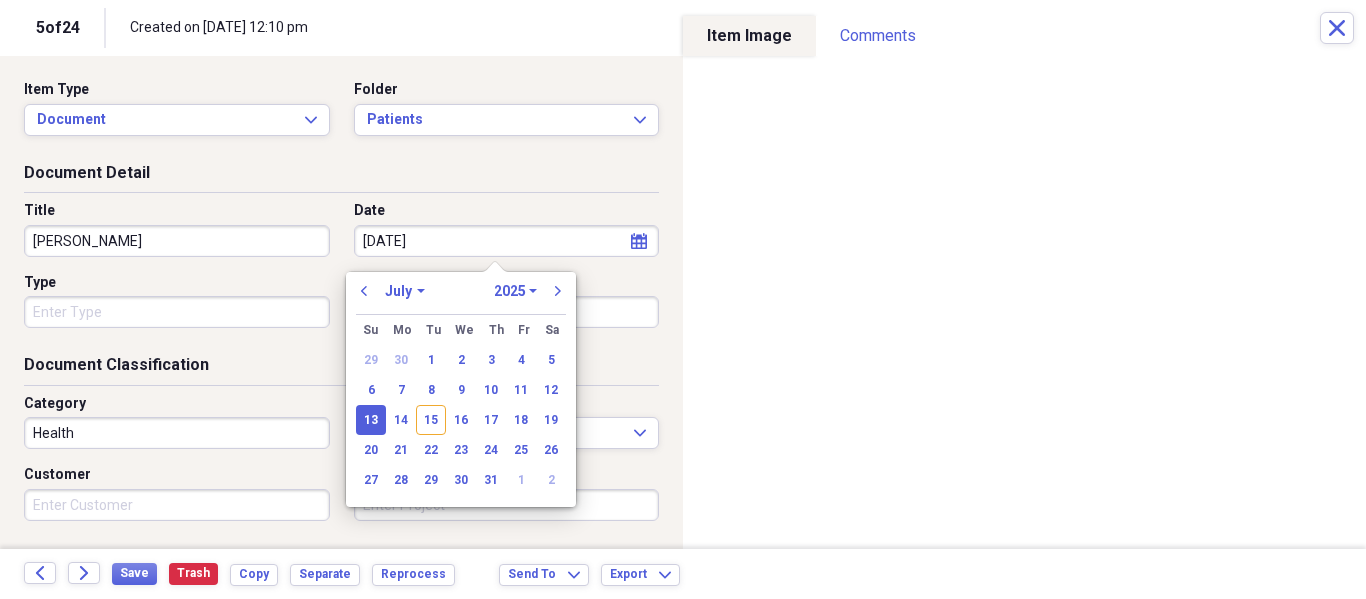 type on "[DATE]" 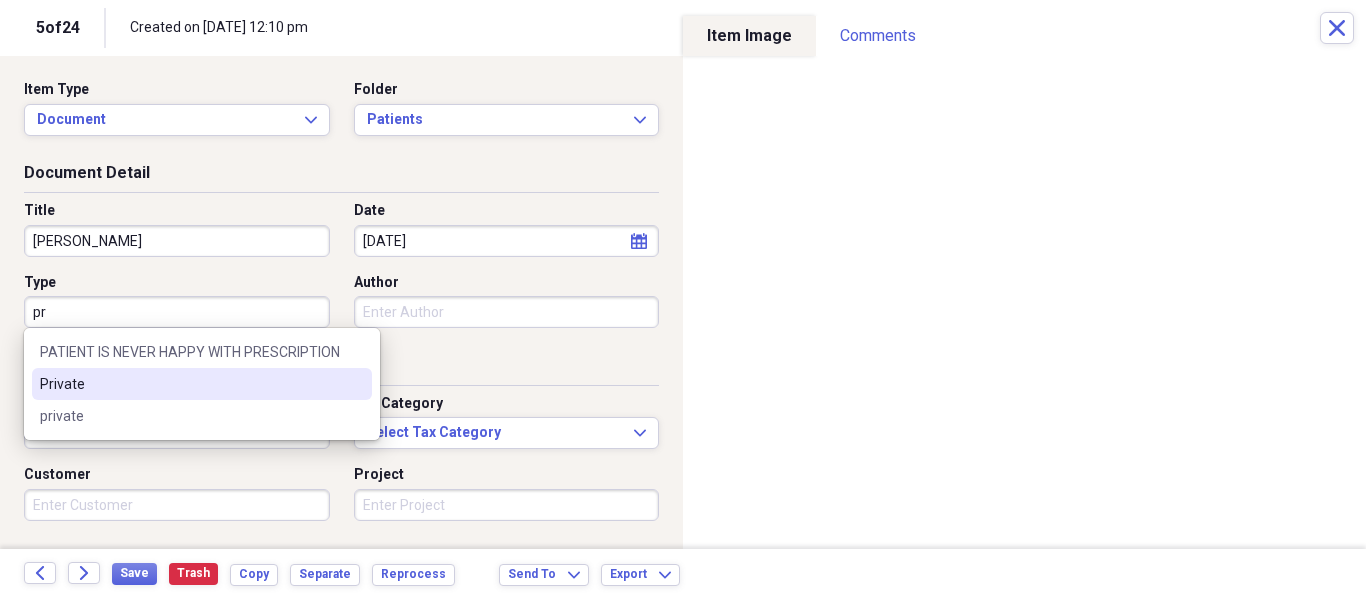 click on "Private" at bounding box center [202, 384] 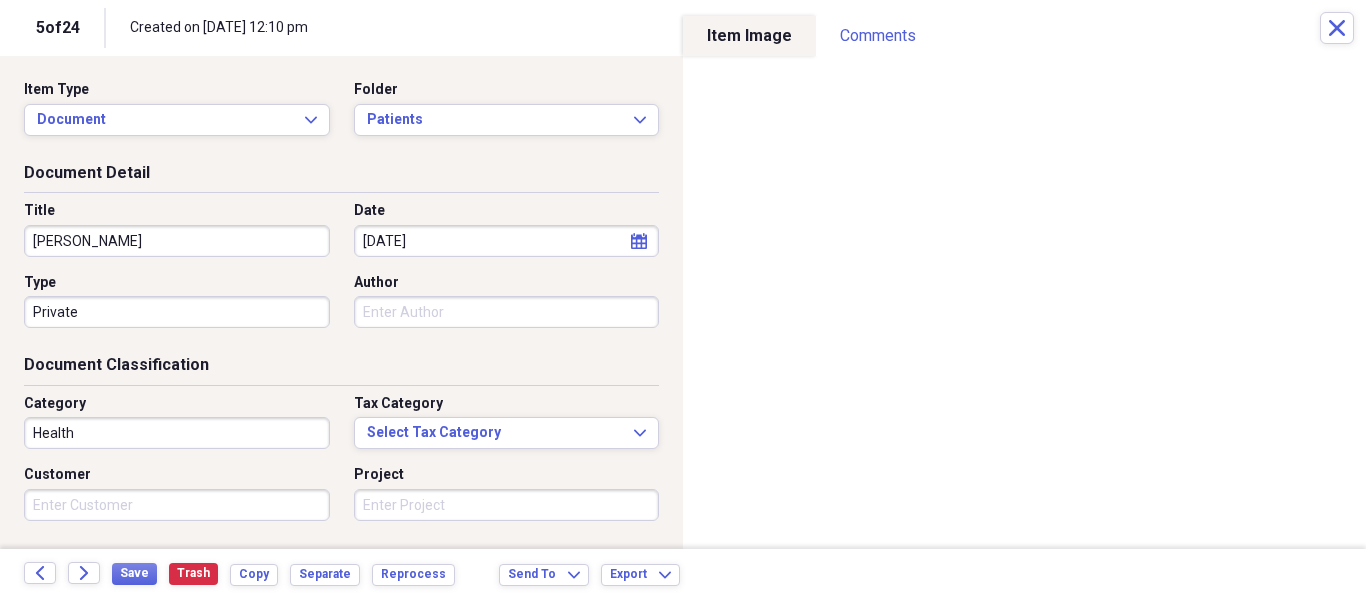scroll, scrollTop: 243, scrollLeft: 0, axis: vertical 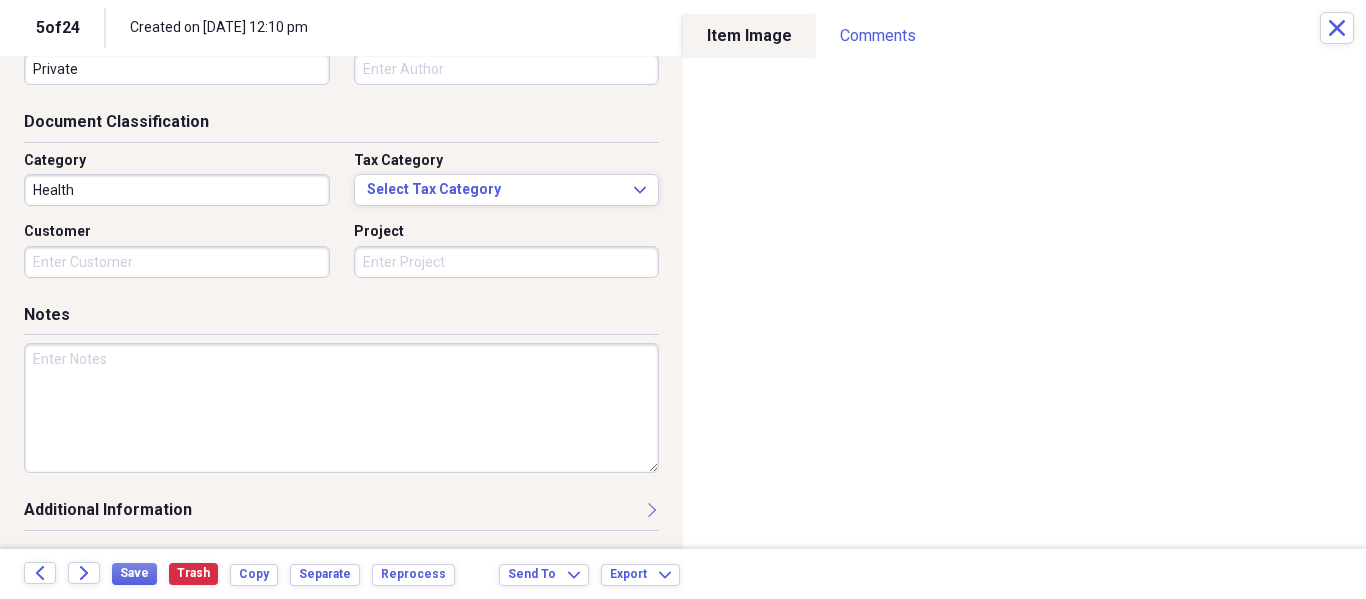 click at bounding box center (341, 408) 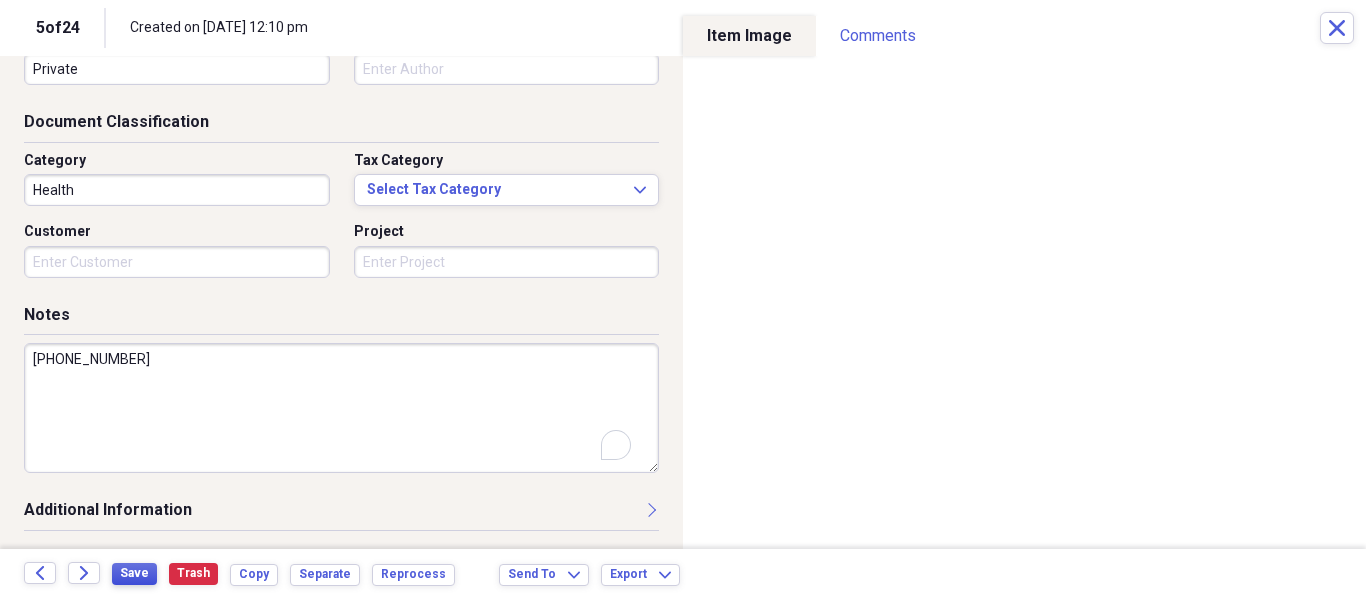 type on "[PHONE_NUMBER]" 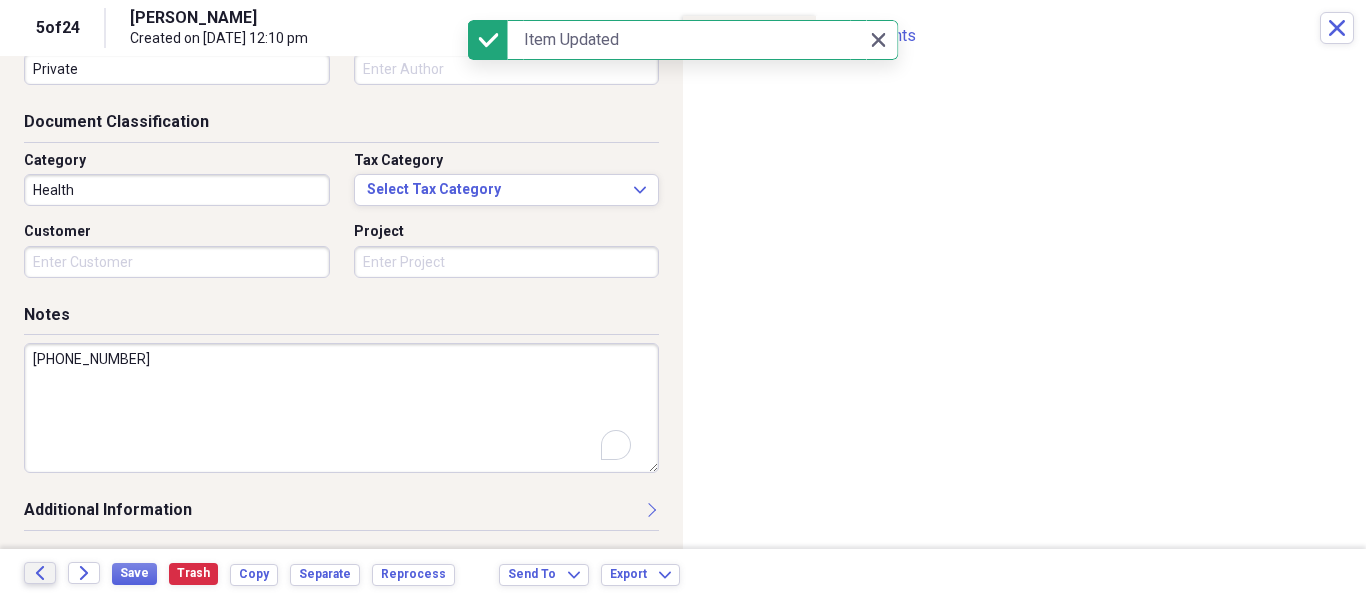 click on "Back" at bounding box center [40, 573] 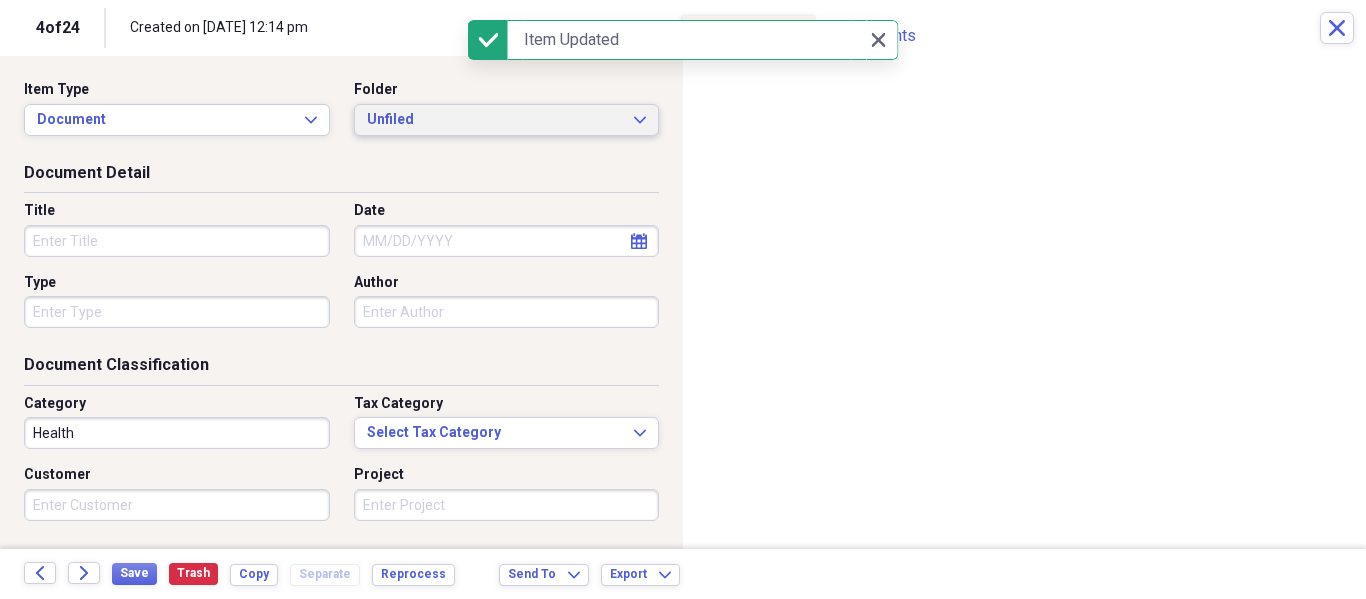 click on "Unfiled" at bounding box center (495, 120) 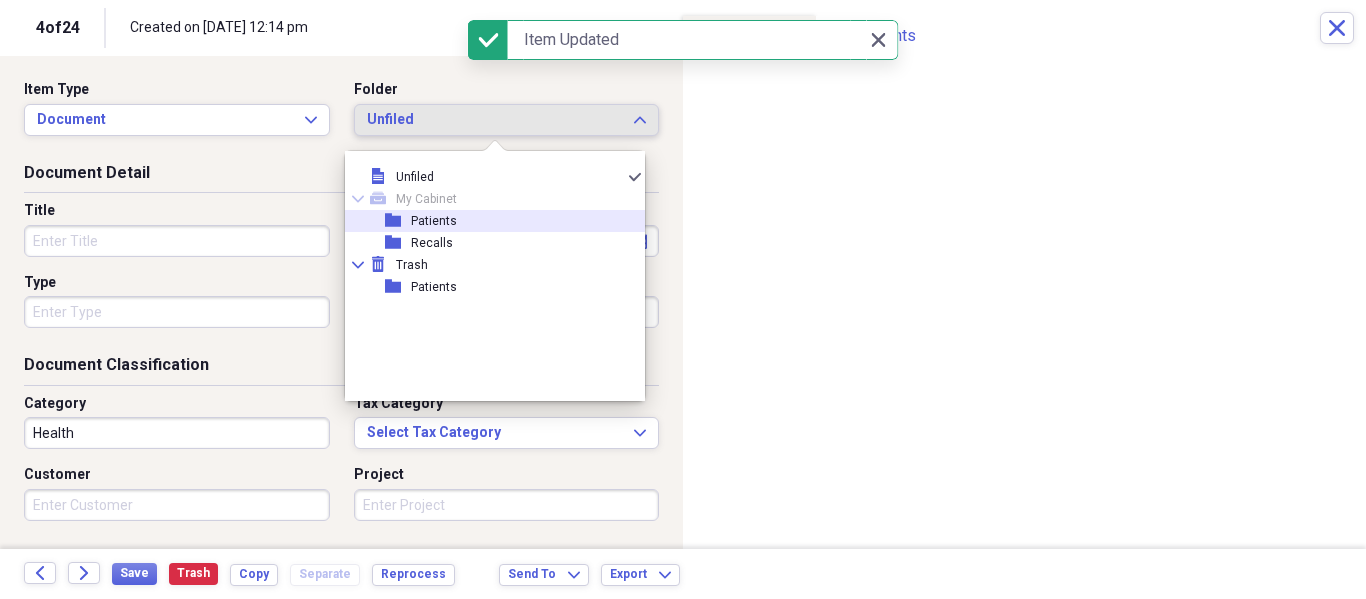 click on "folder Patients" at bounding box center (487, 221) 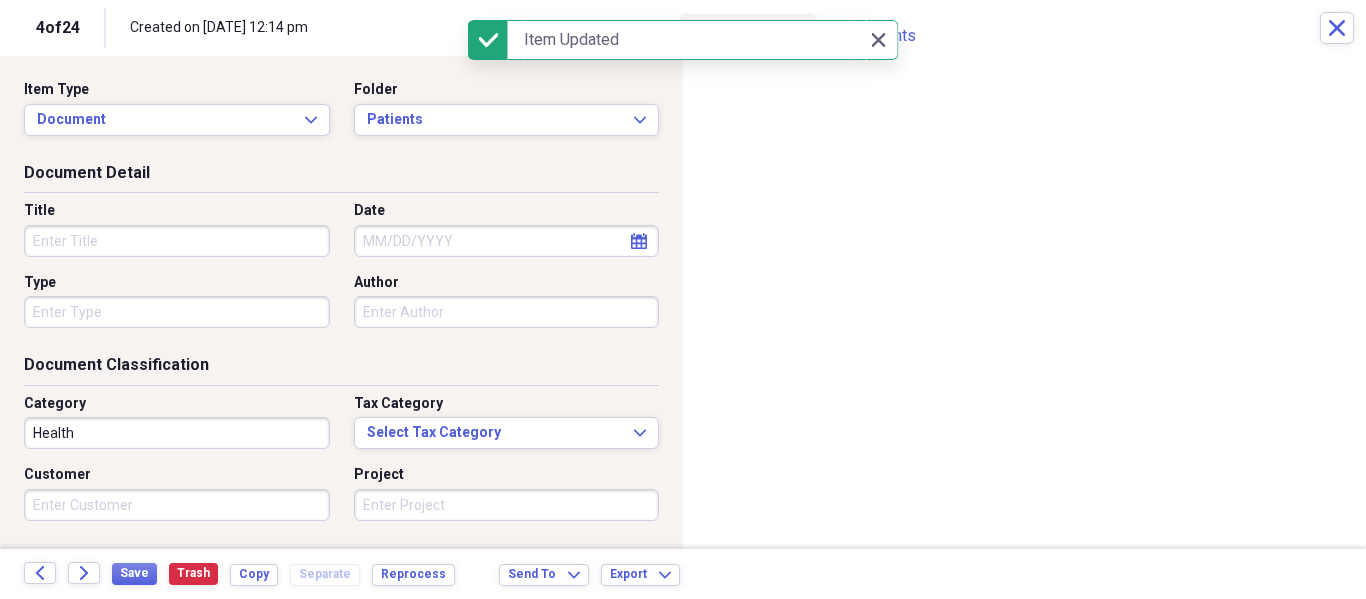 click on "Title" at bounding box center (183, 229) 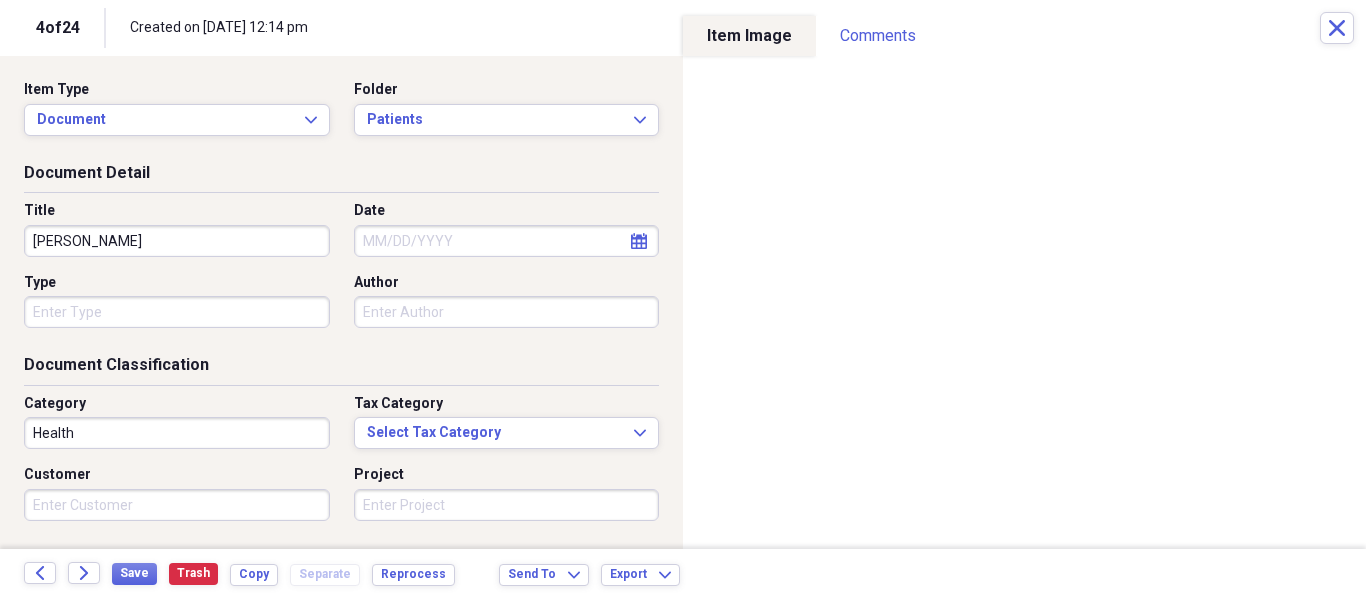 type on "[PERSON_NAME]" 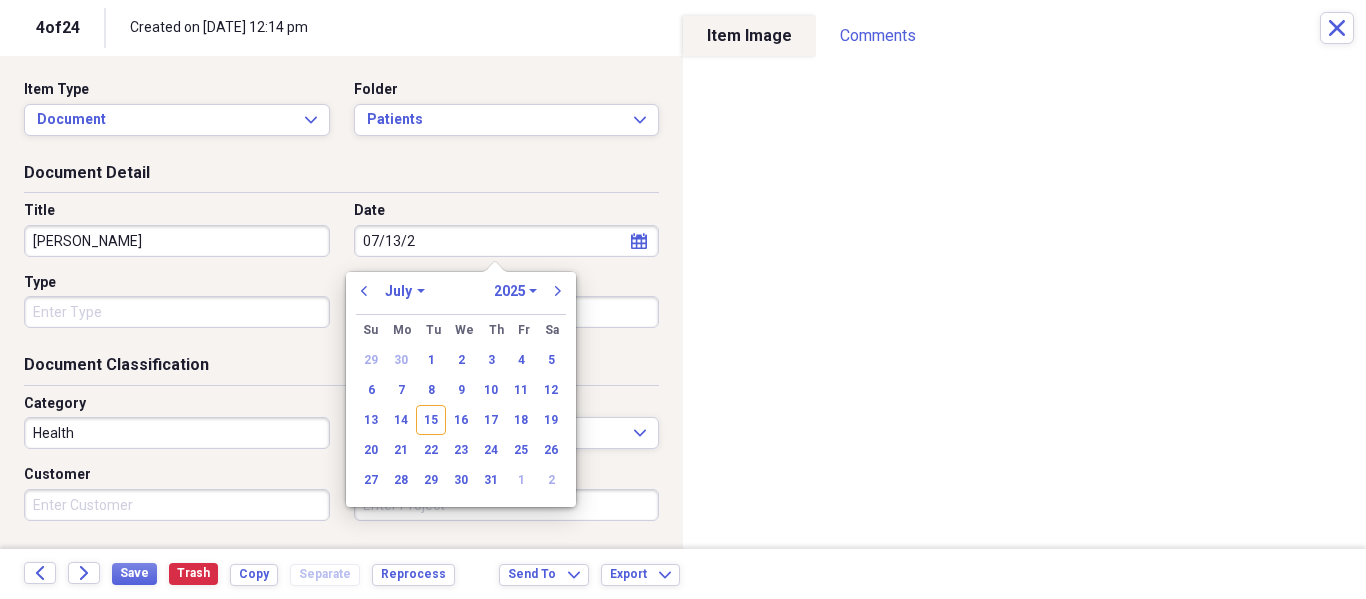 type on "[DATE]" 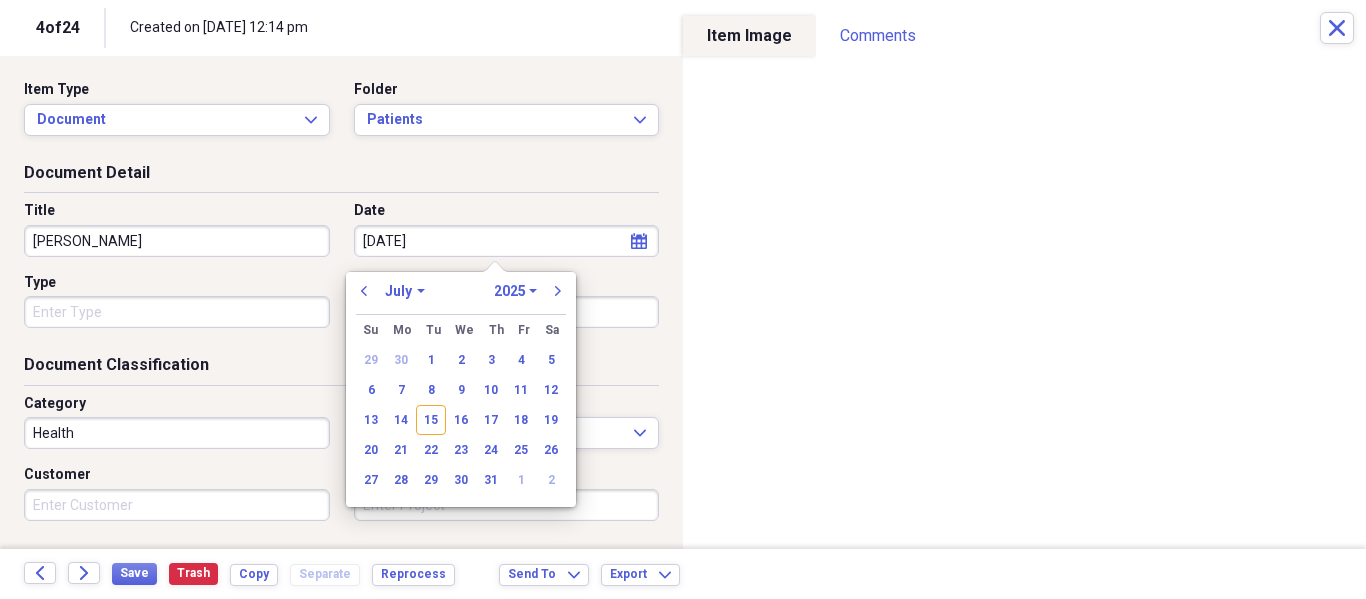 select on "2020" 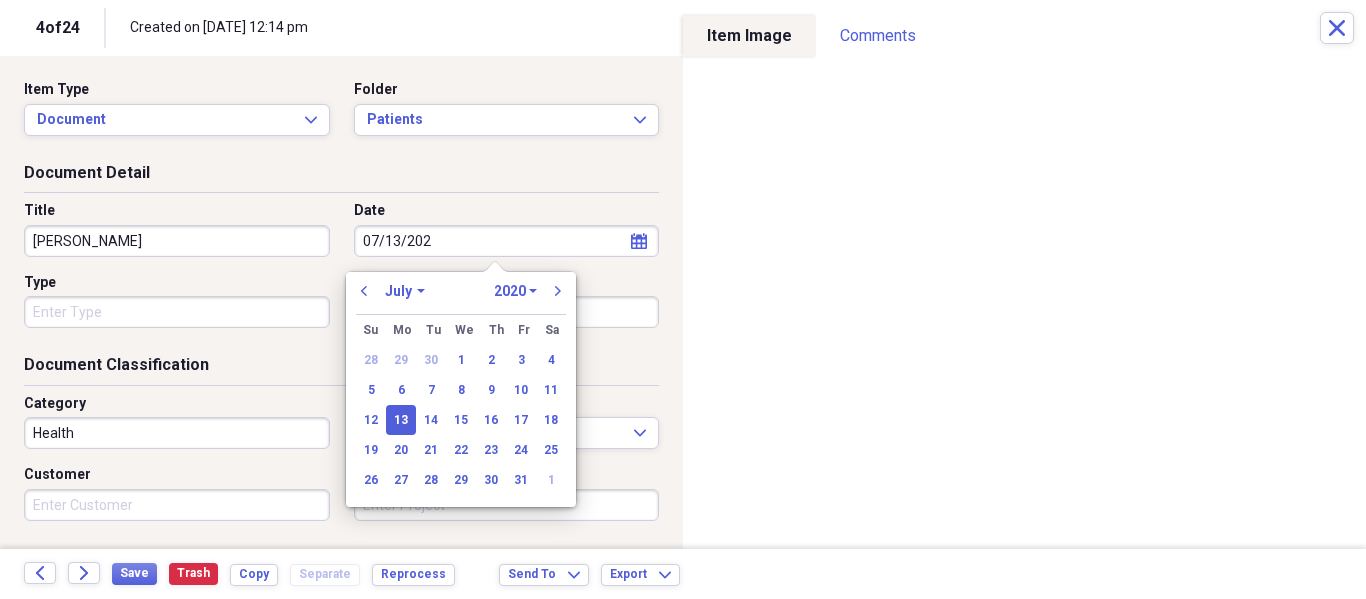 type on "[DATE]" 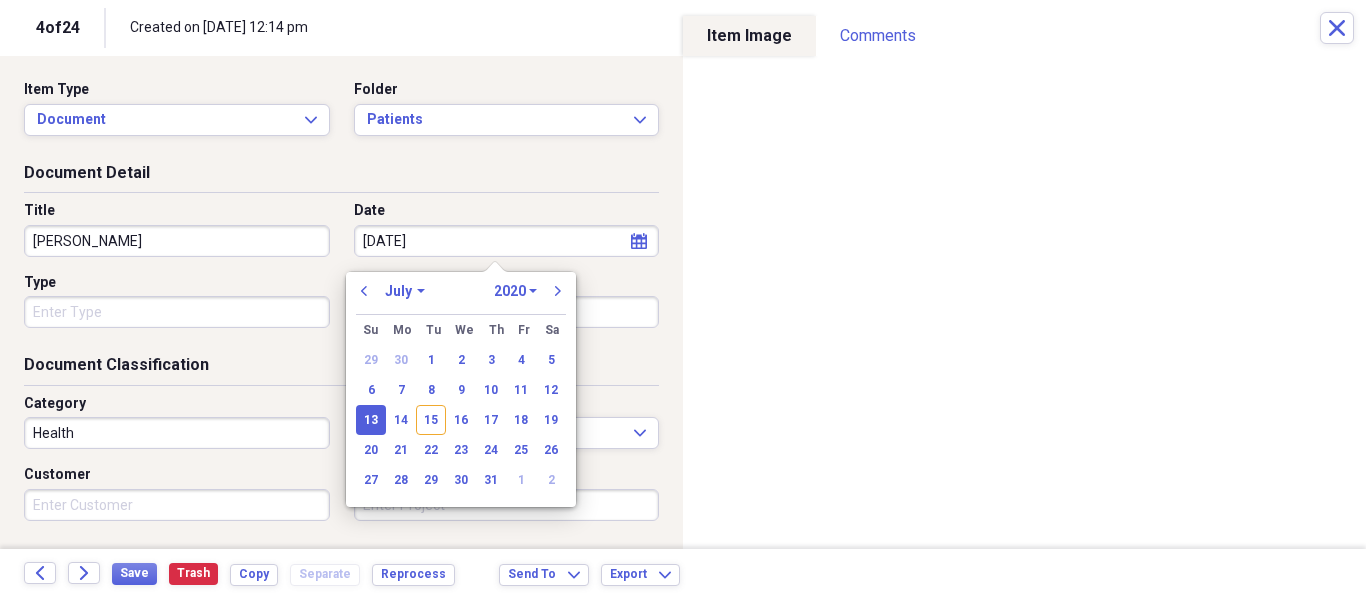 select on "2025" 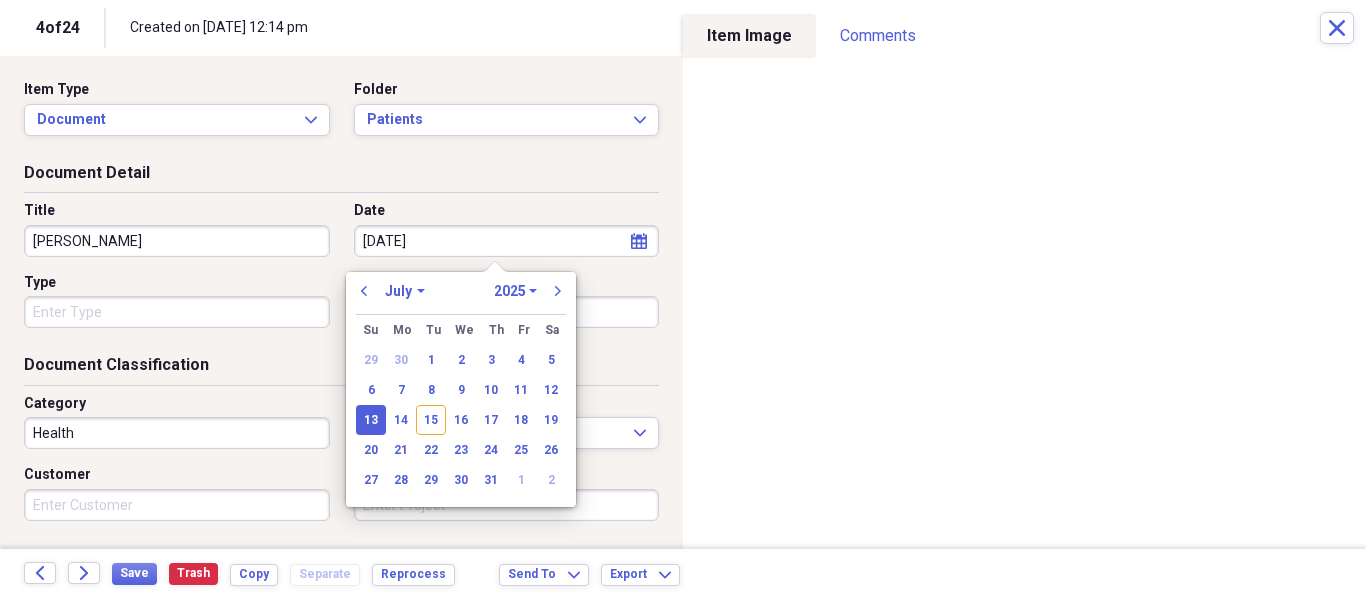 type on "[DATE]" 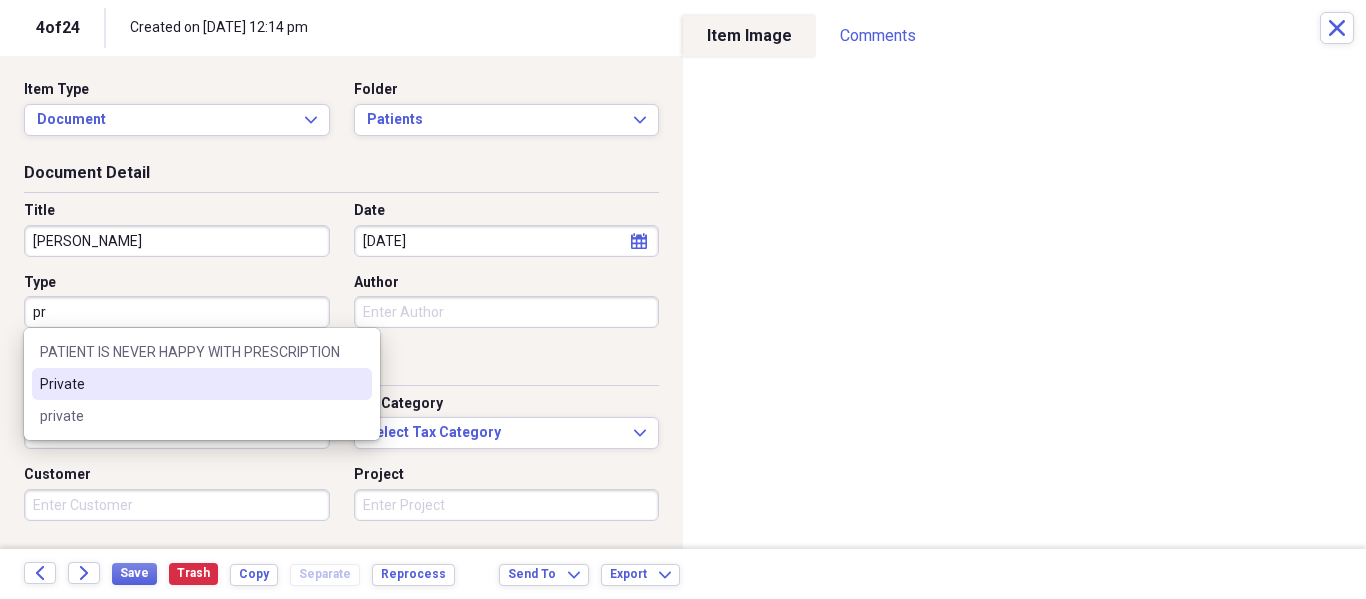 click on "Private" at bounding box center (190, 384) 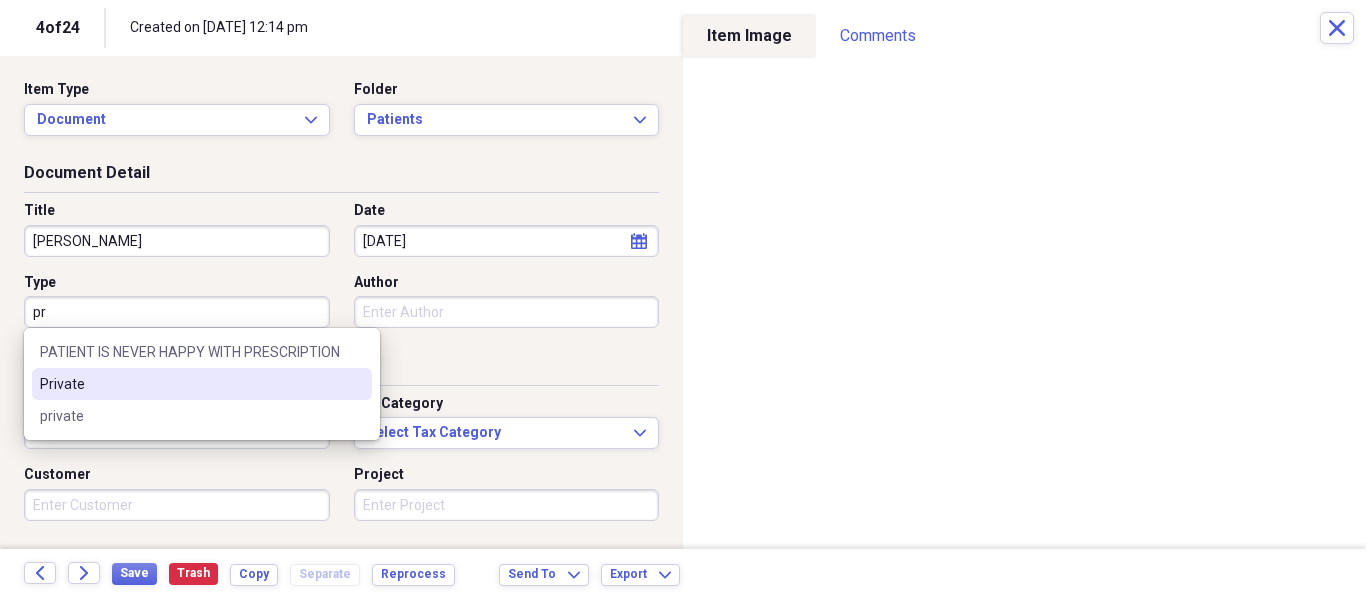 type on "Private" 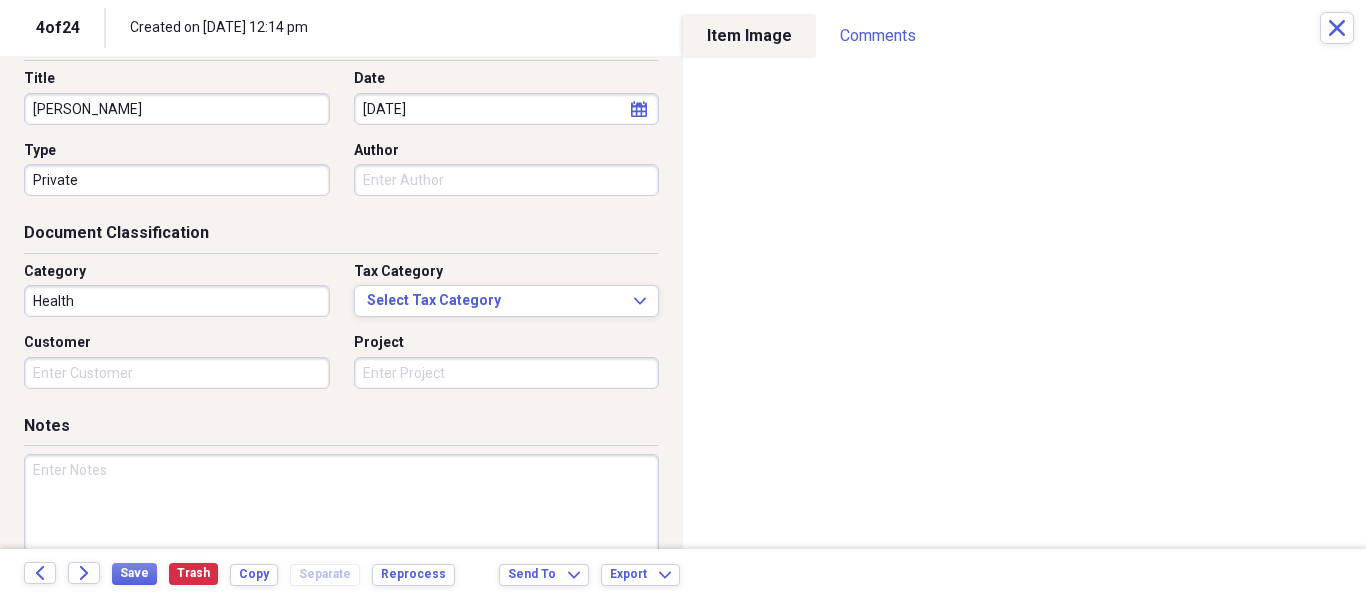scroll, scrollTop: 243, scrollLeft: 0, axis: vertical 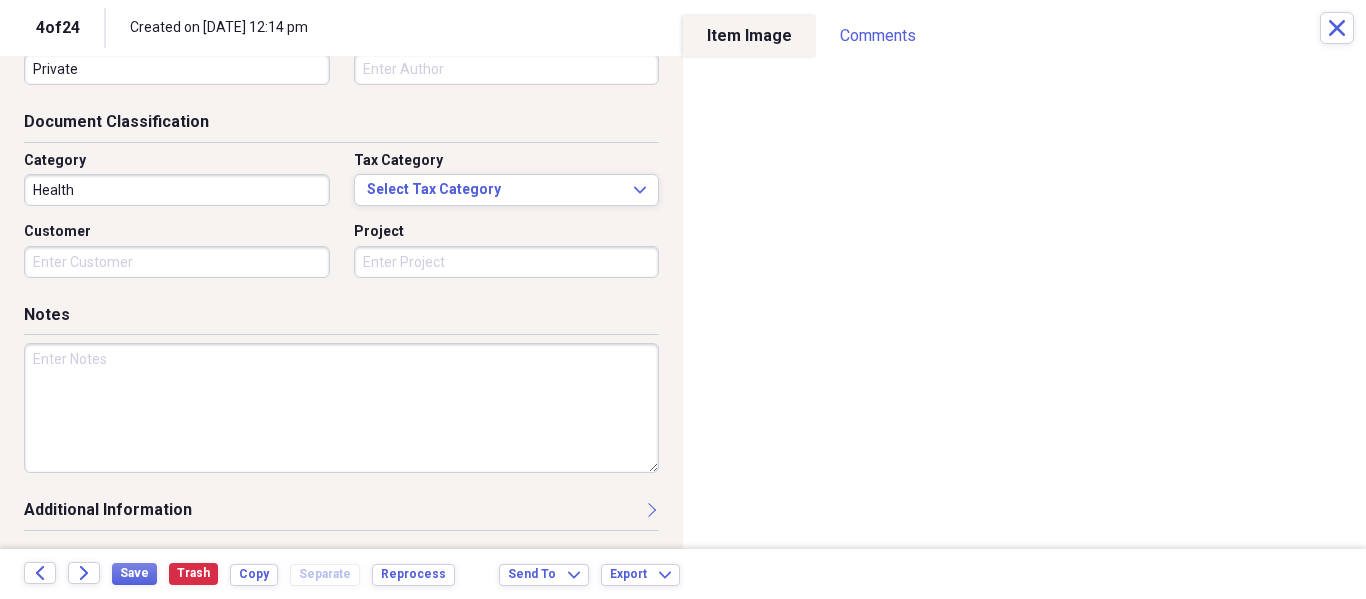 click at bounding box center [341, 408] 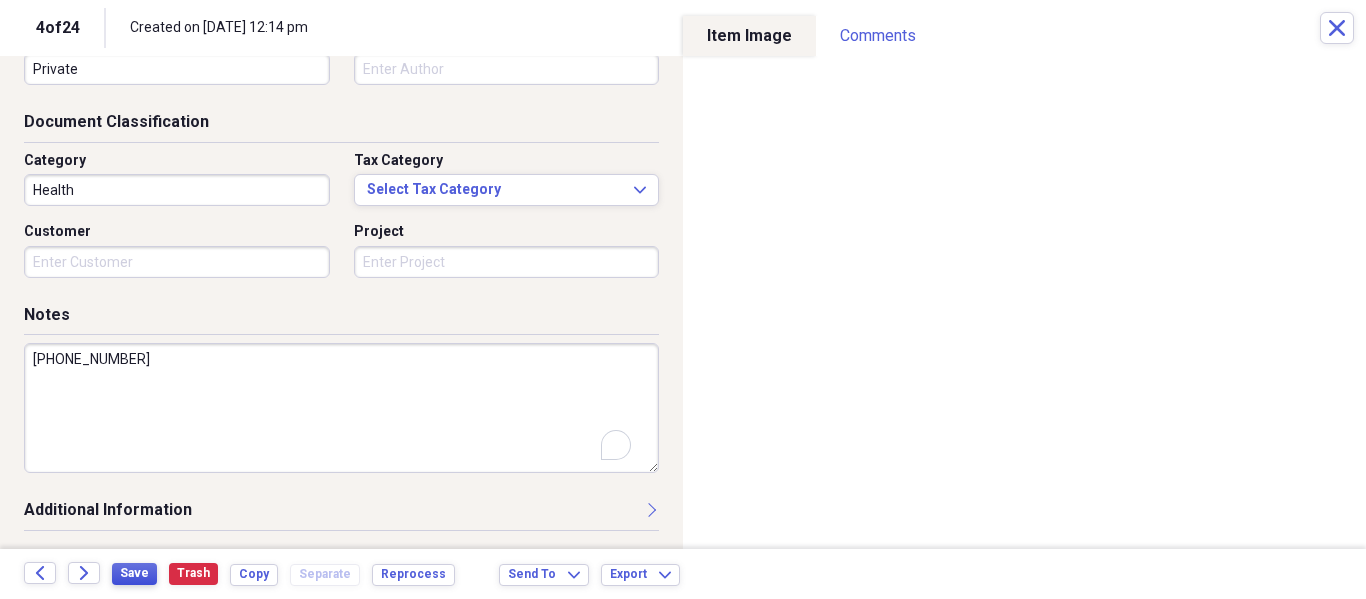 type on "[PHONE_NUMBER]" 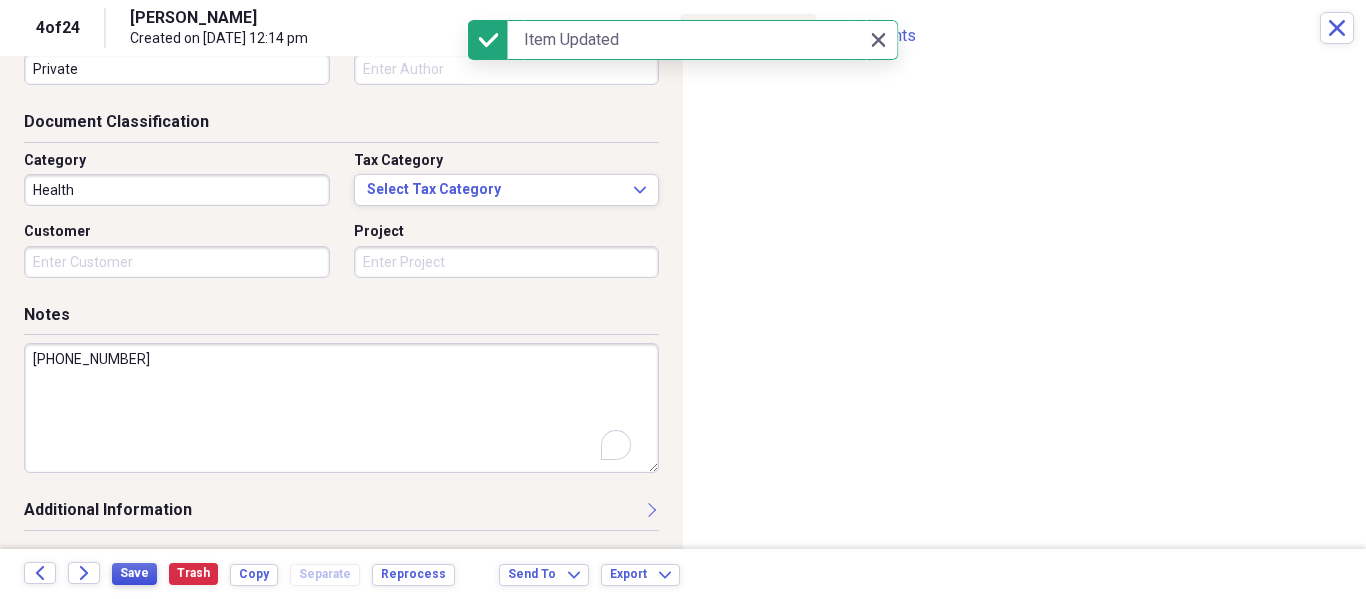 type on "[PERSON_NAME]" 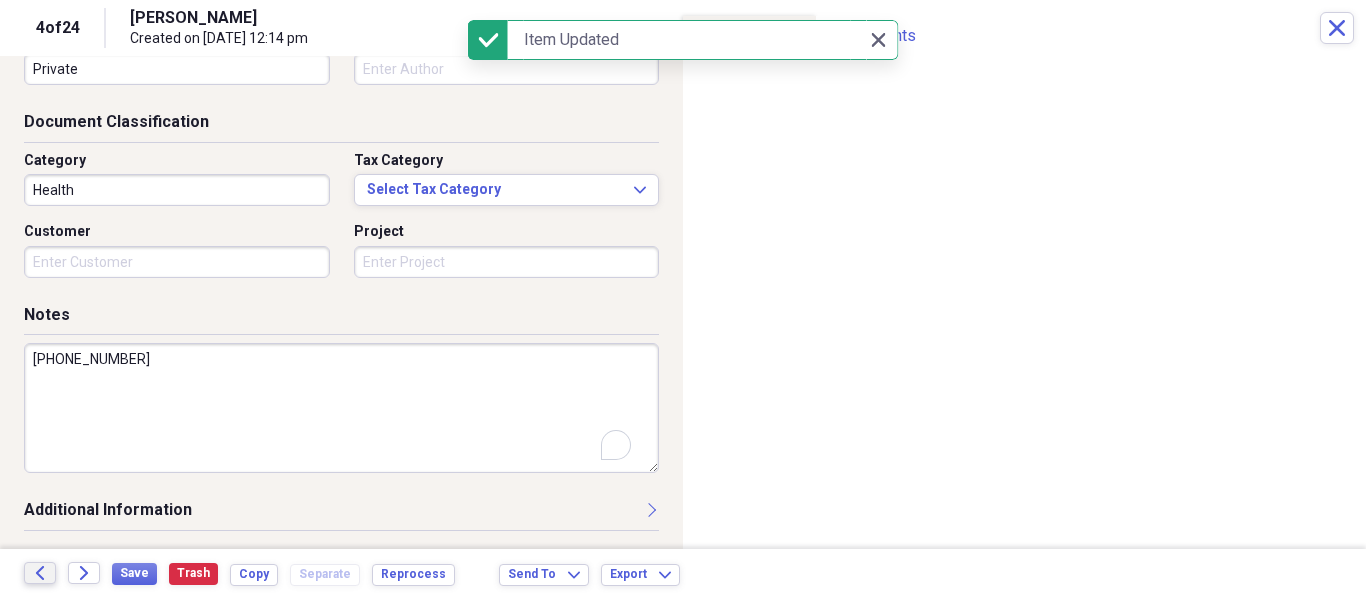 click on "Back" at bounding box center [40, 573] 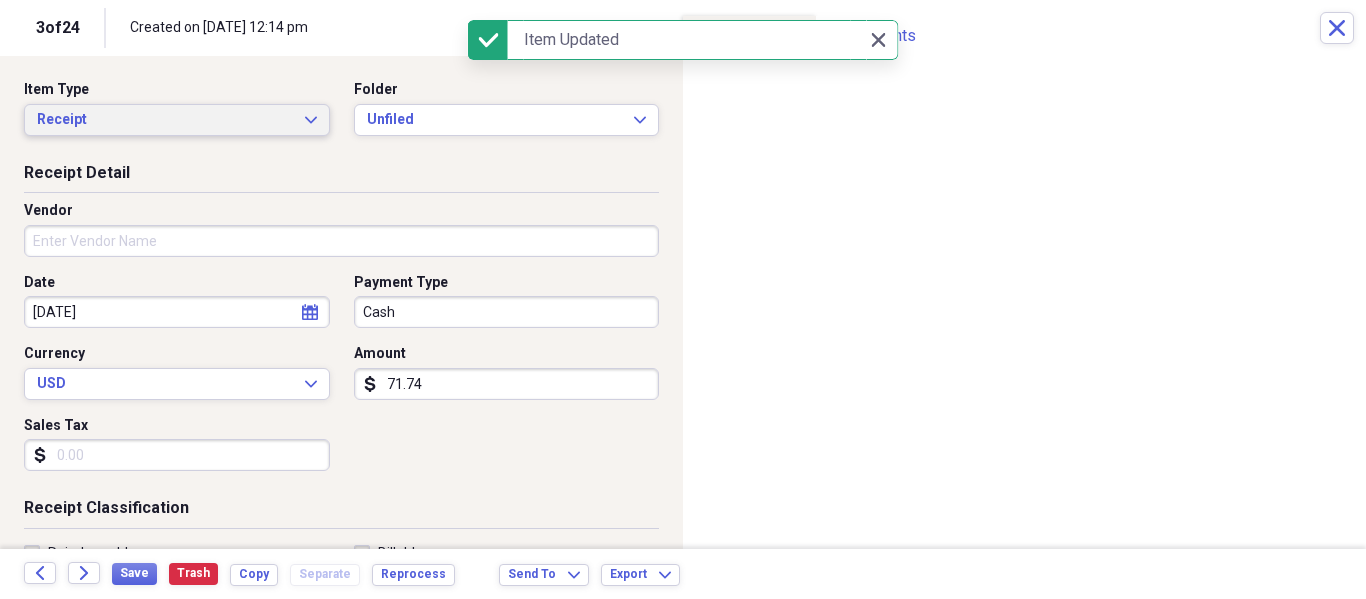 click on "Receipt Expand" at bounding box center [177, 120] 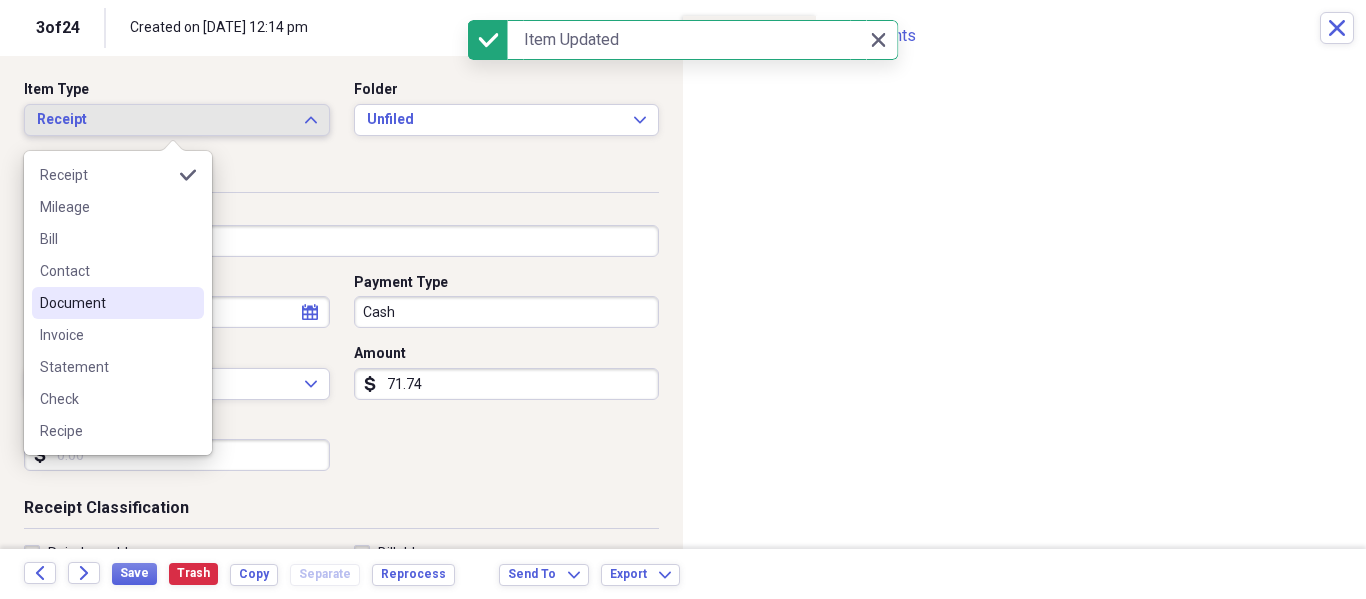 click on "Document" at bounding box center [106, 303] 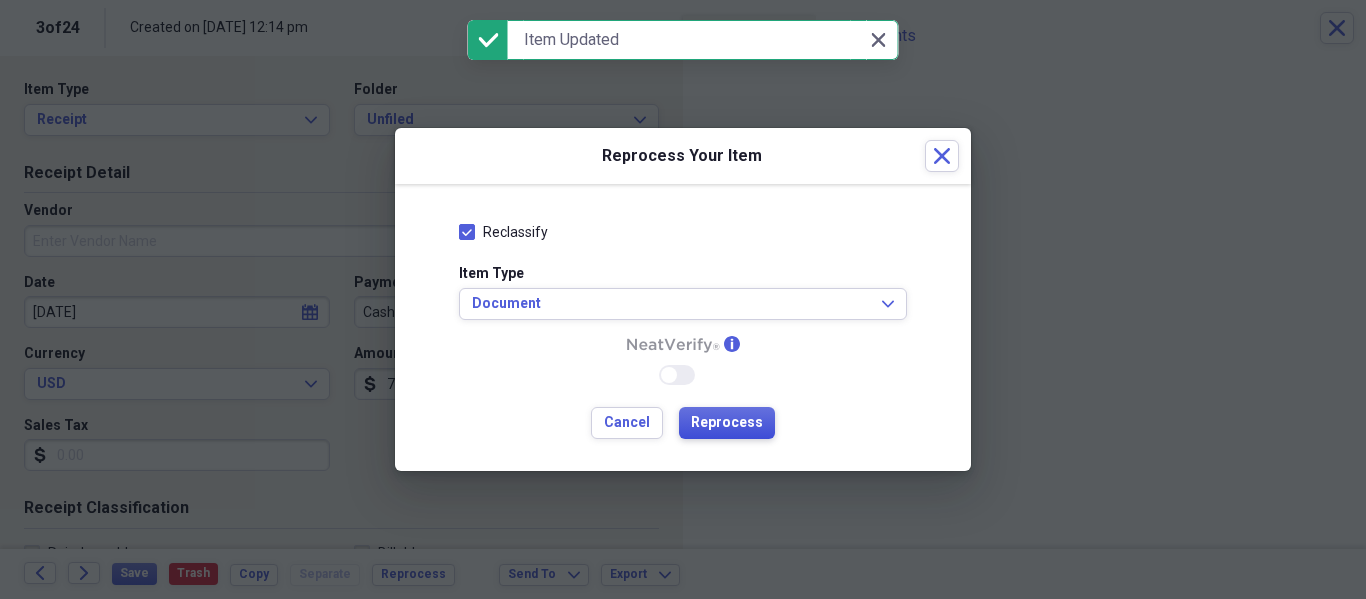 click on "Reprocess" at bounding box center [727, 423] 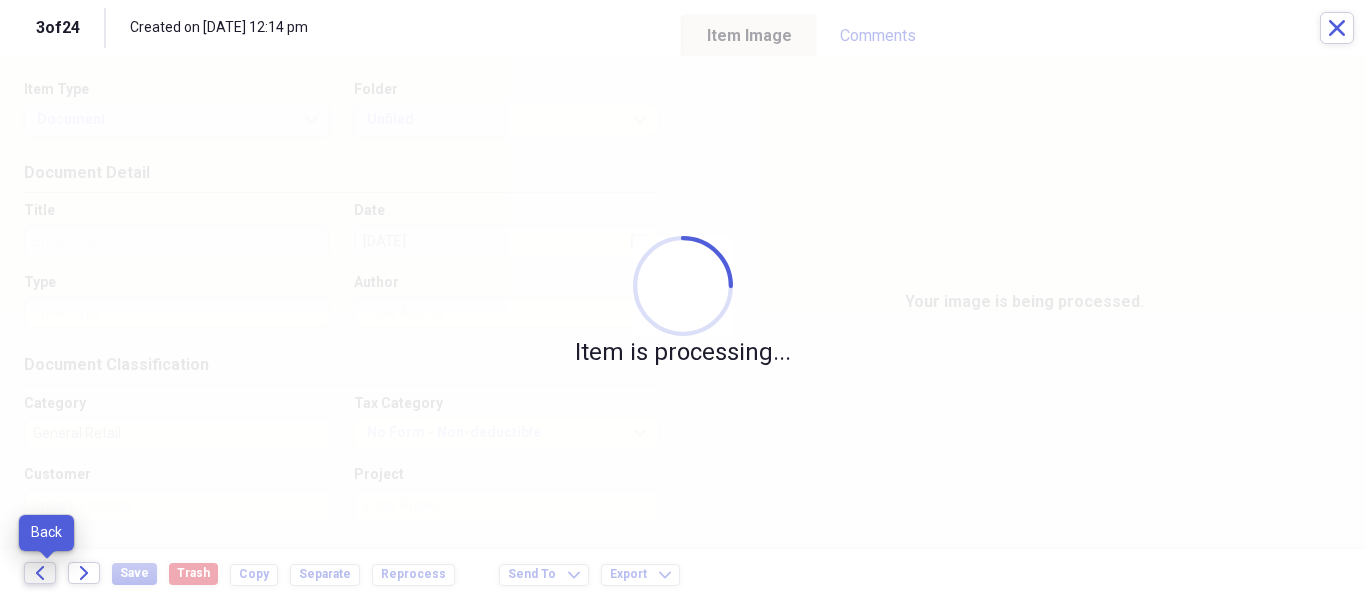 click on "Back" at bounding box center (40, 573) 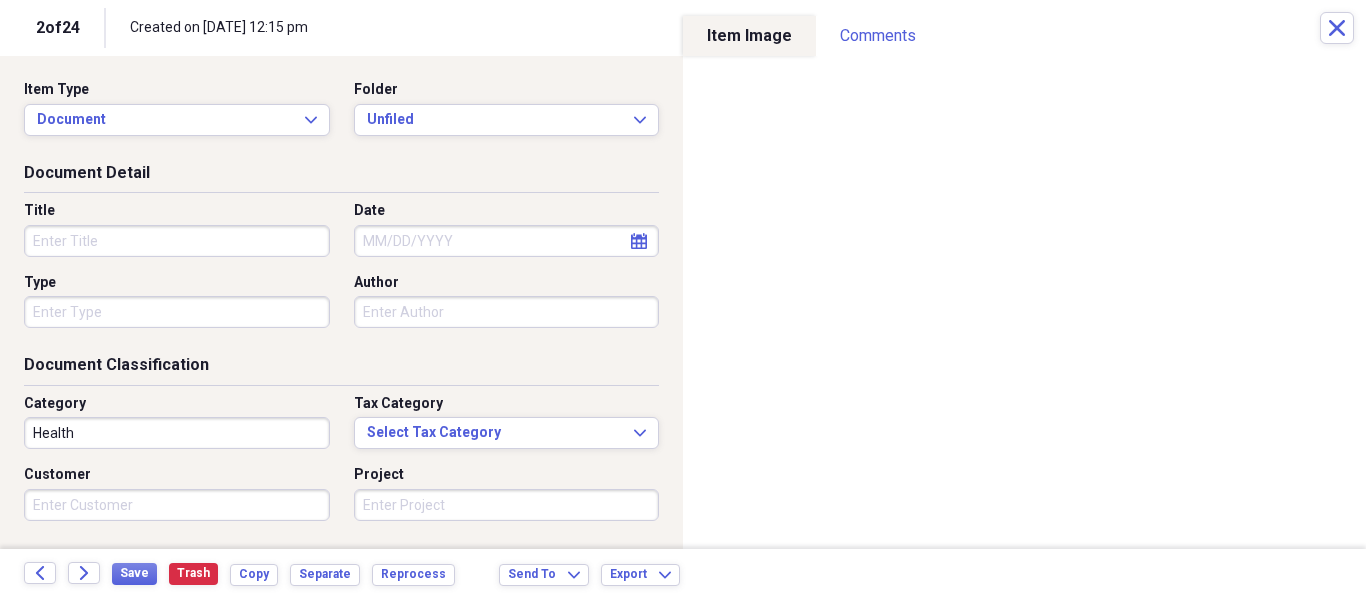 click on "Folder Unfiled Expand" at bounding box center [501, 108] 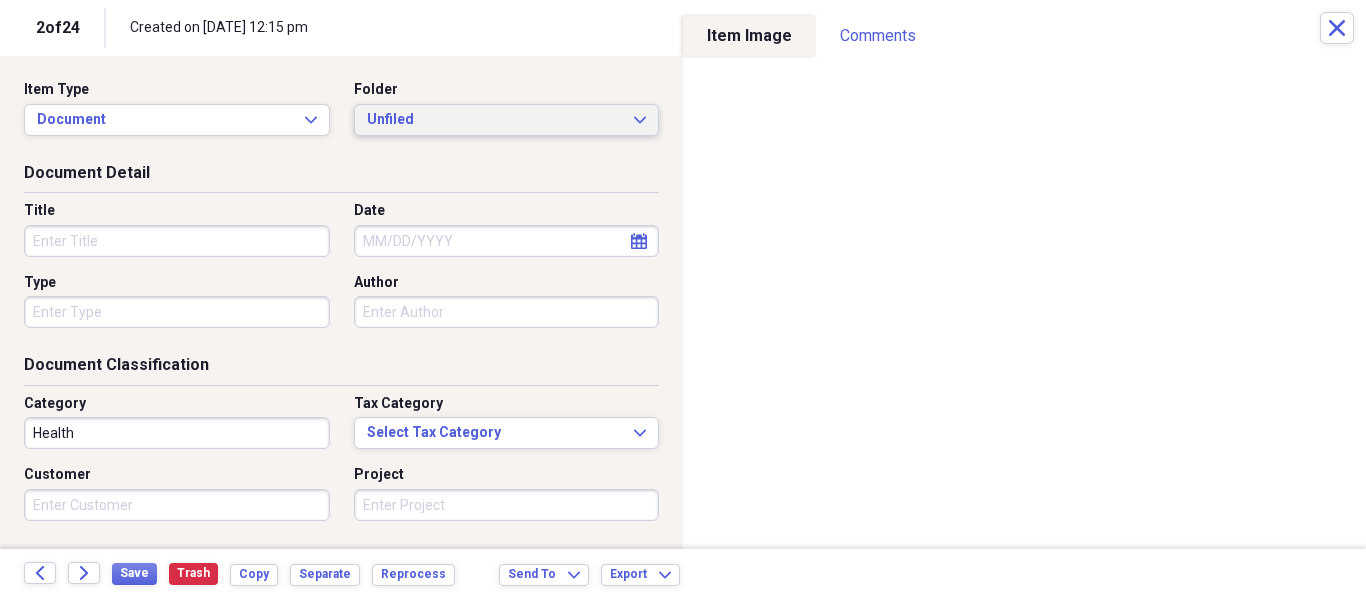 click on "Unfiled" at bounding box center [495, 120] 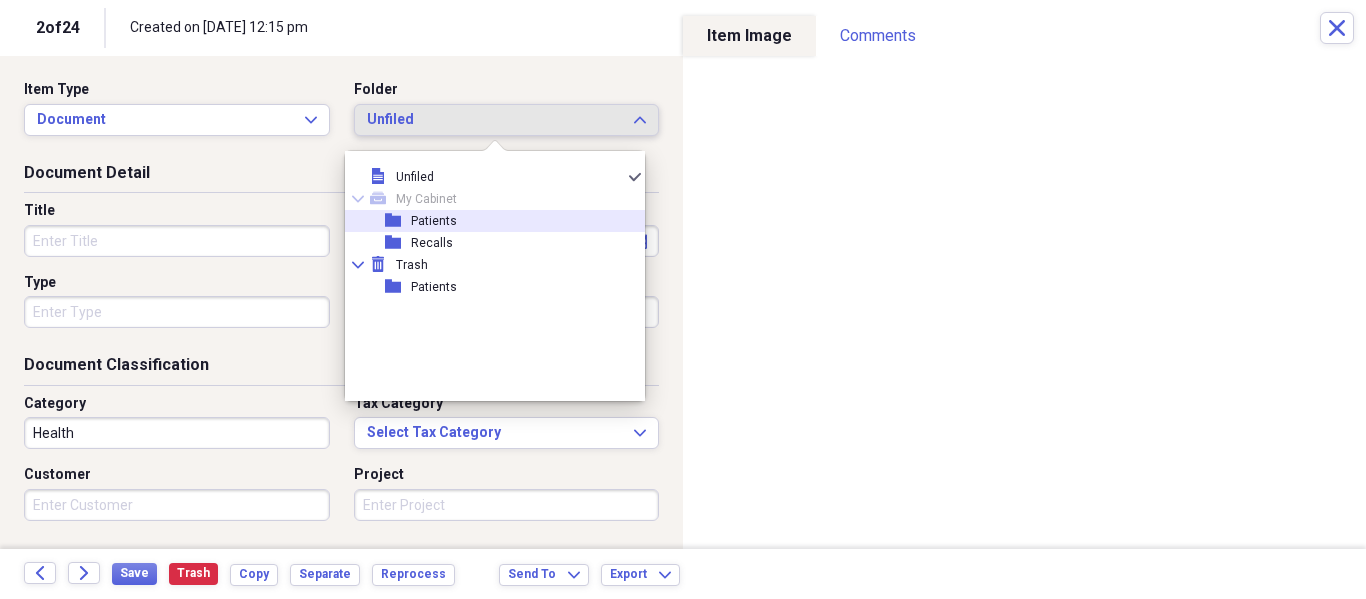 click on "Patients" at bounding box center (434, 221) 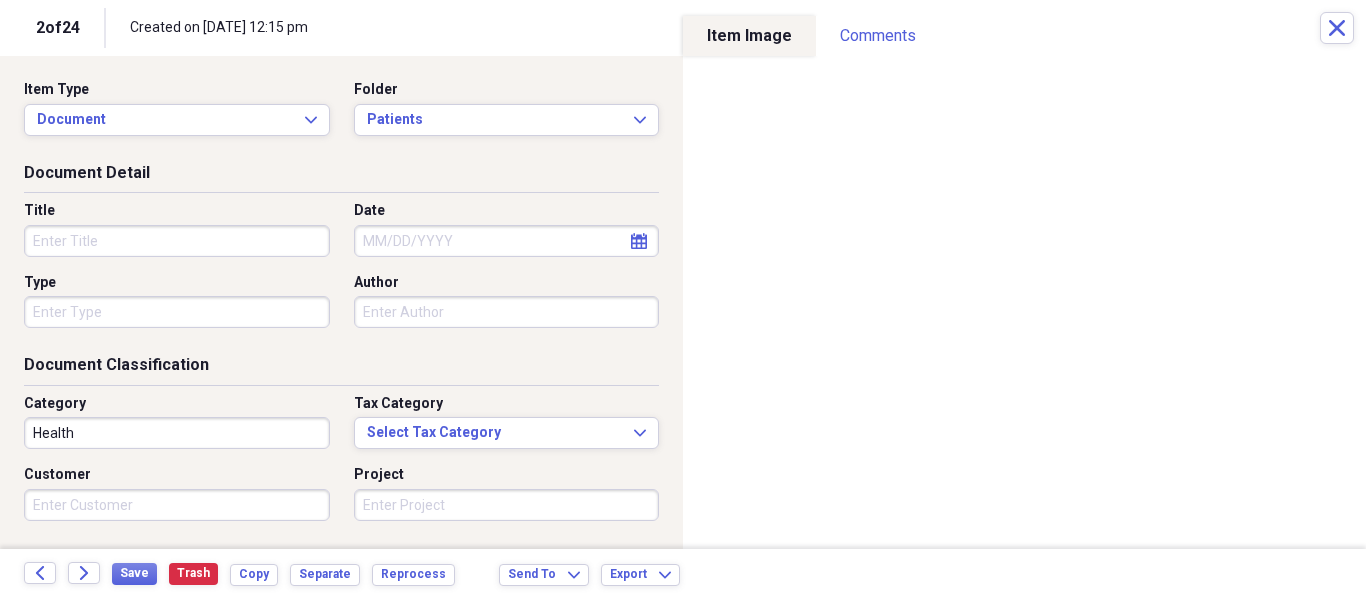 click on "Title" at bounding box center [177, 241] 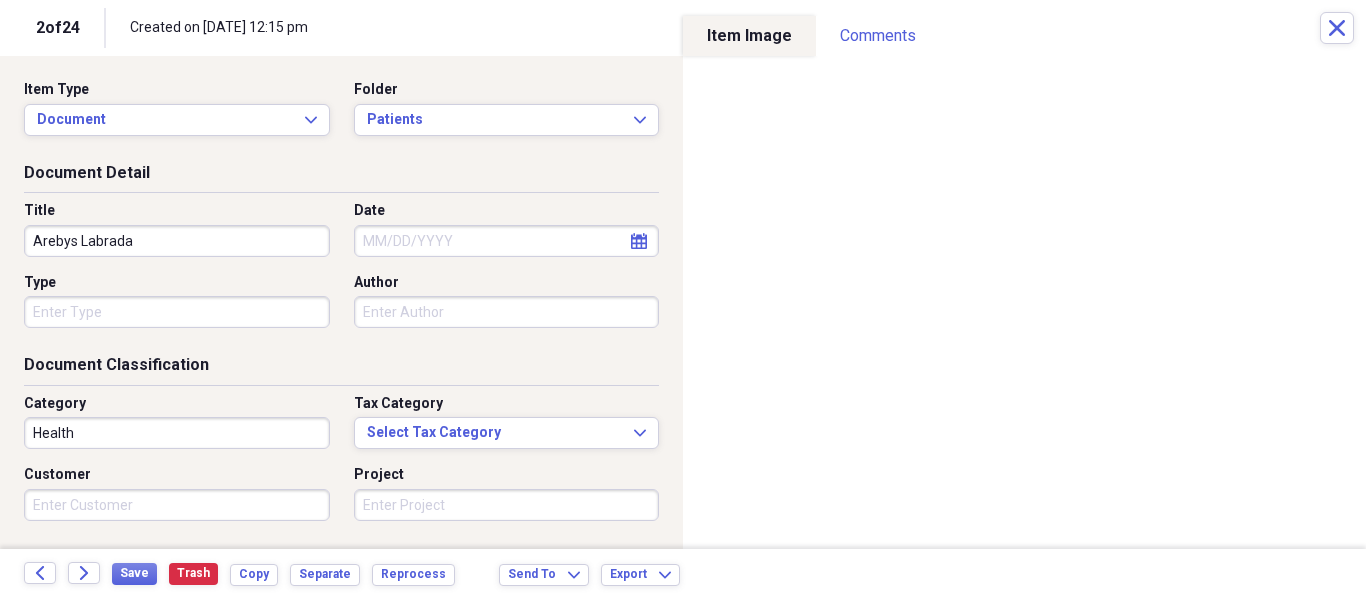type on "Arebys Labrada" 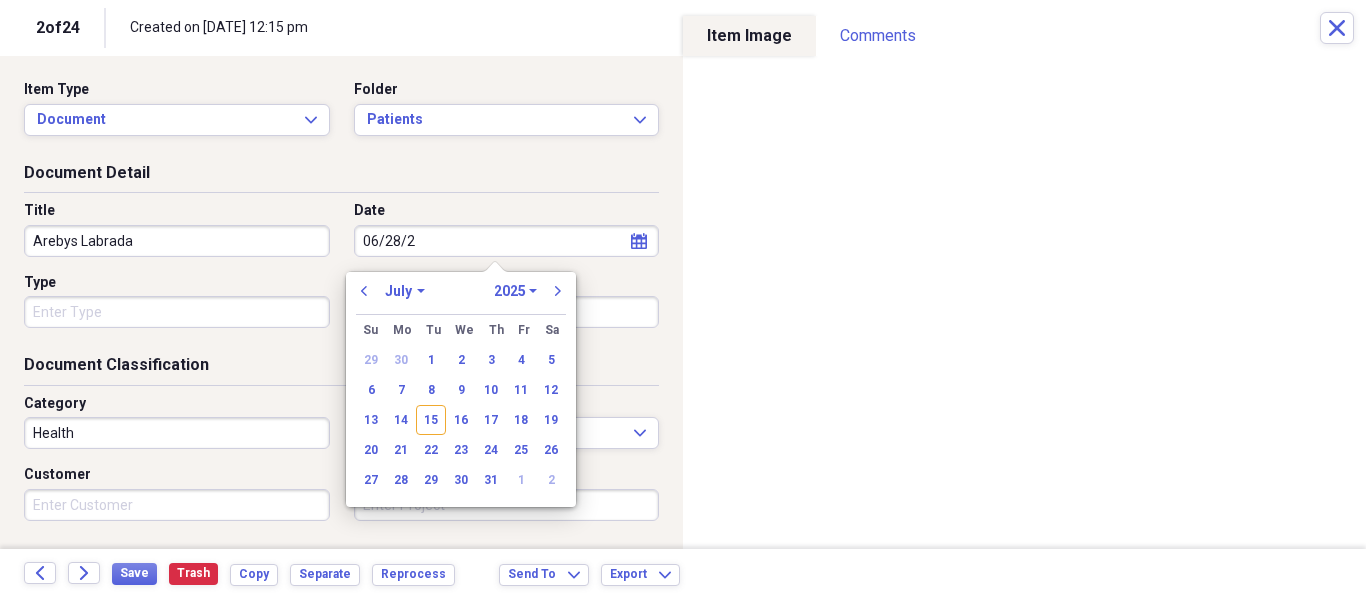 type on "[DATE]" 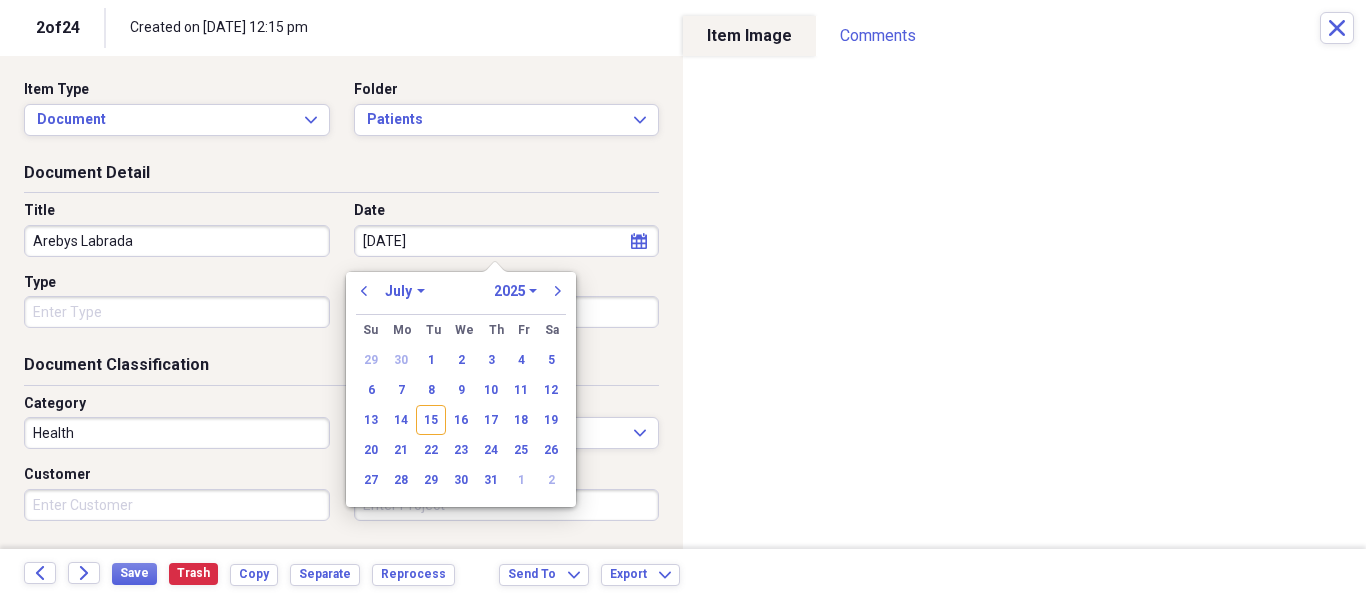 select on "5" 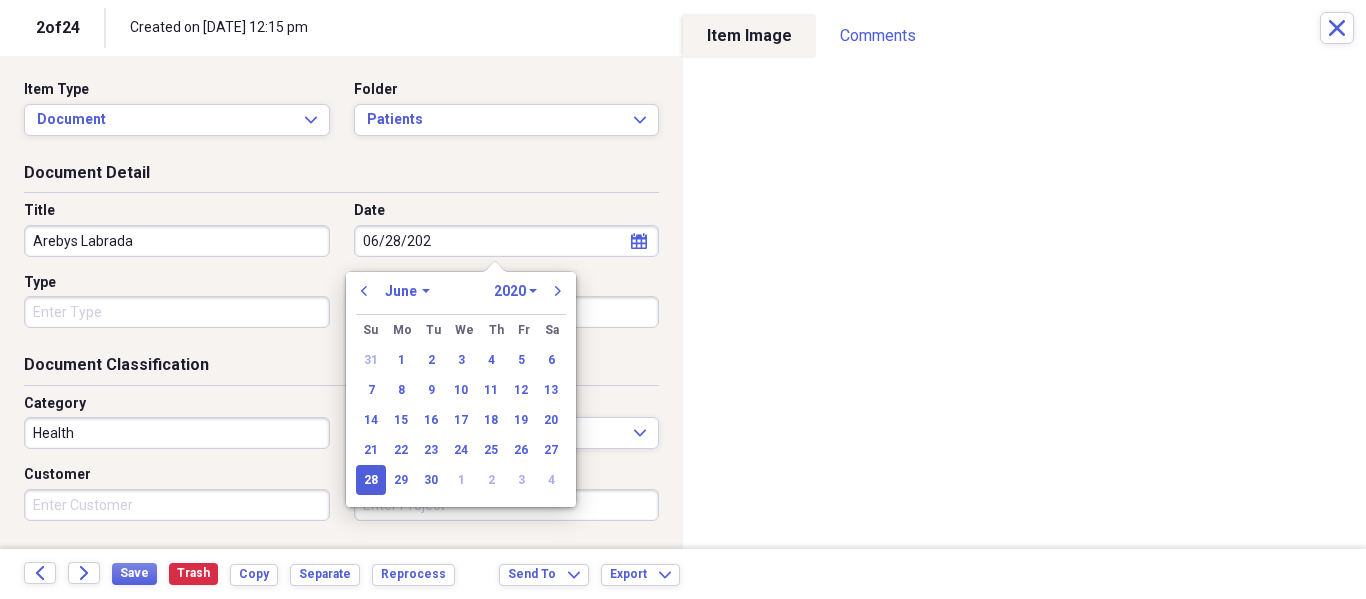 type on "[DATE]" 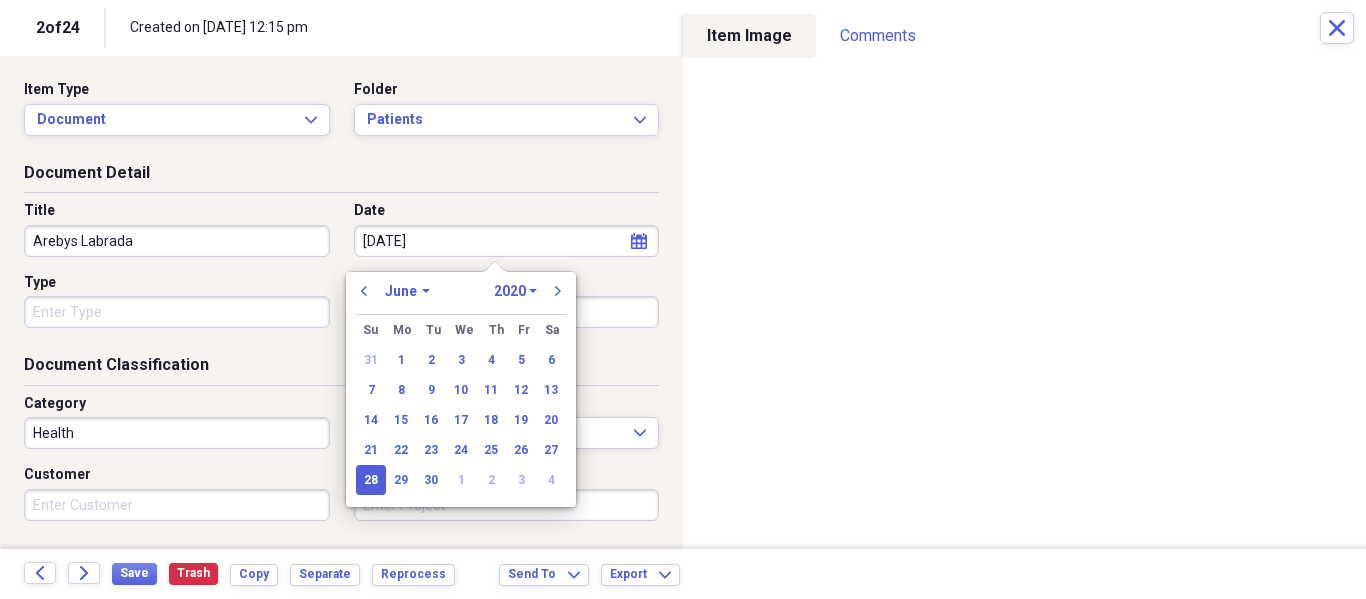 select on "2025" 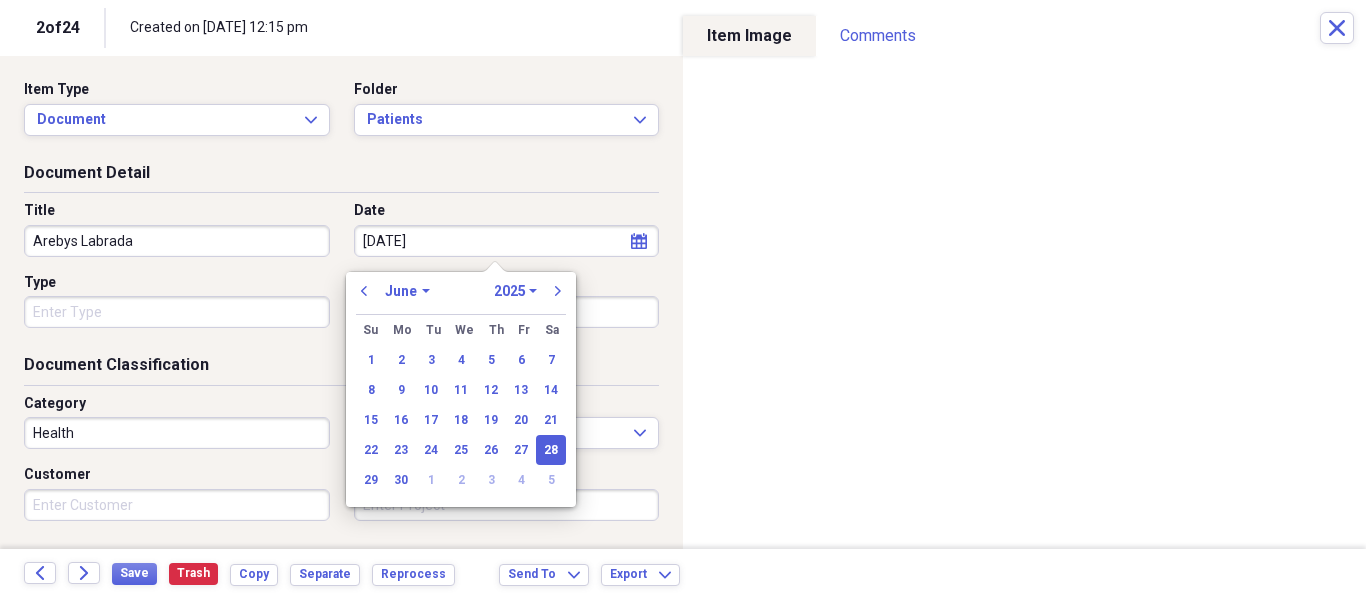 type on "[DATE]" 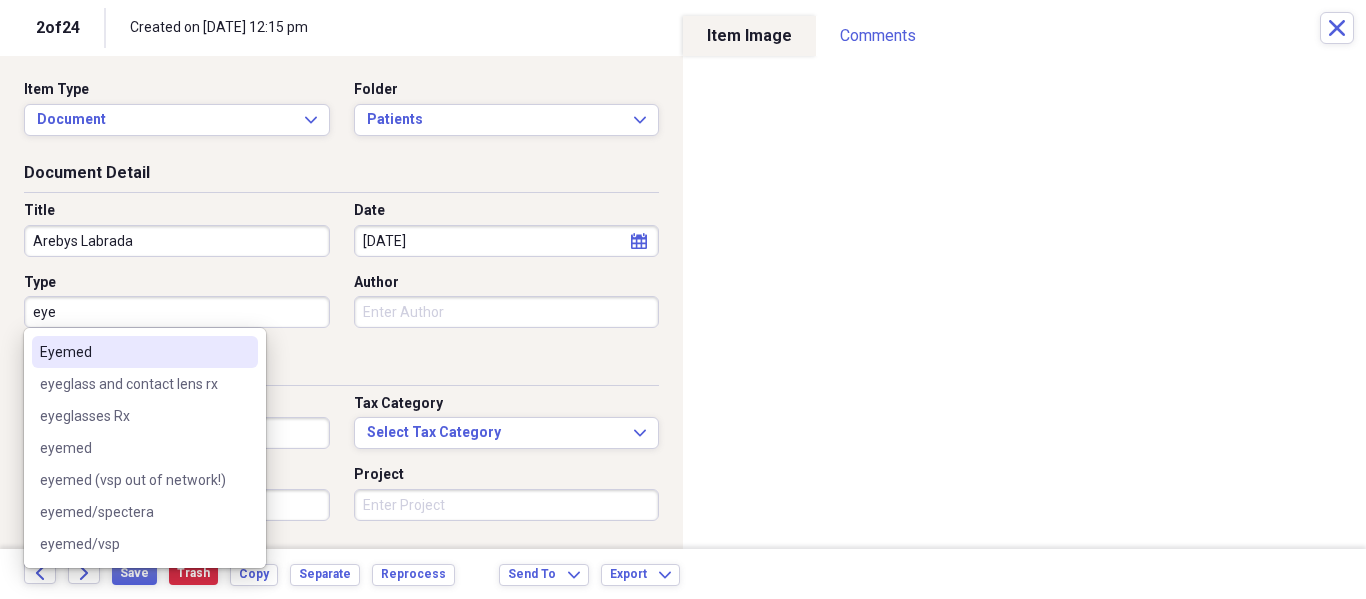 click on "Eyemed" at bounding box center [145, 352] 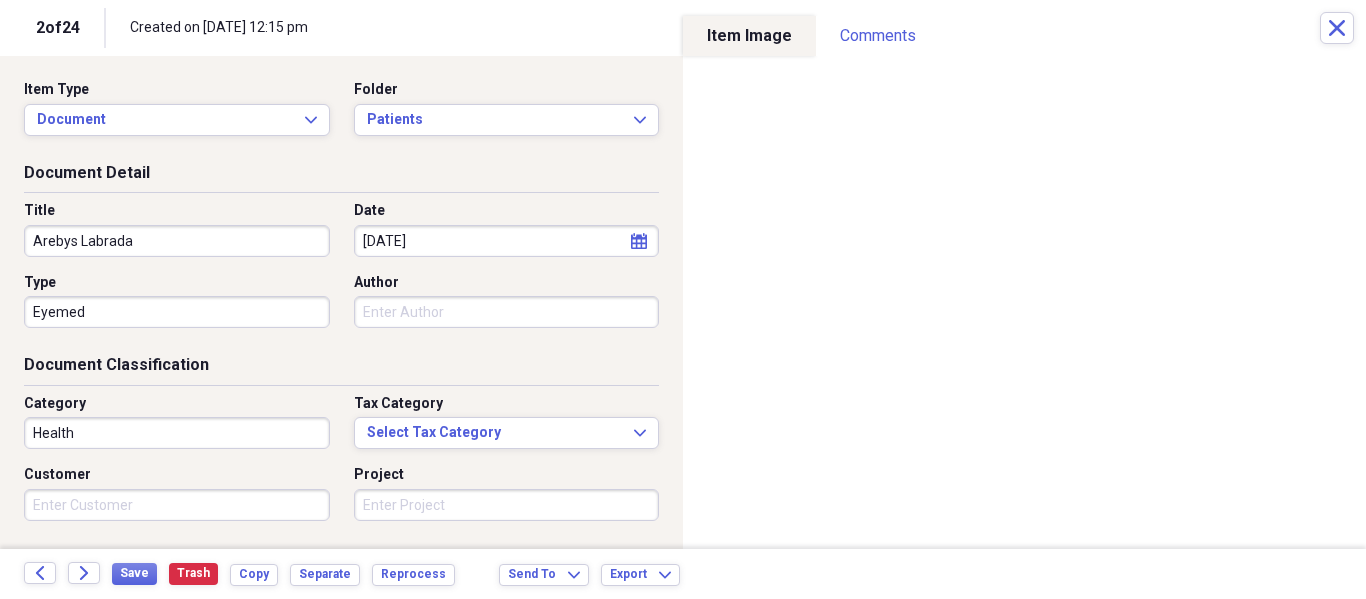 scroll, scrollTop: 243, scrollLeft: 0, axis: vertical 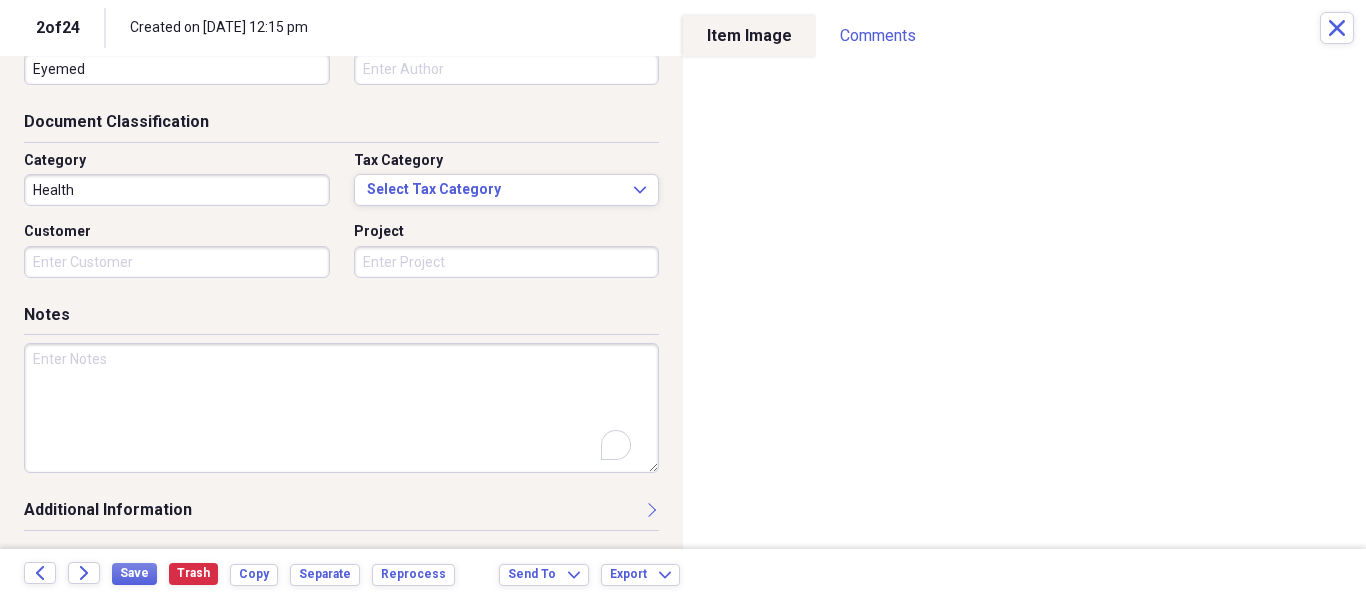 click at bounding box center [341, 408] 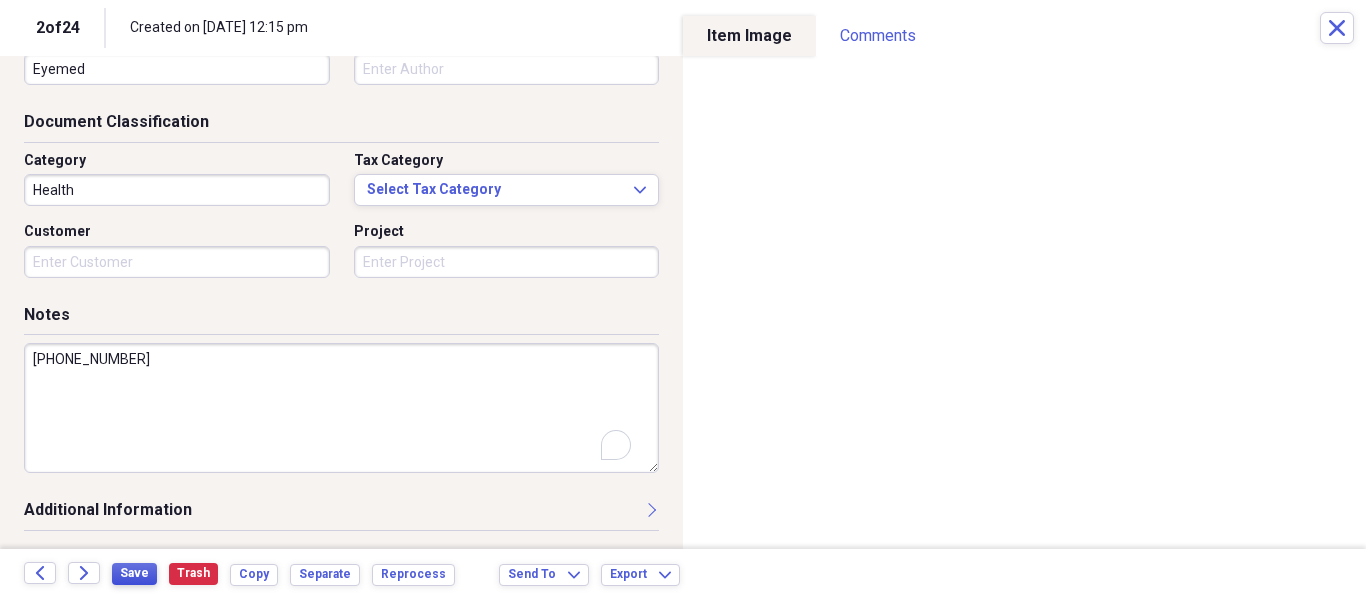 type on "[PHONE_NUMBER]" 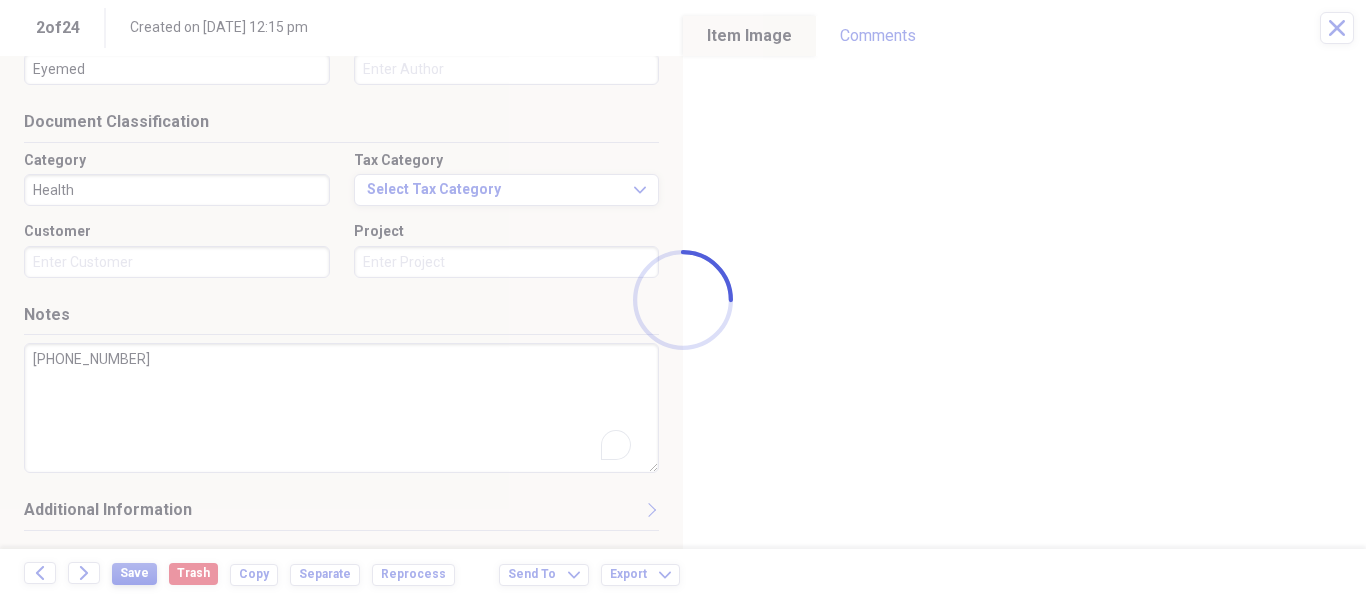type on "Arebys Labrada" 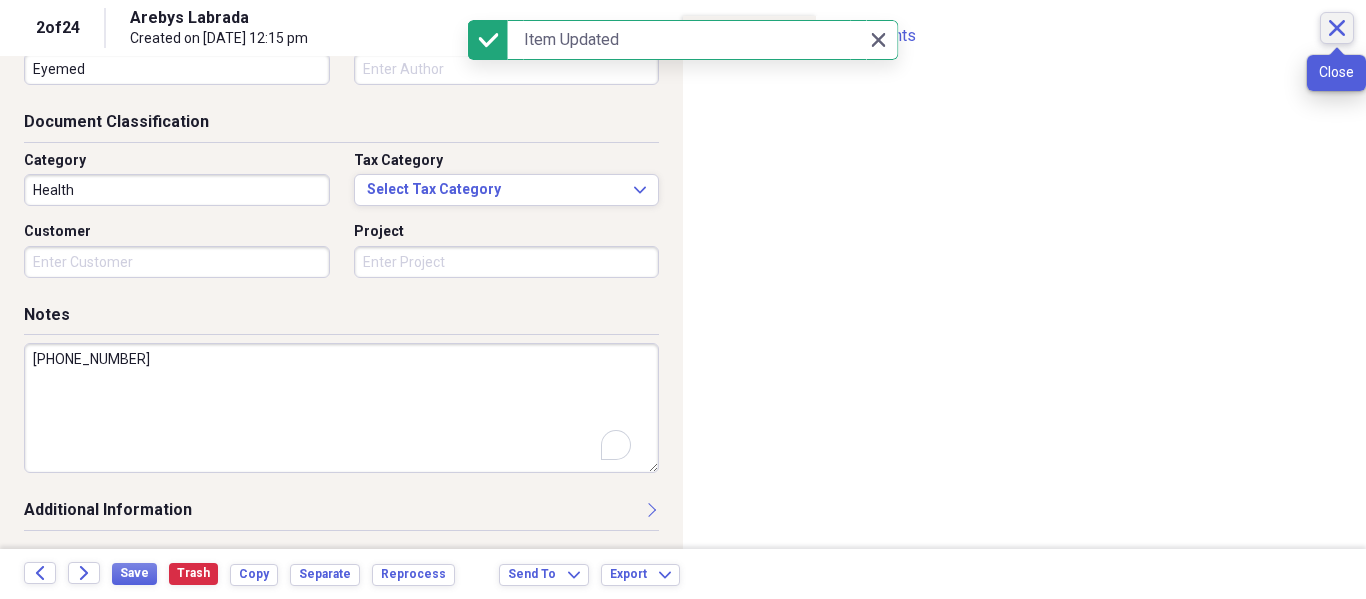 click on "Close" at bounding box center (1337, 28) 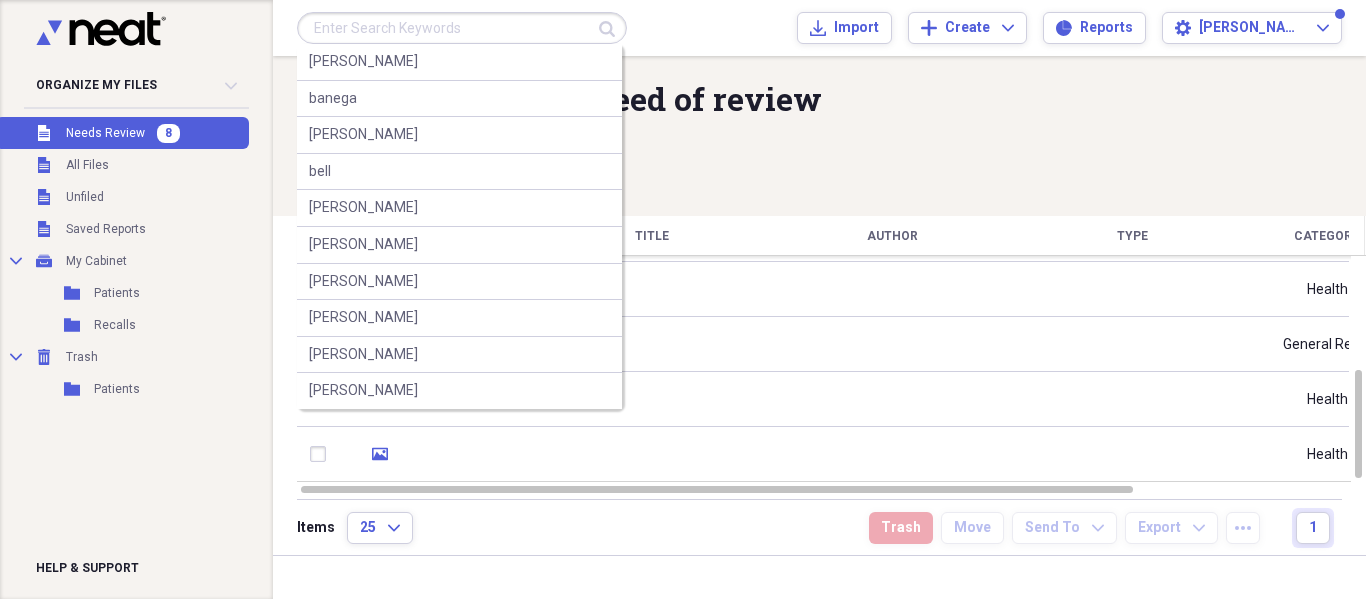 click at bounding box center [462, 28] 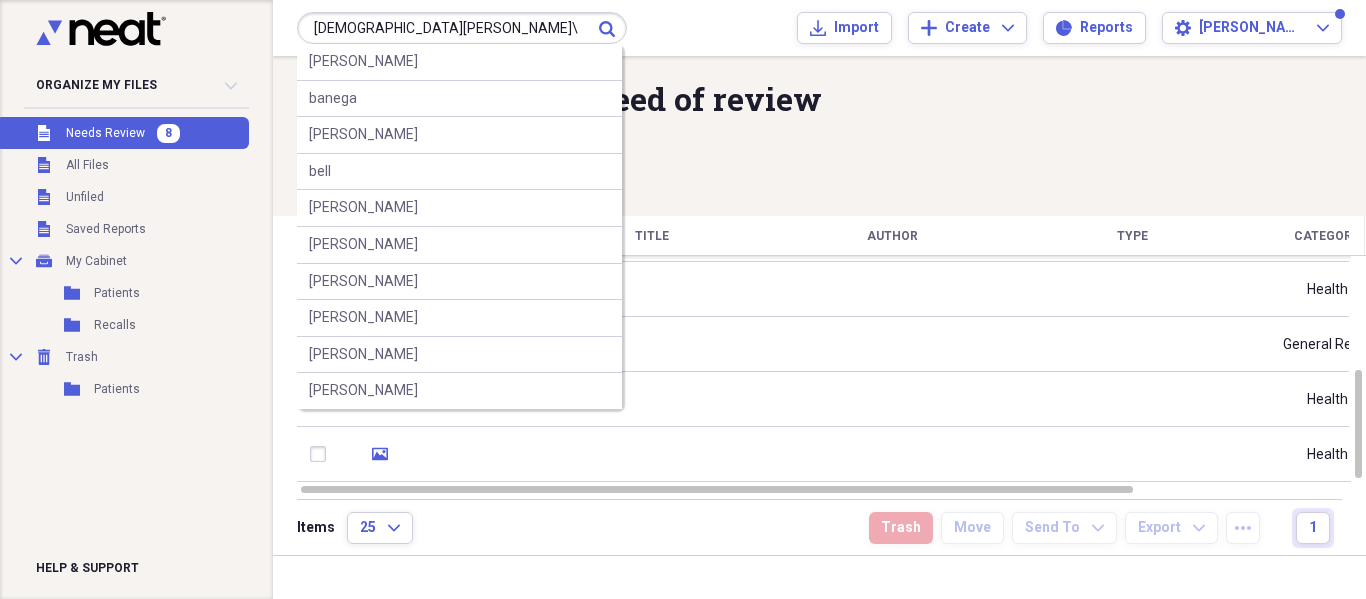 type on "[DEMOGRAPHIC_DATA][PERSON_NAME]\" 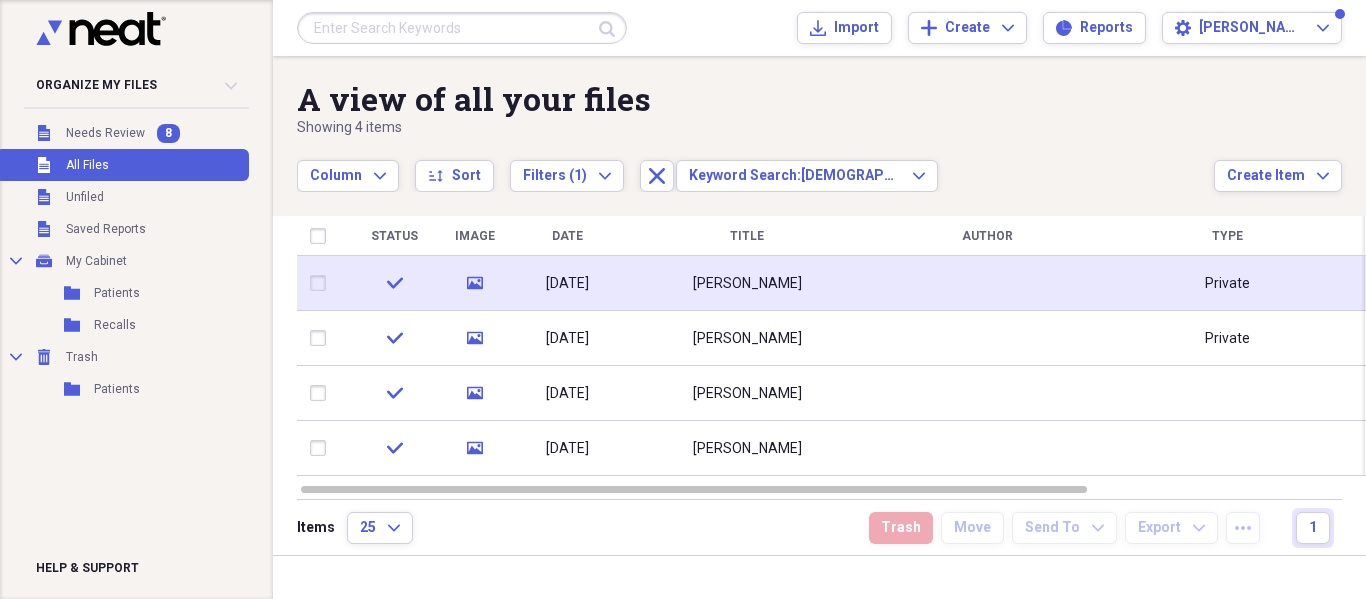 click on "[PERSON_NAME]" at bounding box center (747, 283) 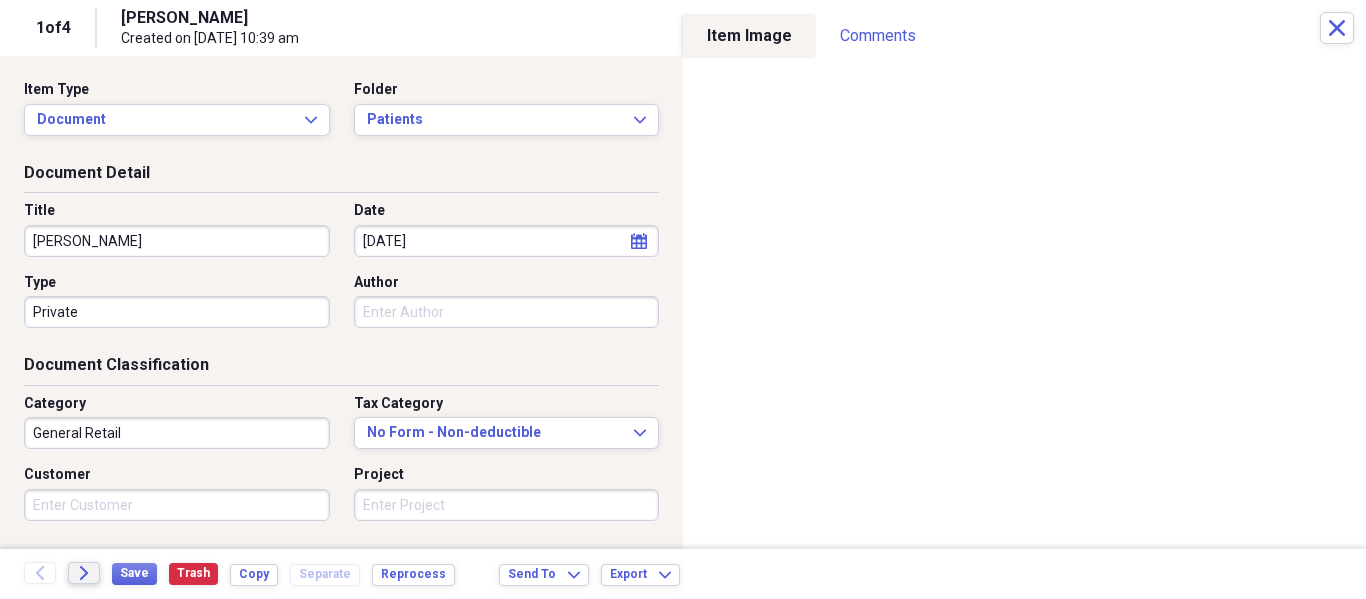 click on "Forward" at bounding box center [84, 573] 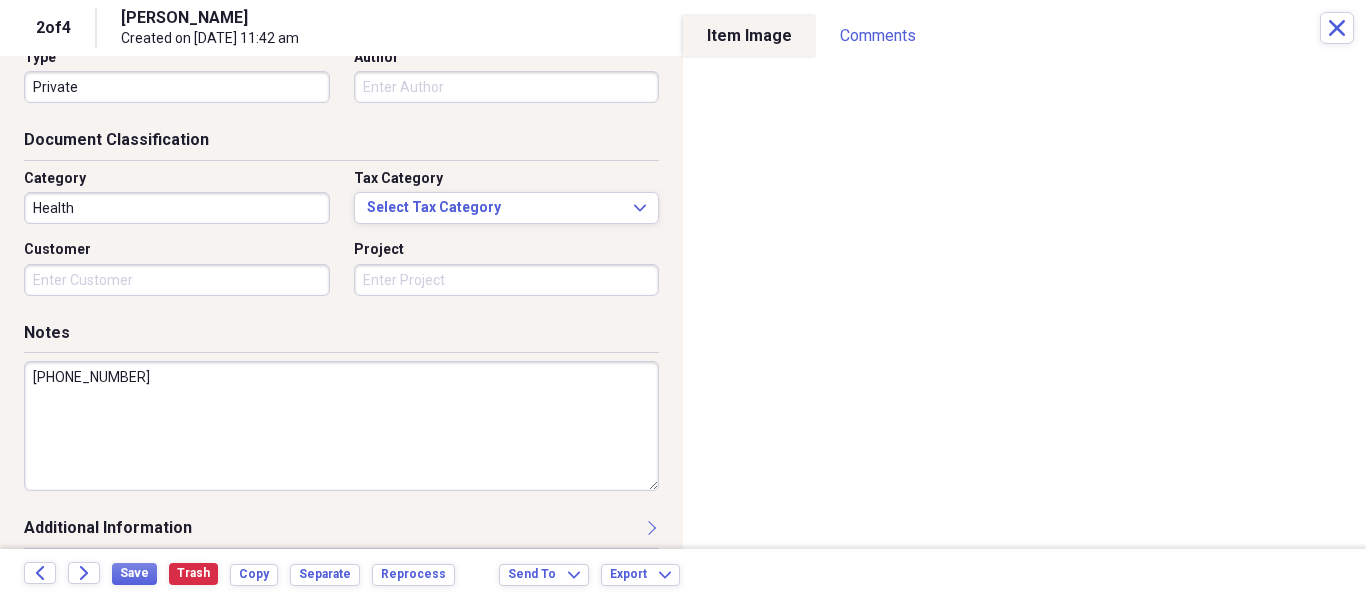 scroll, scrollTop: 243, scrollLeft: 0, axis: vertical 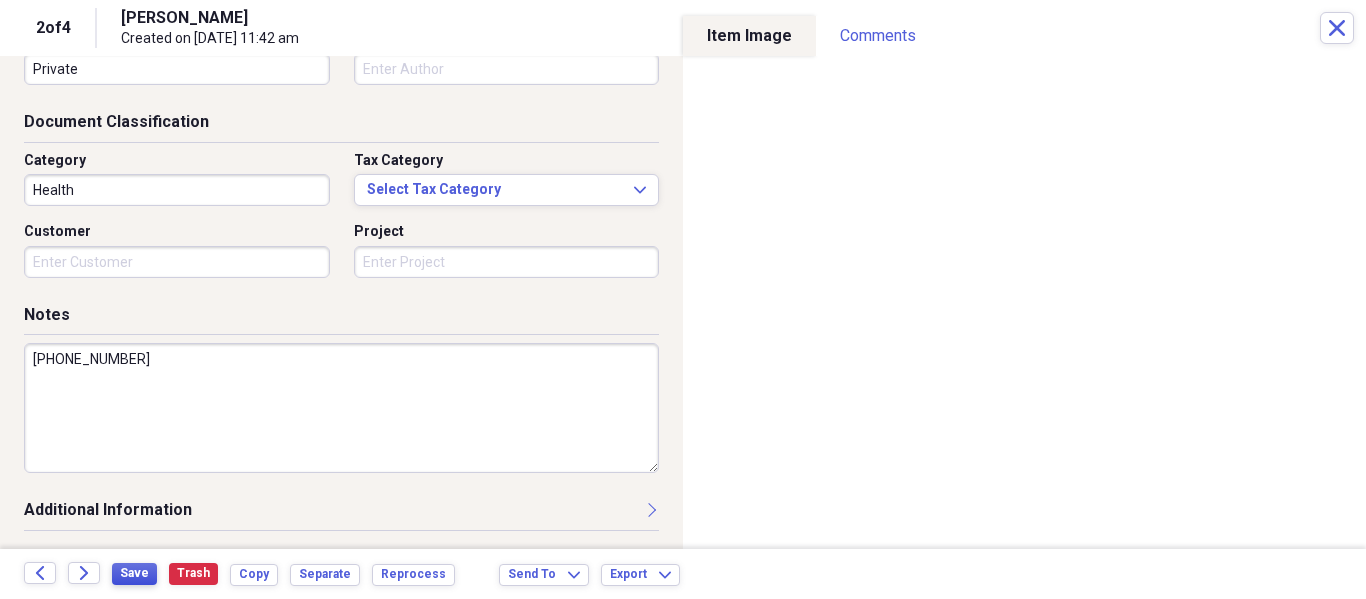 click on "Save" at bounding box center (134, 574) 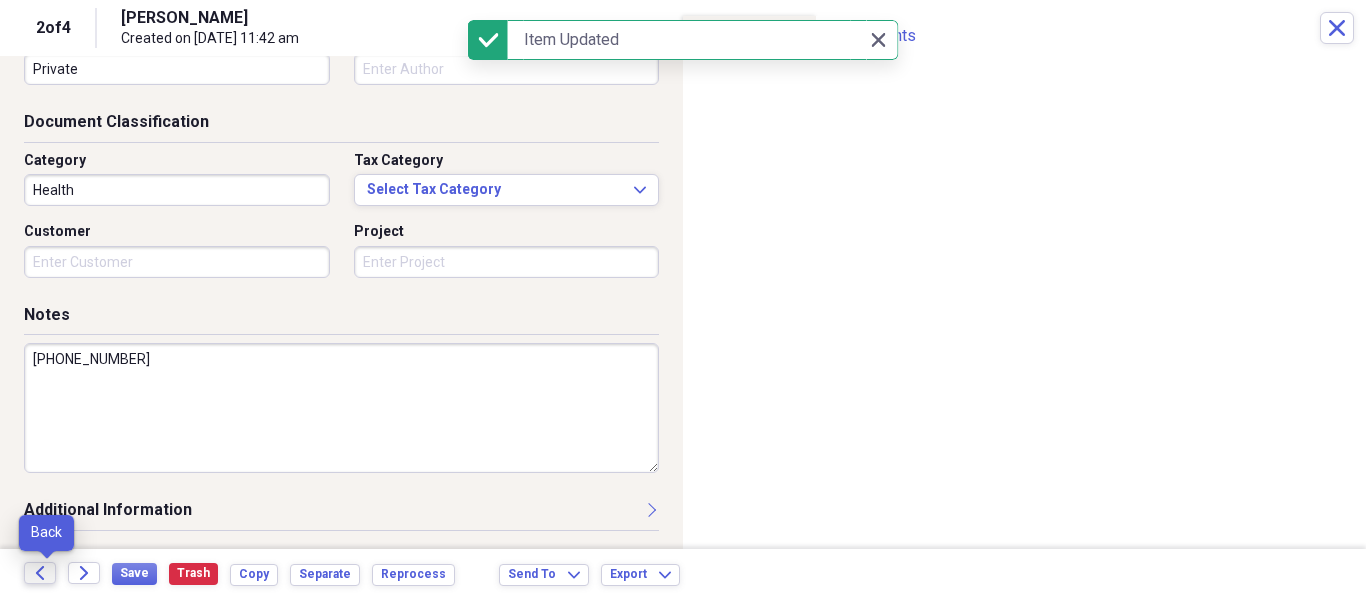 click on "Back" at bounding box center [40, 573] 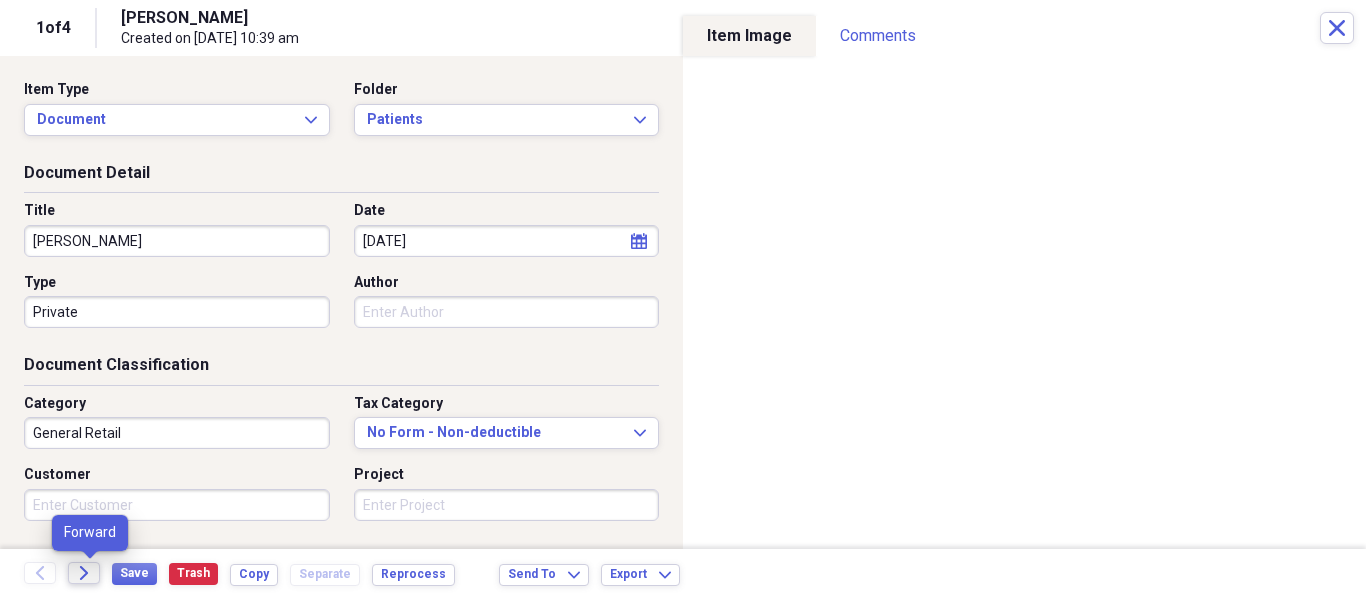 click on "Forward" 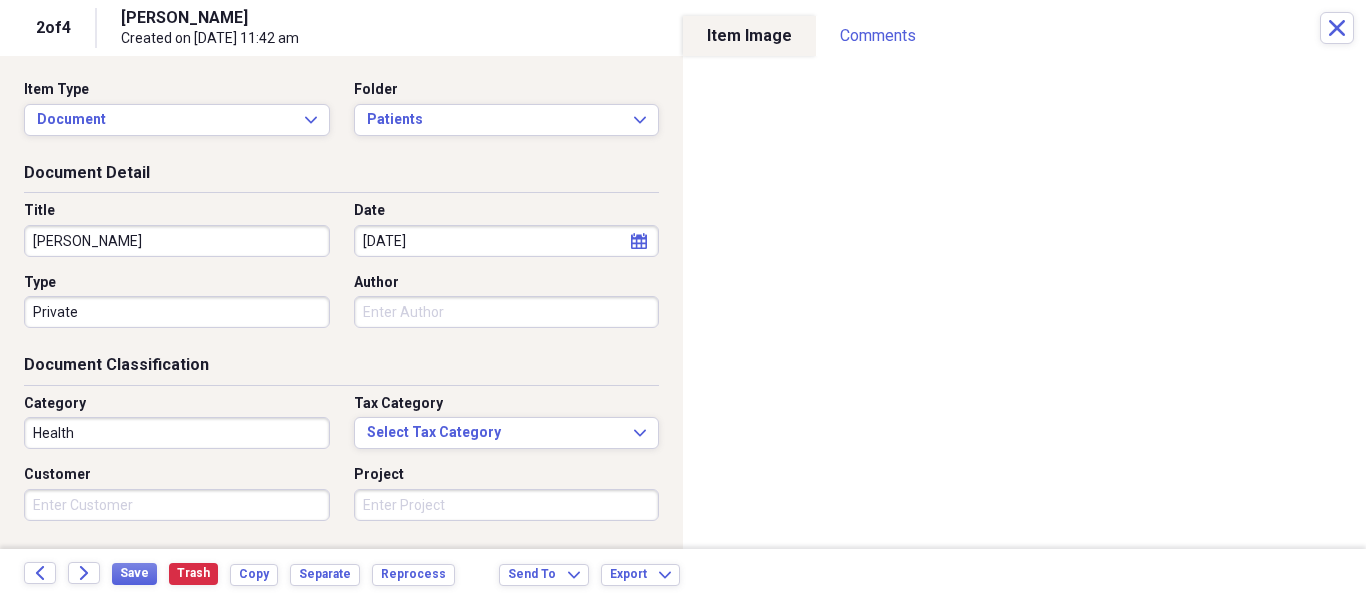 click on "Back Forward Save Trash Copy Separate Reprocess Send To Expand Export Expand" at bounding box center [683, 574] 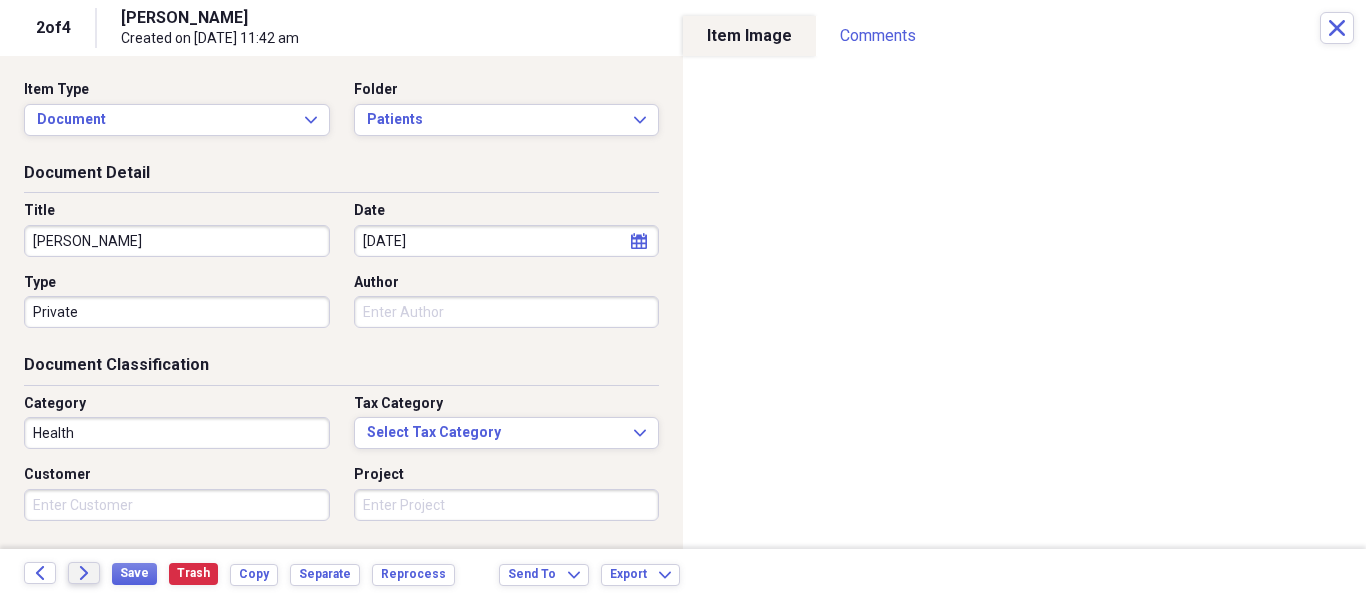 click on "Forward" 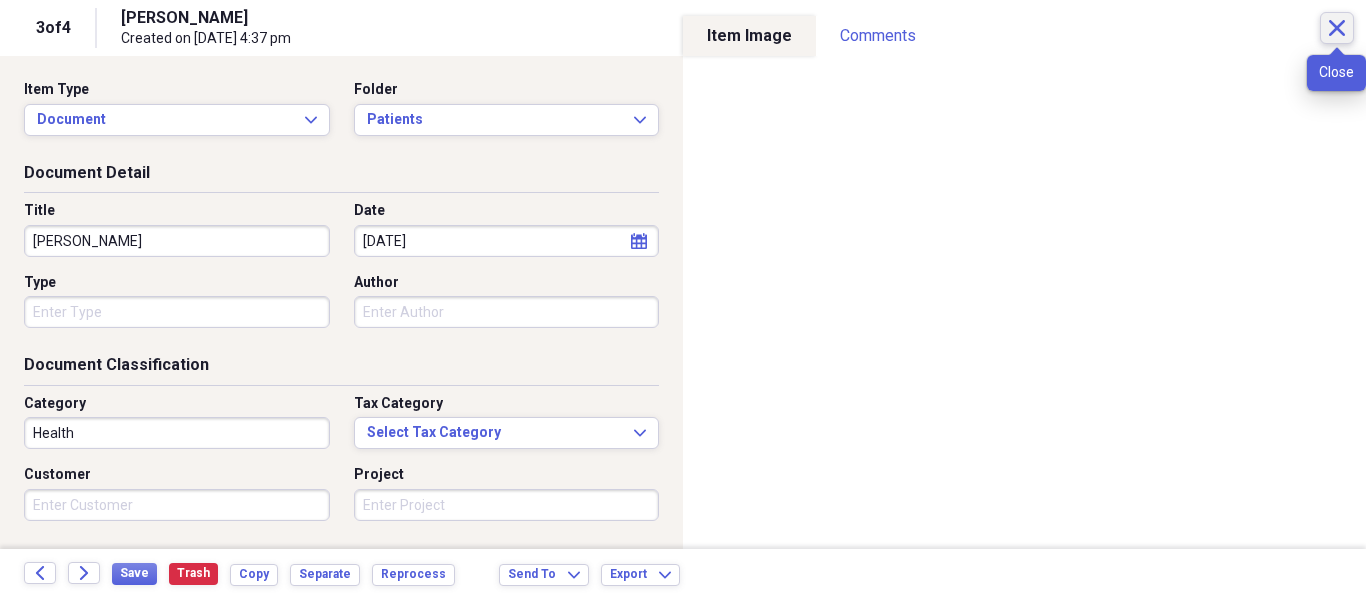 click 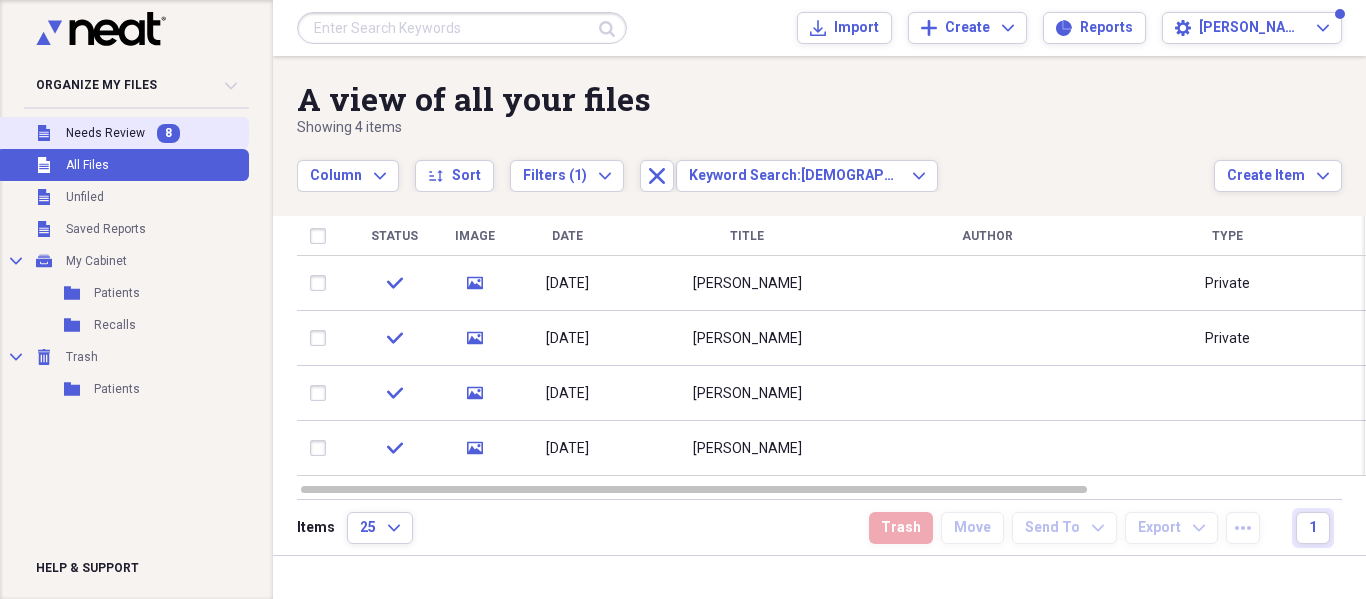 click on "Unfiled Needs Review 8" at bounding box center [122, 133] 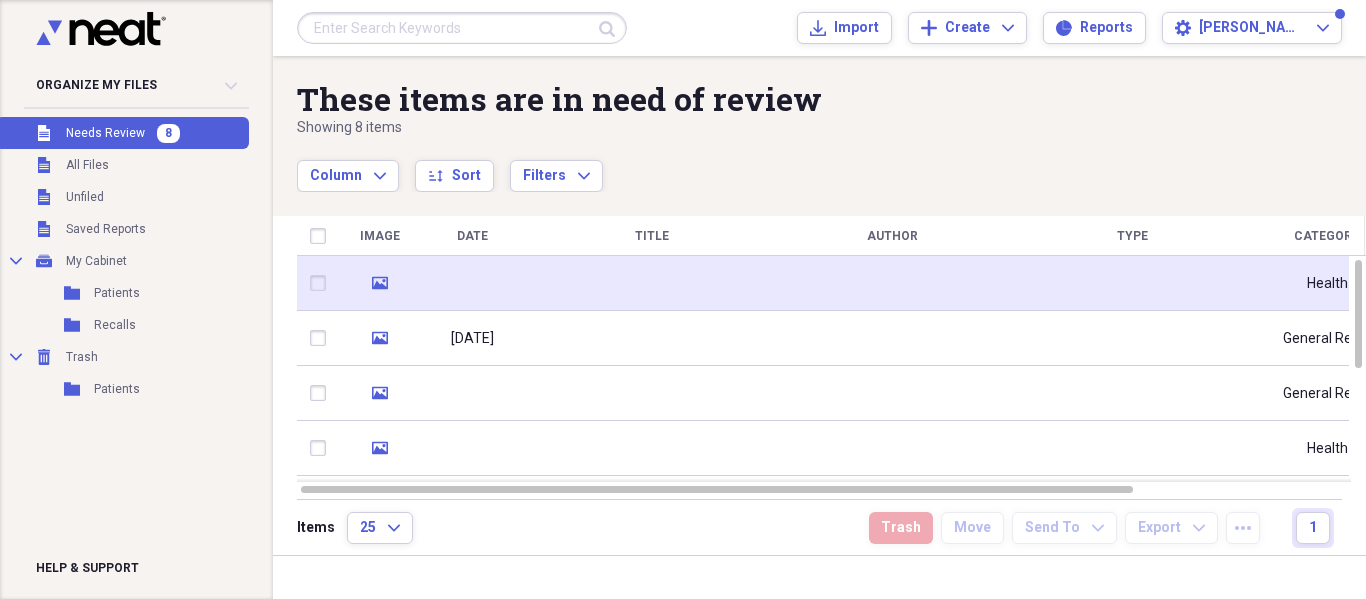 click at bounding box center [652, 283] 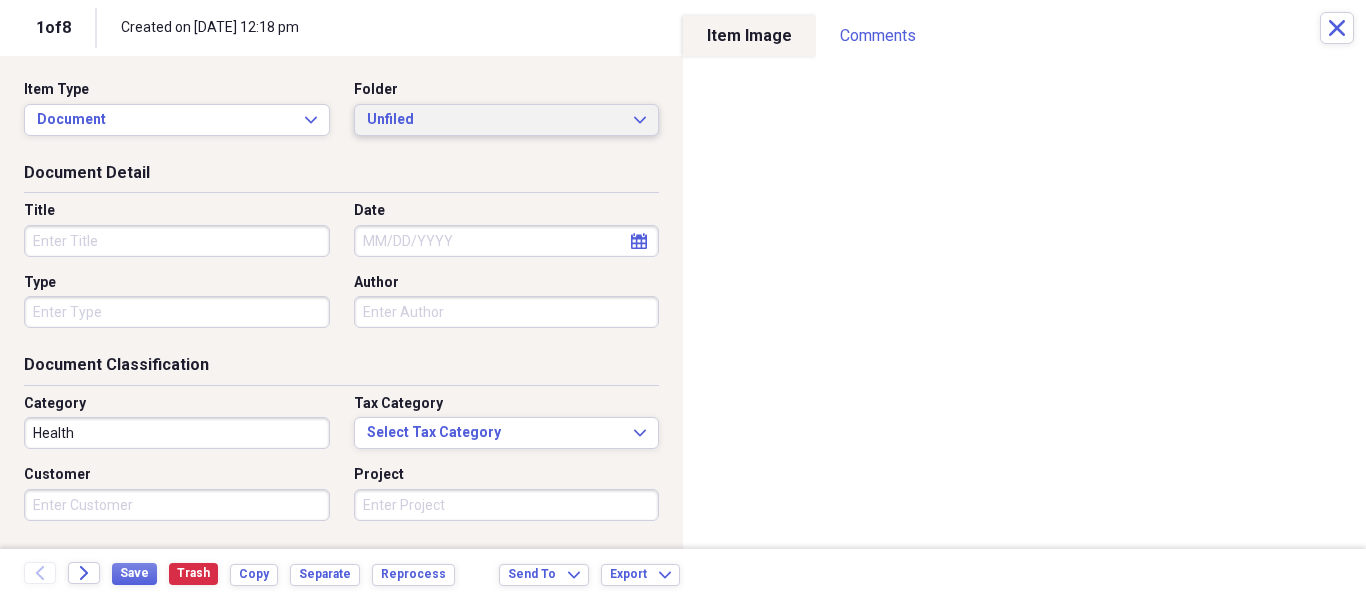 click on "Unfiled" at bounding box center [495, 120] 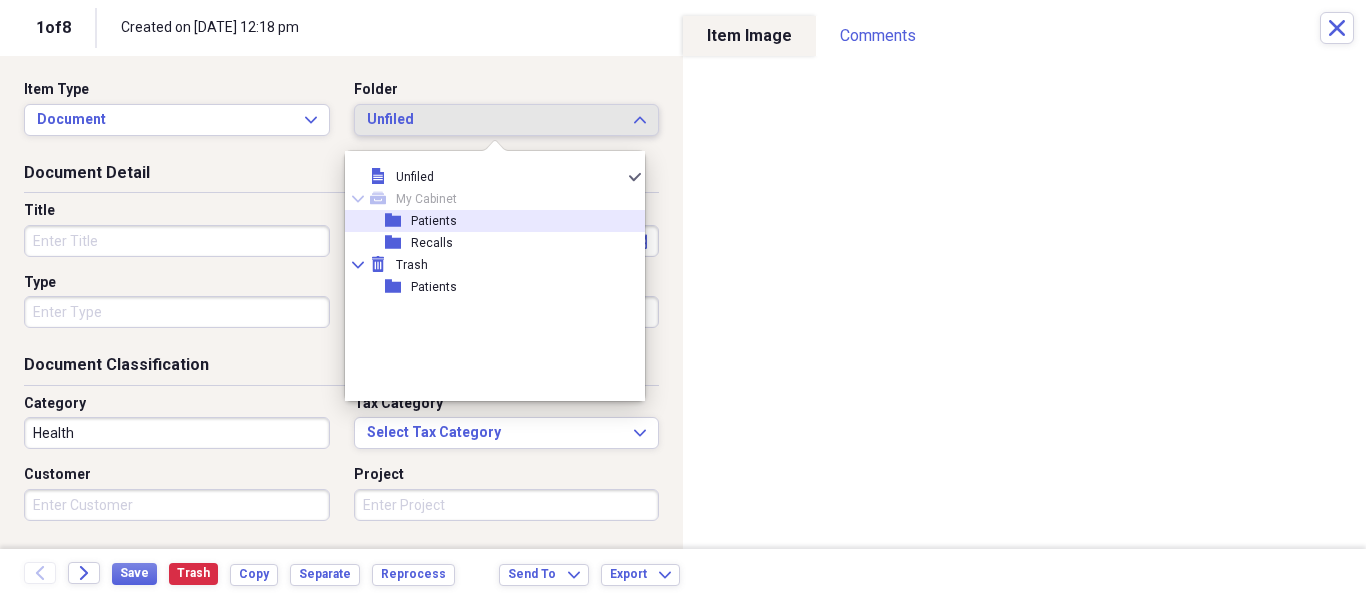 click on "Patients" at bounding box center (434, 221) 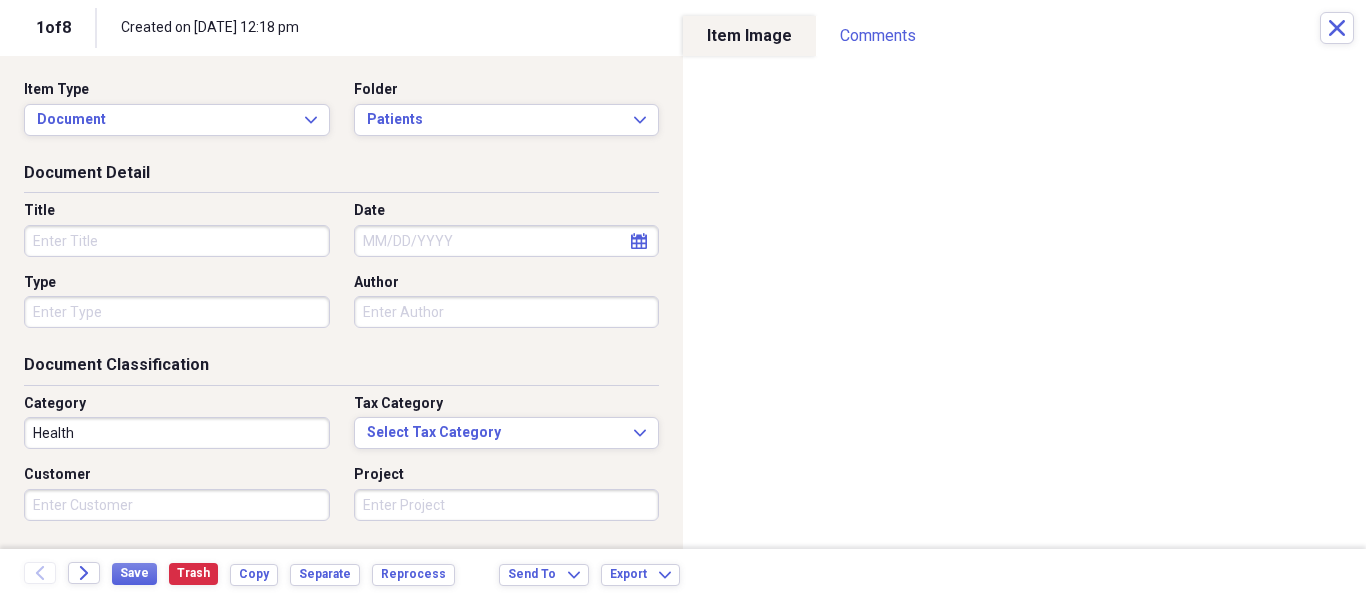 click on "Title Date calendar Calendar Type Author" at bounding box center (341, 272) 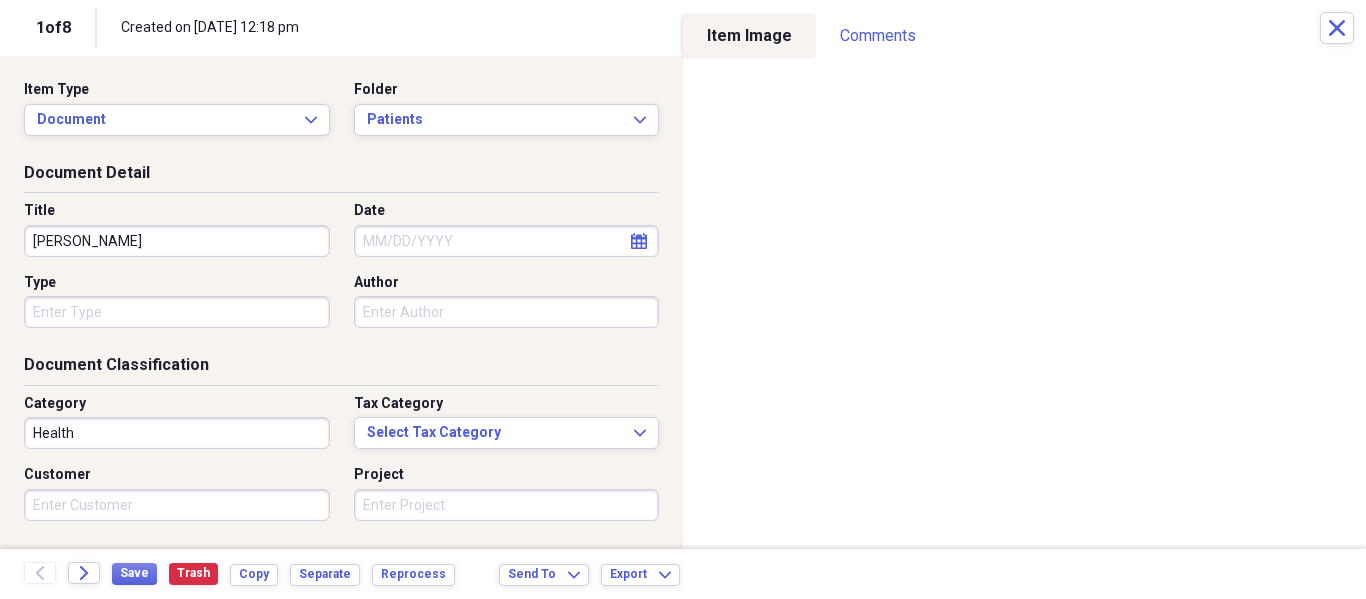 type on "[PERSON_NAME]" 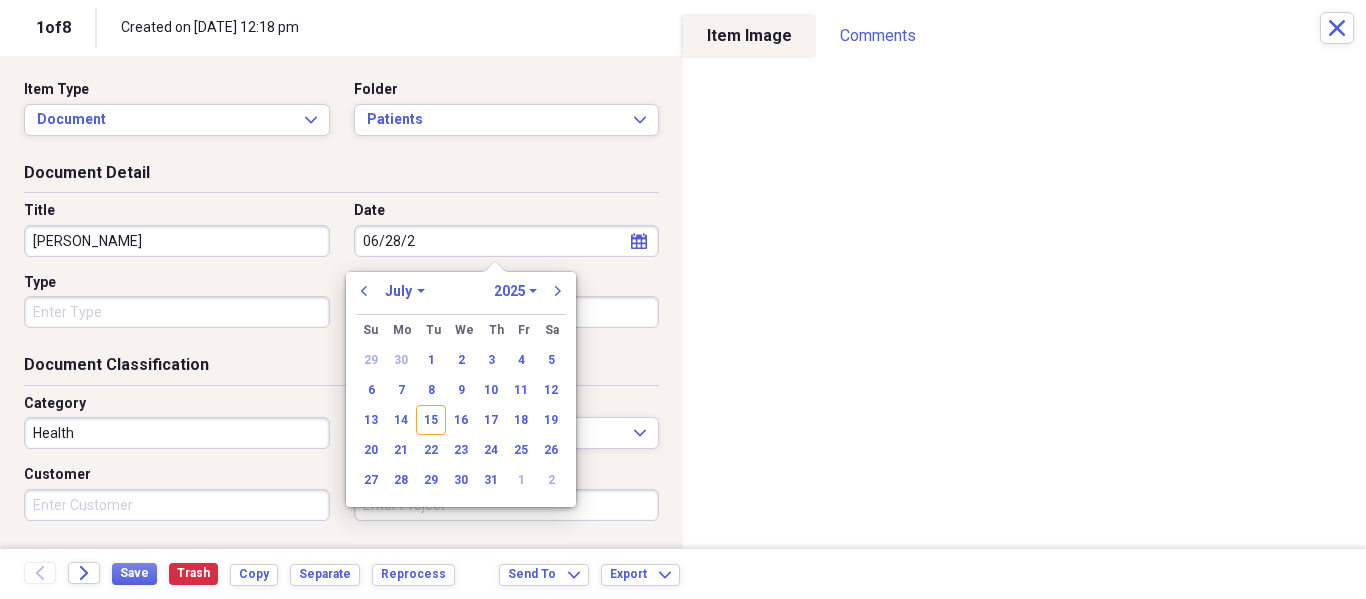 type on "[DATE]" 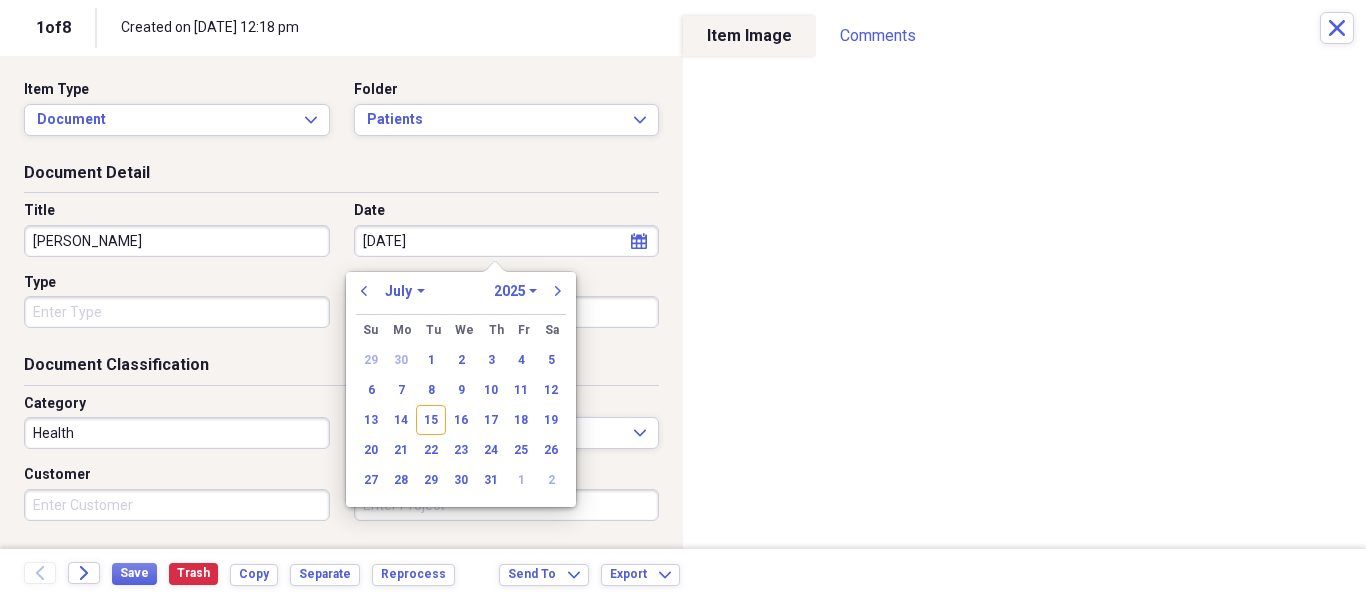 select on "5" 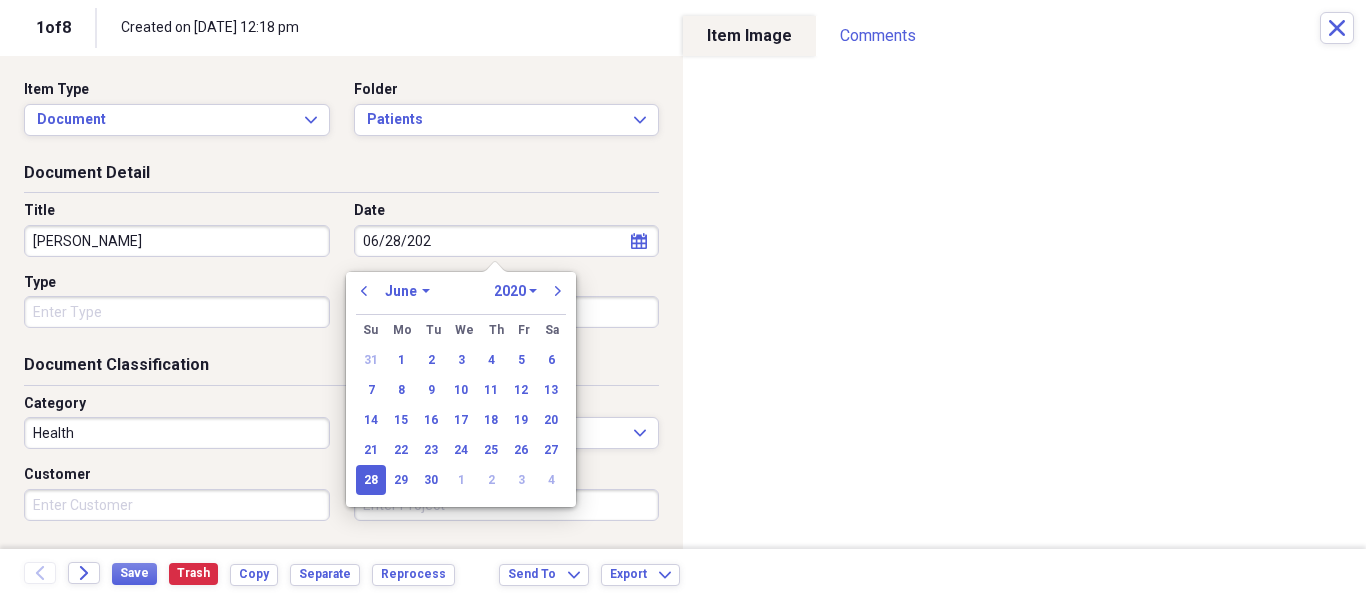 type on "[DATE]" 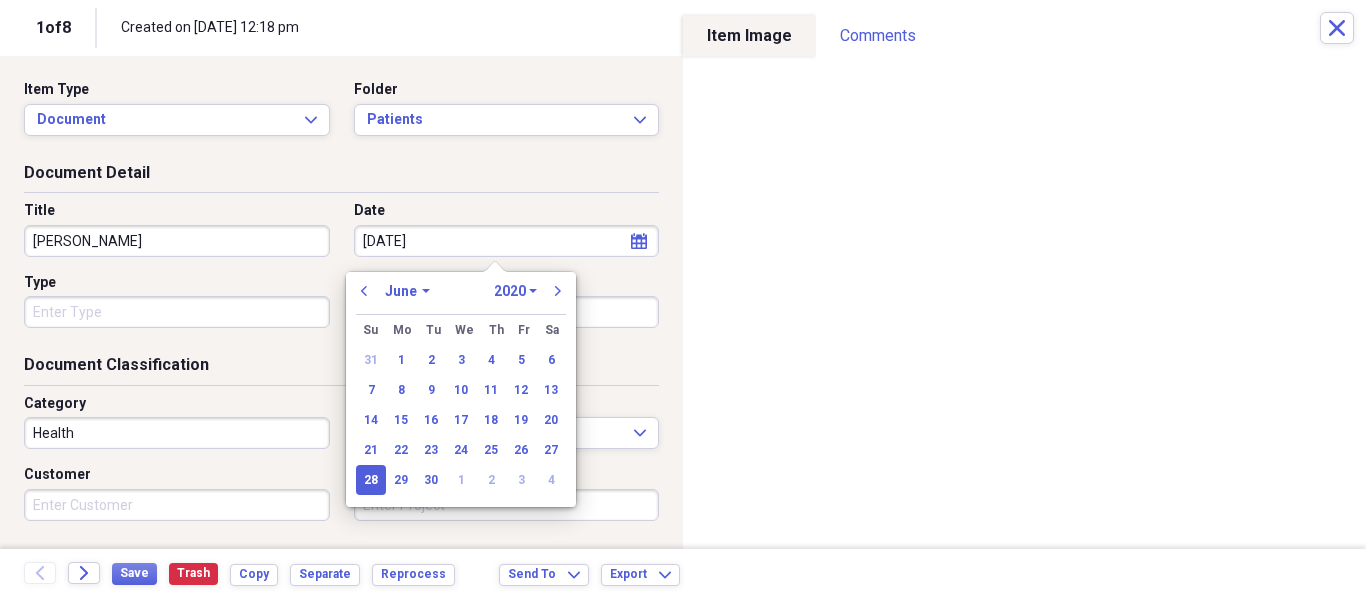 select on "2025" 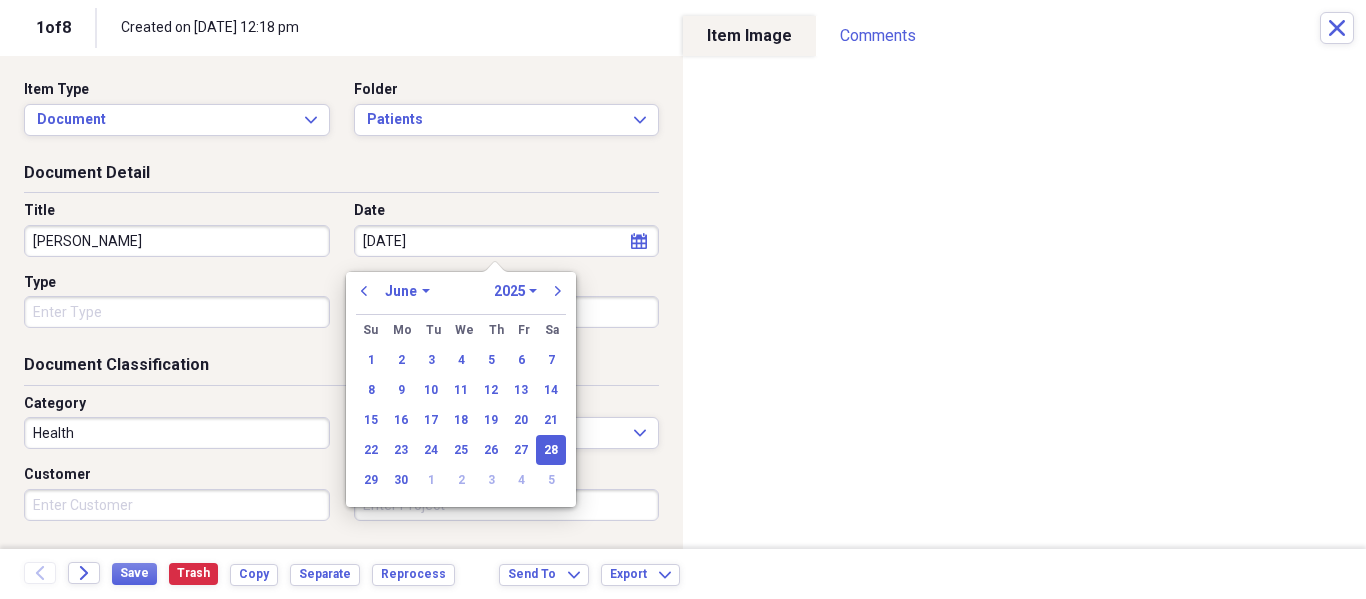 type on "[DATE]" 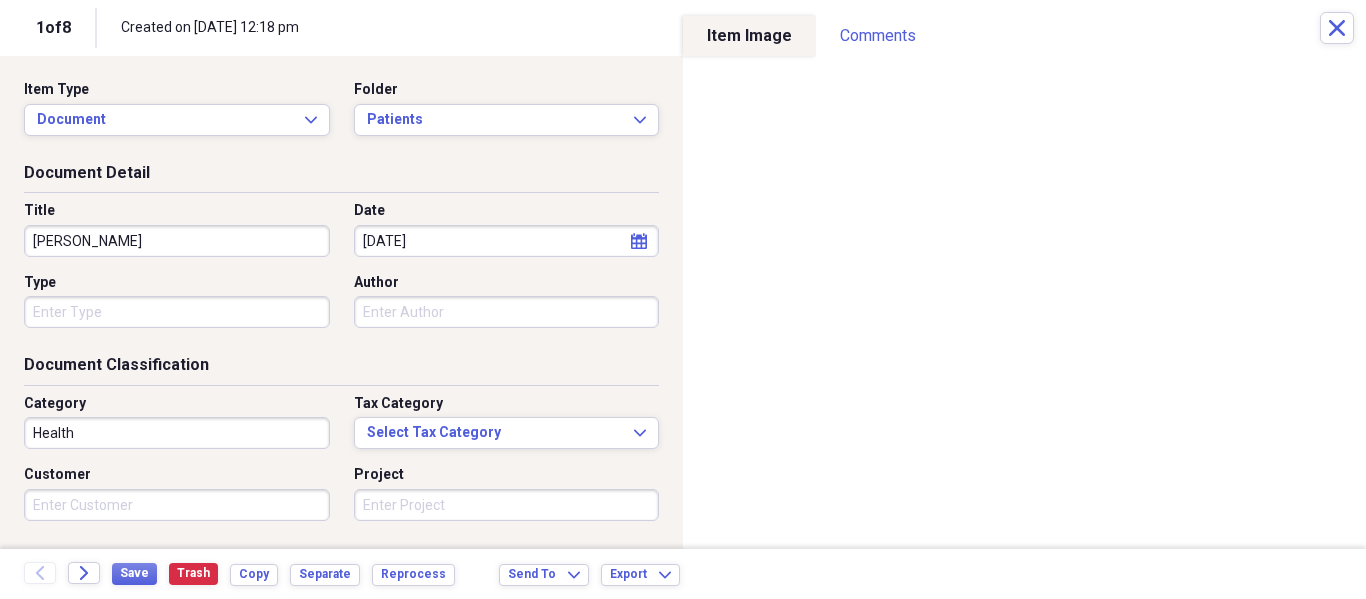 click on "Title [PERSON_NAME] Date [DATE] calendar Calendar Type Author" at bounding box center (341, 272) 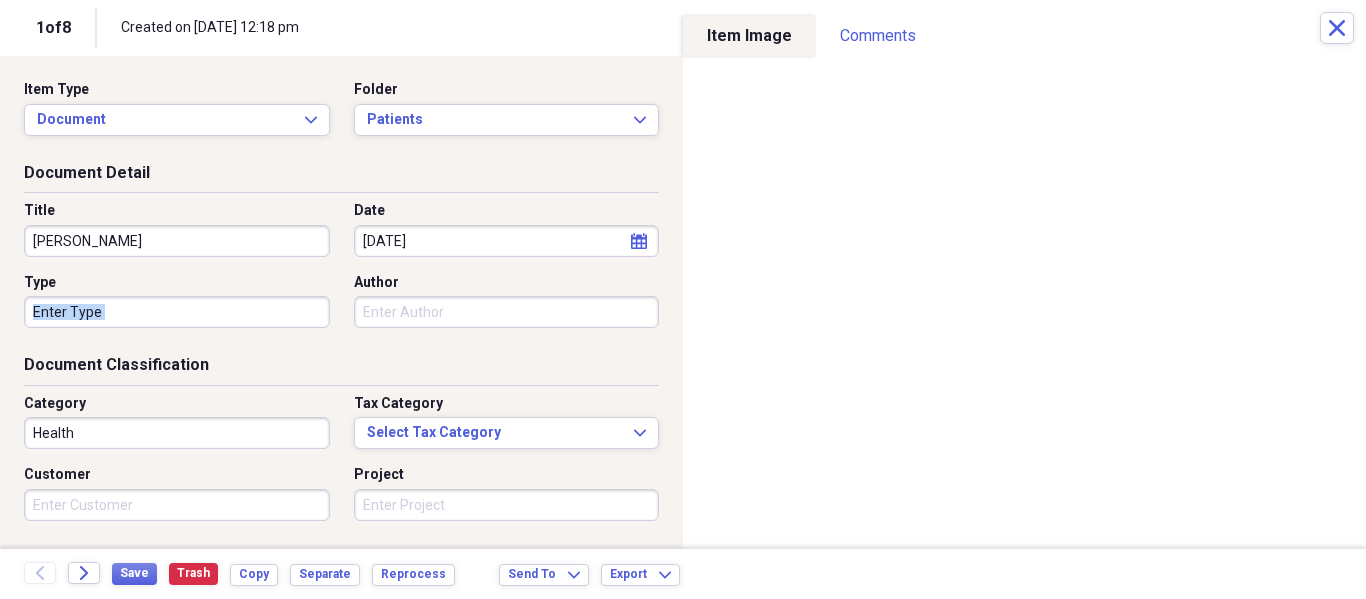 click on "Title [PERSON_NAME] Date [DATE] calendar Calendar Type Author" at bounding box center [341, 272] 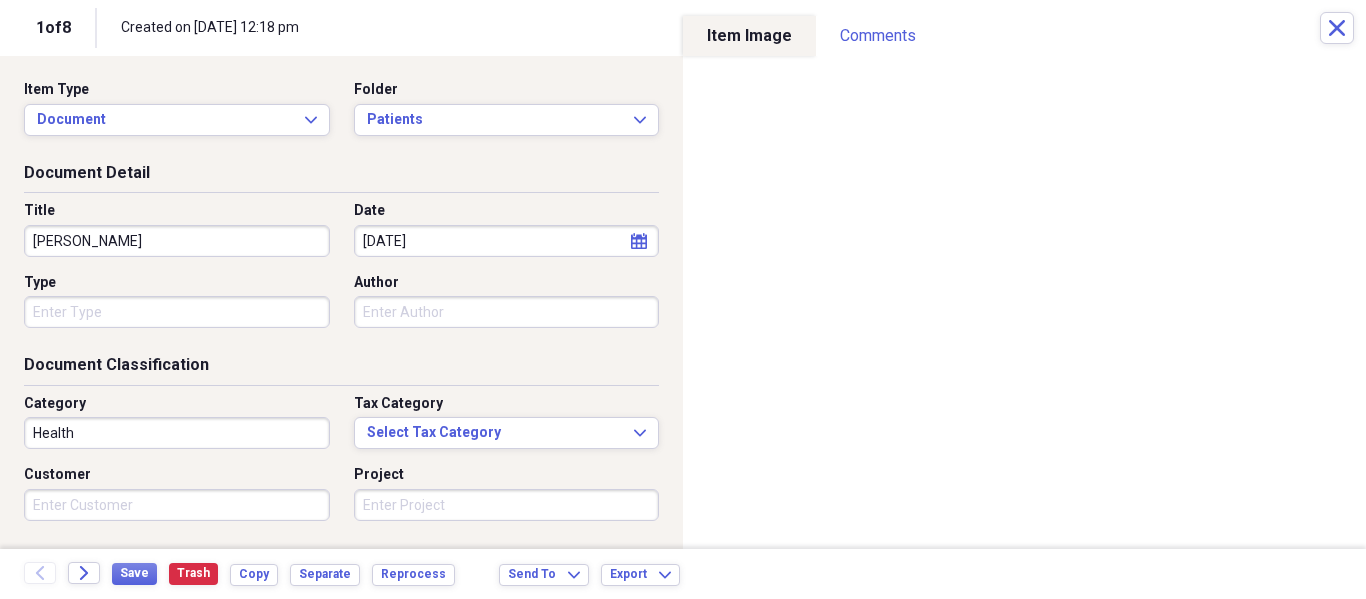 click on "Organize My Files 7 Collapse Unfiled Needs Review 7 Unfiled All Files Unfiled Unfiled Unfiled Saved Reports Collapse My Cabinet My Cabinet Add Folder Folder Patients Add Folder Folder Recalls Add Folder Collapse Trash Trash Folder Patients Help & Support Submit Import Import Add Create Expand Reports Reports Settings [PERSON_NAME] Expand These items are in need of review Showing 8 items Column Expand sort Sort Filters  Expand Create Item Expand Image Date Title Author Type Category Source Folder media Health NeatConnect Unfiled media [DATE] General Retail NeatConnect Unfiled media General Retail NeatConnect Unfiled media Health NeatConnect Unfiled media Health NeatConnect Unfiled media General Retail NeatConnect Unfiled media Health NeatConnect Unfiled media Health NeatConnect Unfiled Items 25 Expand Trash Move Send To Expand Export Expand more 1 1  of  8 Created on [DATE] 12:18 pm Close Item Type Document Expand Folder Patients Expand Document Detail Title [PERSON_NAME] Date [DATE] calendar Calendar" at bounding box center (683, 299) 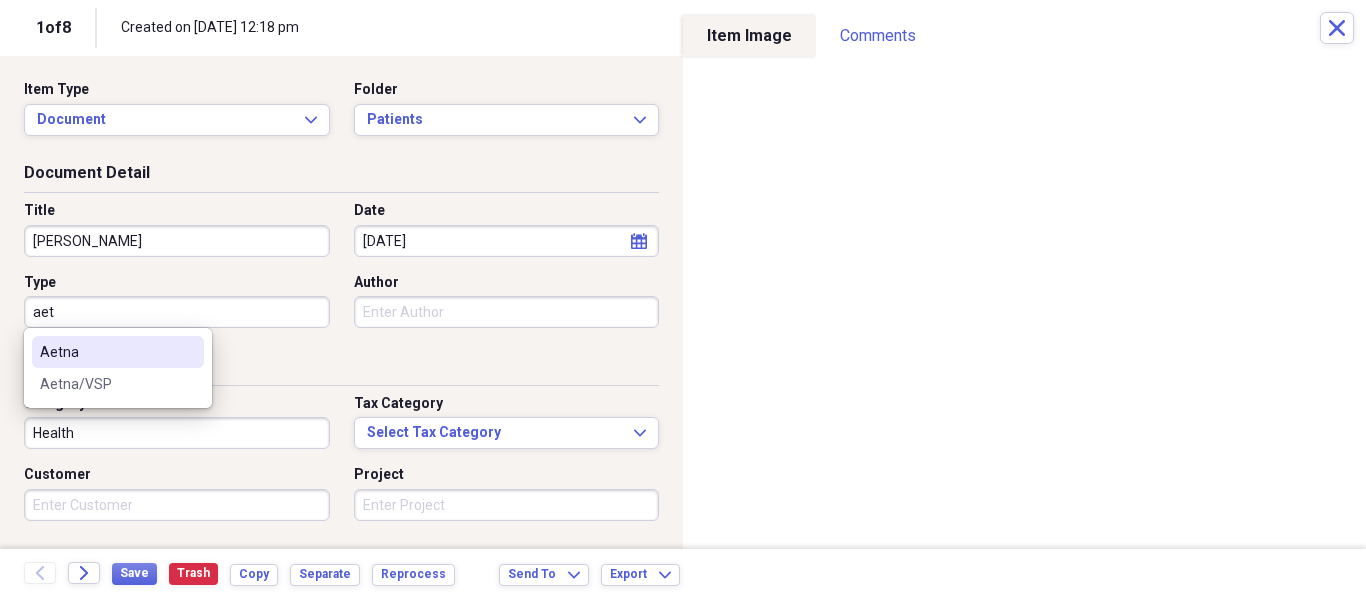 click on "Aetna" at bounding box center (106, 352) 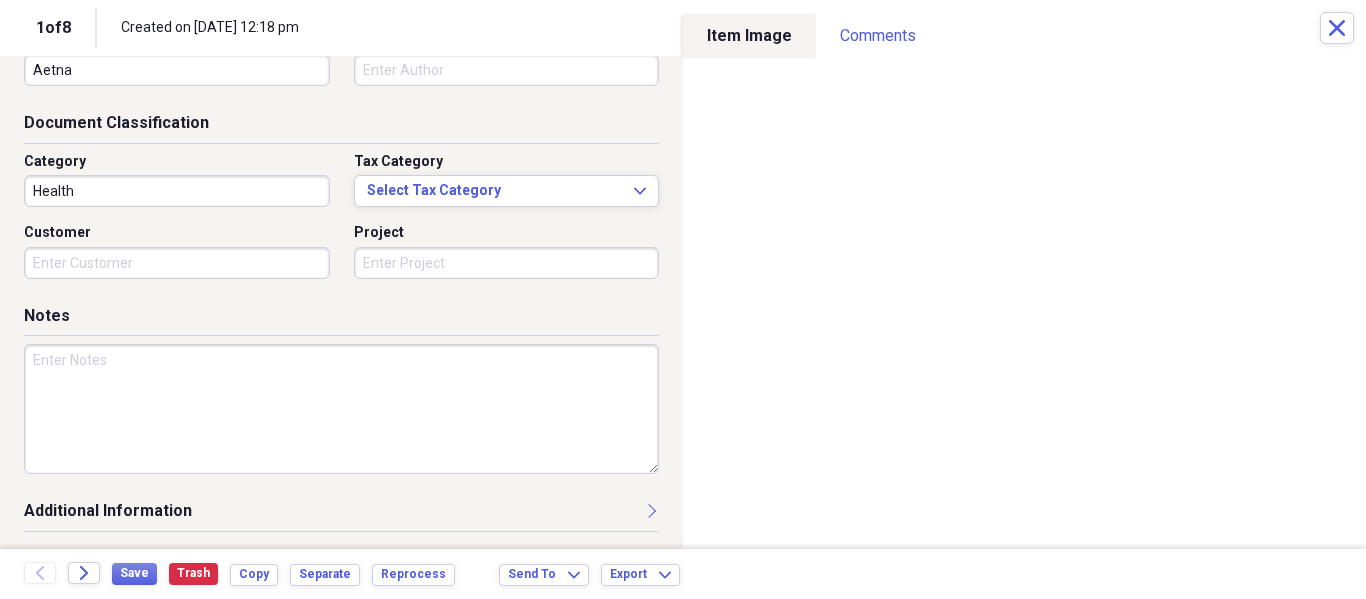 scroll, scrollTop: 243, scrollLeft: 0, axis: vertical 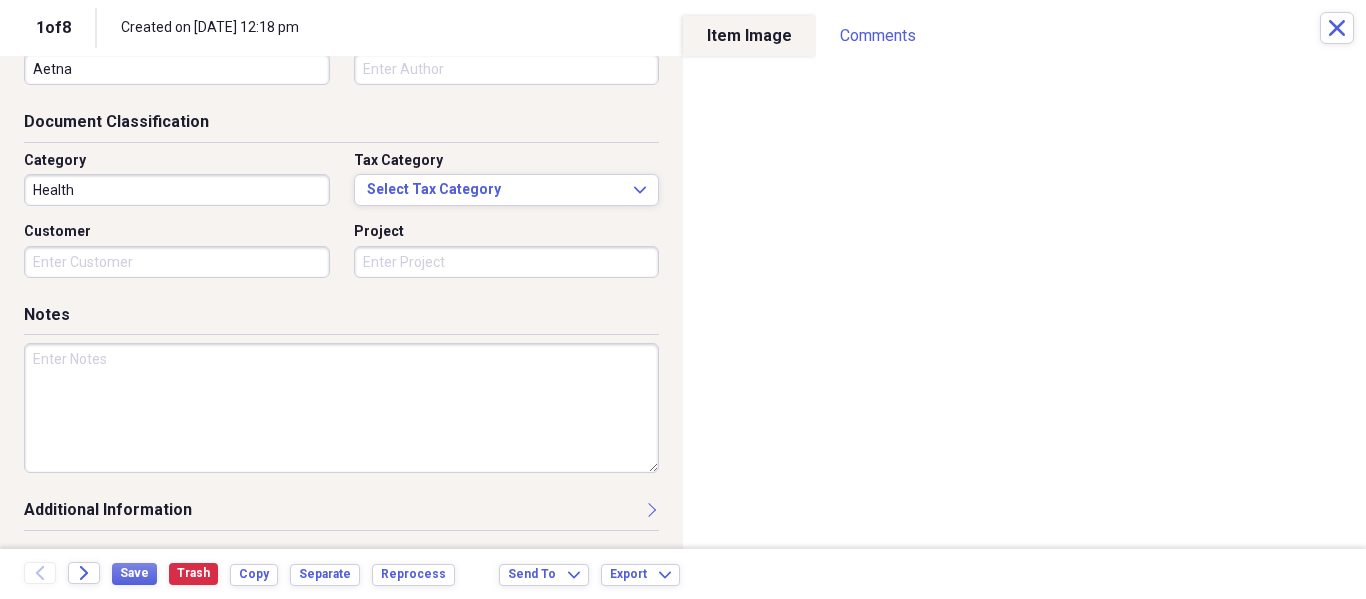 click on "Notes" at bounding box center (341, 401) 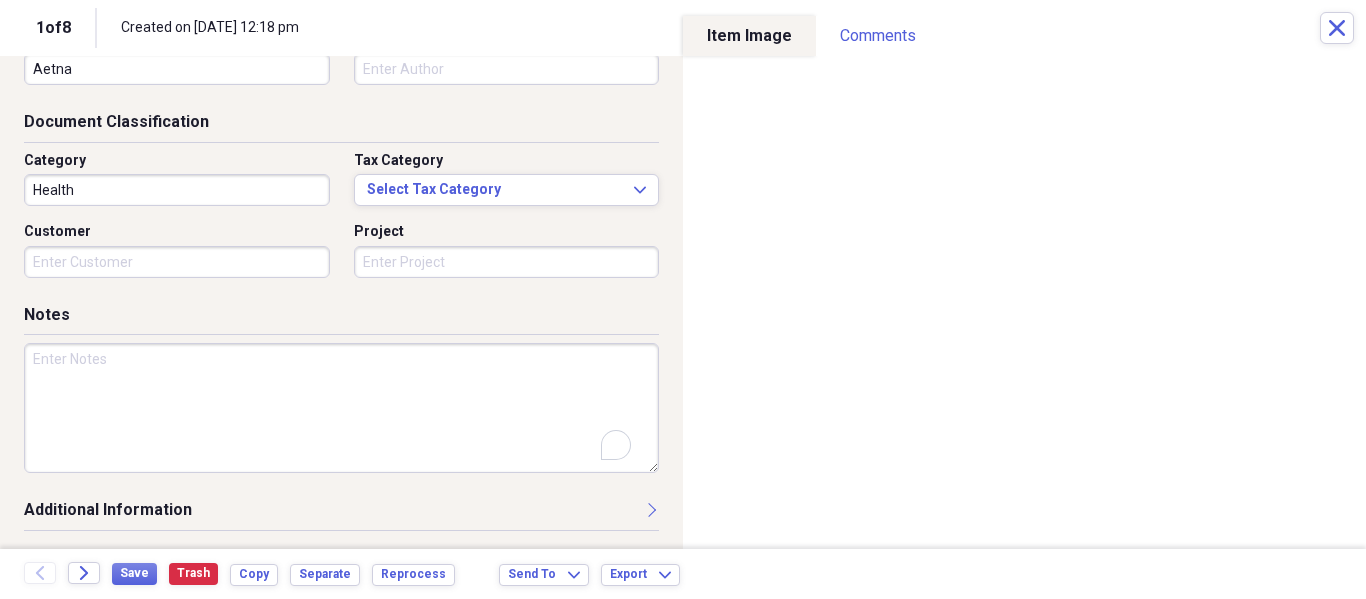 click at bounding box center [341, 408] 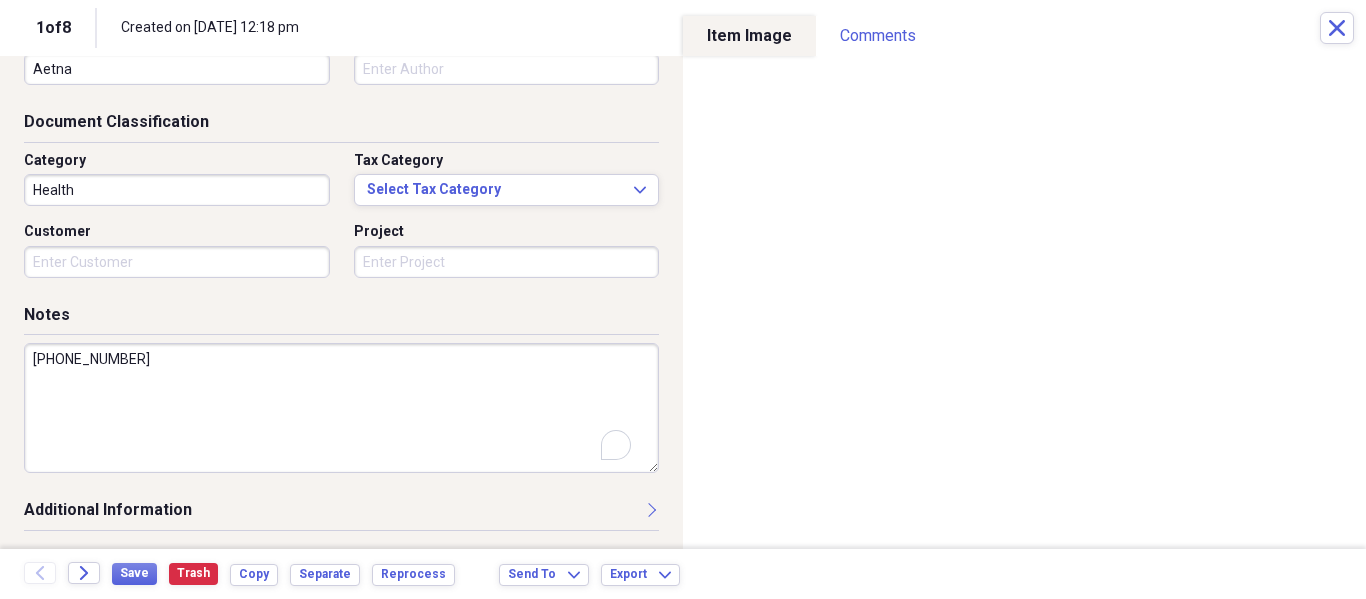type on "[PHONE_NUMBER]" 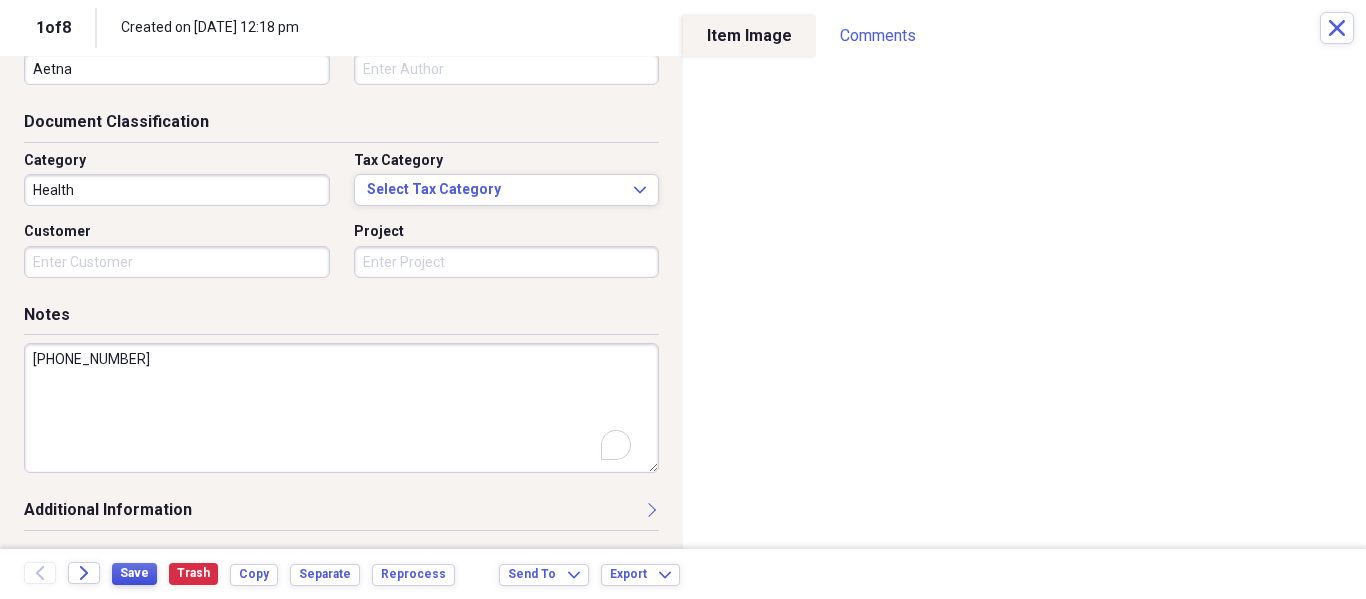 click on "Save" at bounding box center [134, 573] 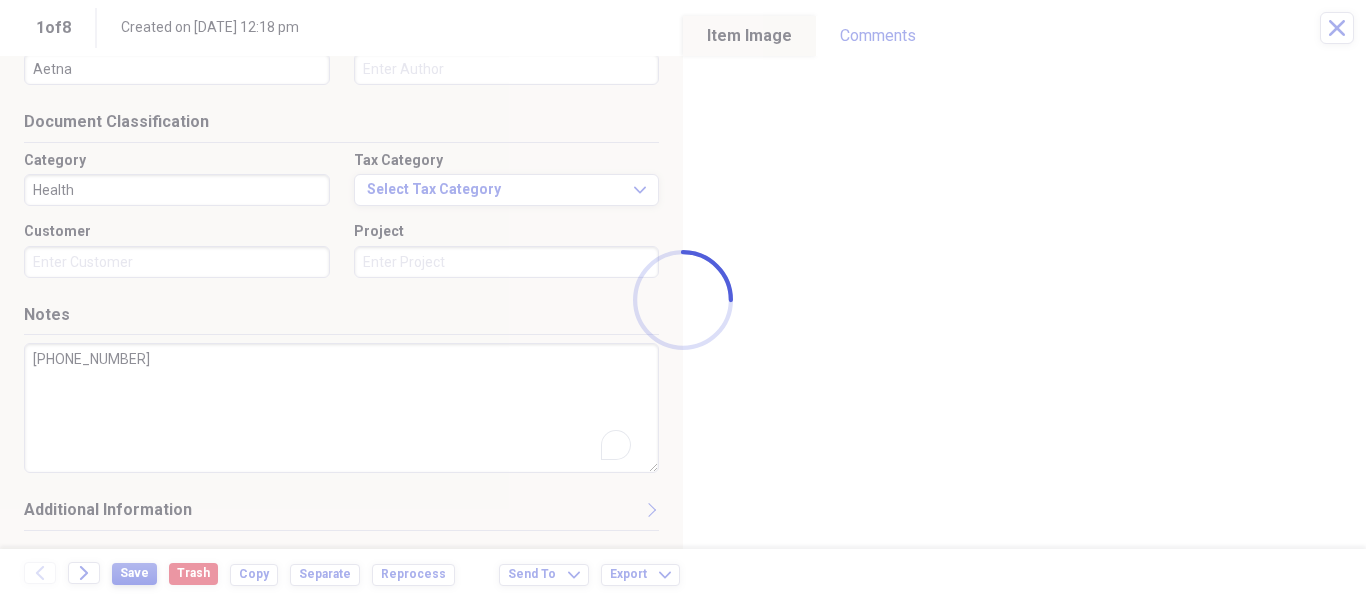 type 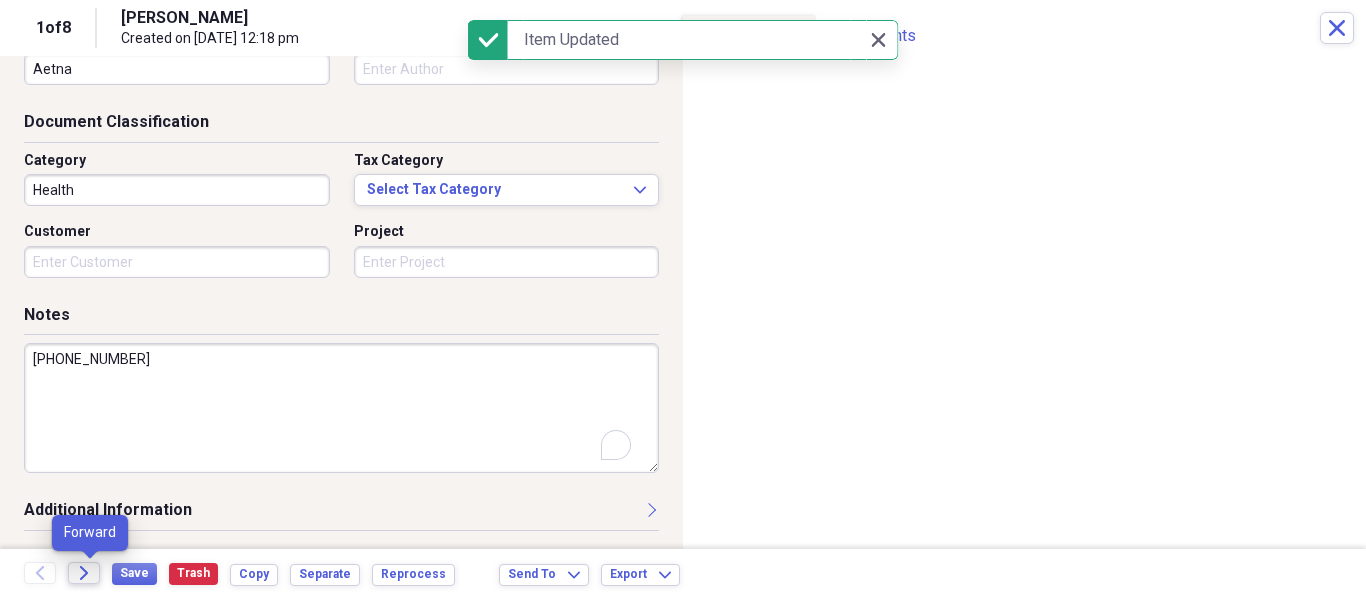 click on "Forward" at bounding box center (84, 573) 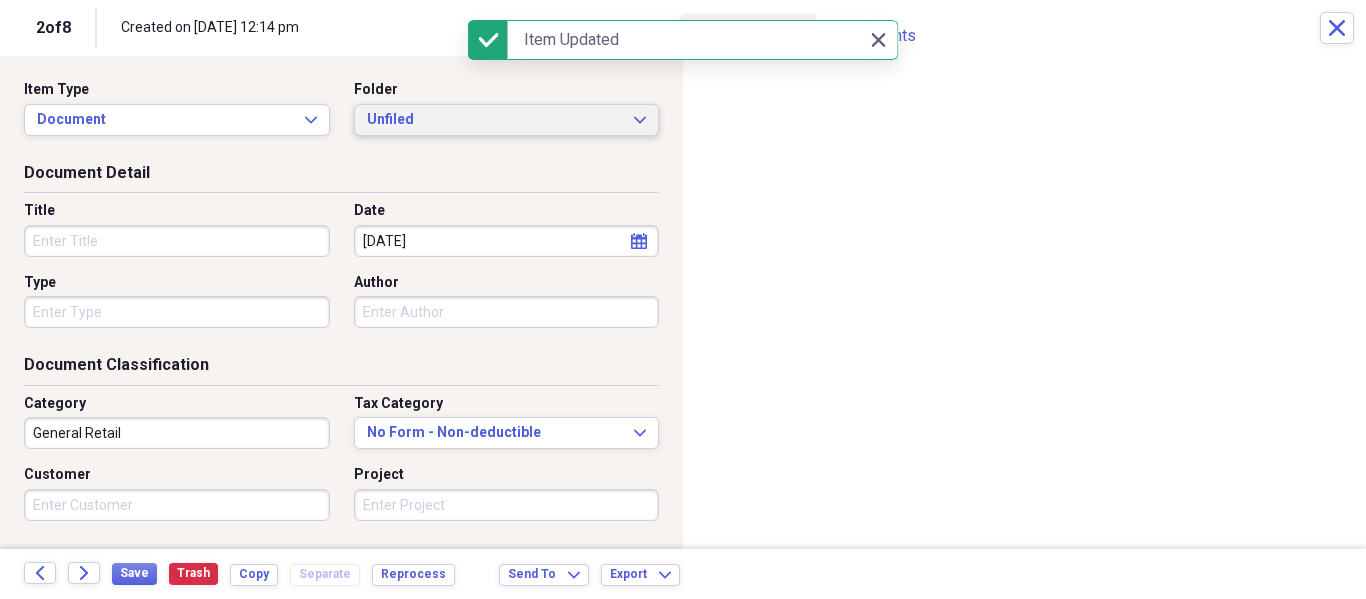 click on "Unfiled Expand" at bounding box center (507, 120) 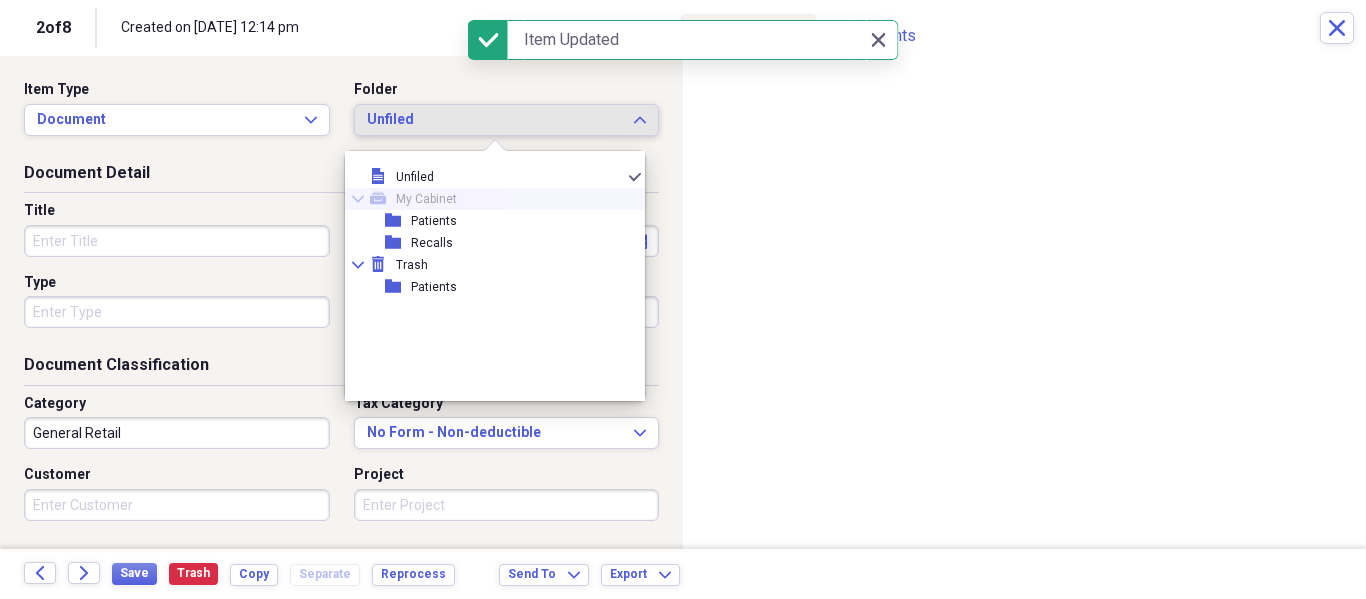 click on "My Cabinet" at bounding box center [426, 199] 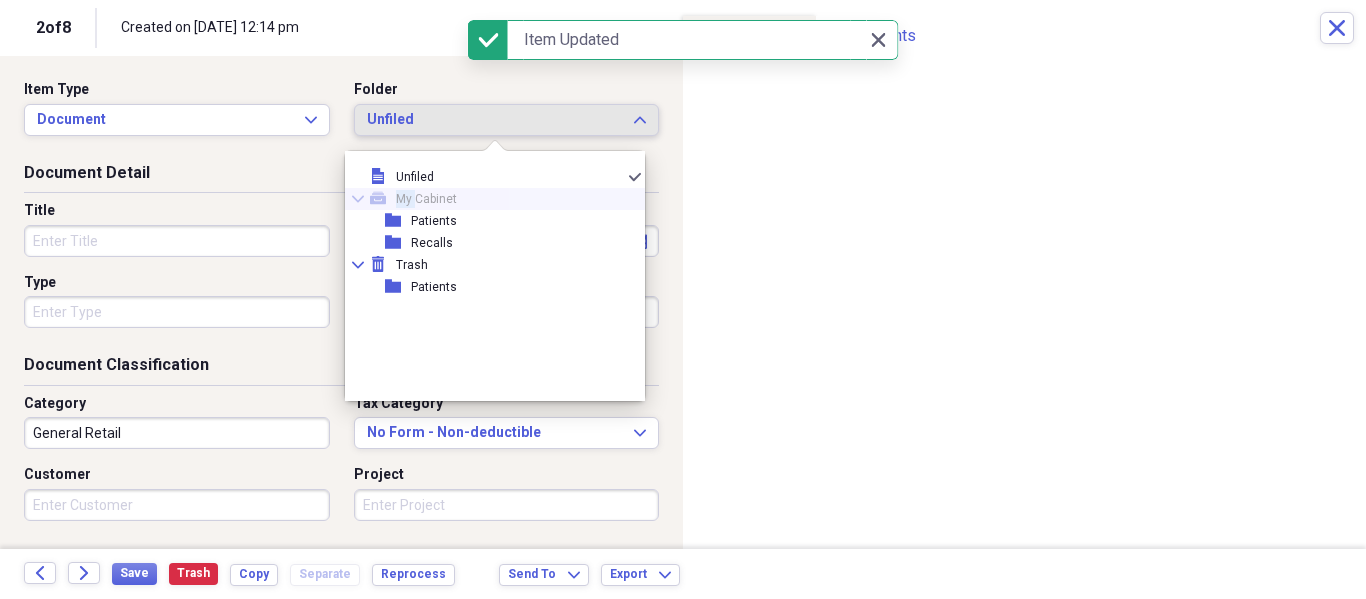click on "Collapse mycabinet My Cabinet" at bounding box center (487, 199) 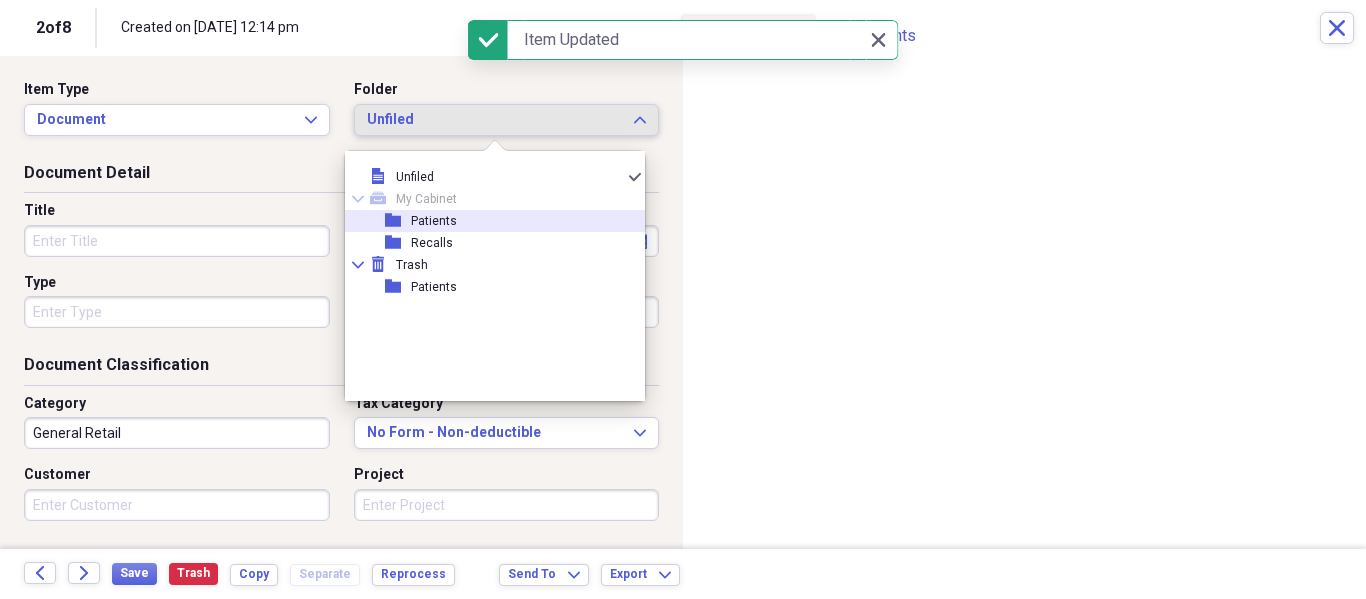 click 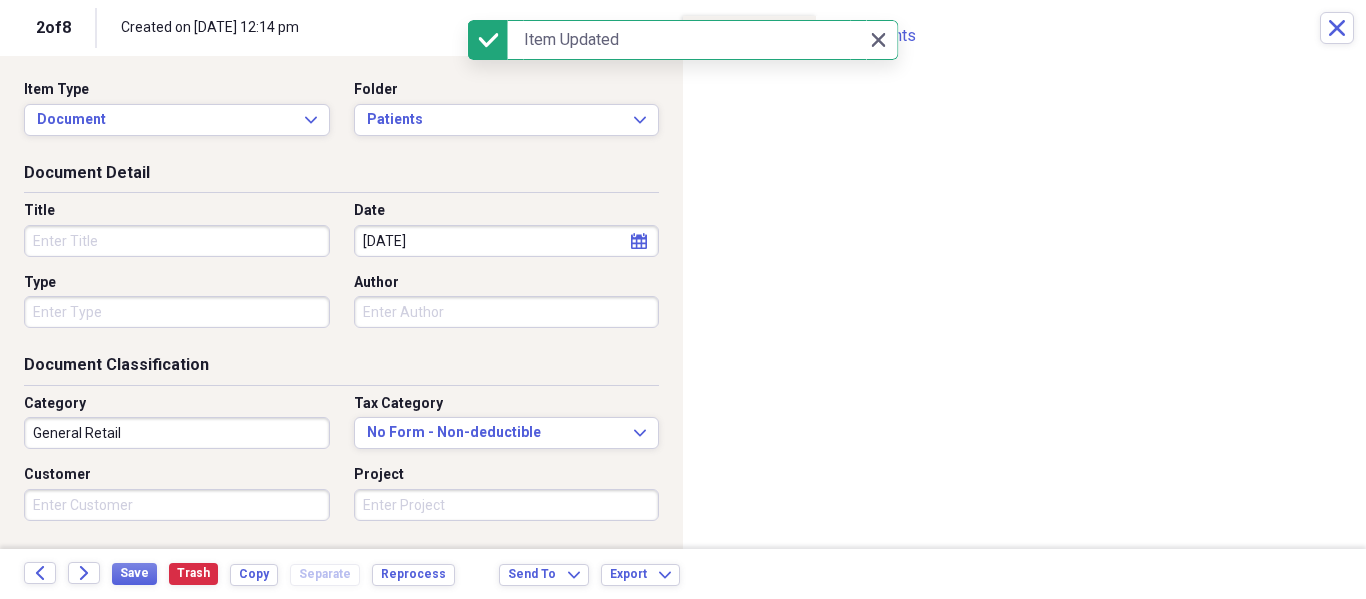 click on "Title" at bounding box center (177, 241) 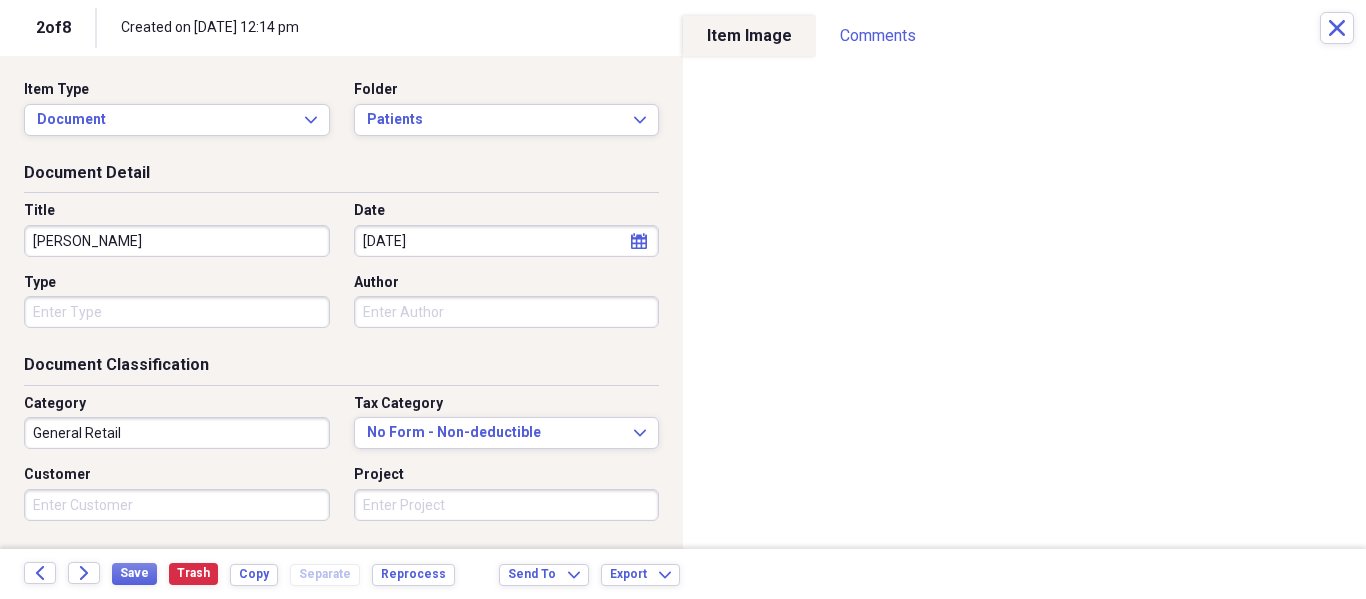 click on "Type" at bounding box center (177, 283) 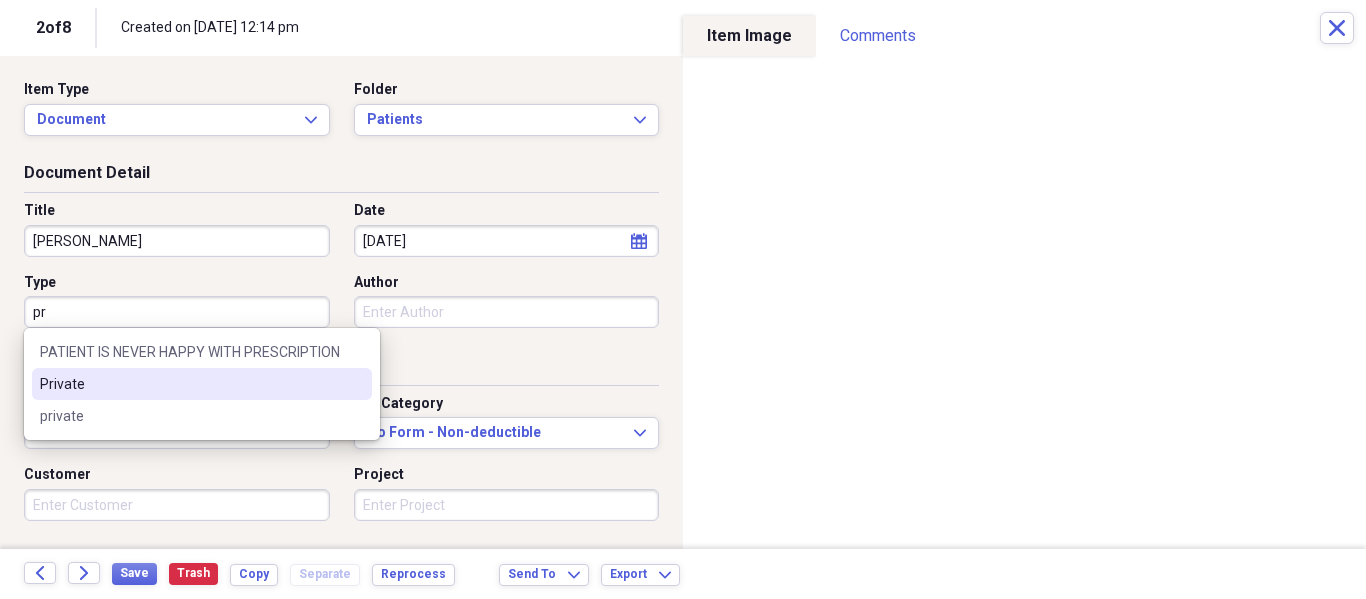 click on "Private" at bounding box center (190, 384) 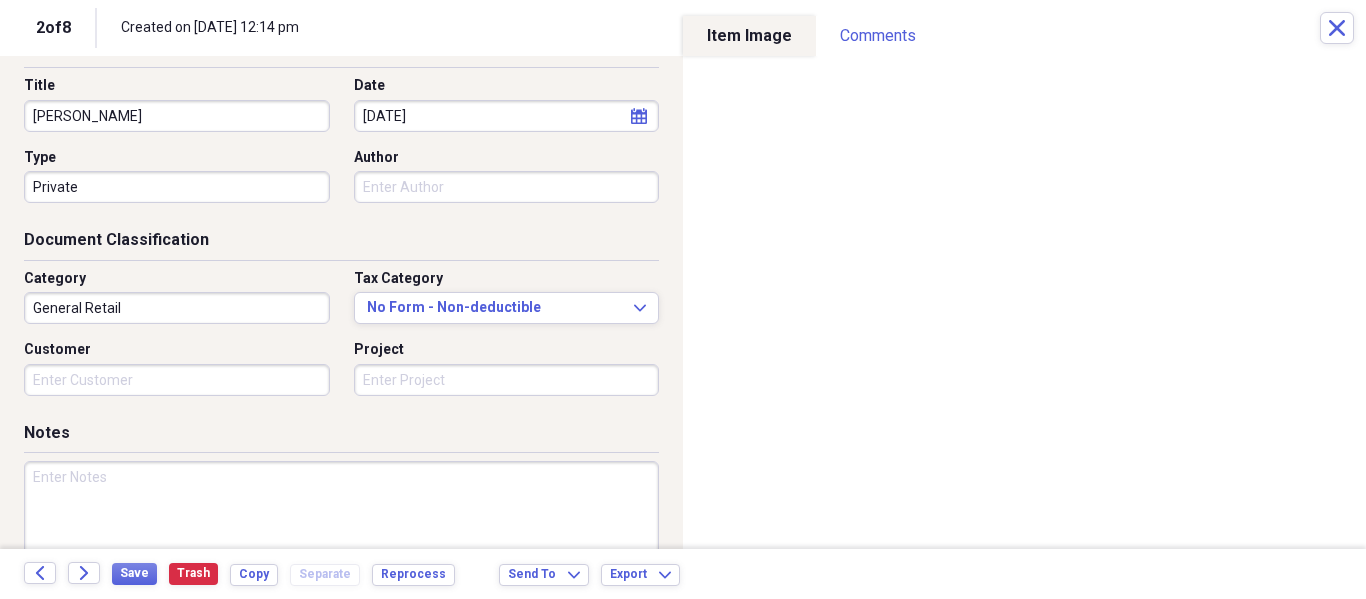 scroll, scrollTop: 243, scrollLeft: 0, axis: vertical 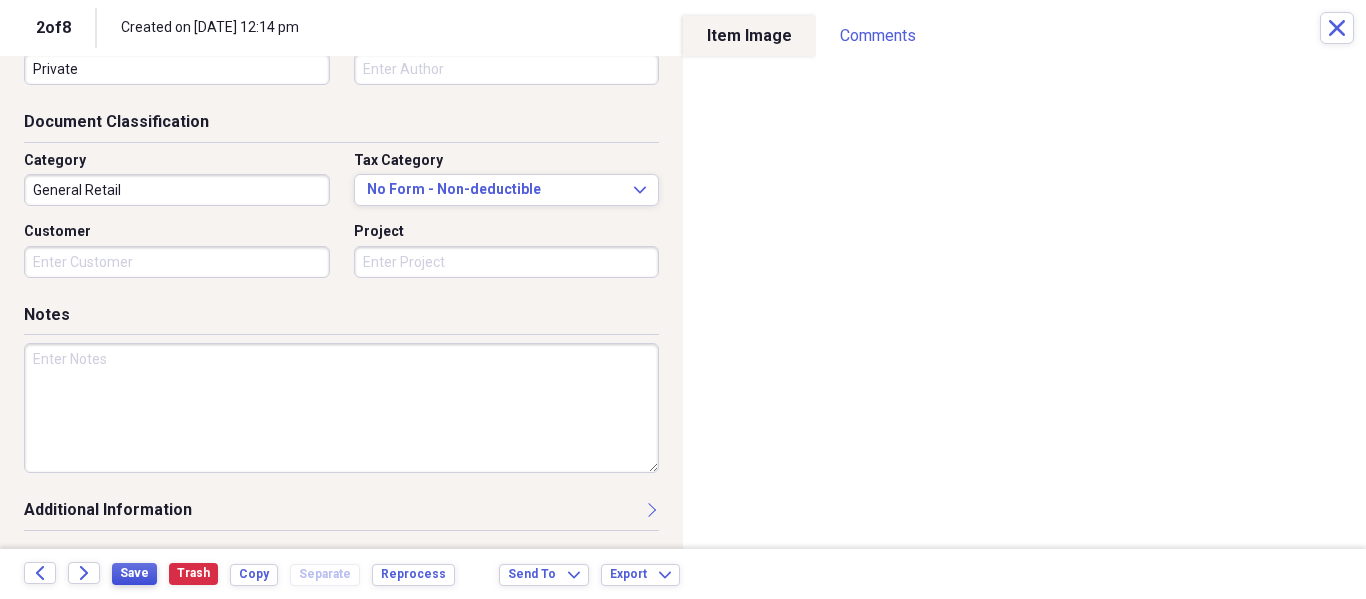 click on "Save" at bounding box center (134, 573) 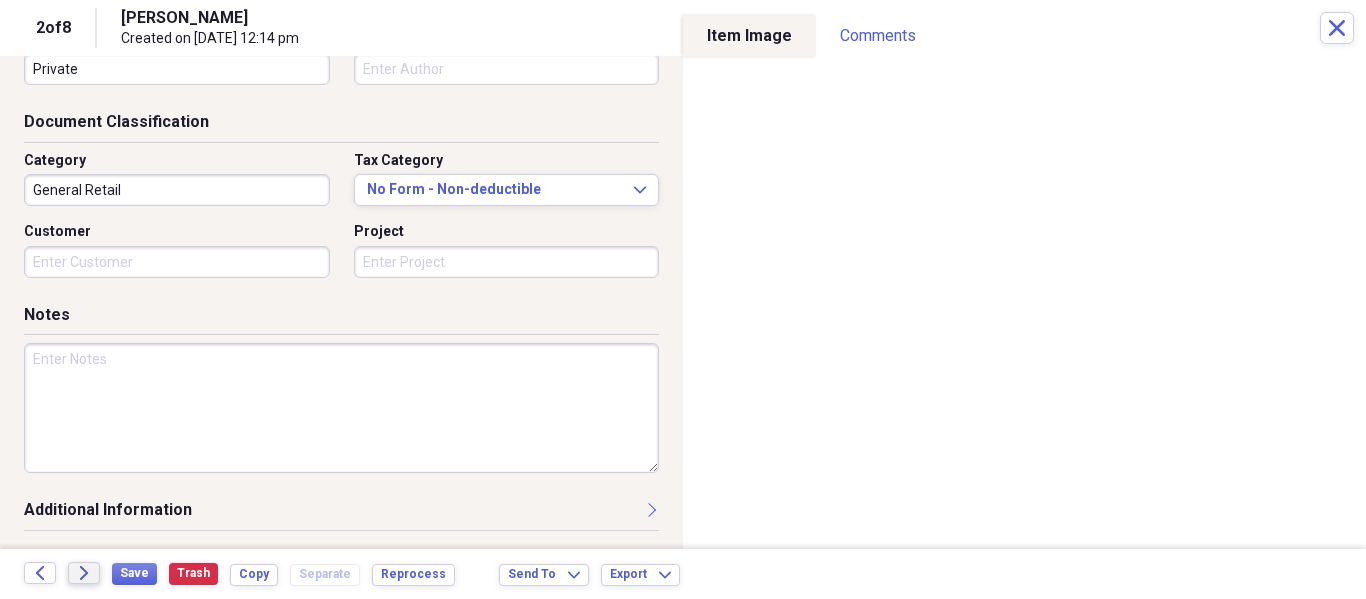 click on "Forward" at bounding box center (84, 573) 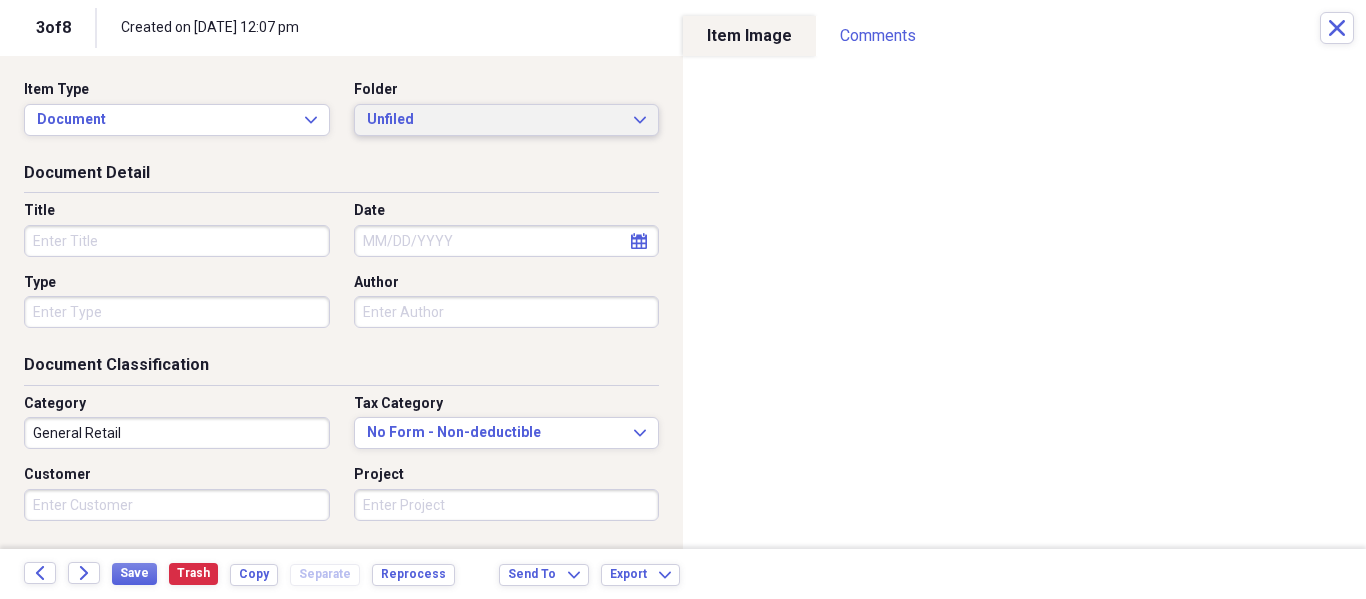 click on "Unfiled" at bounding box center (495, 120) 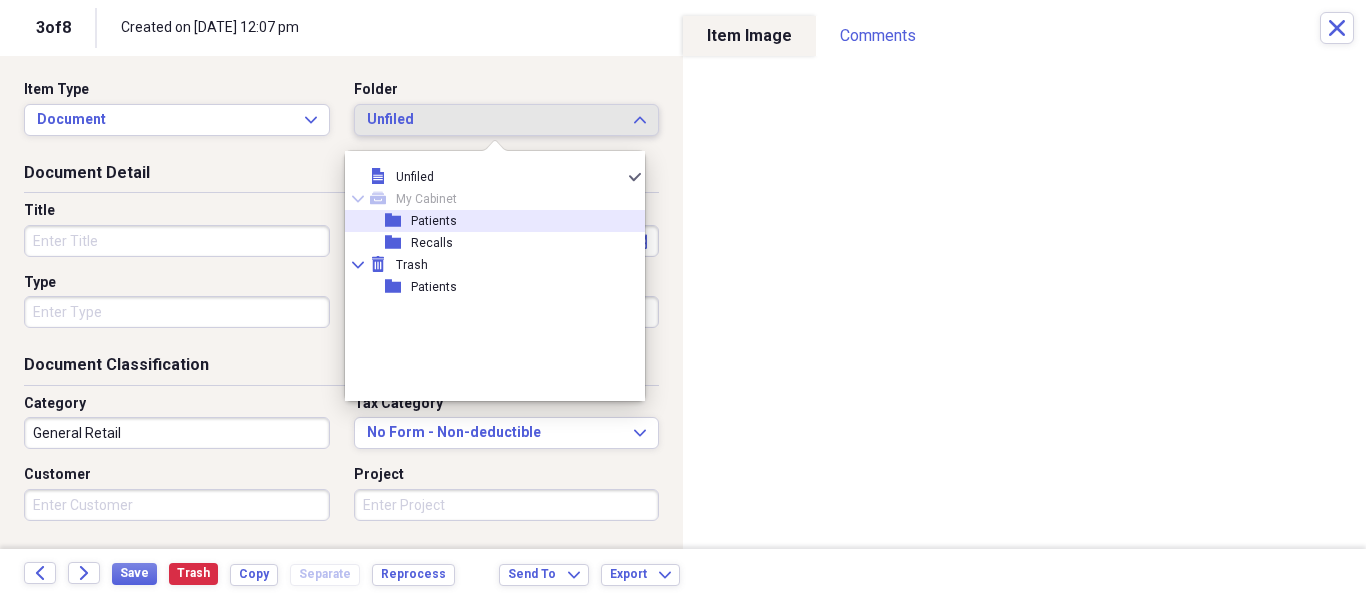 click on "folder" at bounding box center (398, 221) 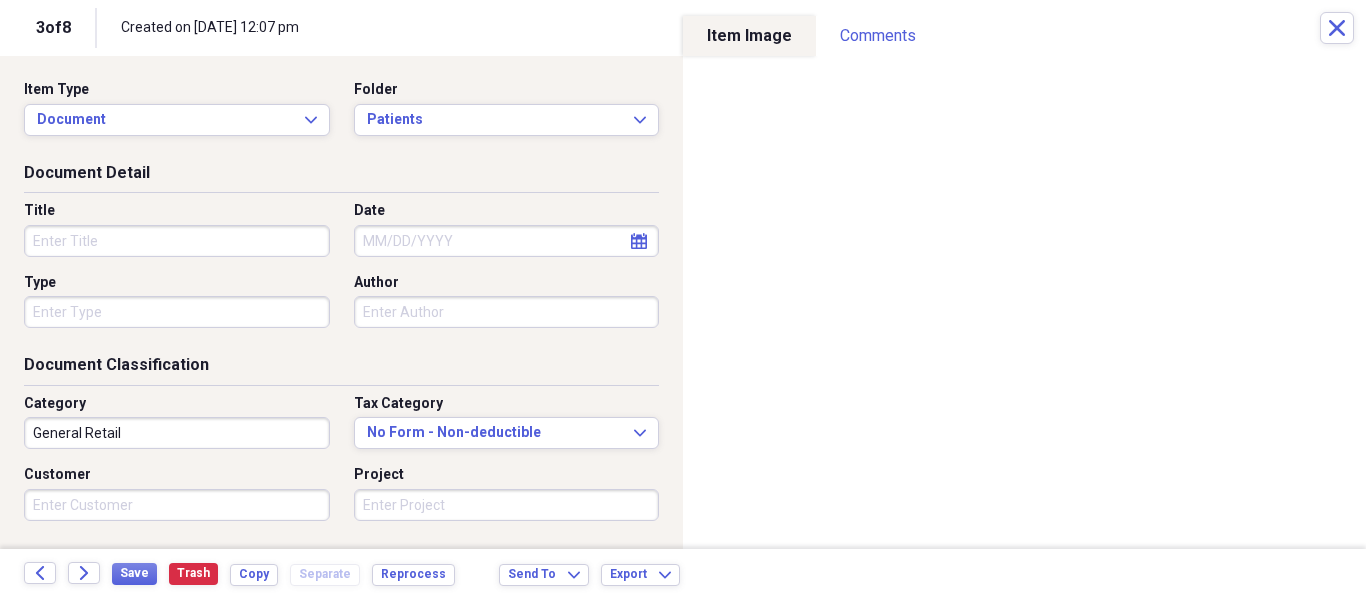 click on "Title" at bounding box center (177, 241) 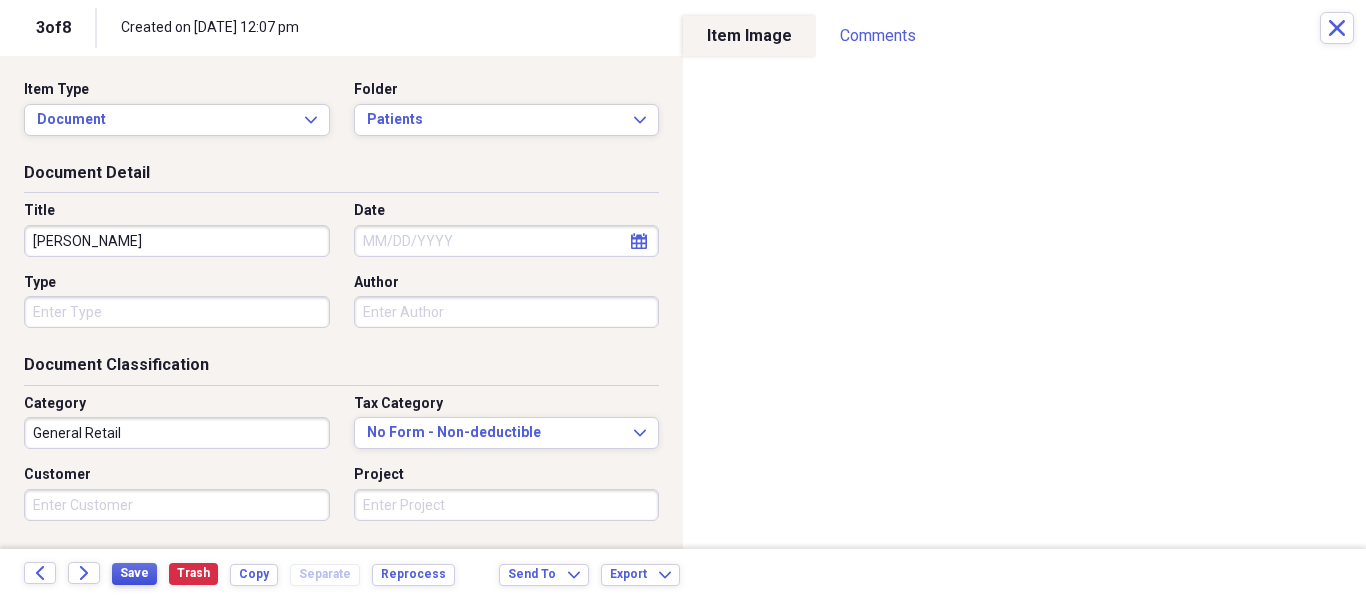 click on "Save" at bounding box center (134, 573) 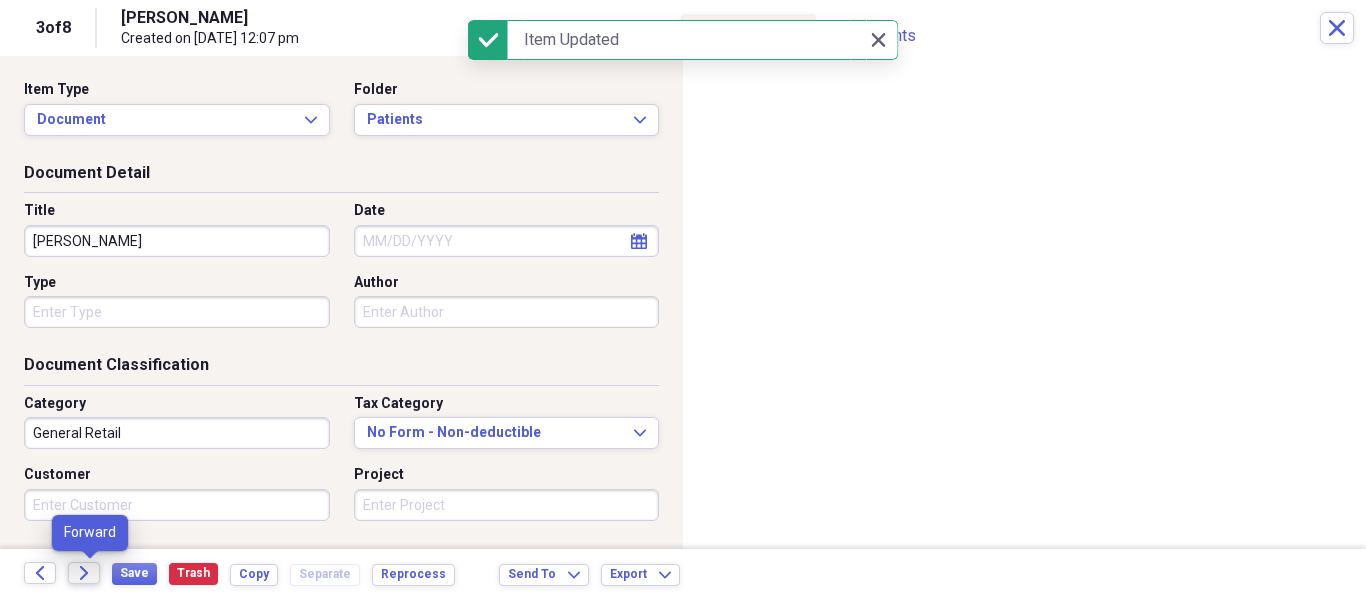 click on "Forward" at bounding box center (84, 573) 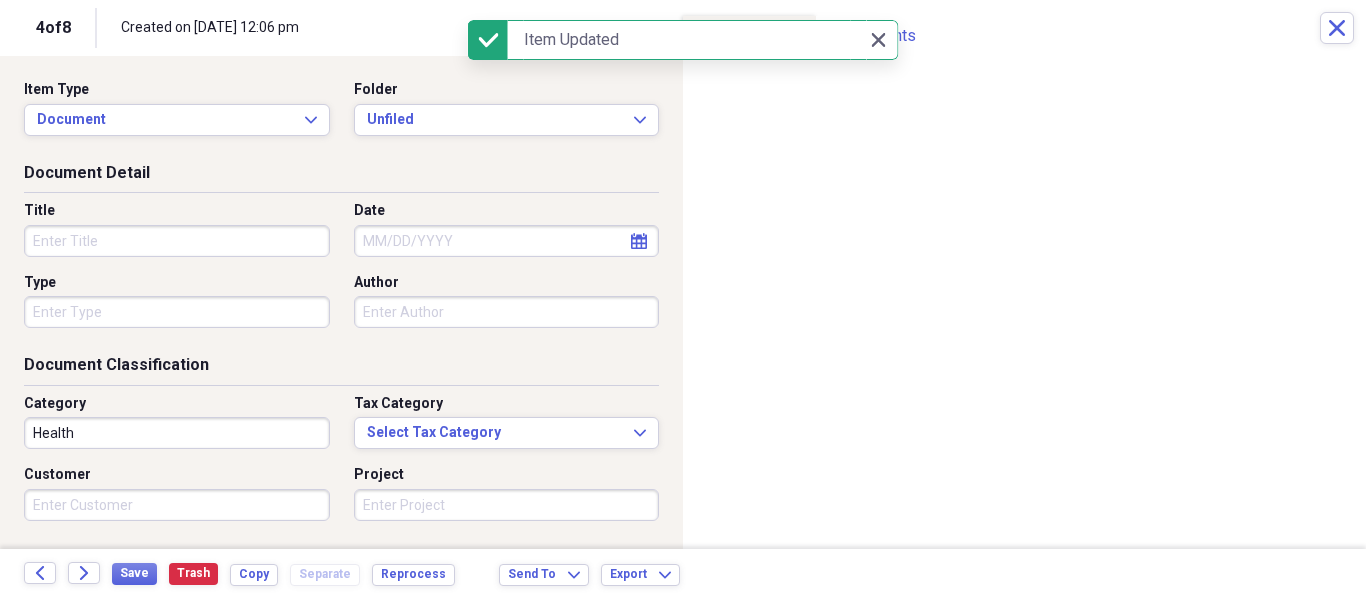 click on "Item Type Document Expand Folder Unfiled Expand" at bounding box center (341, 116) 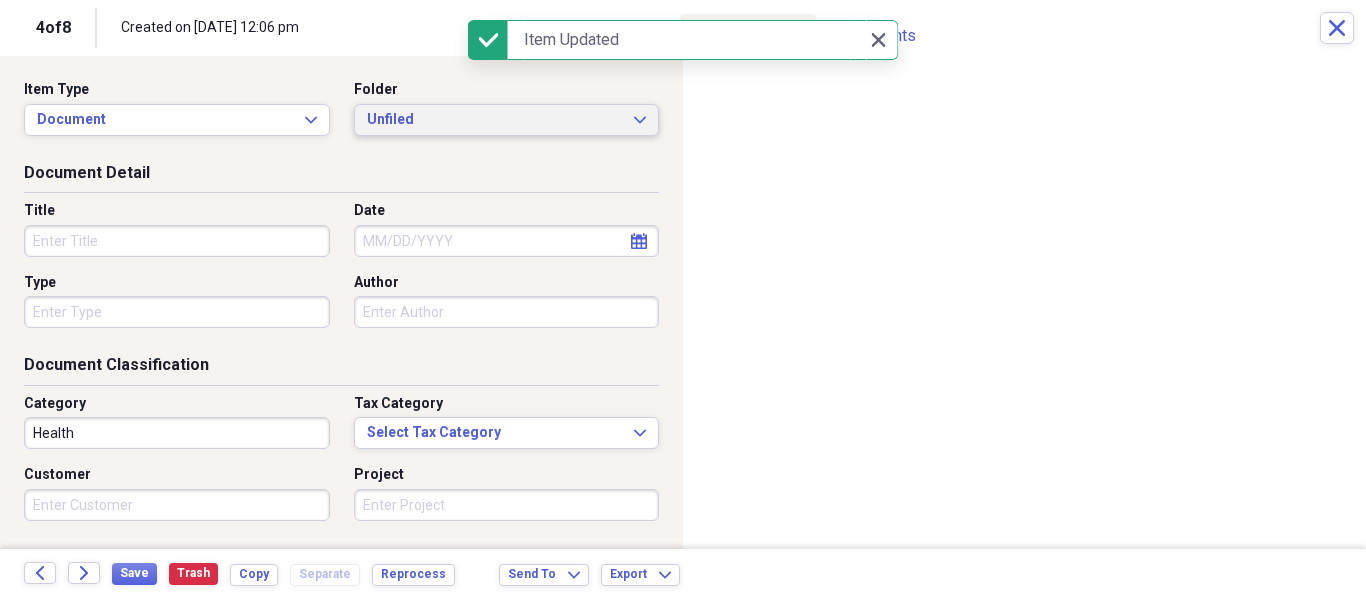 click on "Unfiled Expand" at bounding box center (507, 120) 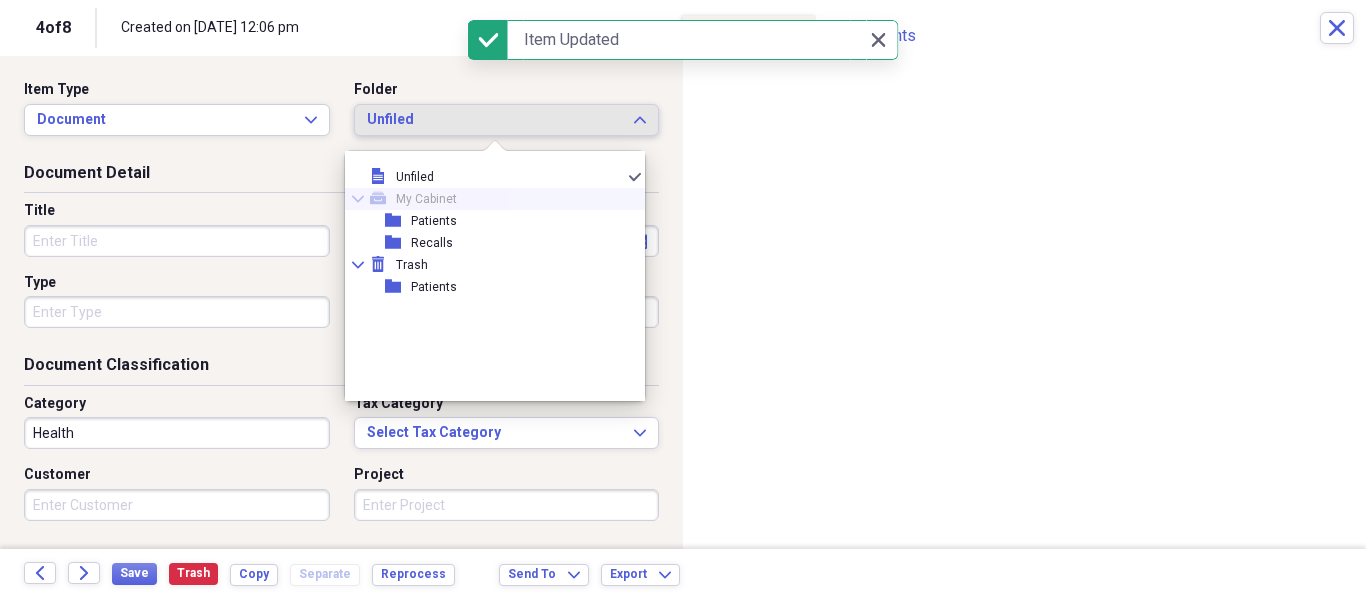 click on "mycabinet" at bounding box center [383, 199] 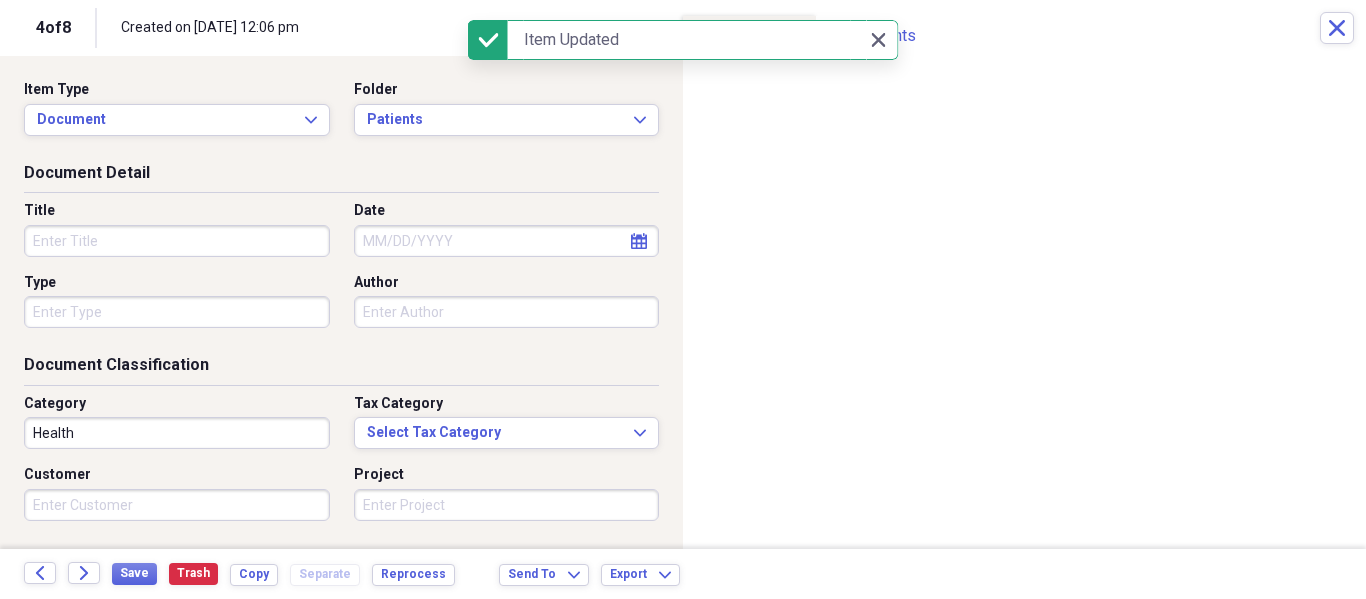 click on "Title" at bounding box center (177, 241) 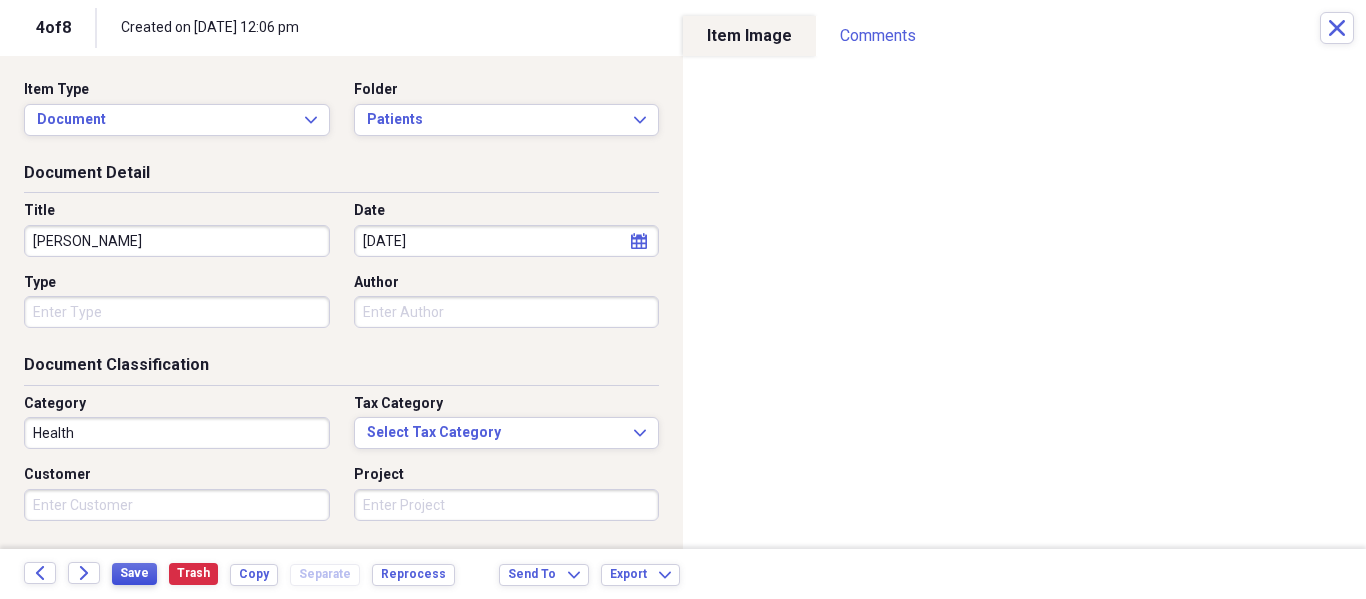 click on "Save" at bounding box center (134, 574) 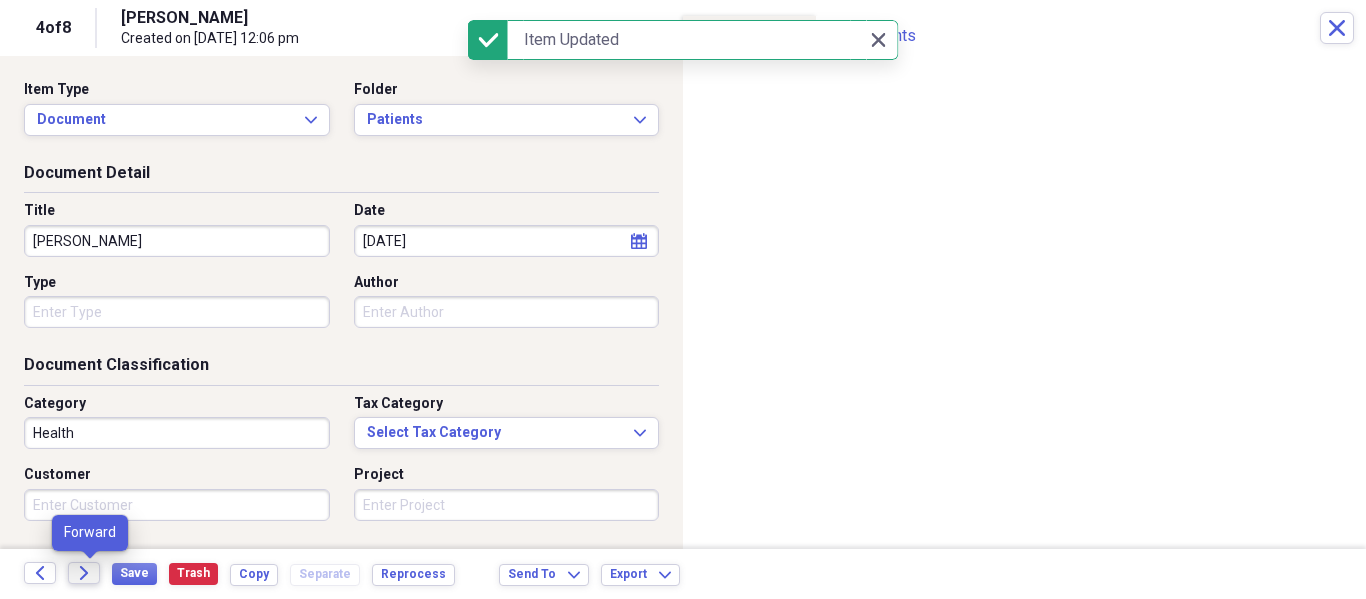 click on "Forward" at bounding box center (84, 573) 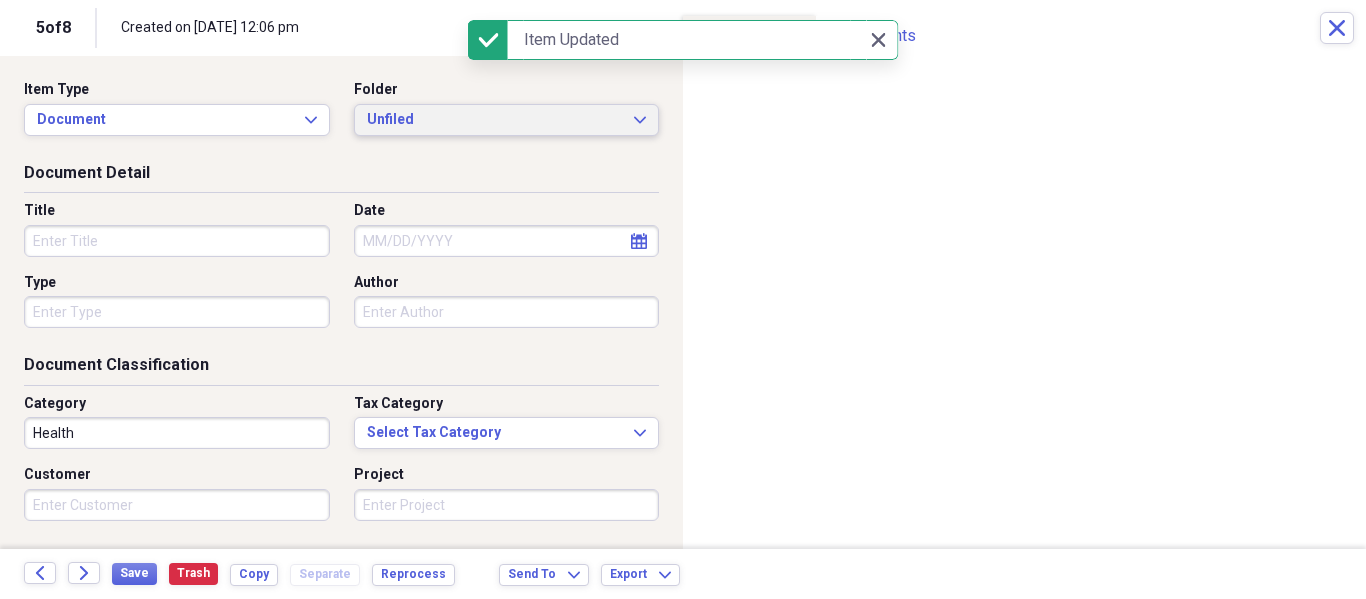 click on "Unfiled" at bounding box center [495, 120] 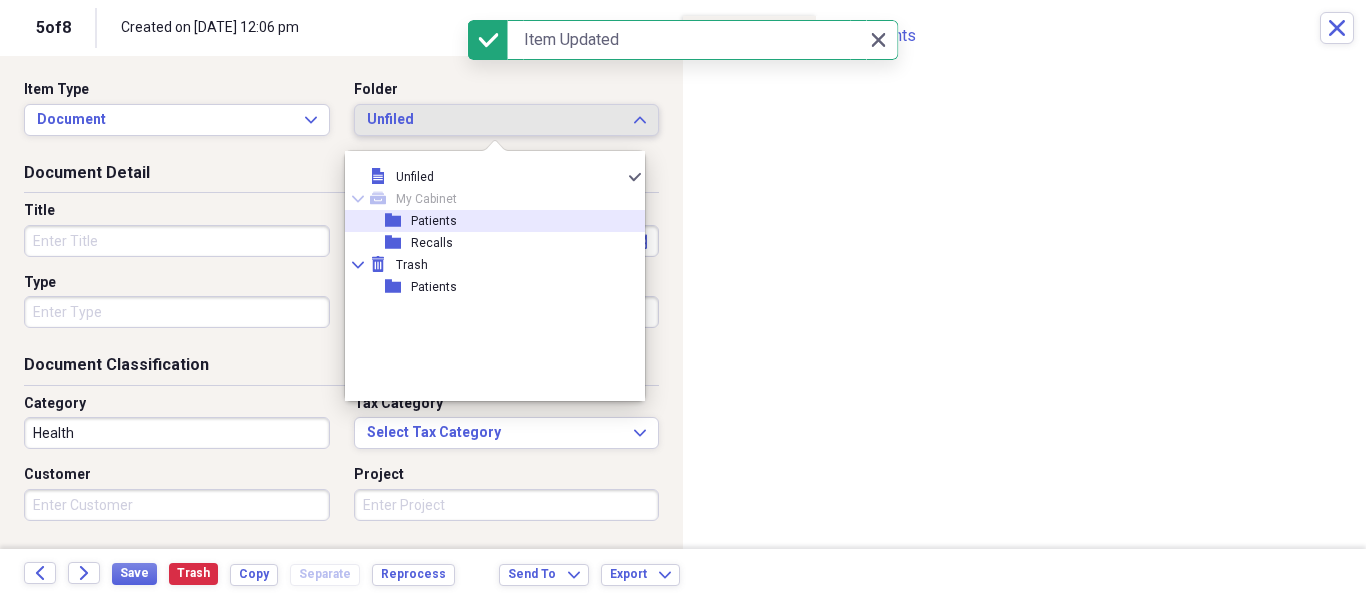 click on "Patients" at bounding box center (434, 221) 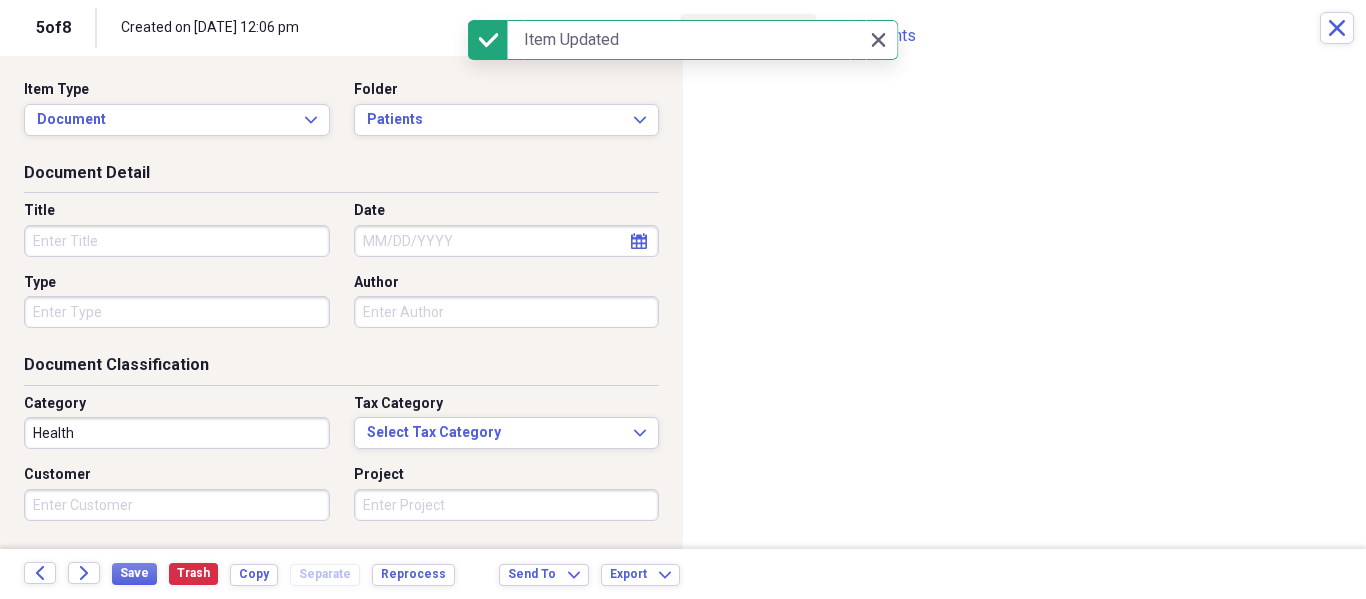 click on "Title" at bounding box center [177, 241] 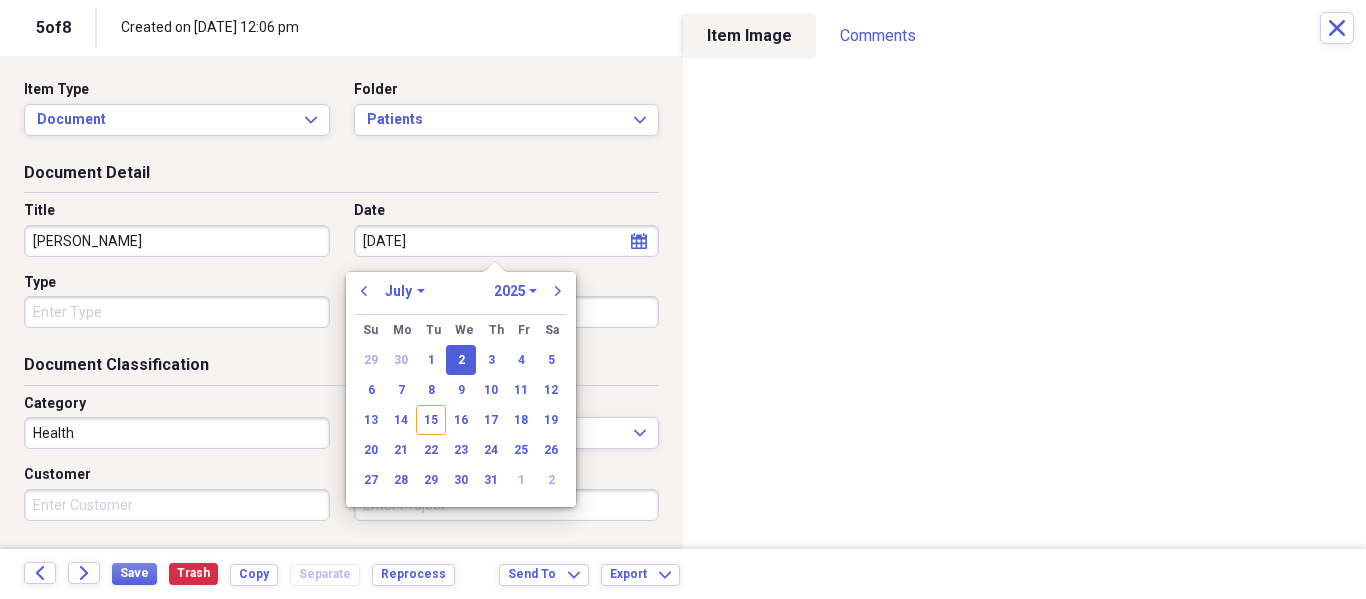 click on "Organize My Files 3 Collapse Unfiled Needs Review 3 Unfiled All Files Unfiled Unfiled Unfiled Saved Reports Collapse My Cabinet My Cabinet Add Folder Folder Patients Add Folder Folder Recalls Add Folder Collapse Trash Trash Folder Patients Help & Support Submit Import Import Add Create Expand Reports Reports Settings [PERSON_NAME] Expand These items are in need of review Showing 8 items Column Expand sort Sort Filters  Expand Create Item Expand Image Date Title Author Type Category Source Folder media [DATE] [PERSON_NAME] Aetna Health NeatConnect Patients media [DATE] [PERSON_NAME] Private General Retail NeatConnect Patients media [PERSON_NAME] General Retail NeatConnect Patients media [DATE] [PERSON_NAME] Health NeatConnect Patients media Health NeatConnect Unfiled media General Retail NeatConnect Unfiled media Health NeatConnect Unfiled media Health NeatConnect Unfiled Items 25 Expand Trash Move Send To Expand Export Expand more 1 5  of  8 Created on [DATE] 12:06 pm Close Item Type Document Expand Date" at bounding box center [683, 299] 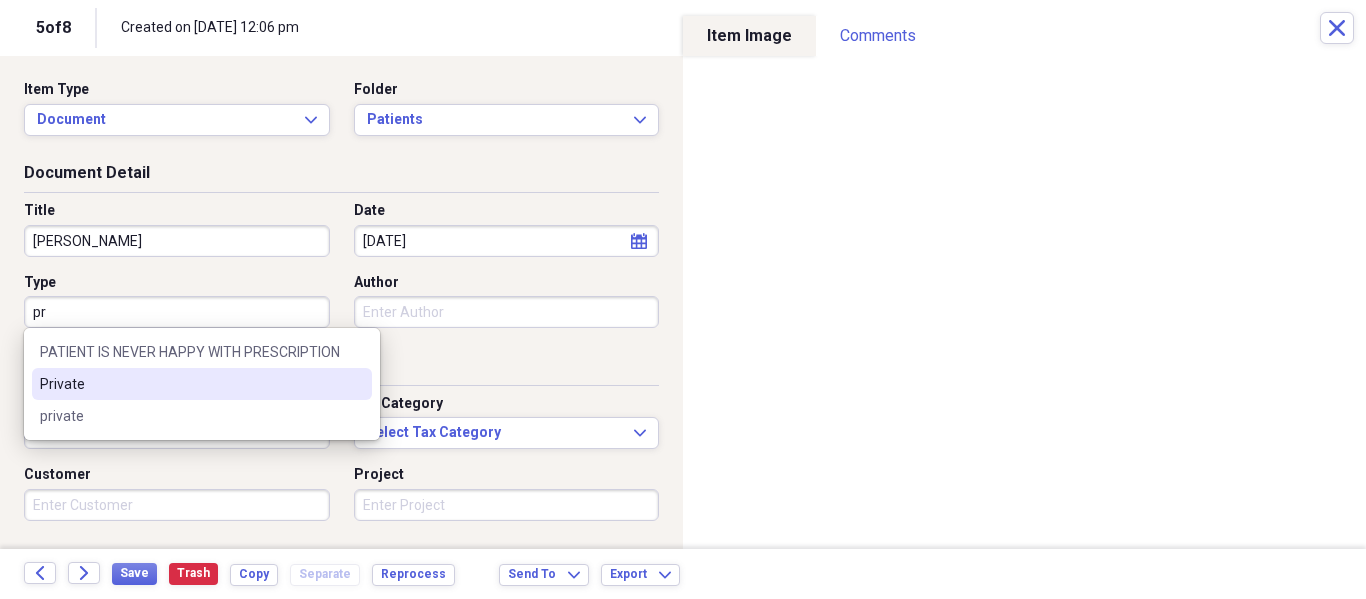 click on "Private" at bounding box center (202, 384) 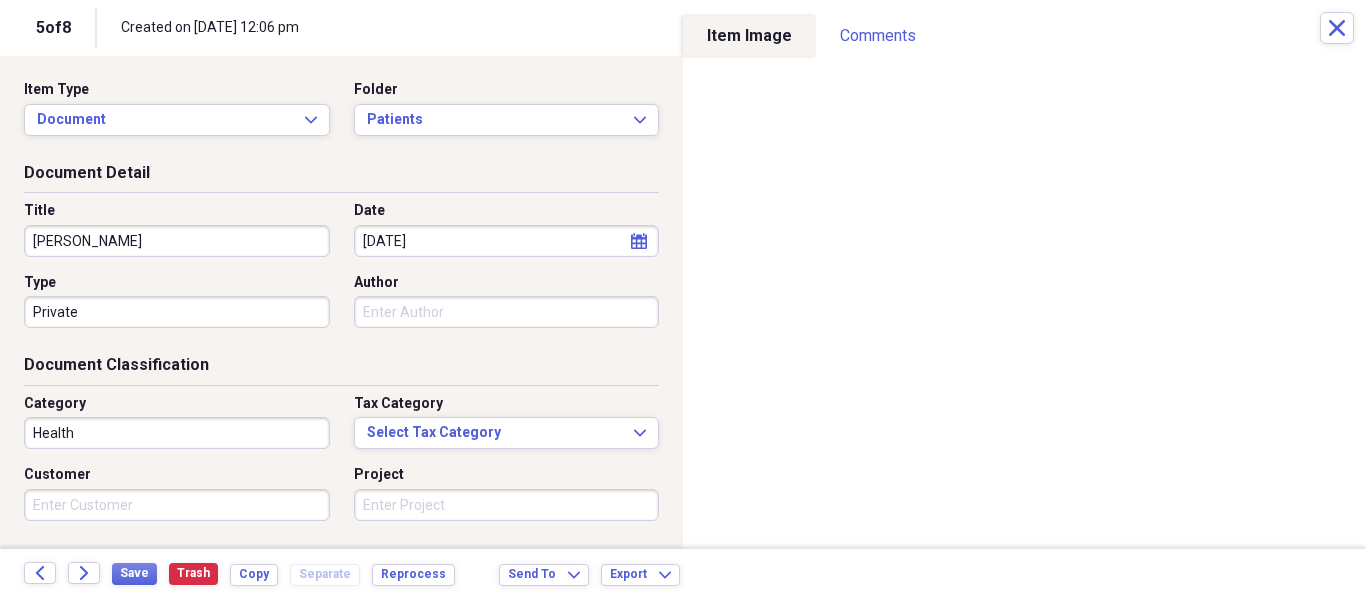 scroll, scrollTop: 243, scrollLeft: 0, axis: vertical 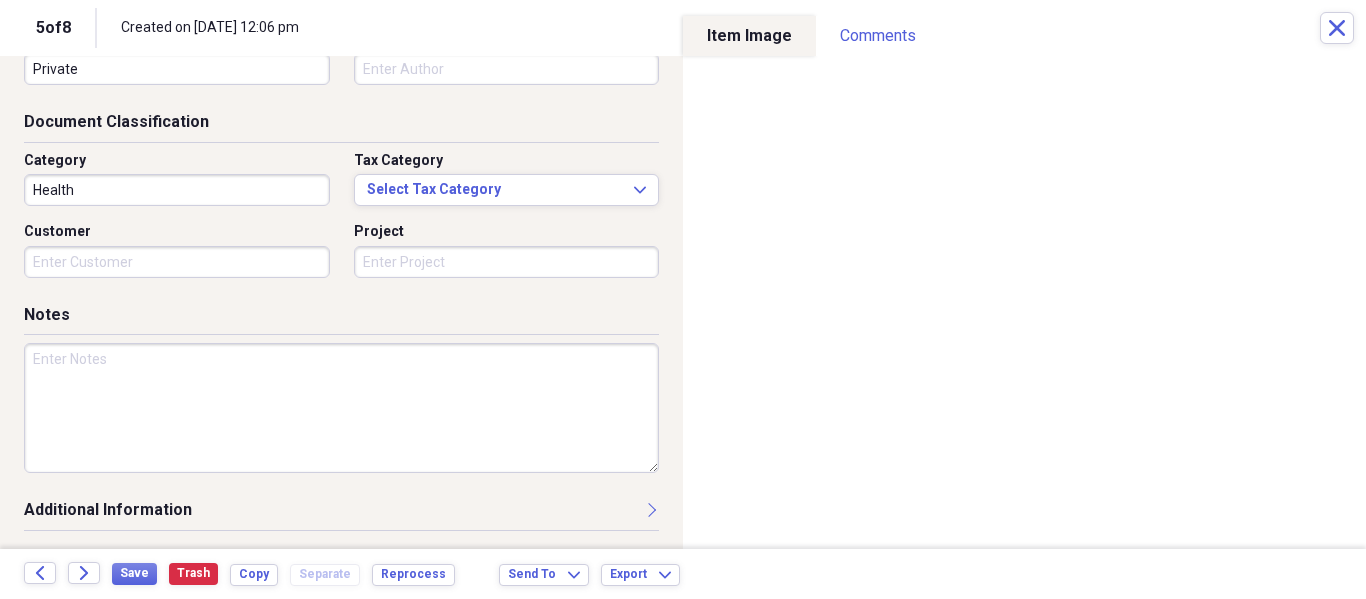 click at bounding box center [341, 408] 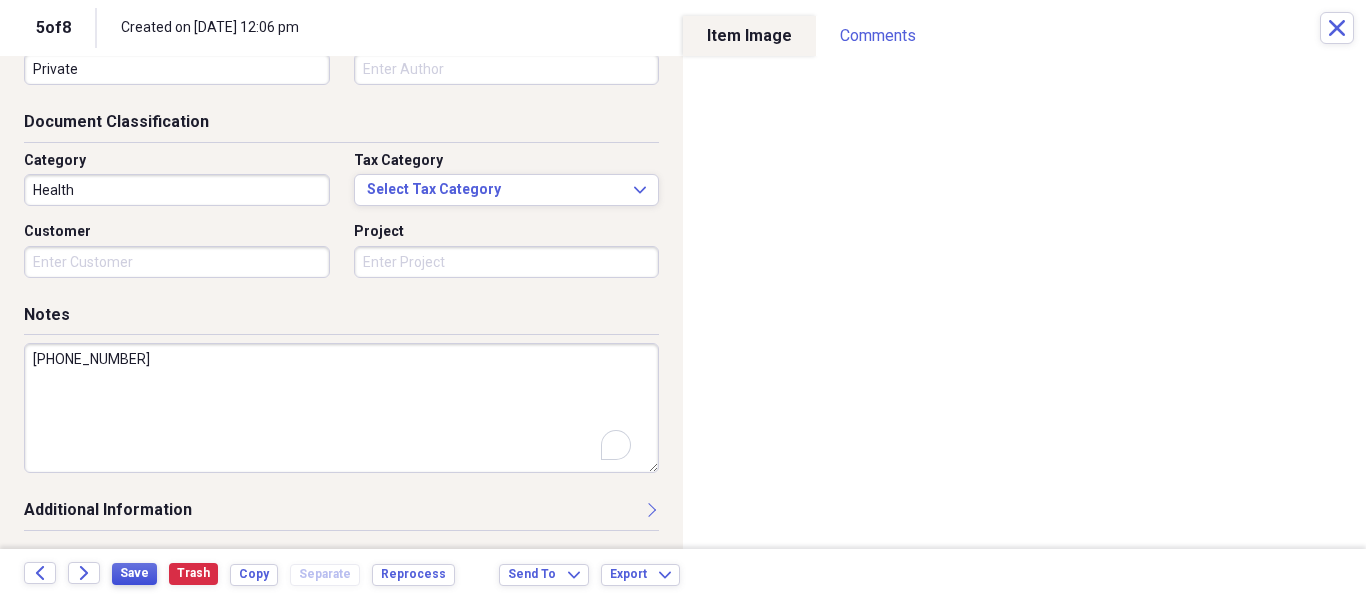 click on "Save" at bounding box center [134, 574] 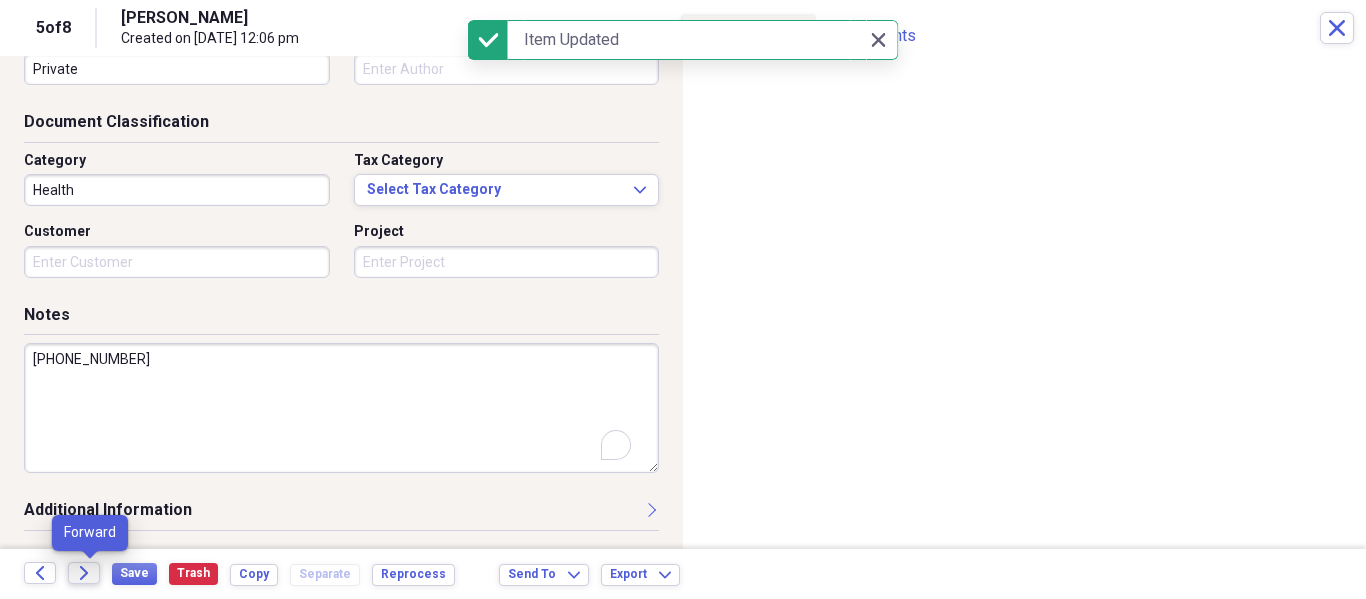 click on "Forward" 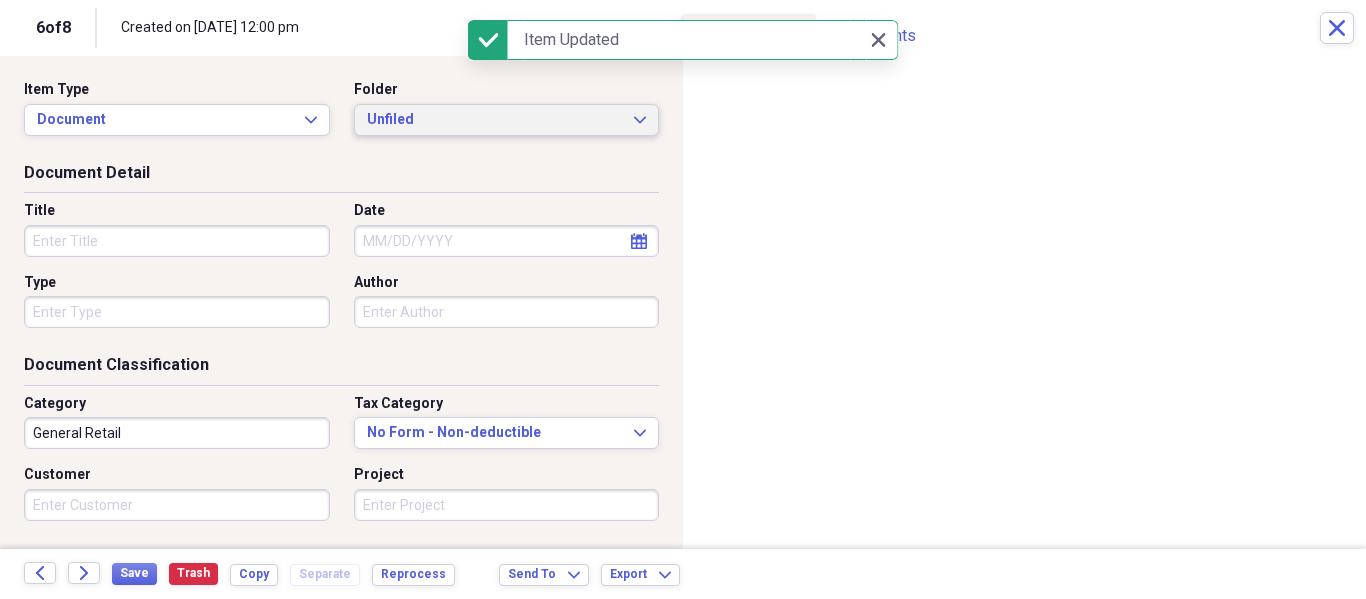 click on "Unfiled Expand" at bounding box center [507, 120] 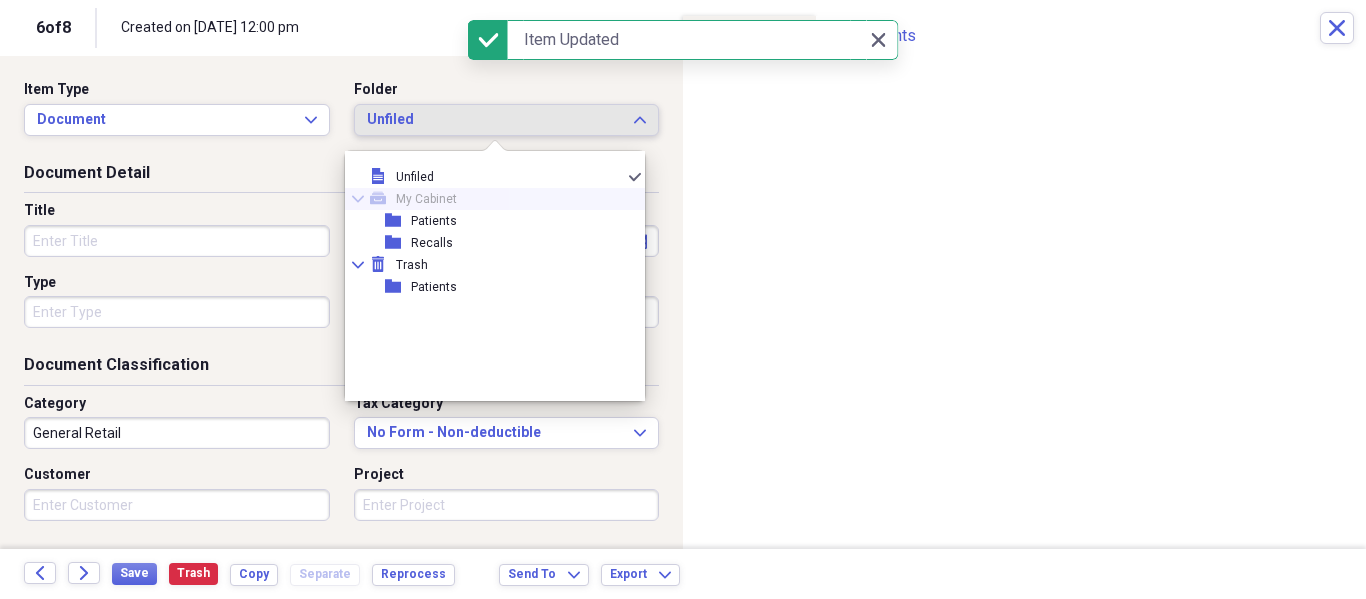 click on "folder Patients" at bounding box center (487, 221) 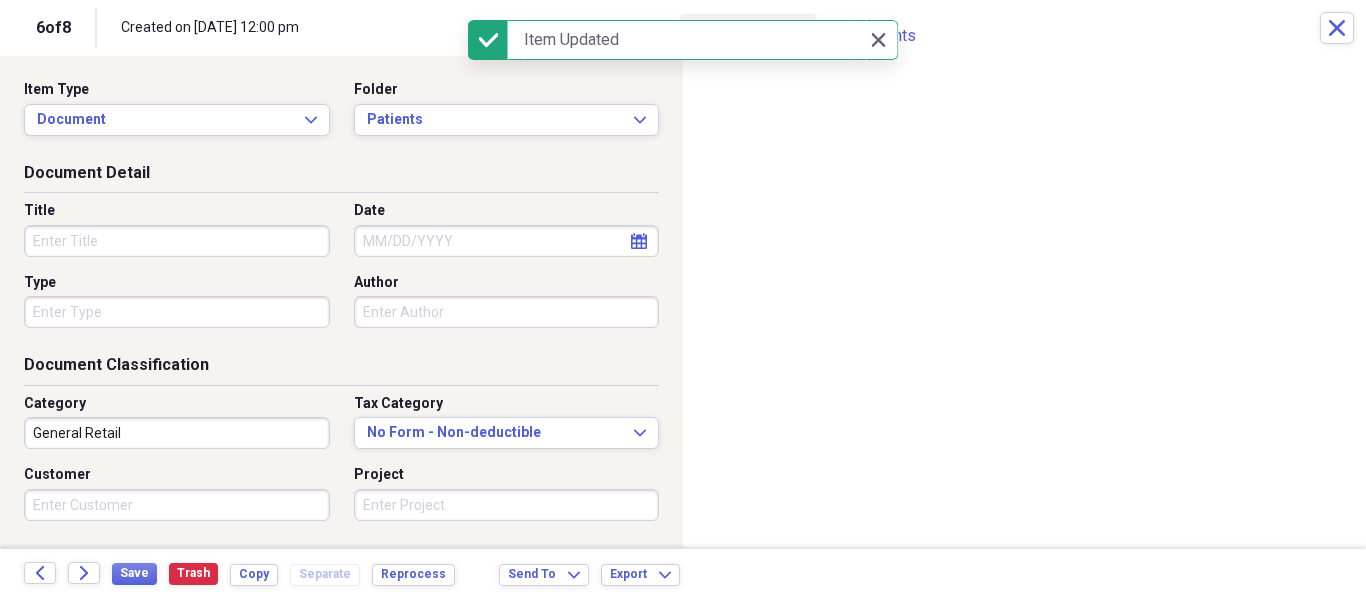 click on "Title" at bounding box center (177, 241) 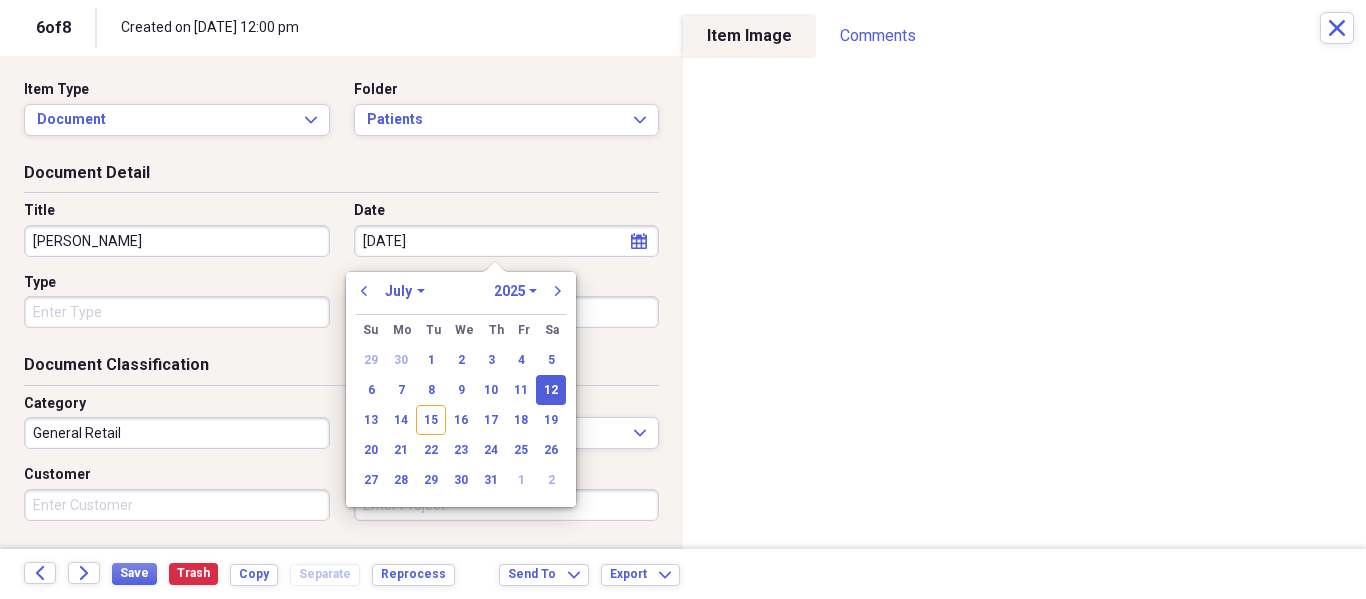 click on "Title [PERSON_NAME] Date [DATE] calendar Calendar Type Author" at bounding box center [341, 272] 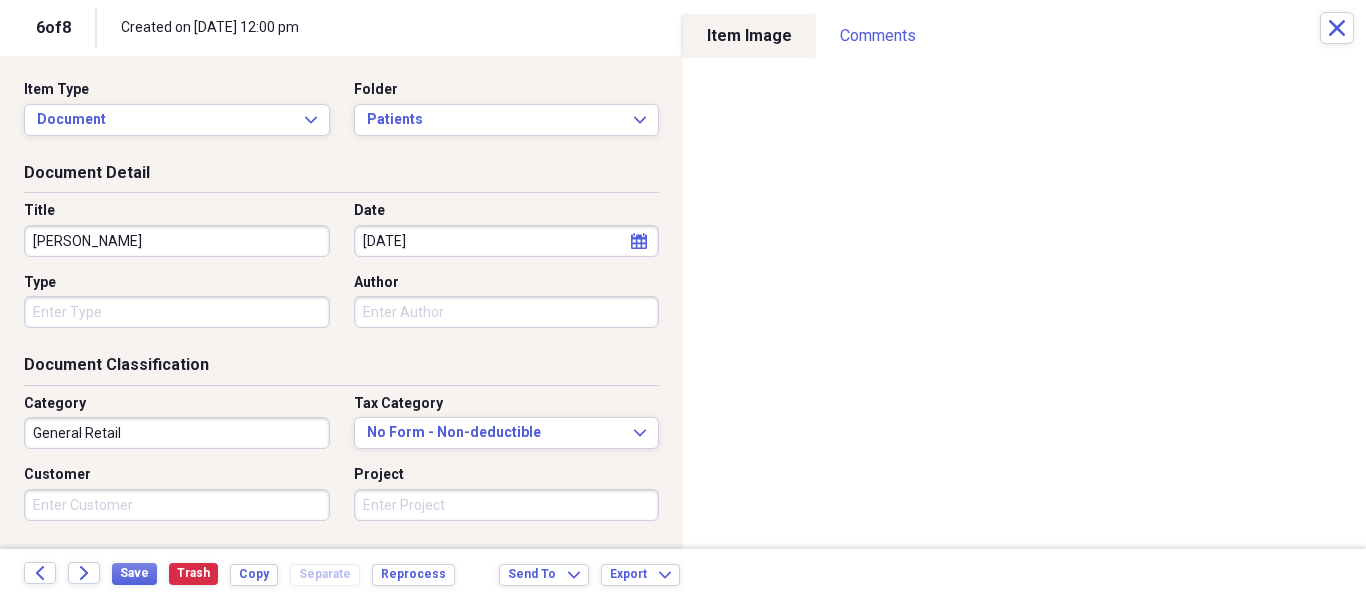 click on "Organize My Files 2 Collapse Unfiled Needs Review 2 Unfiled All Files Unfiled Unfiled Unfiled Saved Reports Collapse My Cabinet My Cabinet Add Folder Folder Patients Add Folder Folder Recalls Add Folder Collapse Trash Trash Folder Patients Help & Support Submit Import Import Add Create Expand Reports Reports Settings [PERSON_NAME] Expand These items are in need of review Showing 8 items Column Expand sort Sort Filters  Expand Create Item Expand Image Date Title Author Type Category Source Folder media [DATE] [PERSON_NAME] Aetna Health NeatConnect Patients media [DATE] [PERSON_NAME] Private General Retail NeatConnect Patients media [PERSON_NAME] General Retail NeatConnect Patients media [DATE] [PERSON_NAME] Health NeatConnect Patients media [DATE] [PERSON_NAME] Private Health NeatConnect Patients media General Retail NeatConnect Unfiled media Health NeatConnect Unfiled media Health NeatConnect Unfiled Items 25 Expand Trash Move Send To Expand Export Expand more 1 6  of  8 Created on [DATE] 12:00 pm To" at bounding box center (683, 299) 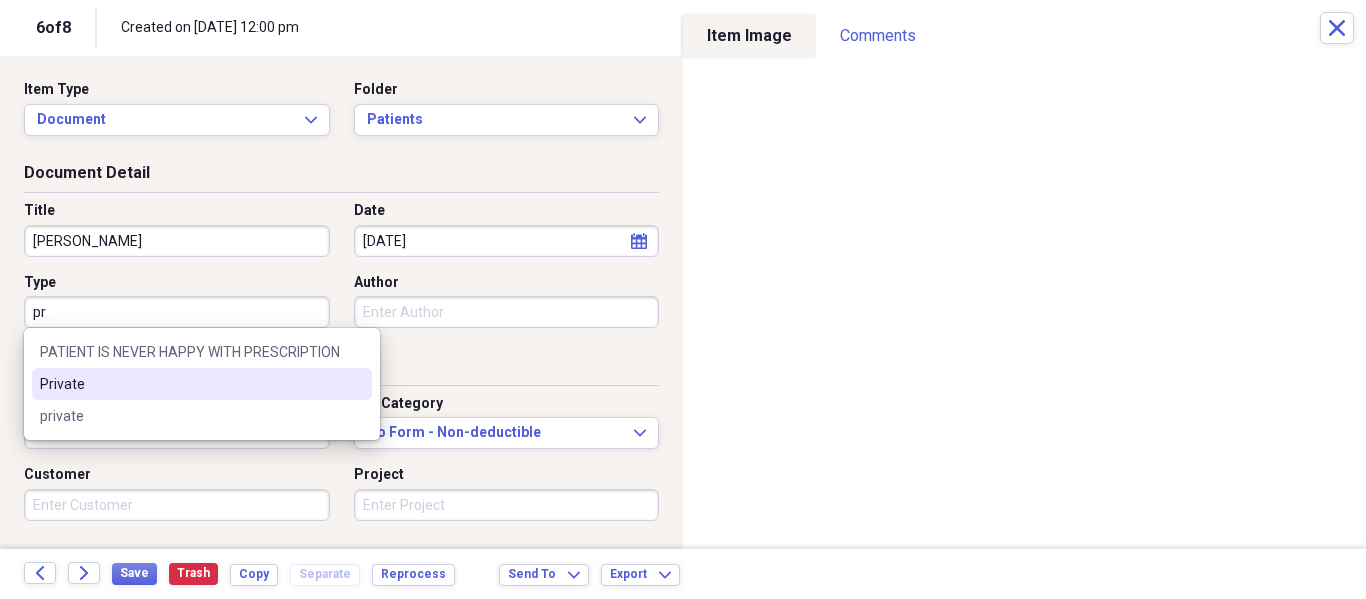 click on "Private" at bounding box center [190, 384] 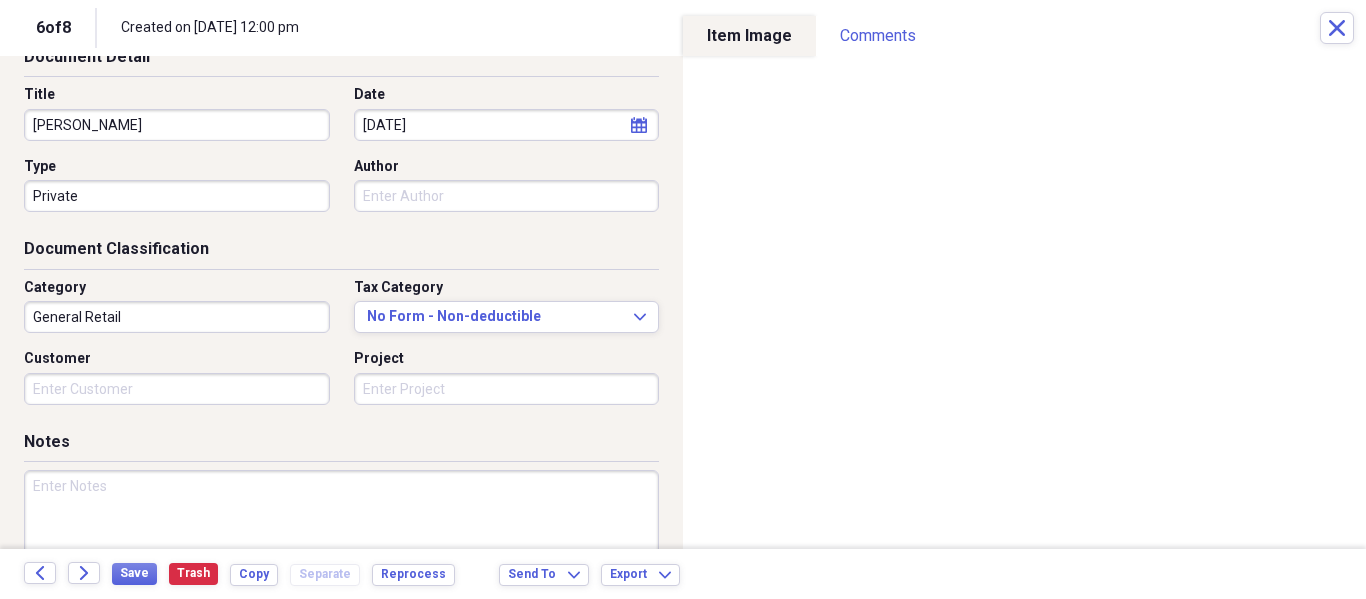 scroll, scrollTop: 243, scrollLeft: 0, axis: vertical 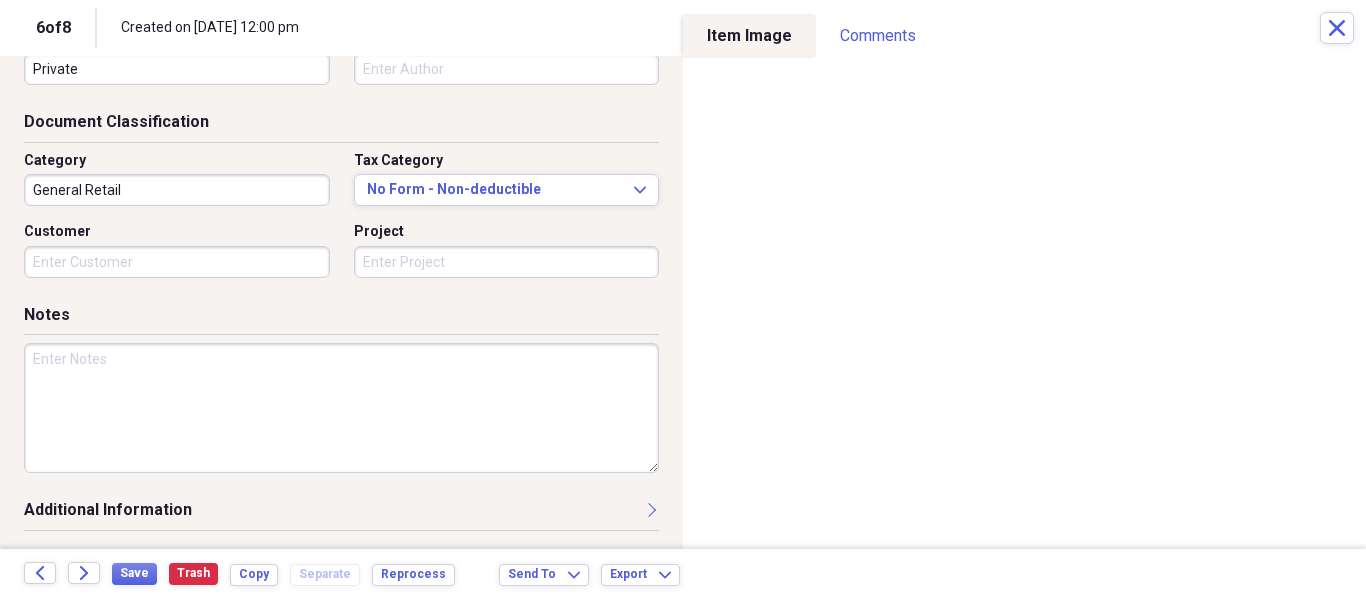 click at bounding box center [341, 408] 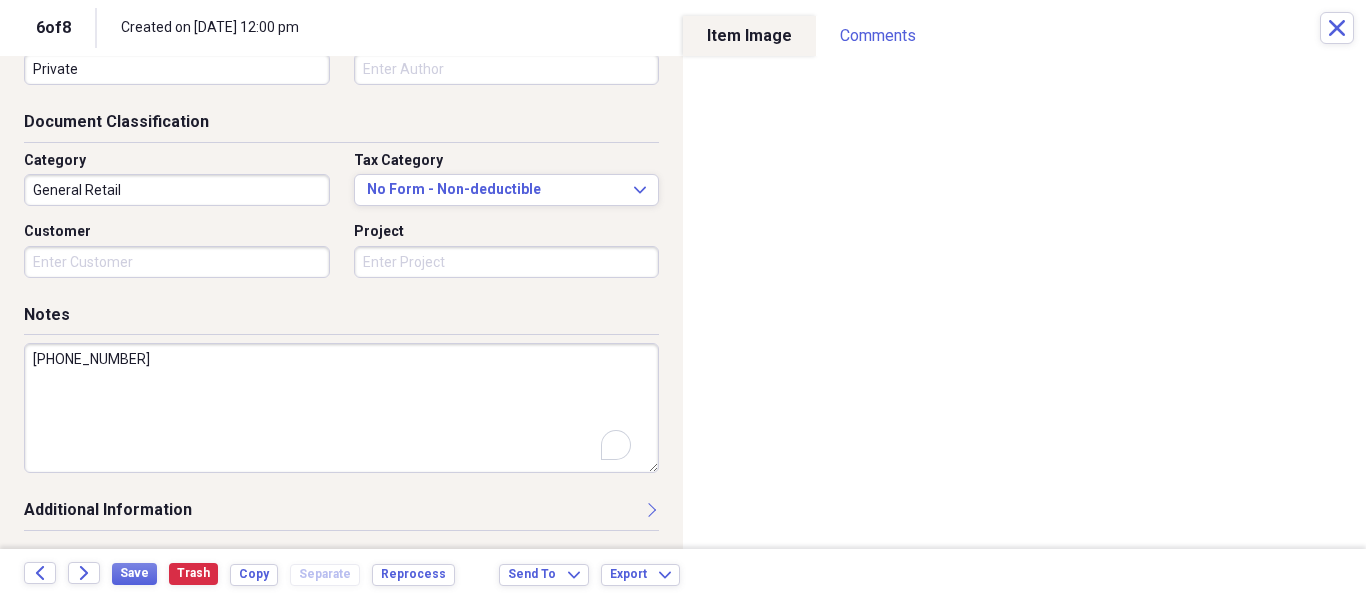 click on "Back Forward Save Trash Copy Separate Reprocess Send To Expand Export Expand" at bounding box center (683, 574) 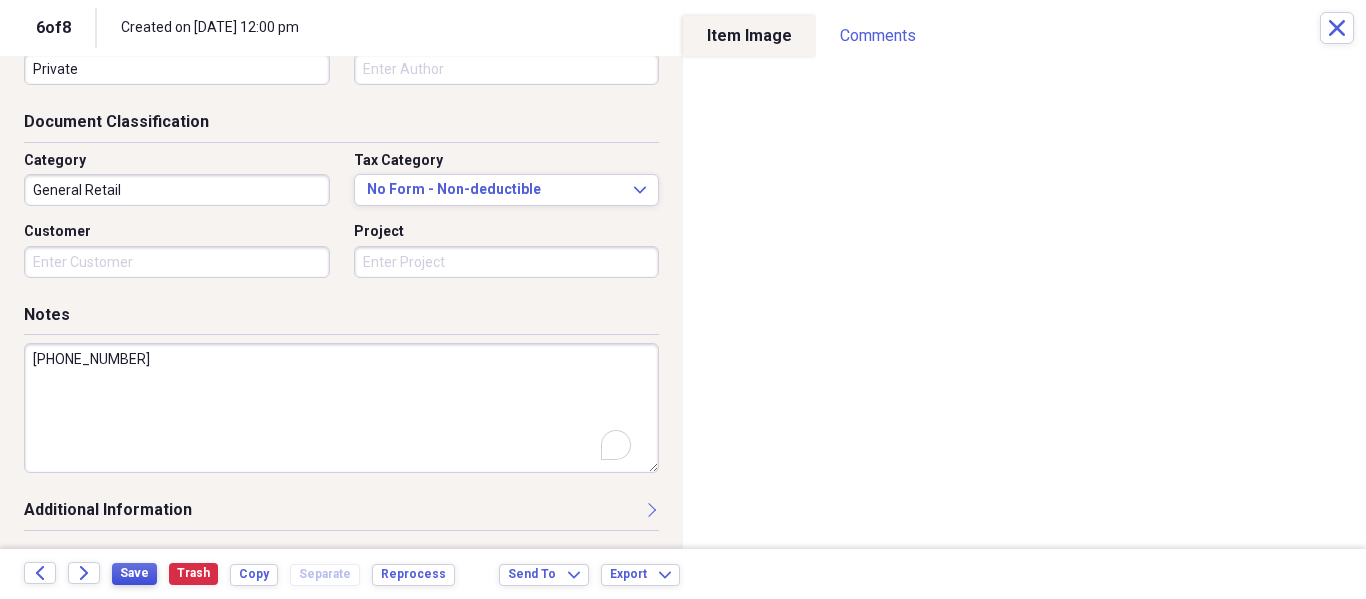 click on "Save" at bounding box center [134, 574] 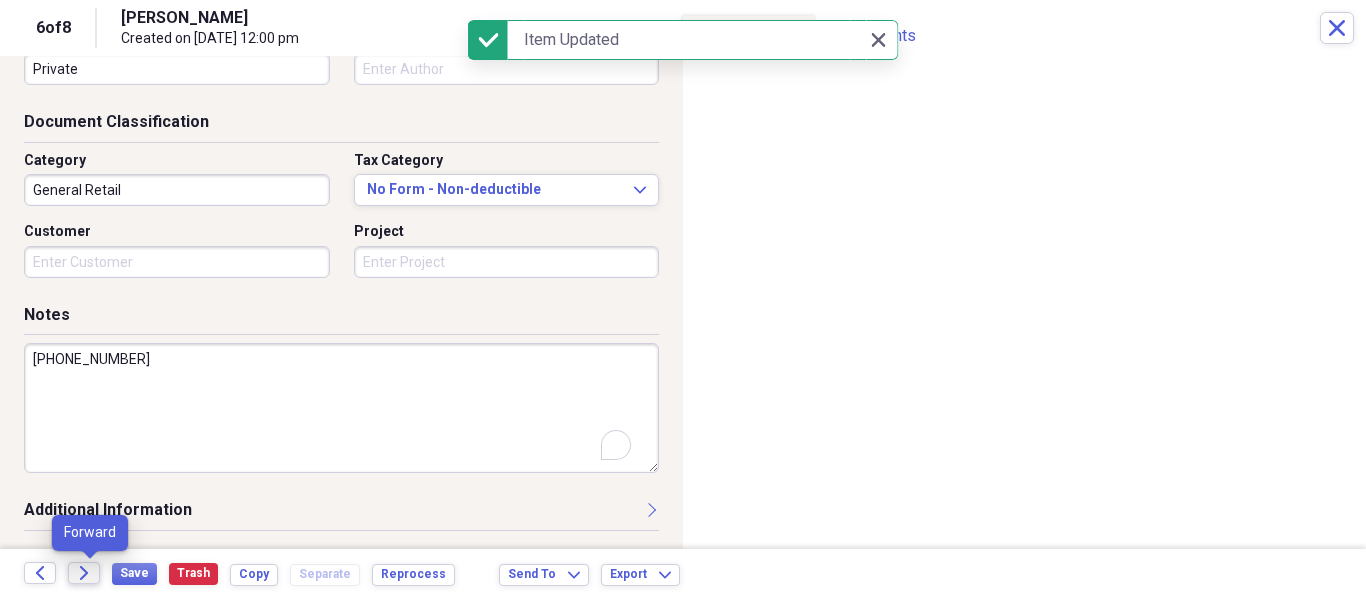click on "Forward" at bounding box center (84, 573) 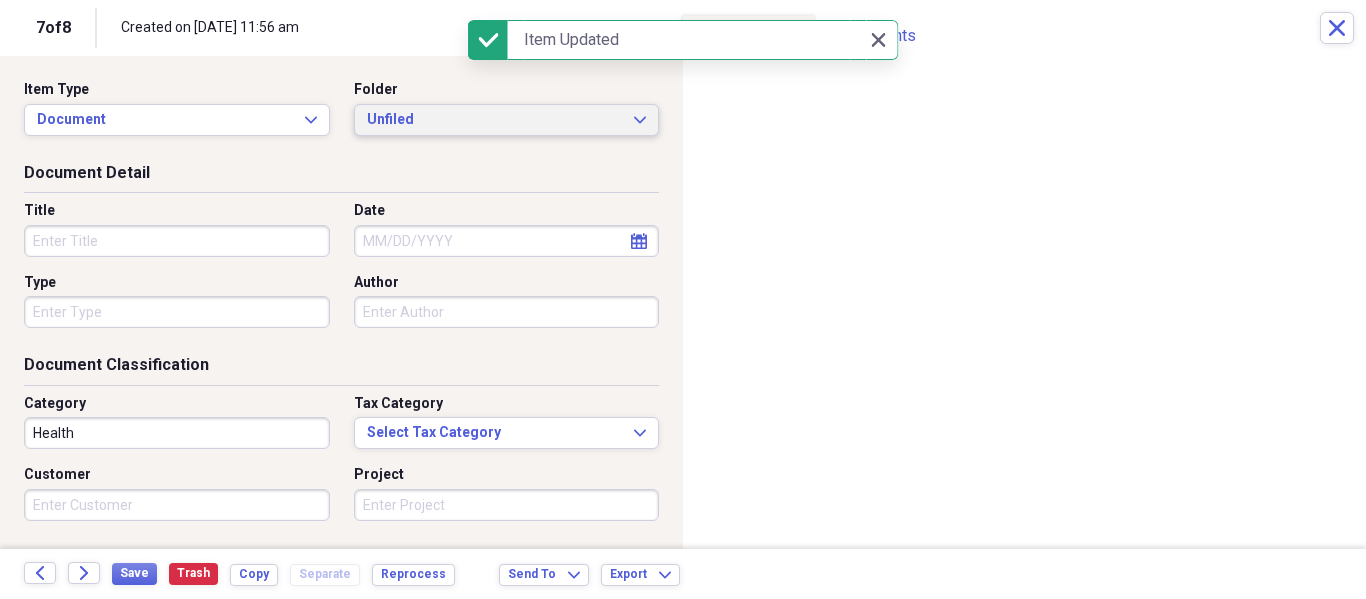 click on "Unfiled" at bounding box center [495, 120] 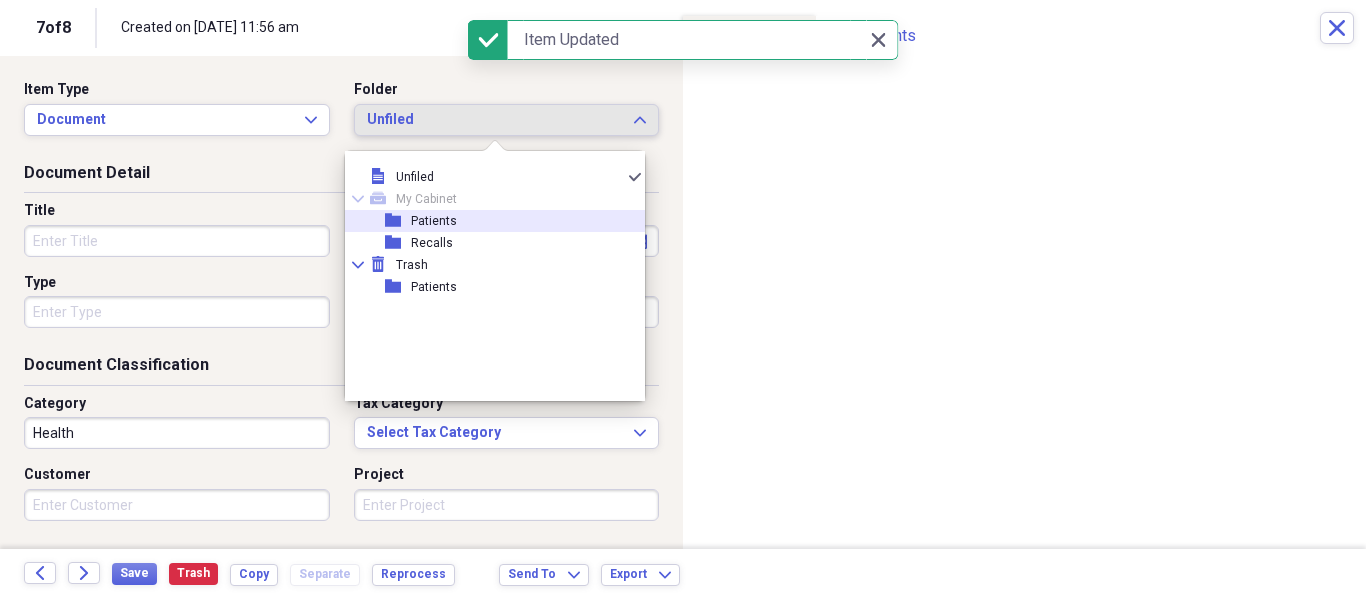 click on "Patients" at bounding box center [434, 221] 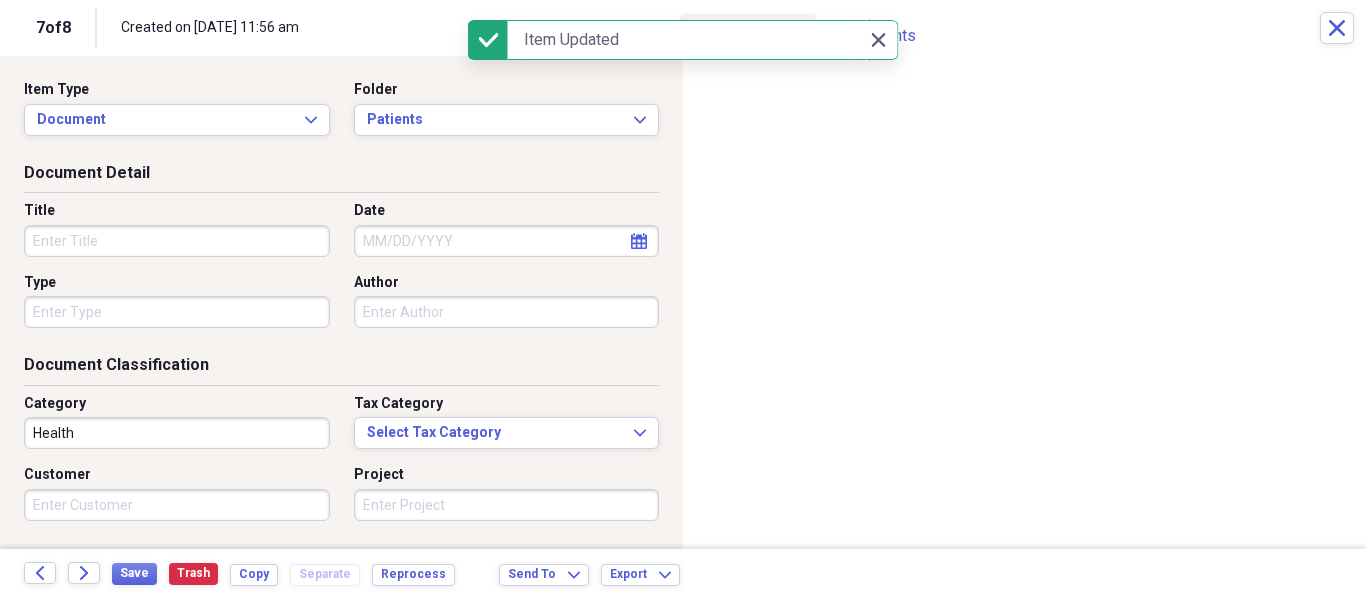 click on "Title" at bounding box center (177, 241) 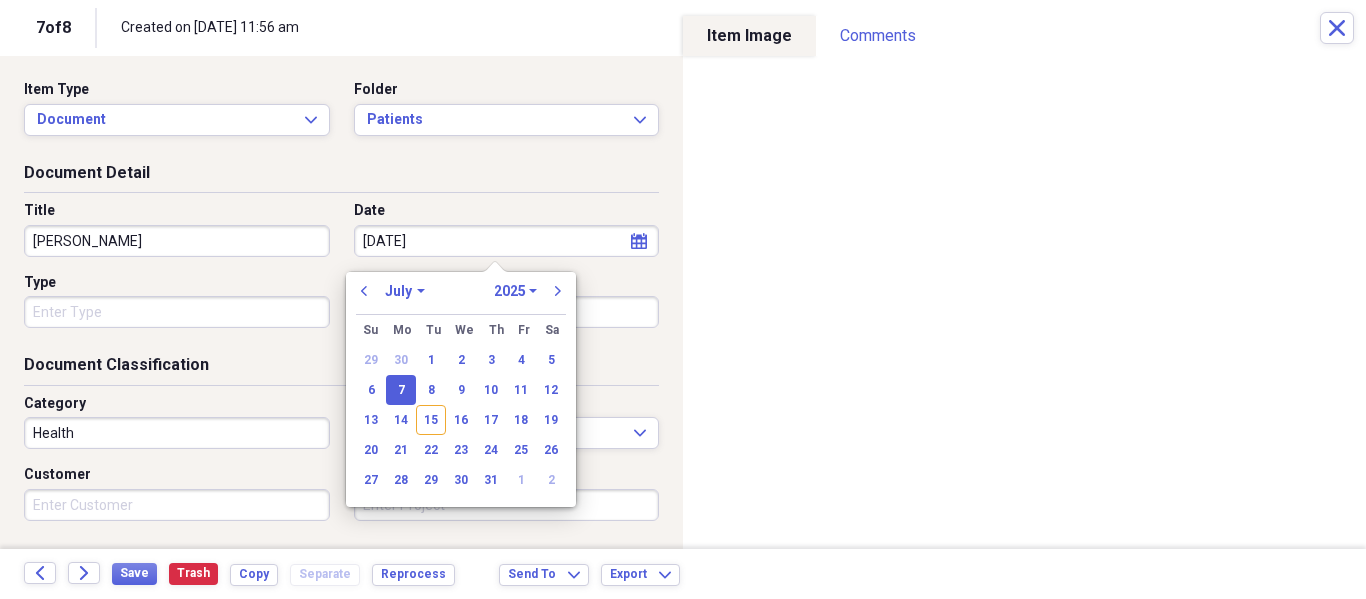 click on "Organize My Files 1 Collapse Unfiled Needs Review 1 Unfiled All Files Unfiled Unfiled Unfiled Saved Reports Collapse My Cabinet My Cabinet Add Folder Folder Patients Add Folder Folder Recalls Add Folder Collapse Trash Trash Folder Patients Help & Support Submit Import Import Add Create Expand Reports Reports Settings [PERSON_NAME] Expand These items are in need of review Showing 8 items Column Expand sort Sort Filters  Expand Create Item Expand Image Date Title Author Type Category Source Folder media [DATE] [PERSON_NAME] Aetna Health NeatConnect Patients media [DATE] [PERSON_NAME] Private General Retail NeatConnect Patients media [PERSON_NAME] General Retail NeatConnect Patients media [DATE] [PERSON_NAME] Health NeatConnect Patients media [DATE] [PERSON_NAME] Private Health NeatConnect Patients media [DATE] [PERSON_NAME] Private General Retail NeatConnect Patients media Health NeatConnect Unfiled media Health NeatConnect Unfiled Items 25 Expand Trash Move Send To Expand Export Expand more 1 7  of  8 To" at bounding box center [683, 299] 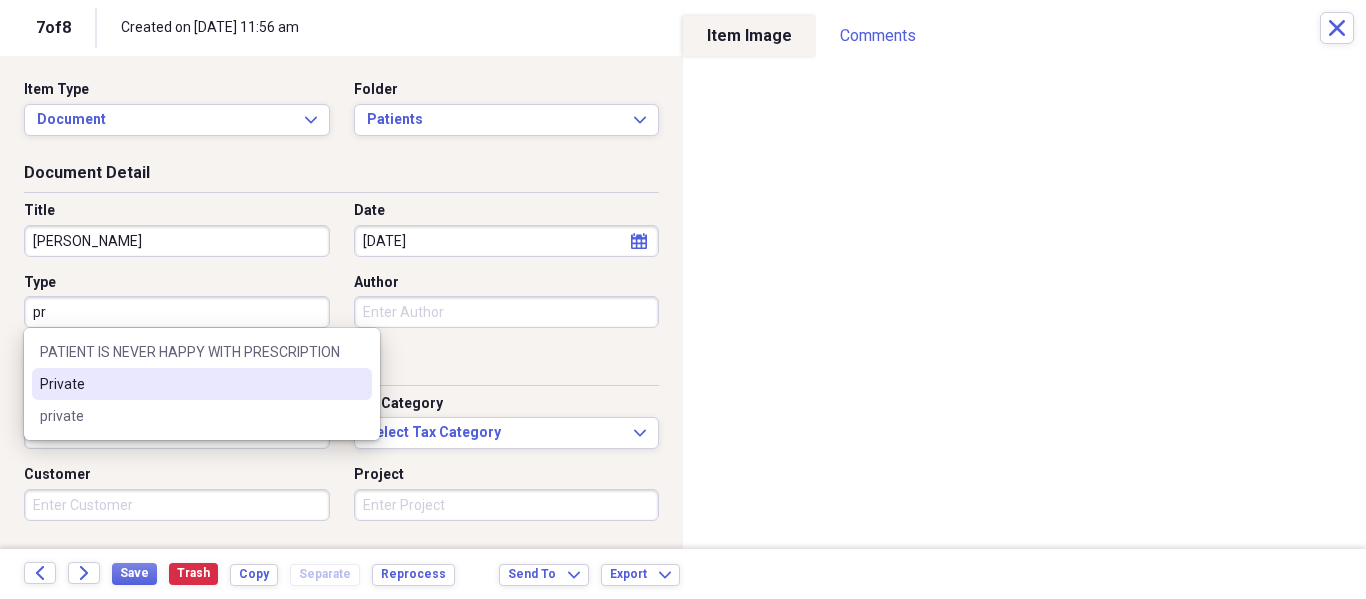 click on "Private" at bounding box center [202, 384] 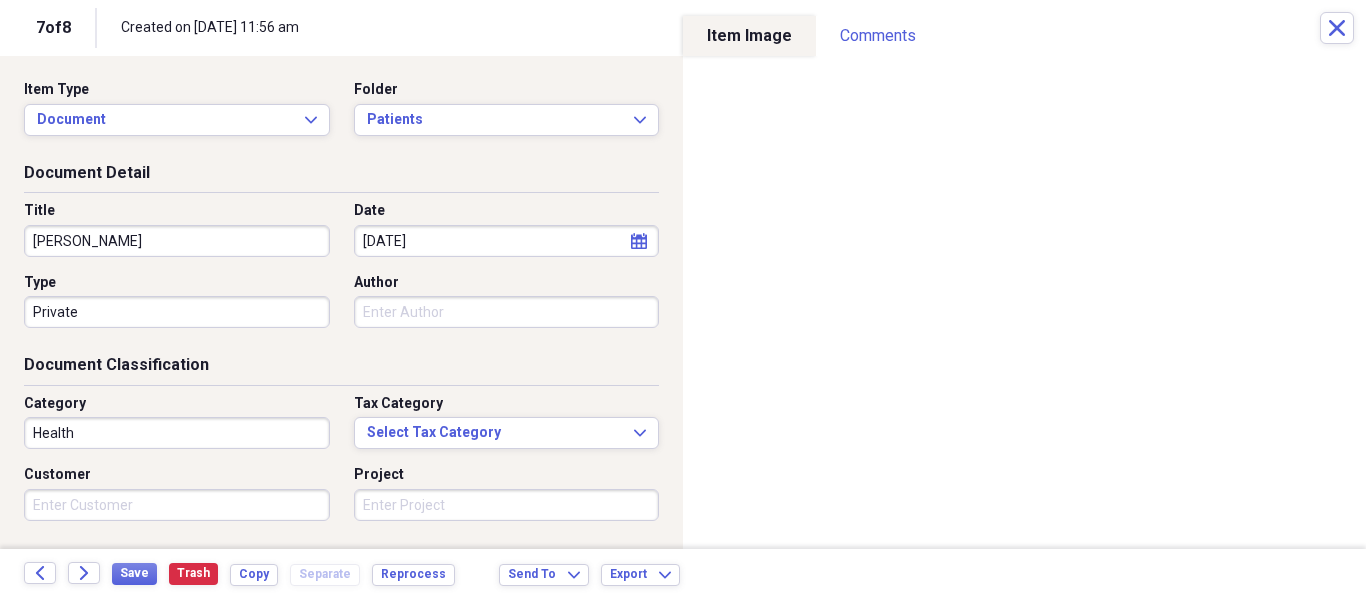 scroll, scrollTop: 243, scrollLeft: 0, axis: vertical 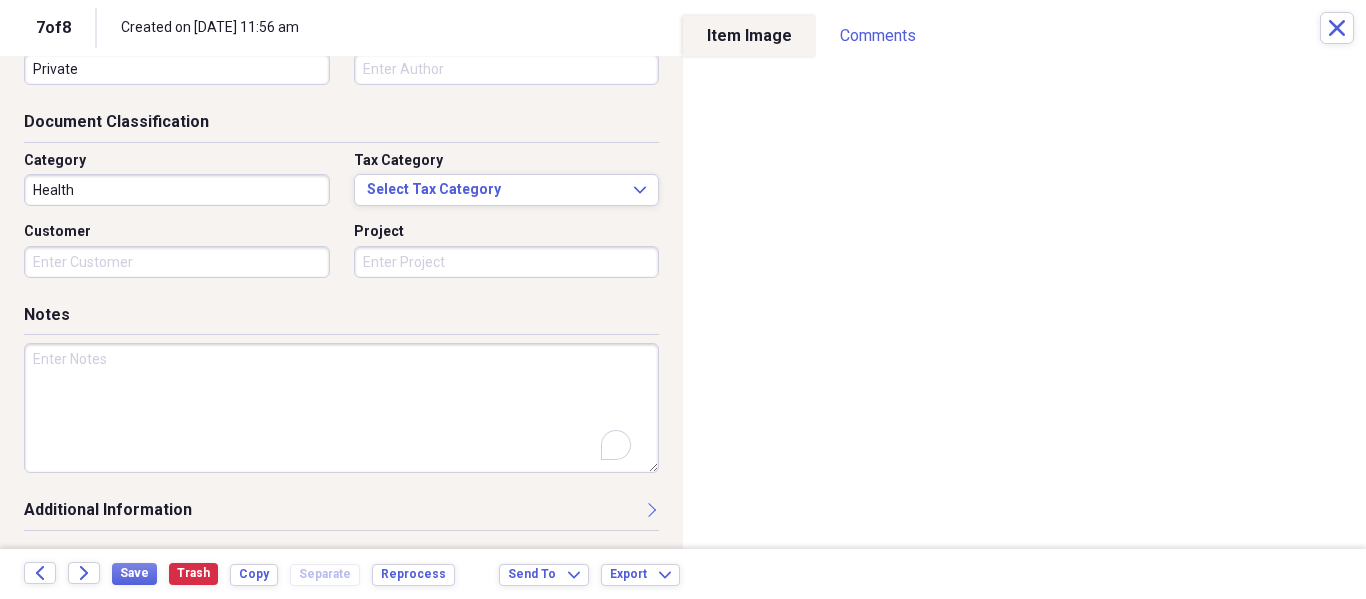 click at bounding box center (341, 408) 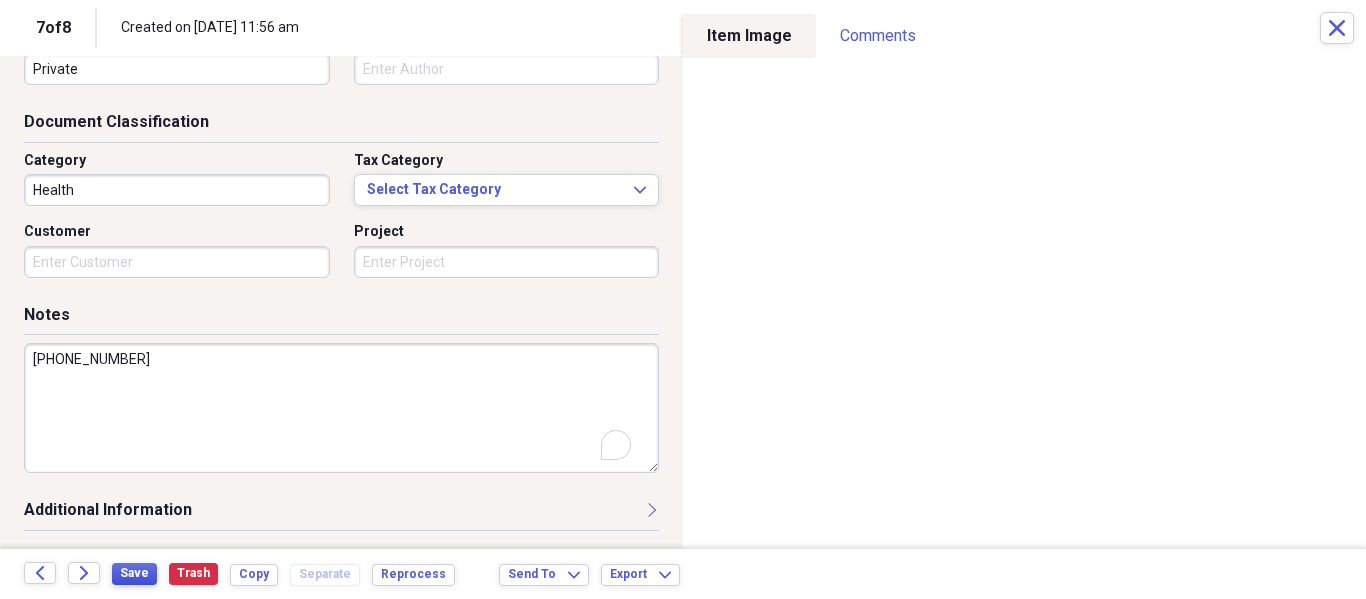click on "Save" at bounding box center (134, 573) 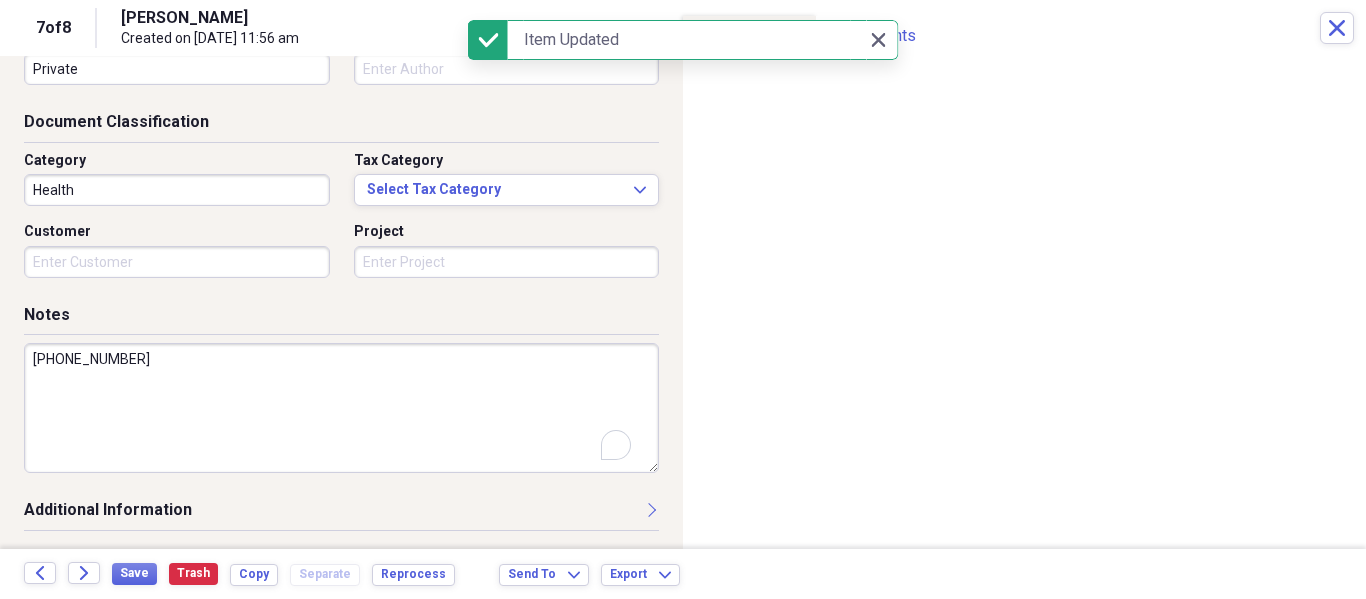 click on "Back Forward Save Trash Copy Separate Reprocess Send To Expand Export Expand" at bounding box center (683, 574) 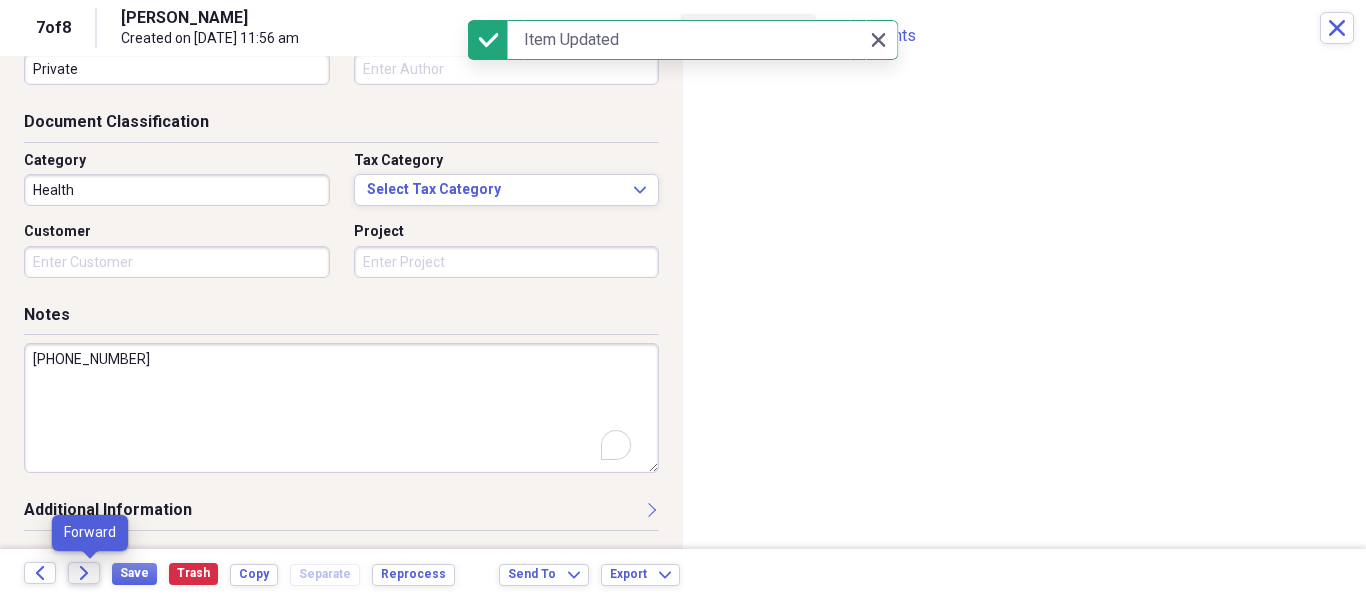 click on "Forward" at bounding box center [84, 573] 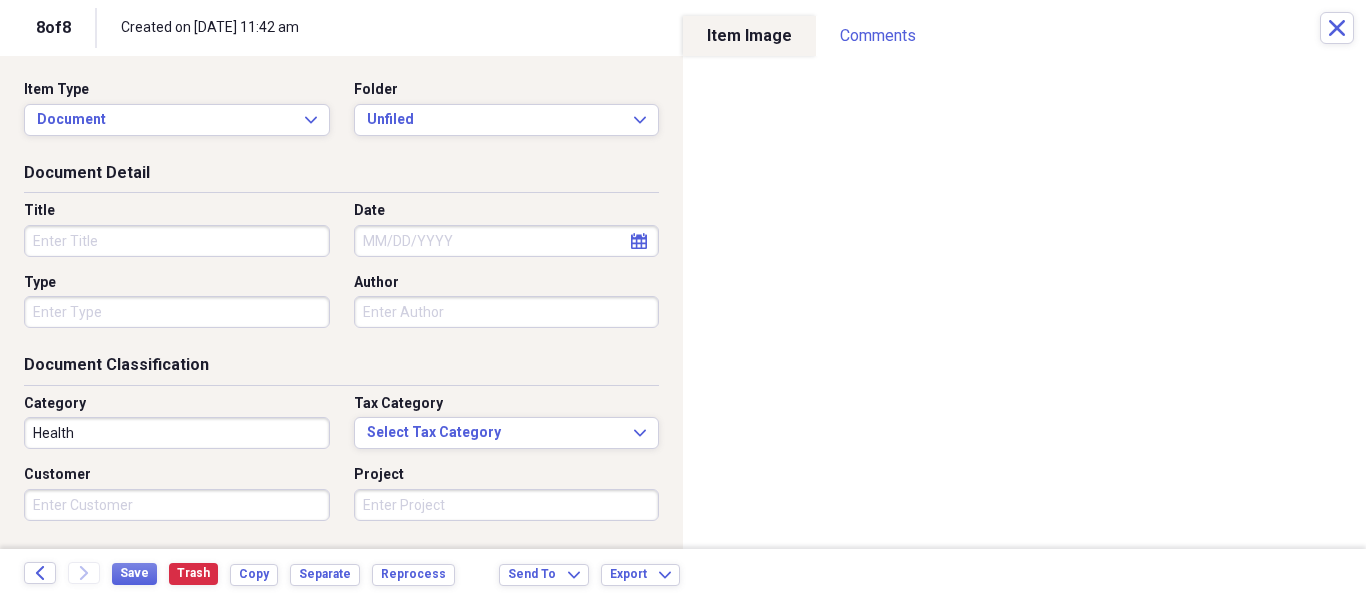 click on "Item Type Document Expand Folder Unfiled Expand" at bounding box center (341, 116) 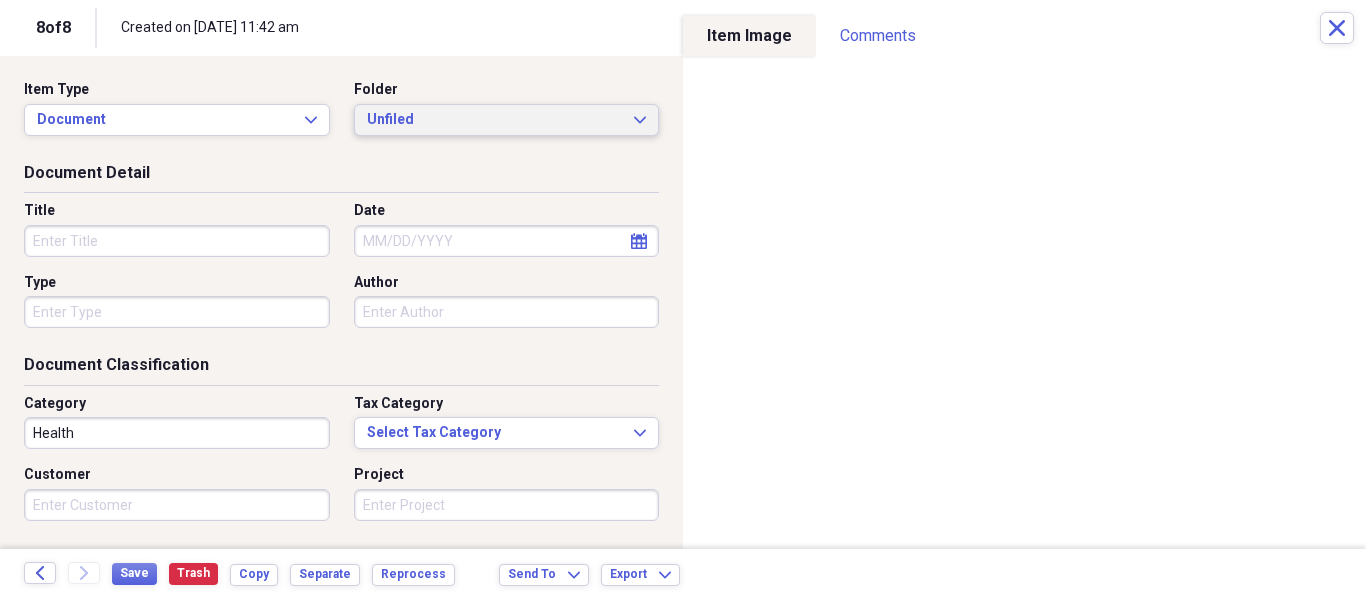 click on "Unfiled" at bounding box center [495, 120] 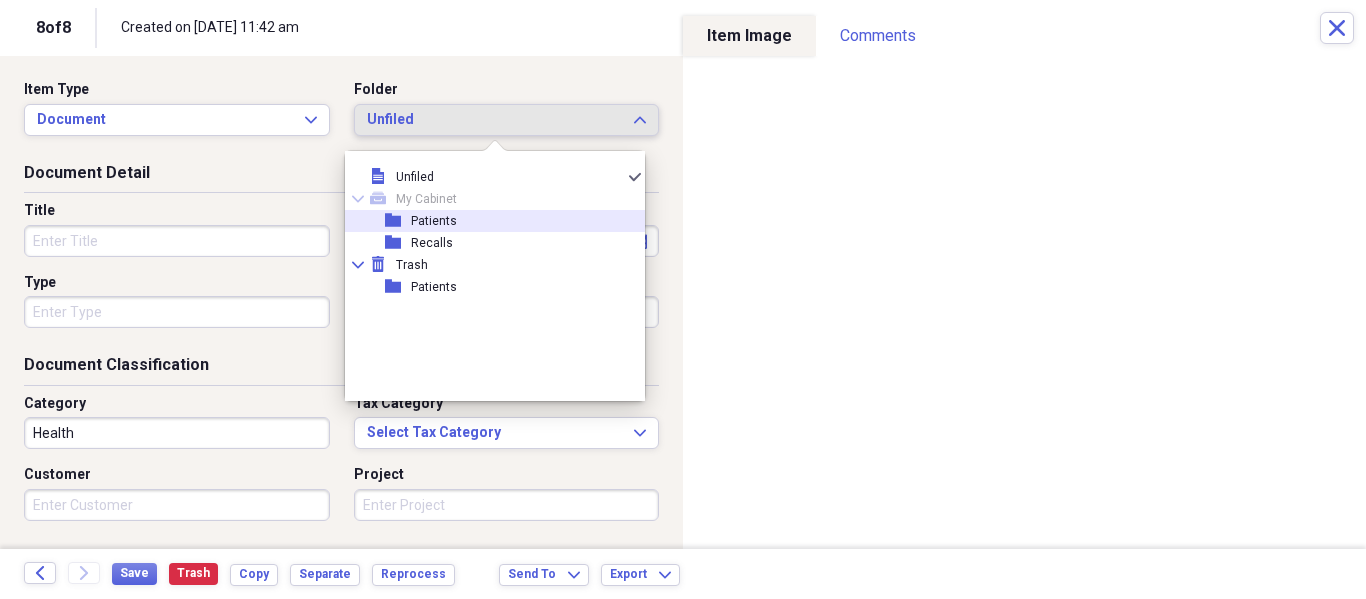 click on "folder" at bounding box center (398, 221) 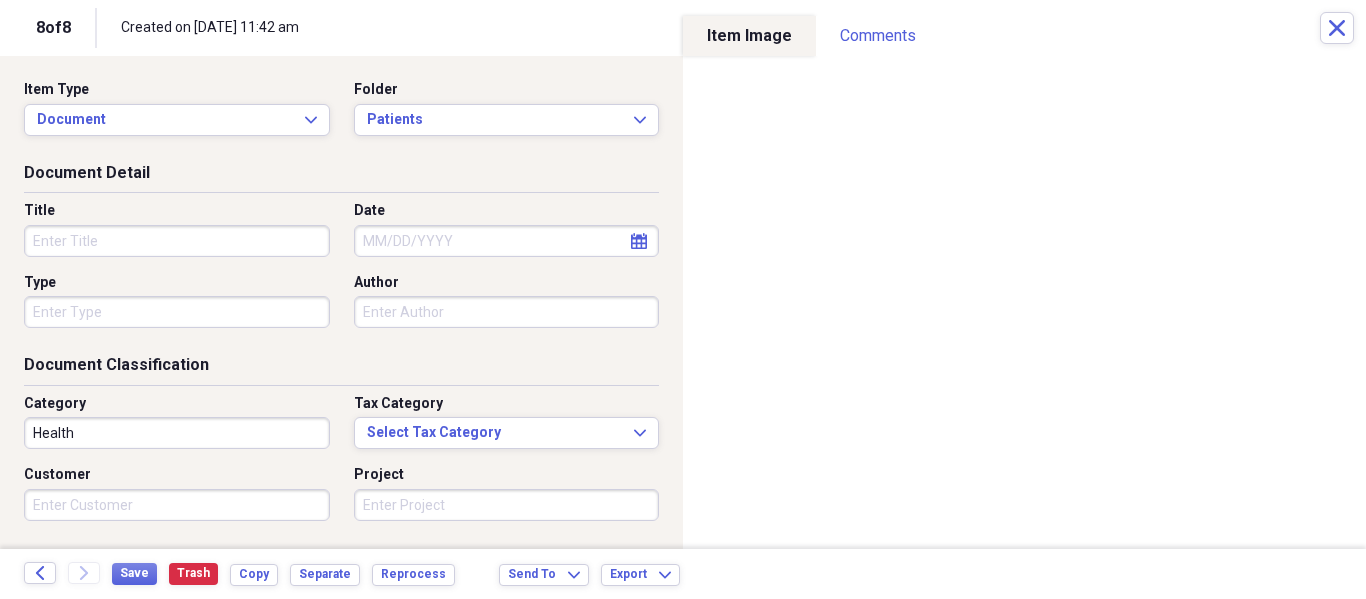 click on "Title" at bounding box center [177, 241] 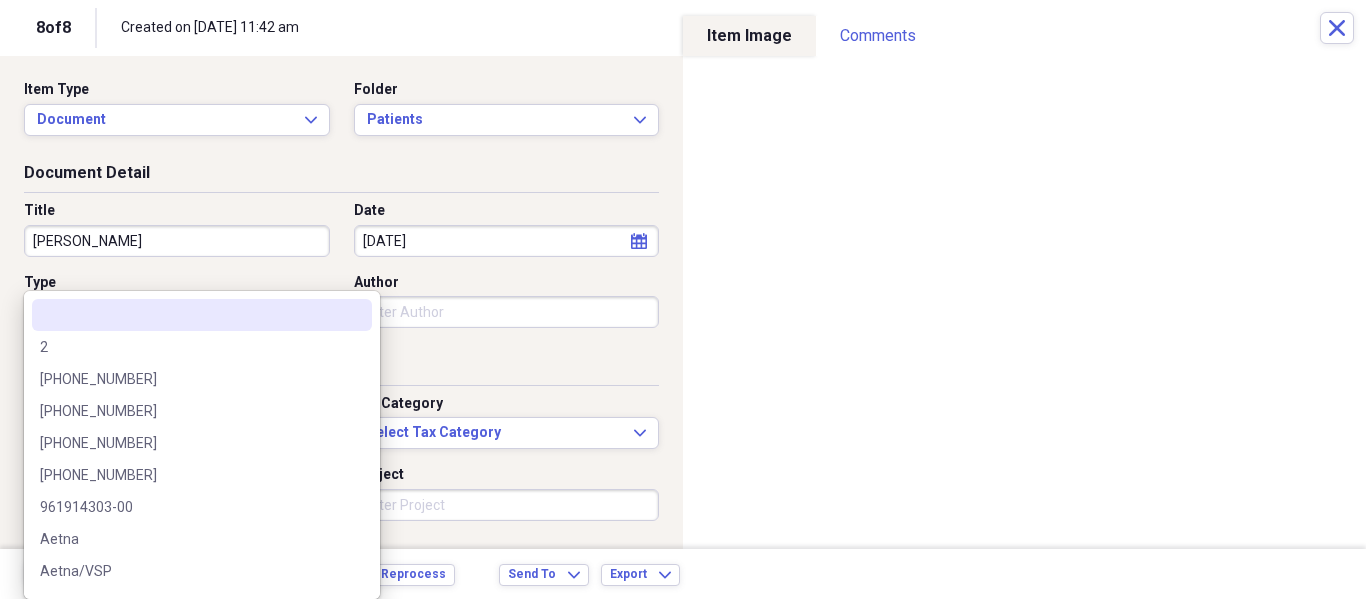 click on "Organize My Files Collapse Unfiled Needs Review Unfiled All Files Unfiled Unfiled Unfiled Saved Reports Collapse My Cabinet My Cabinet Add Folder Folder Patients Add Folder Folder Recalls Add Folder Collapse Trash Trash Folder Patients Help & Support Submit Import Import Add Create Expand Reports Reports Settings [PERSON_NAME] Expand These items are in need of review Showing 8 items Column Expand sort Sort Filters  Expand Create Item Expand Image Date Title Author Type Category Source Folder media [DATE] [PERSON_NAME] Aetna Health NeatConnect Patients media [DATE] [PERSON_NAME] Private General Retail NeatConnect Patients media [PERSON_NAME] General Retail NeatConnect Patients media [DATE] [PERSON_NAME] Health NeatConnect Patients media [DATE] [PERSON_NAME] Private Health NeatConnect Patients media [DATE] [PERSON_NAME] Private General Retail NeatConnect Patients media [DATE] [PERSON_NAME] Private Health NeatConnect Patients media Health NeatConnect Unfiled Items 25 Expand Trash Move Send To Expand 1" at bounding box center [683, 299] 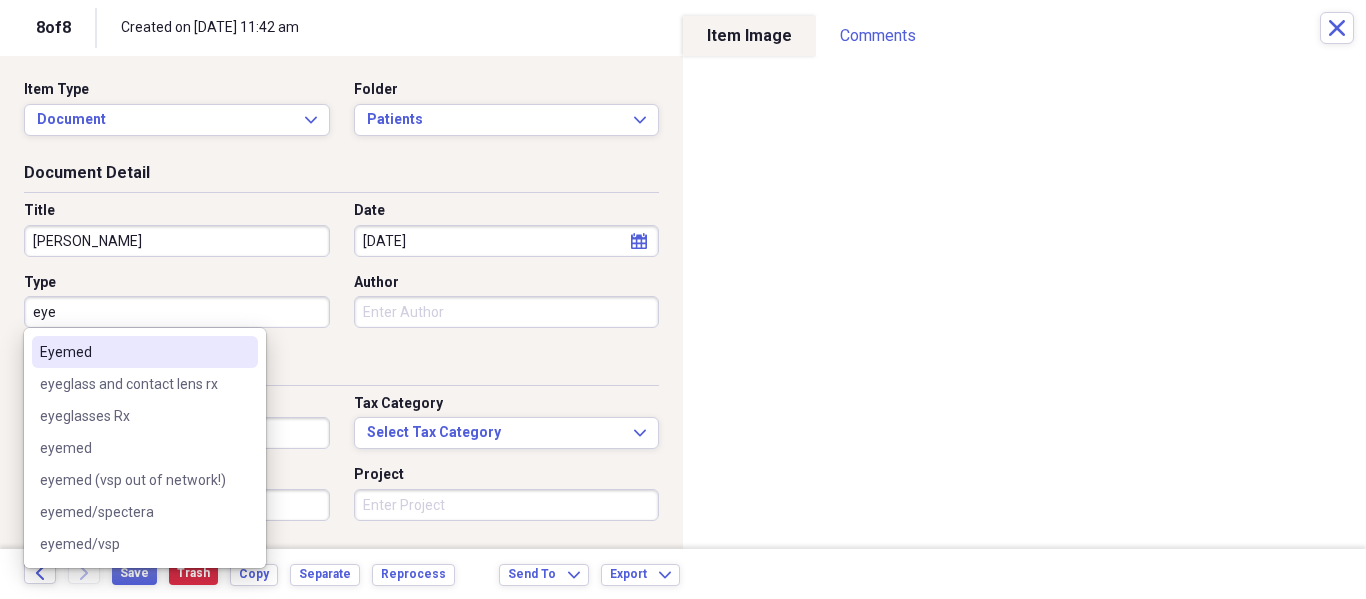 click on "Eyemed" at bounding box center [133, 352] 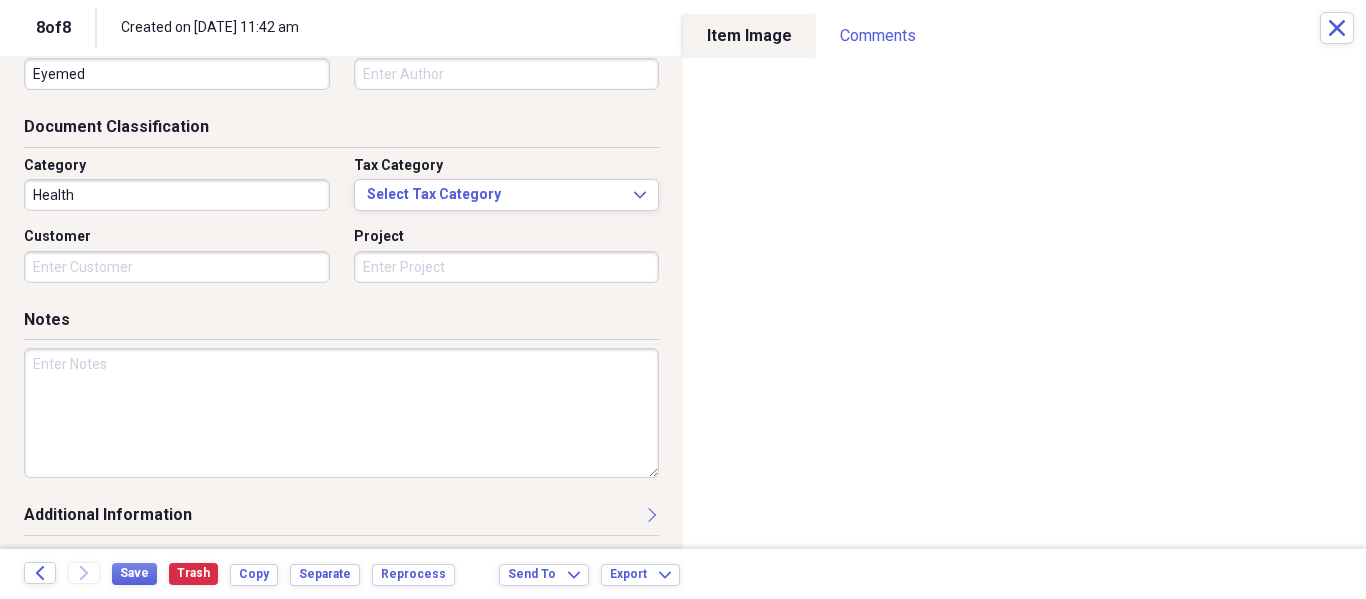 scroll, scrollTop: 243, scrollLeft: 0, axis: vertical 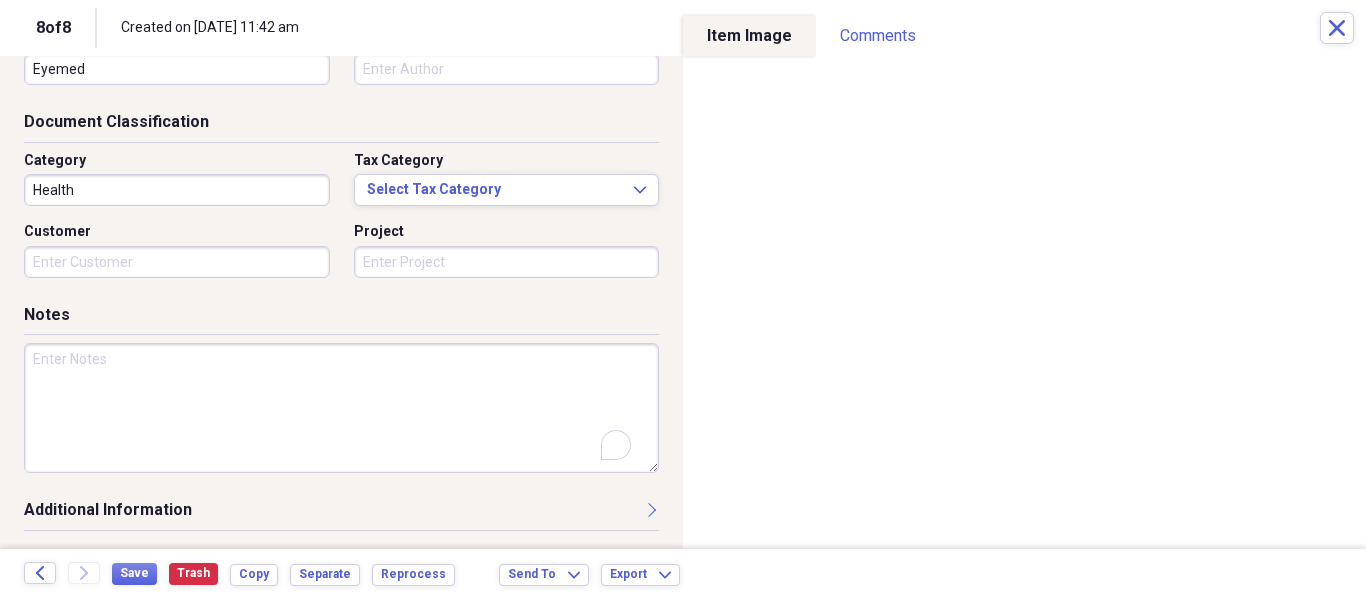 click at bounding box center [341, 408] 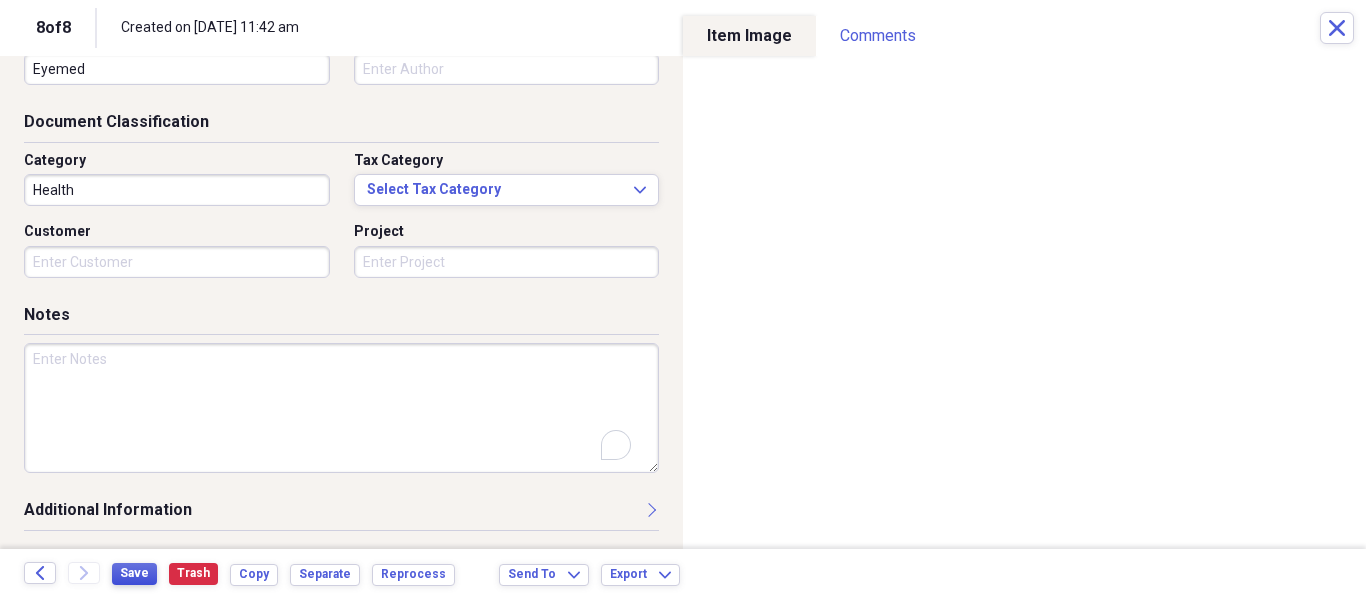 click on "Save" at bounding box center (134, 573) 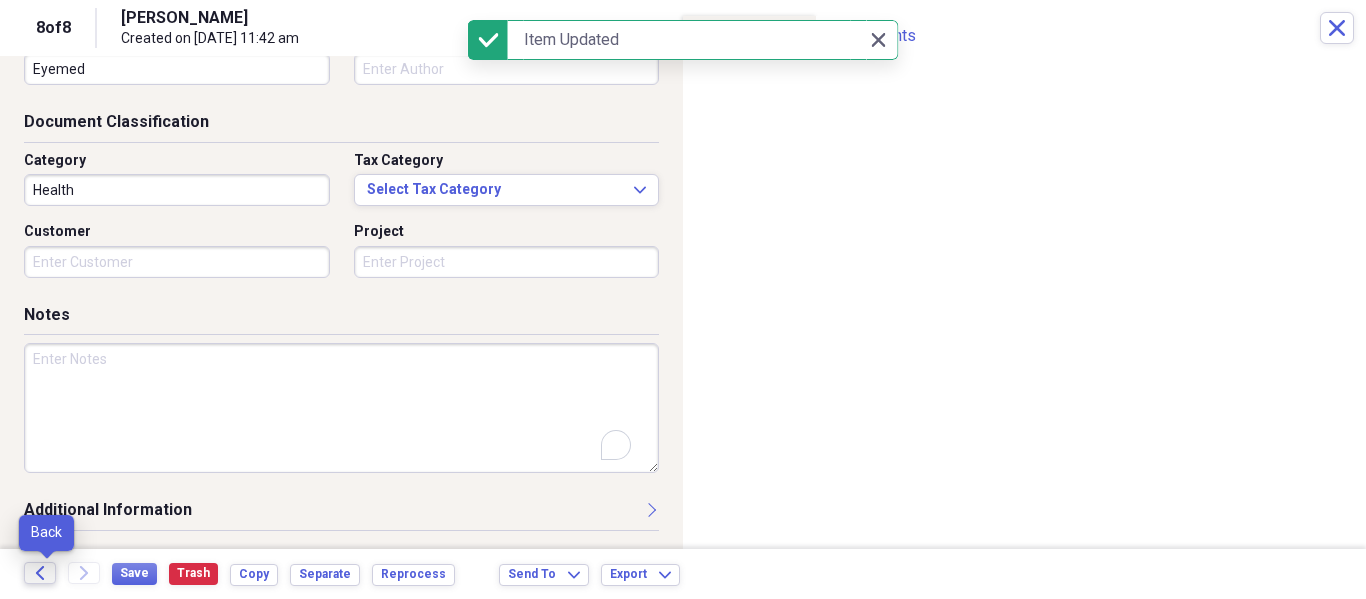 click on "Back" at bounding box center (40, 573) 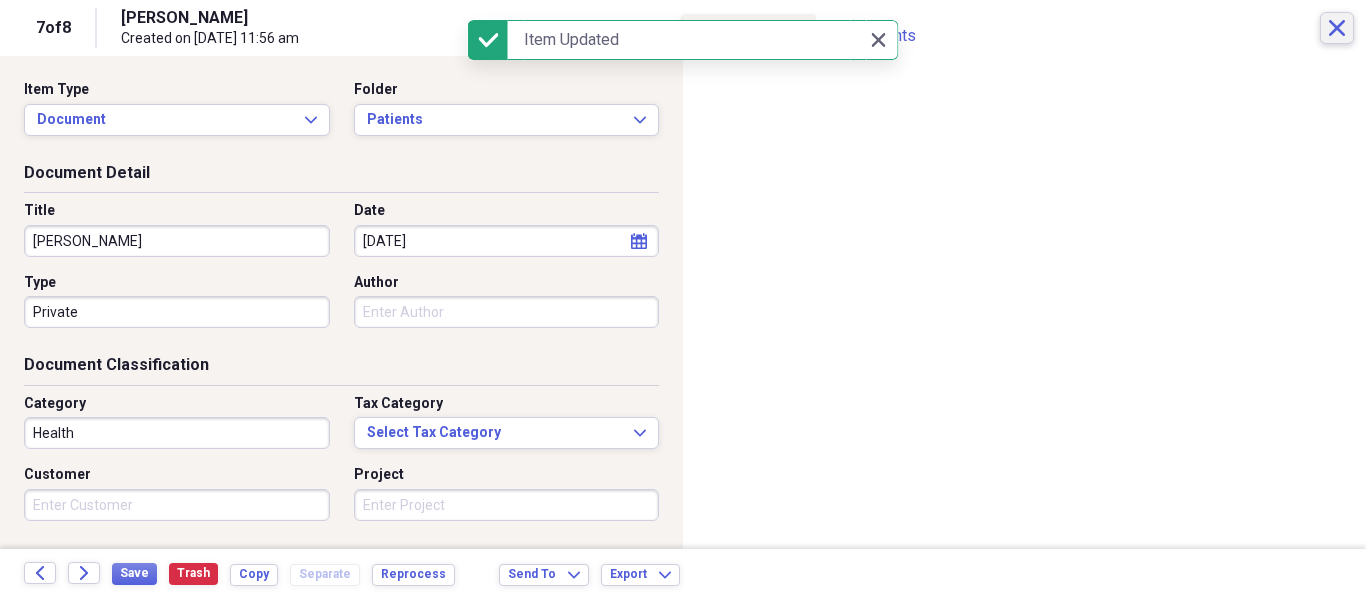 click on "Close" 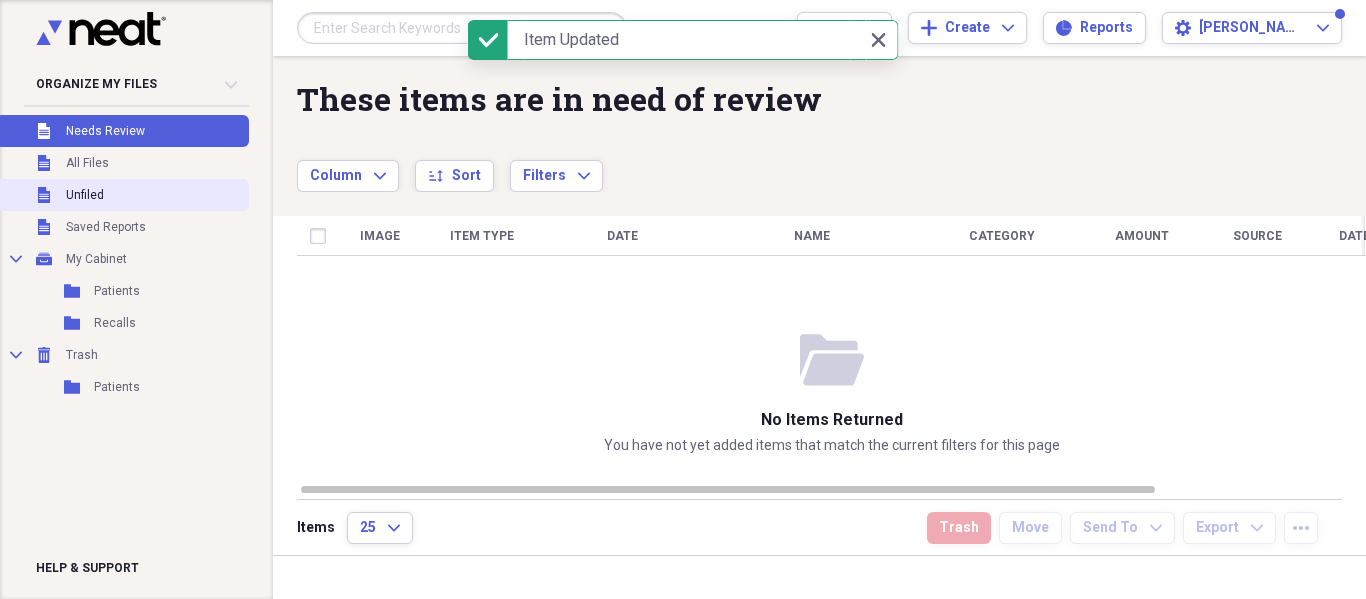 click on "Unfiled Unfiled" at bounding box center (122, 195) 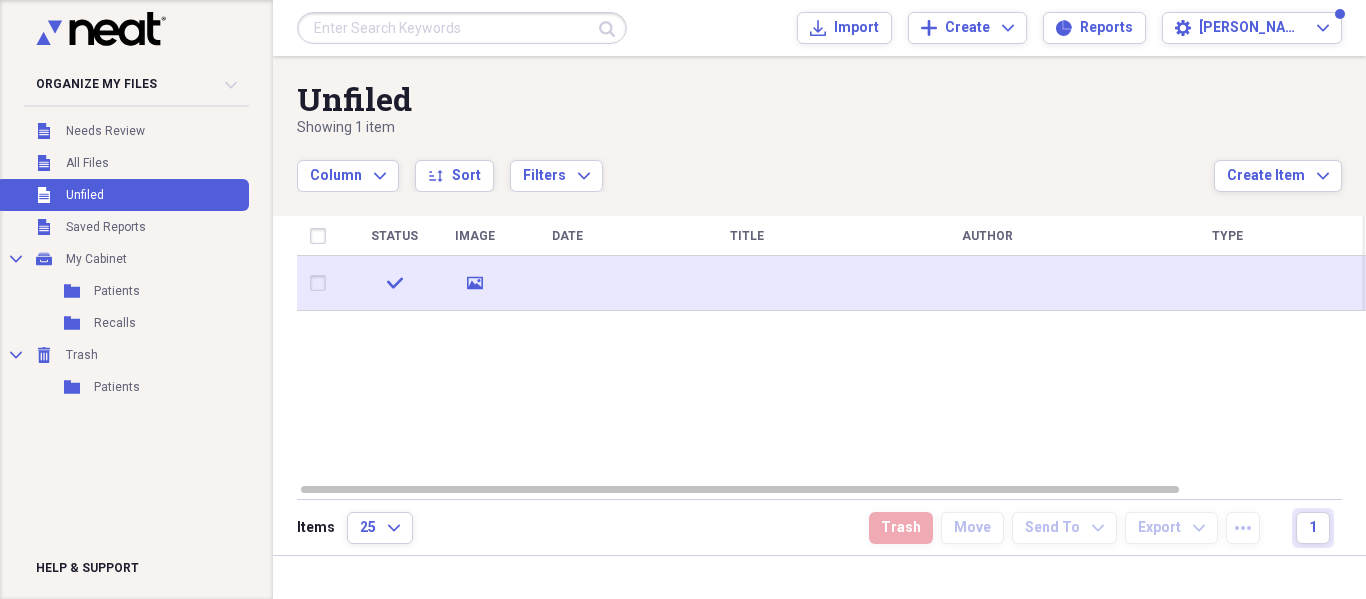 click on "media" at bounding box center (474, 283) 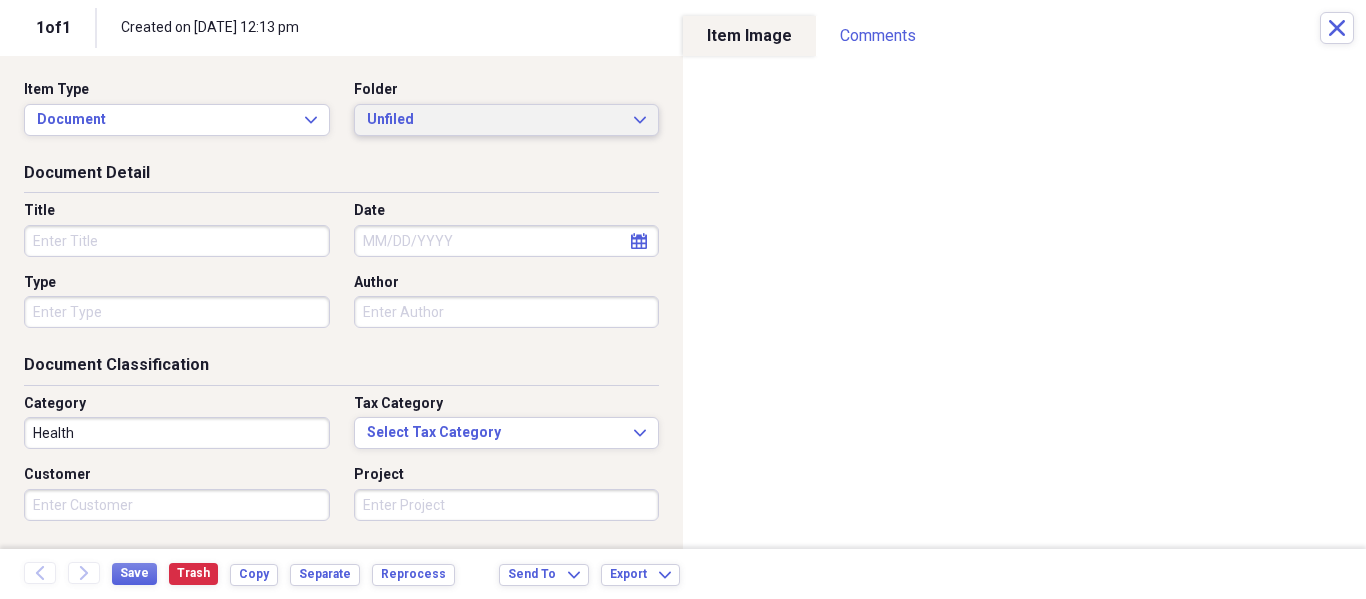 click on "Unfiled" at bounding box center (495, 120) 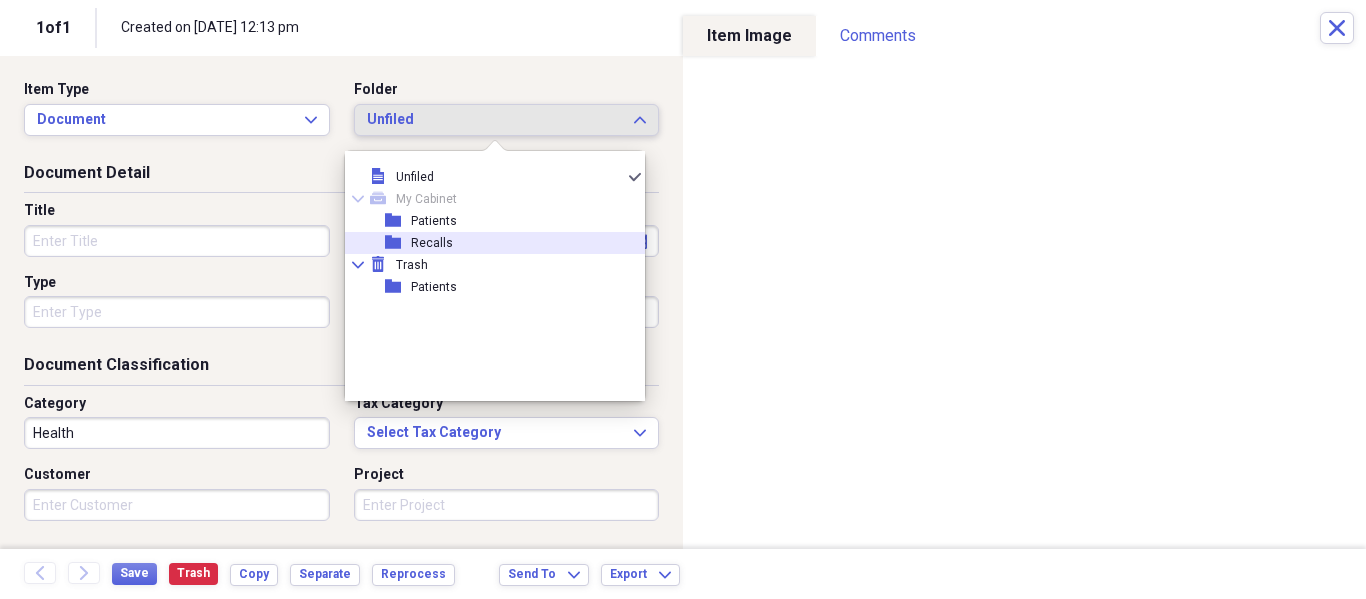 click on "folder Recalls" at bounding box center [487, 243] 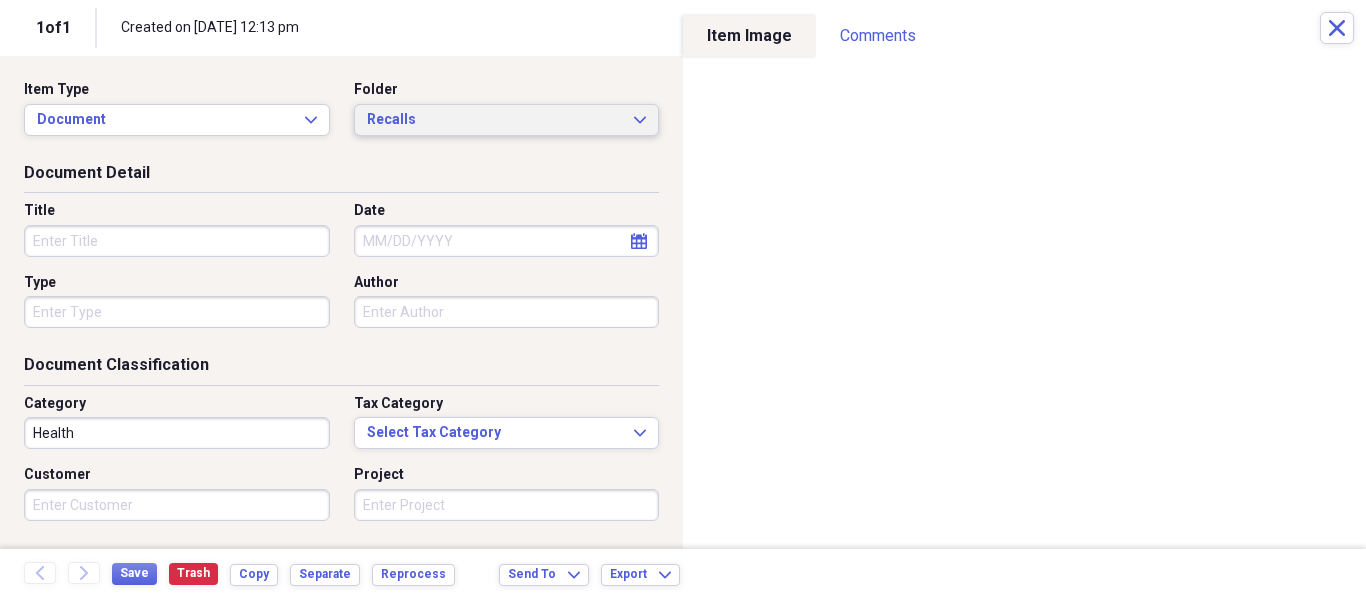 click on "Recalls" at bounding box center [495, 120] 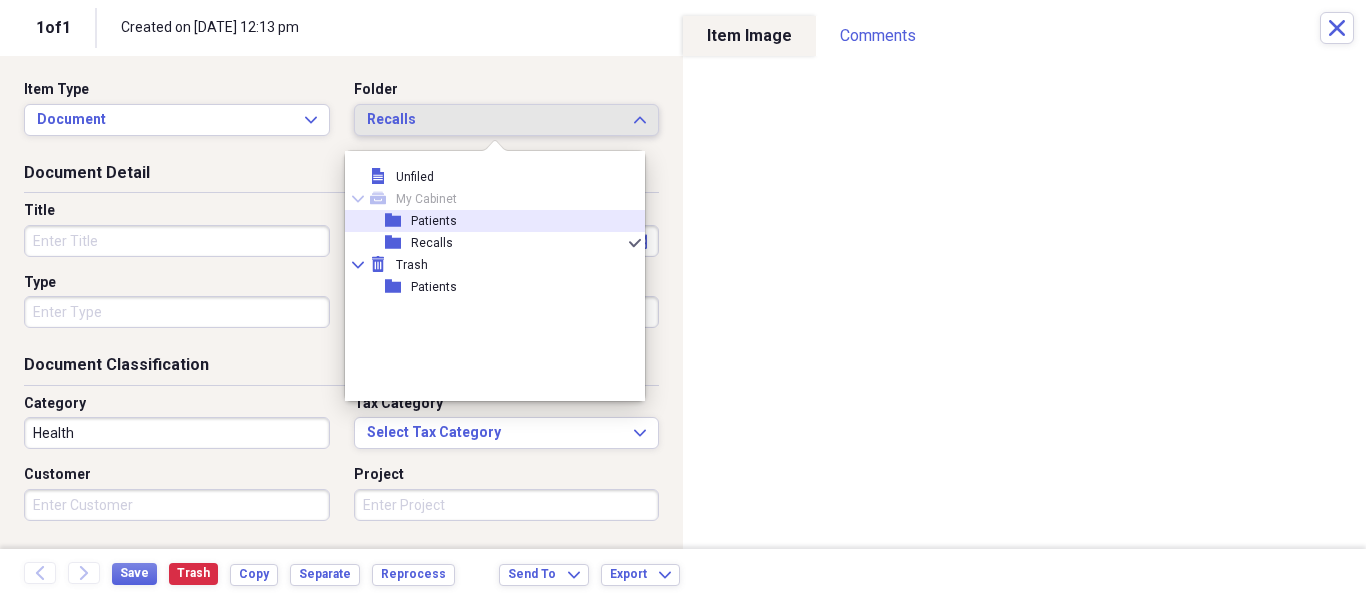 click on "Collapse mycabinet My Cabinet" at bounding box center [487, 199] 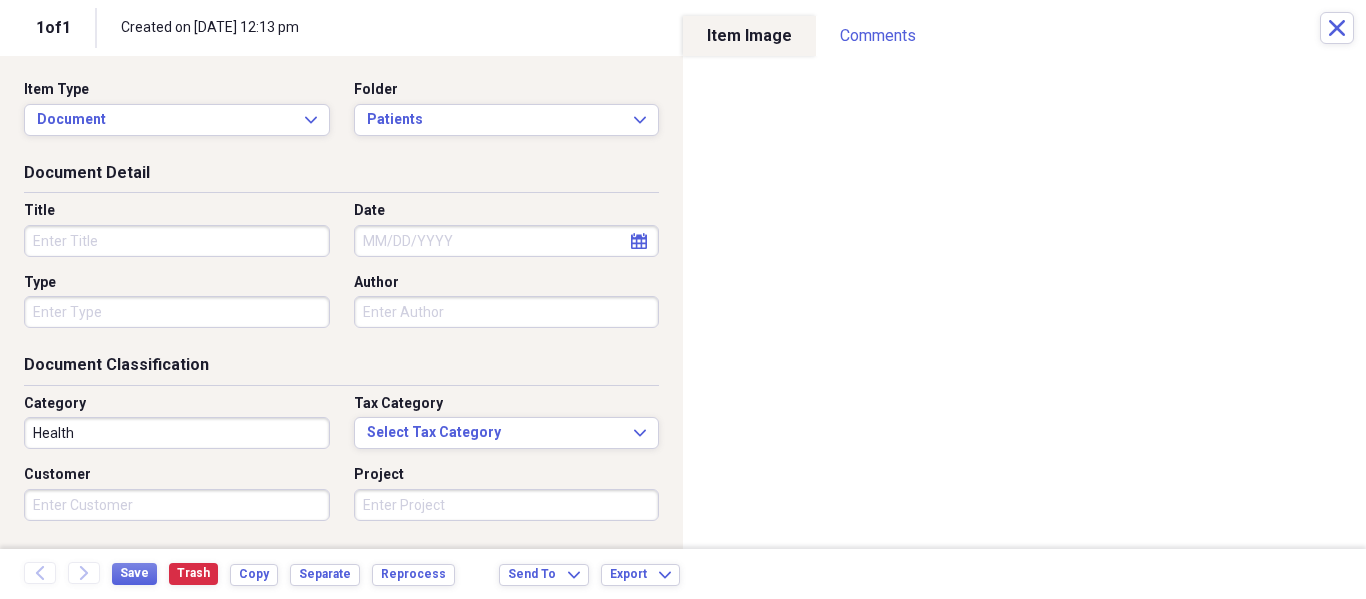 click on "Title" at bounding box center [183, 229] 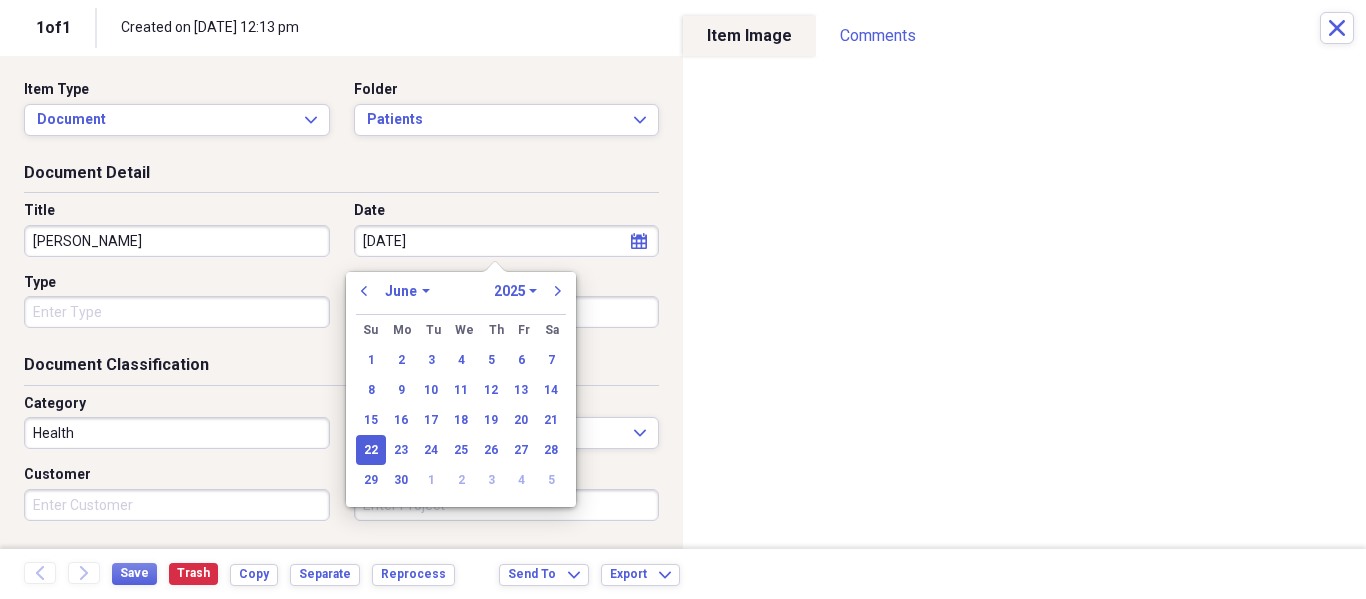click on "Organize My Files Collapse Unfiled Needs Review Unfiled All Files Unfiled Unfiled Unfiled Saved Reports Collapse My Cabinet My Cabinet Add Folder Folder Patients Add Folder Folder Recalls Add Folder Collapse Trash Trash Folder Patients Help & Support Submit Import Import Add Create Expand Reports Reports Settings [PERSON_NAME] Expand Unfiled Showing 1 item Column Expand sort Sort Filters  Expand Create Item Expand Status Image Date Title Author Type Category Source check media Health NeatConnect Items 25 Expand Trash Move Send To Expand Export Expand more 1 1  of  1 Created on [DATE] 12:13 pm Close Item Type Document Expand Folder Patients Expand Document Detail Title [PERSON_NAME] Date [DATE] calendar Calendar Type Author Document Classification Category Health Tax Category Select Tax Category Expand Customer Project Notes Additional Information Subject Topic Action Type Application Received calendar Calendar Date Sent calendar Calendar From To Date Due calendar Calendar Item Image Comments Back Save 1" at bounding box center (683, 299) 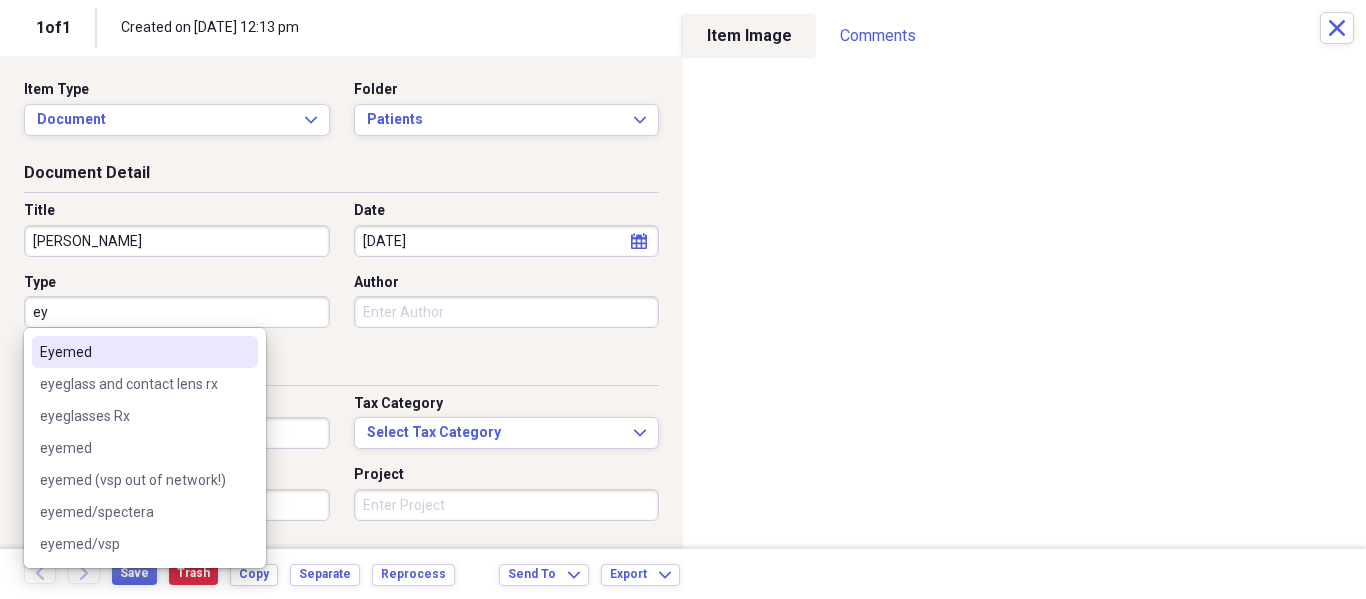 click on "Eyemed" at bounding box center [133, 352] 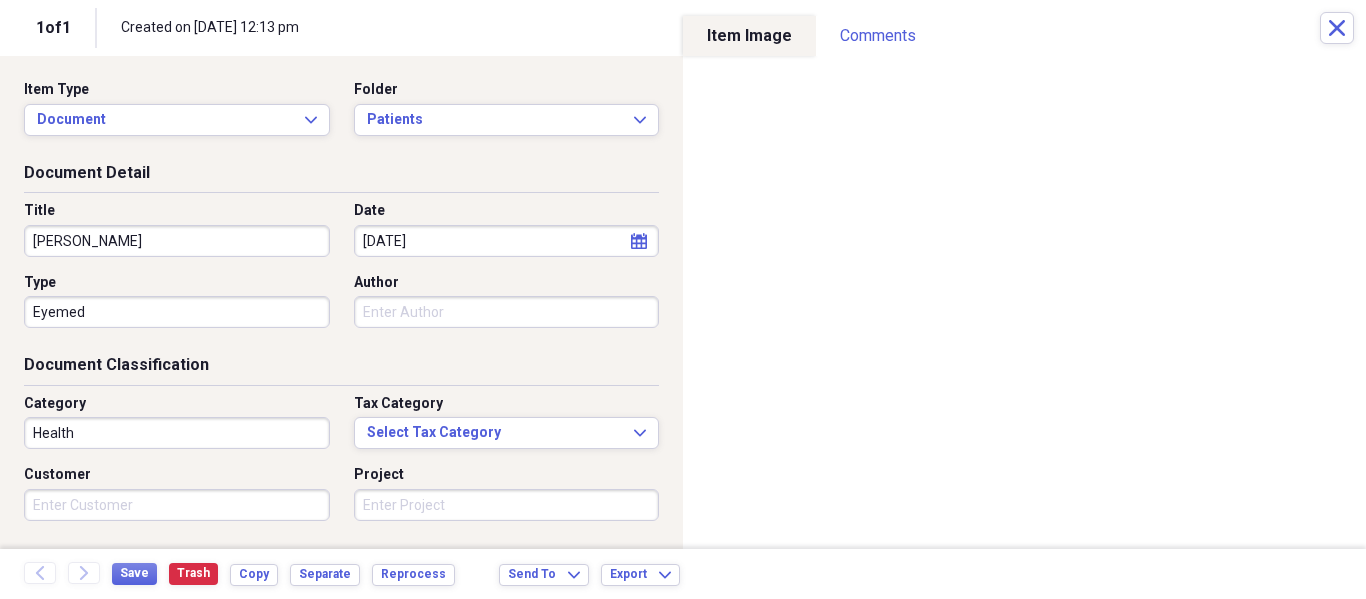scroll, scrollTop: 243, scrollLeft: 0, axis: vertical 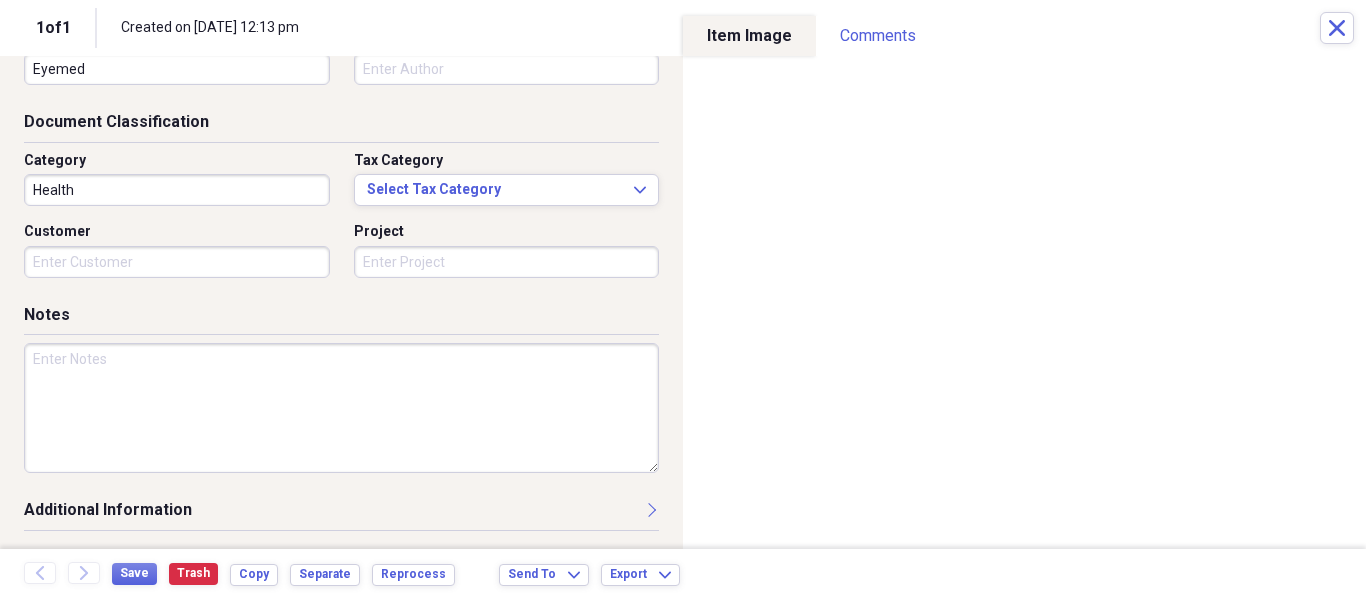 click at bounding box center (341, 408) 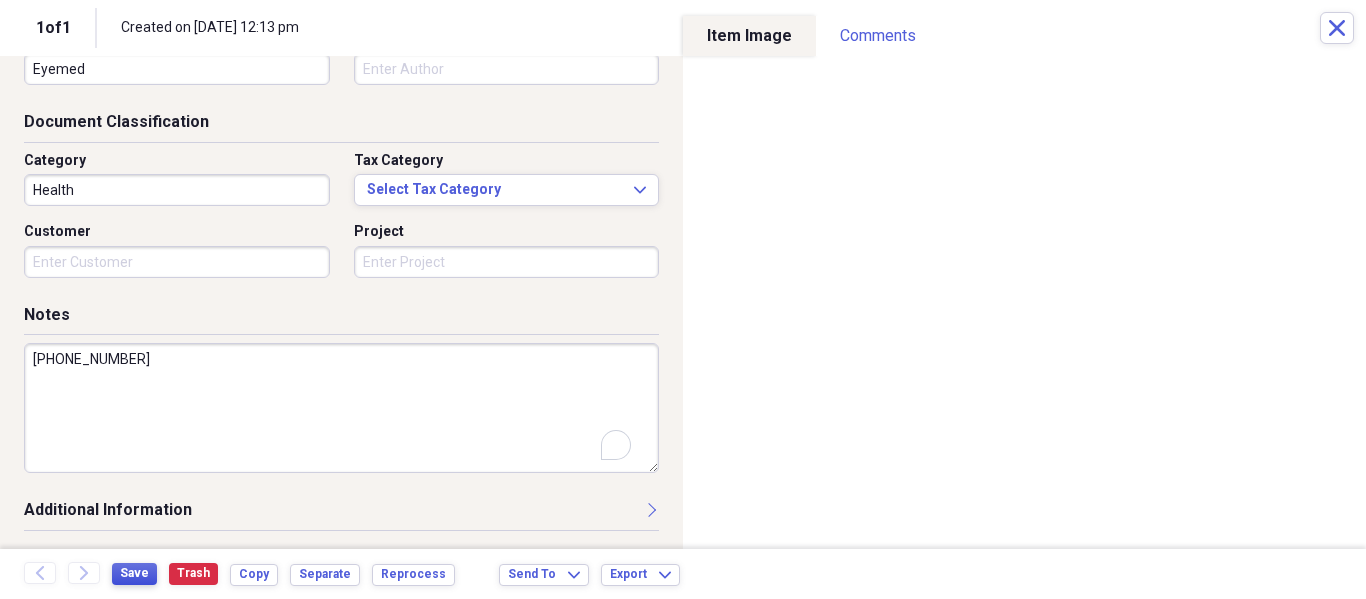 click on "Save" at bounding box center (134, 573) 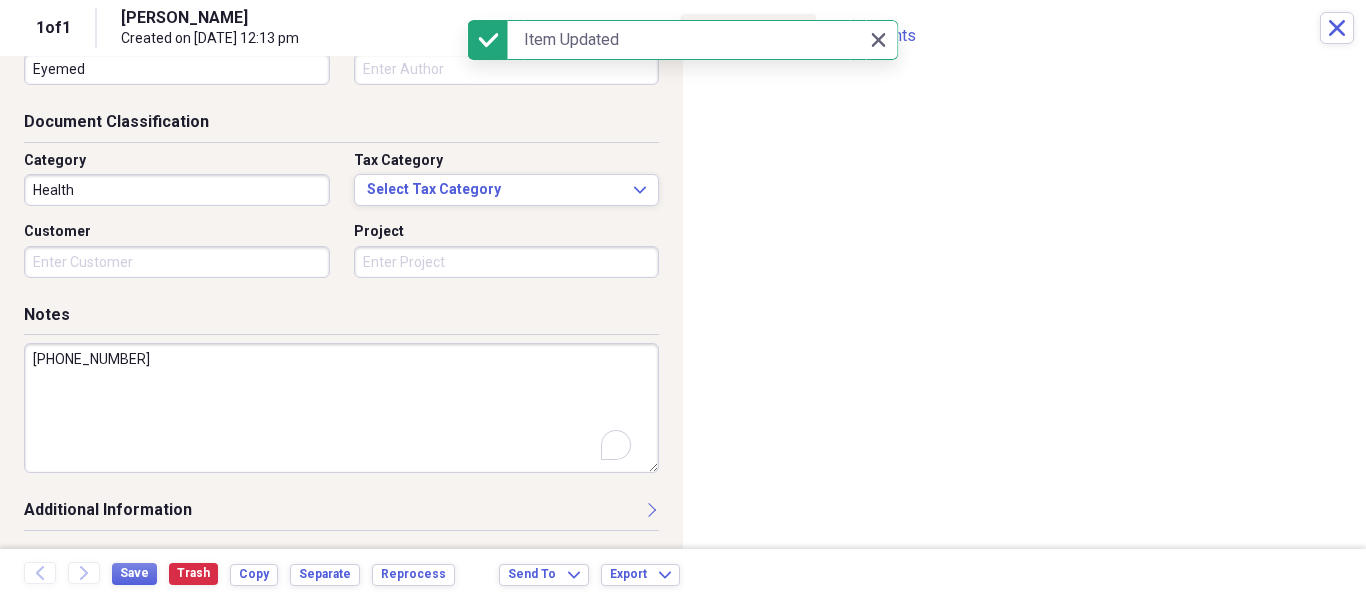 click on "1  of  1 [PERSON_NAME] Created on [DATE] 12:13 pm Close" at bounding box center [683, 28] 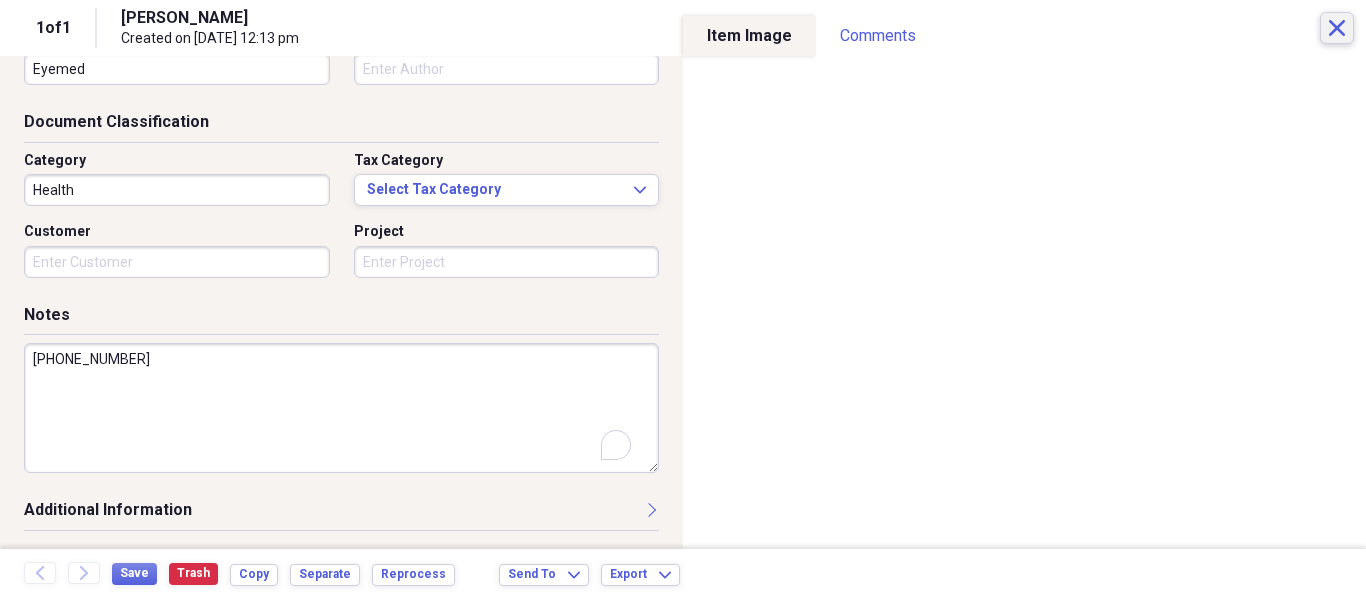 click on "Close" at bounding box center (1337, 28) 